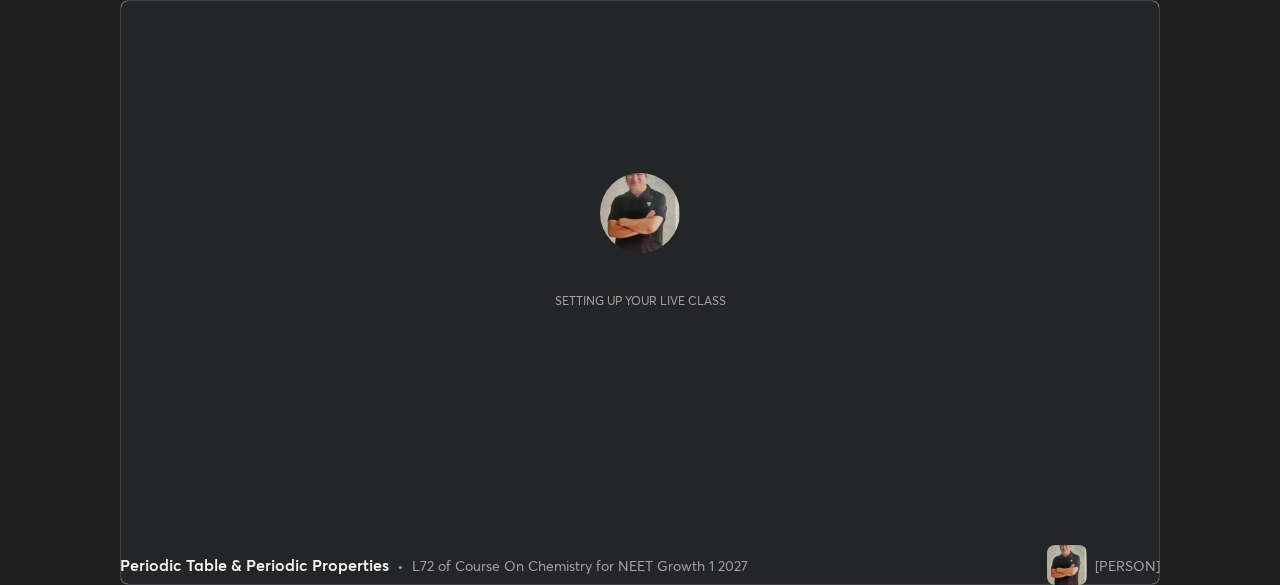 scroll, scrollTop: 0, scrollLeft: 0, axis: both 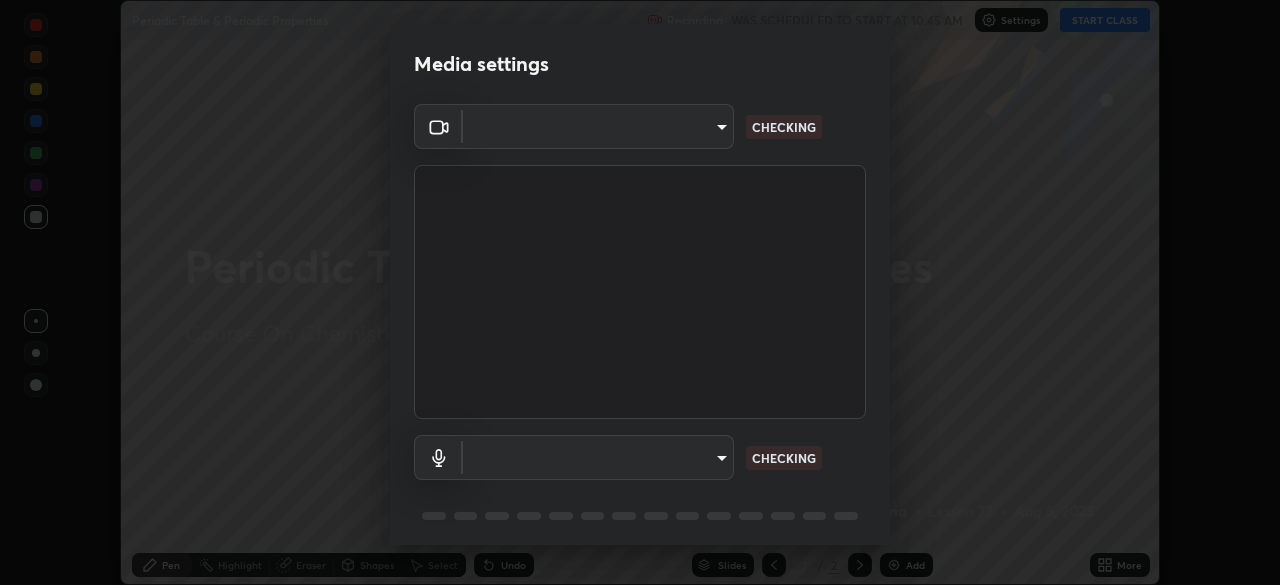 type on "1e49b53be58bf3658c32ba4c8e2538d2601885ca91182b01ba969948c87b8f29" 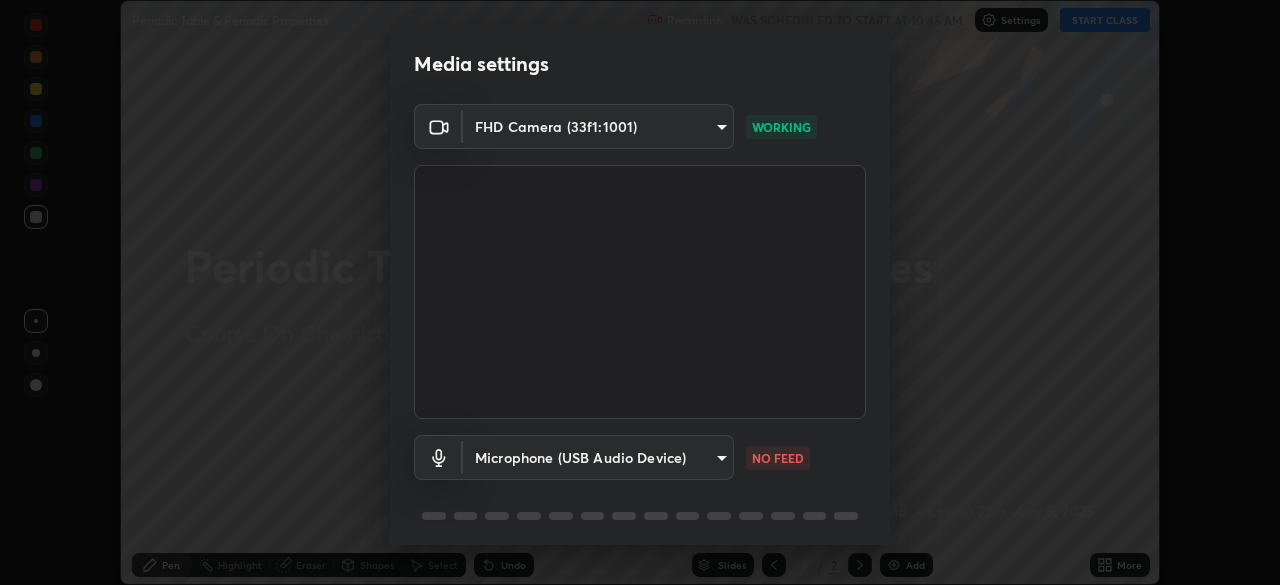 click on "Erase all Periodic Table & Periodic Properties Recording WAS SCHEDULED TO START AT [TIME] Settings START CLASS Setting up your live class Periodic Table & Periodic Properties • L72 of Course On Chemistry for NEET Growth 1 2027 [NAME] Pen Highlight Eraser Shapes Select Undo Slides 2 / 2 Add More No doubts shared Encourage your learners to ask a doubt for better clarity Report an issue Reason for reporting Buffering Chat not working Audio - Video sync issue Educator video quality low ​ Attach an image Report Media settings FHD Camera ([HASH]) [HASH] WORKING Microphone (USB Audio Device) [HASH] NO FEED 1 / 5 Next" at bounding box center (640, 292) 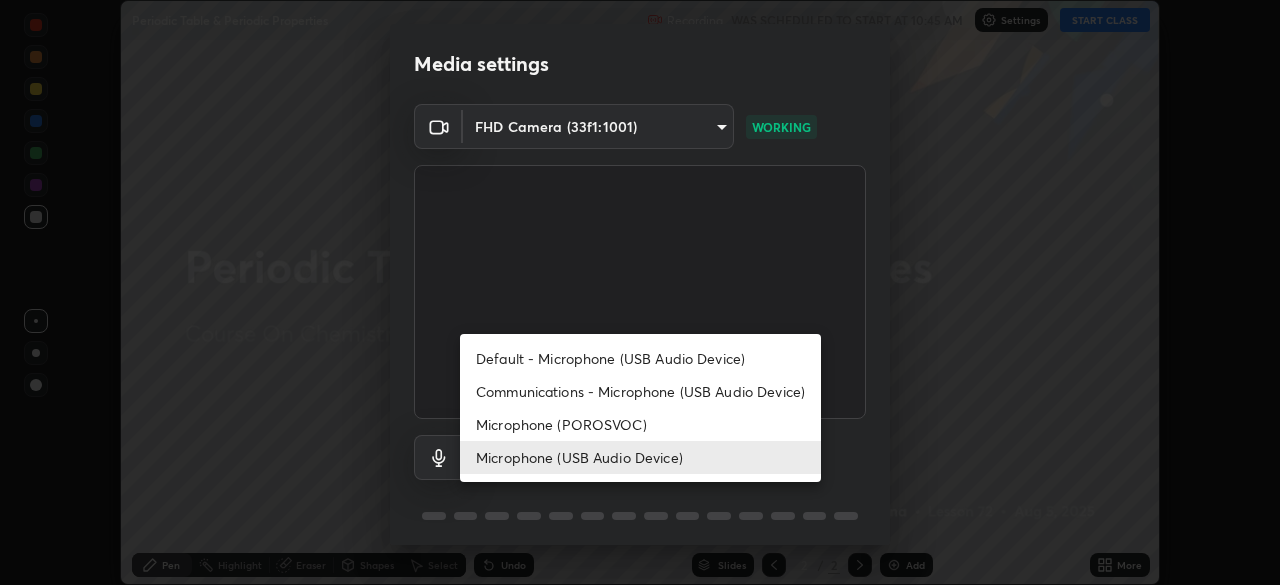 click on "Microphone (POROSVOC)" at bounding box center [640, 424] 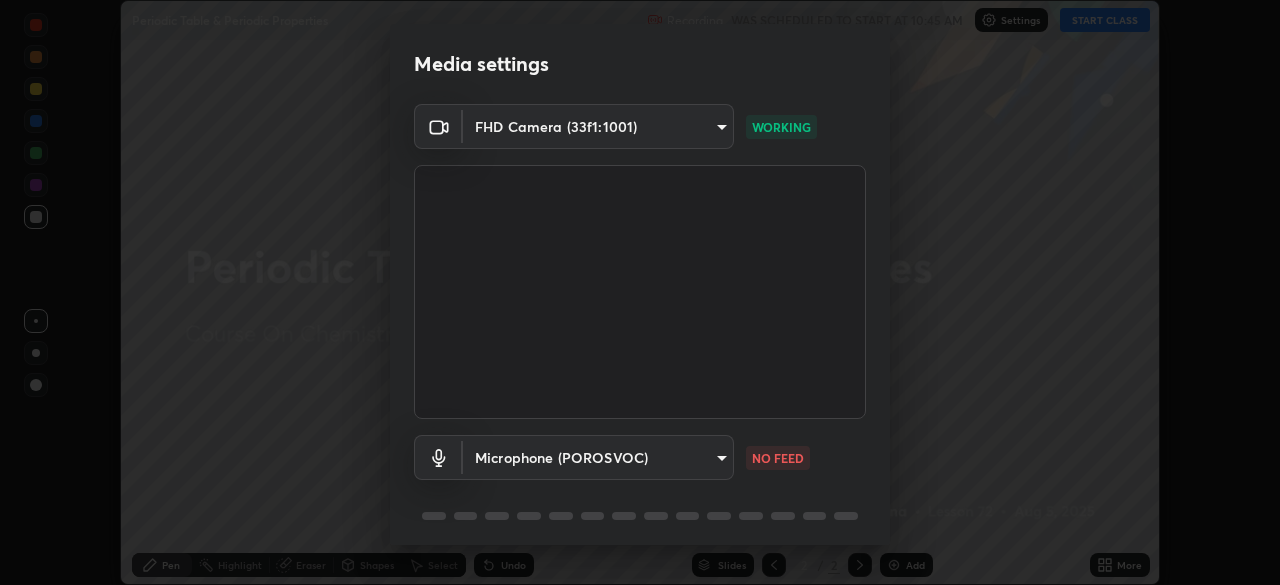 click at bounding box center (640, 292) 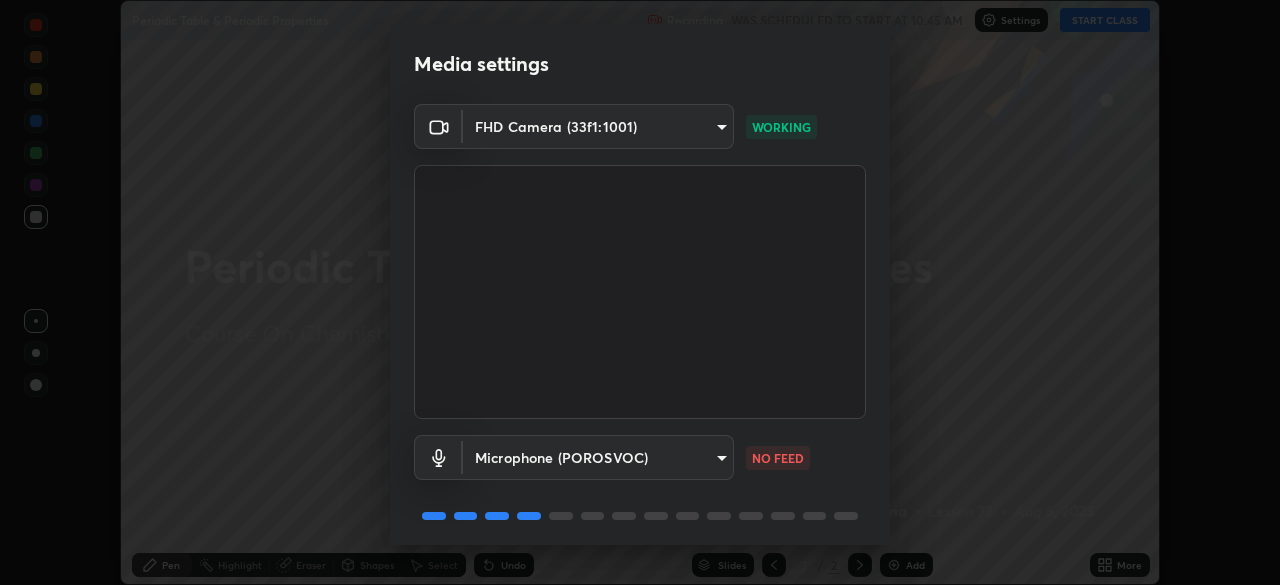 click on "Erase all Periodic Table & Periodic Properties Recording WAS SCHEDULED TO START AT  10:45 AM Settings START CLASS Setting up your live class Periodic Table & Periodic Properties • L72 of Course On Chemistry for NEET Growth 1 2027 [PERSON] Pen Highlight Eraser Shapes Select Undo Slides 2 / 2 Add More No doubts shared Encourage your learners to ask a doubt for better clarity Report an issue Reason for reporting Buffering Chat not working Audio - Video sync issue Educator video quality low ​ Attach an image Report Media settings FHD Camera (33f1:1001) 1e49b53be58bf3658c32ba4c8e2538d2601885ca91182b01ba969948c87b8f29 WORKING Microphone (POROSVOC) cba8835e3c0172d102e8021ca3195a3b66a78113b3e0c580ed97903e3073fdd4 NO FEED 1 / 5 Next" at bounding box center (640, 292) 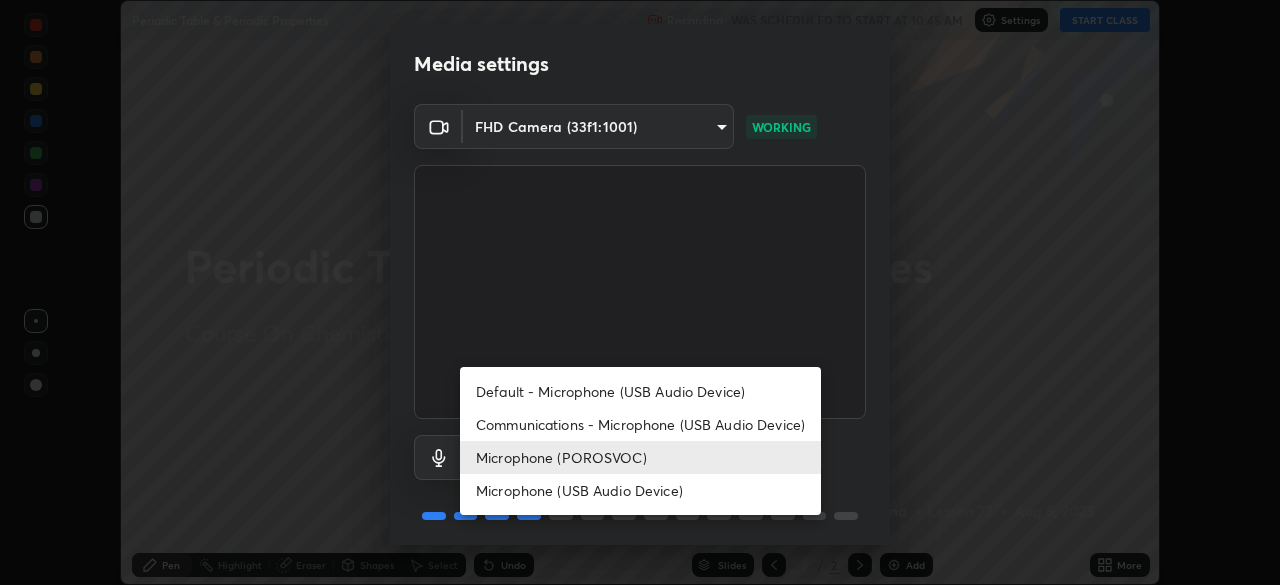 click on "Microphone (USB Audio Device)" at bounding box center (640, 490) 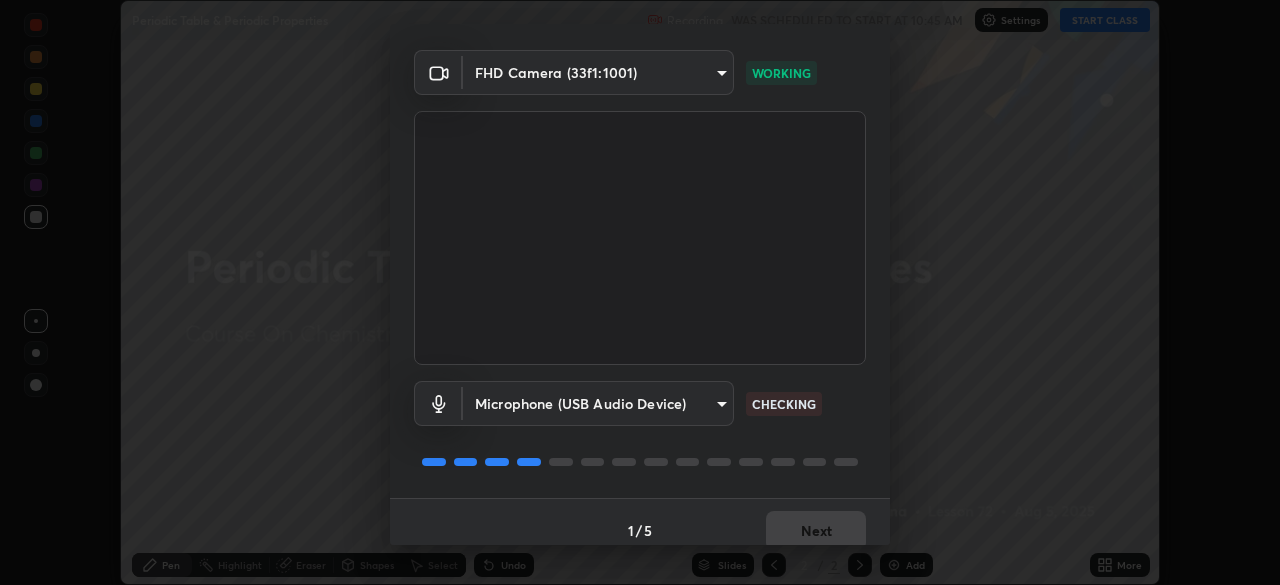 scroll, scrollTop: 71, scrollLeft: 0, axis: vertical 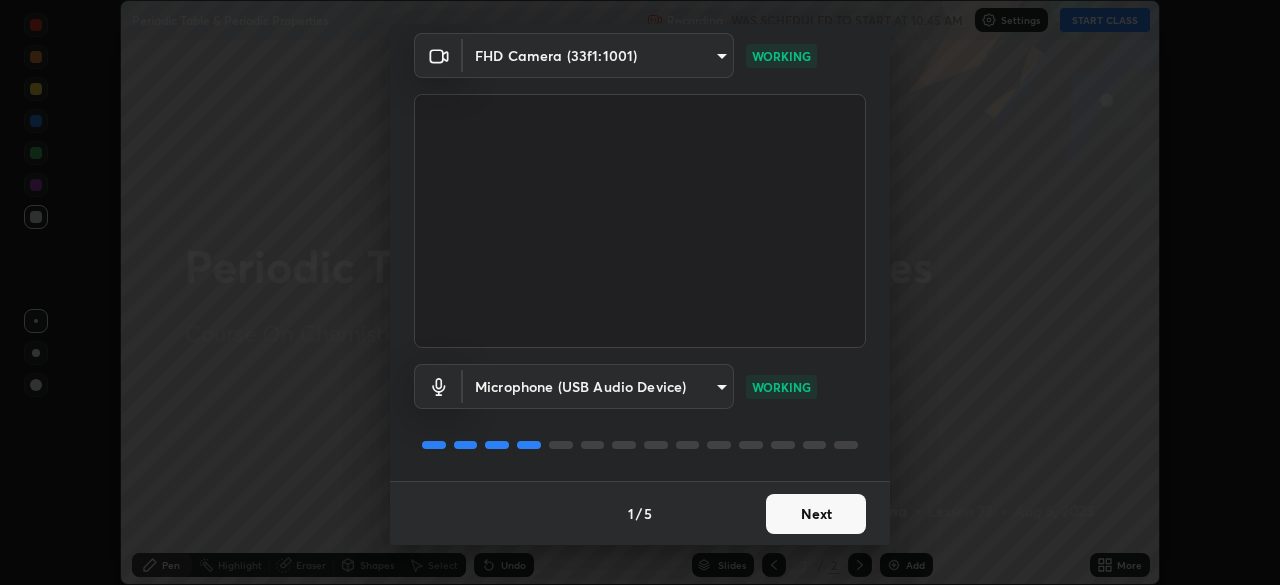 click on "Next" at bounding box center (816, 514) 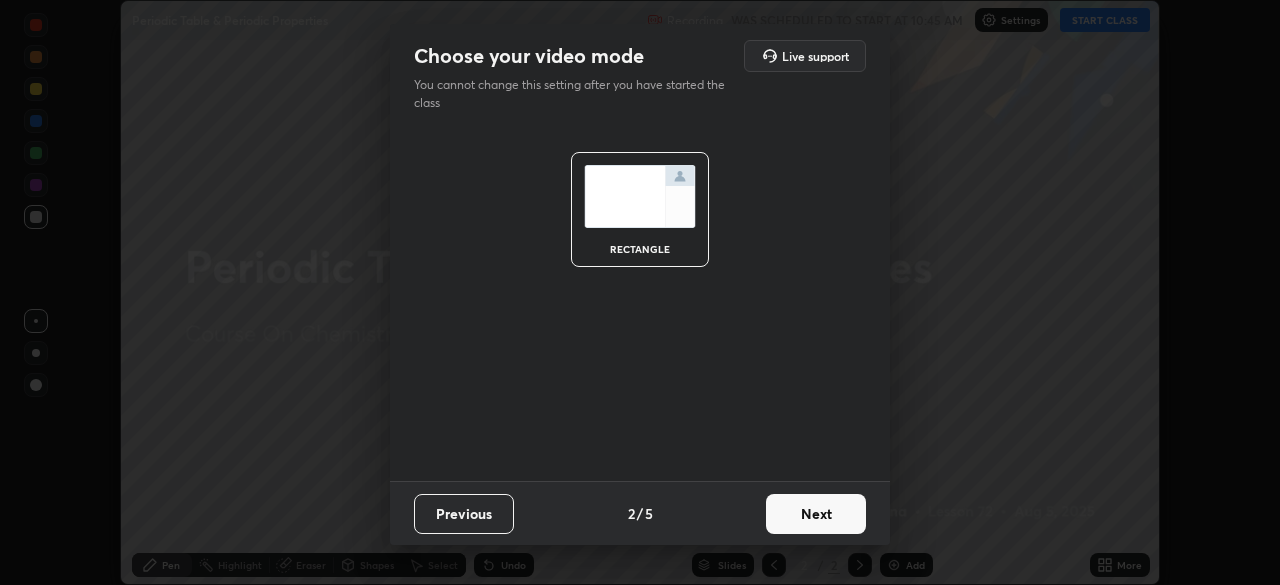 click on "Next" at bounding box center (816, 514) 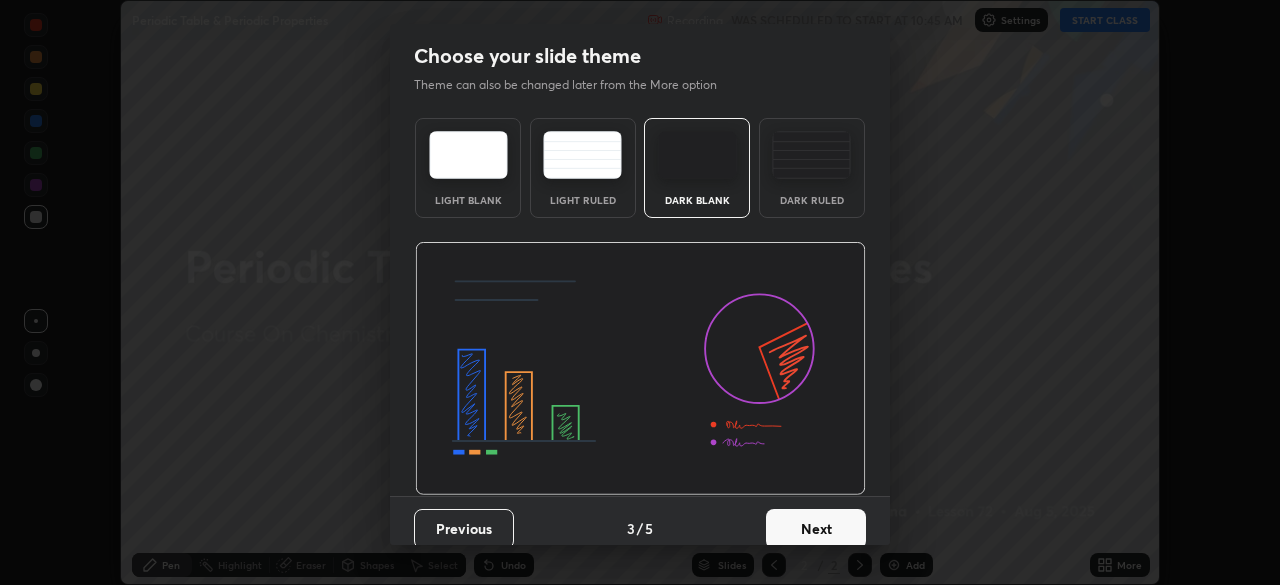 click on "Next" at bounding box center [816, 529] 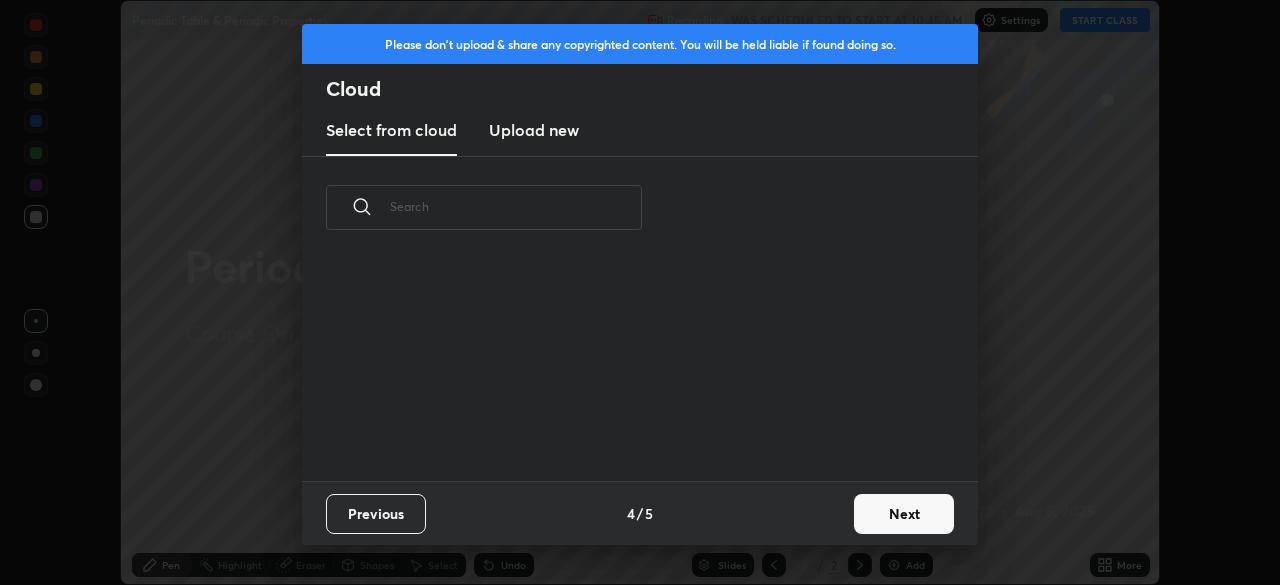 scroll, scrollTop: 222, scrollLeft: 642, axis: both 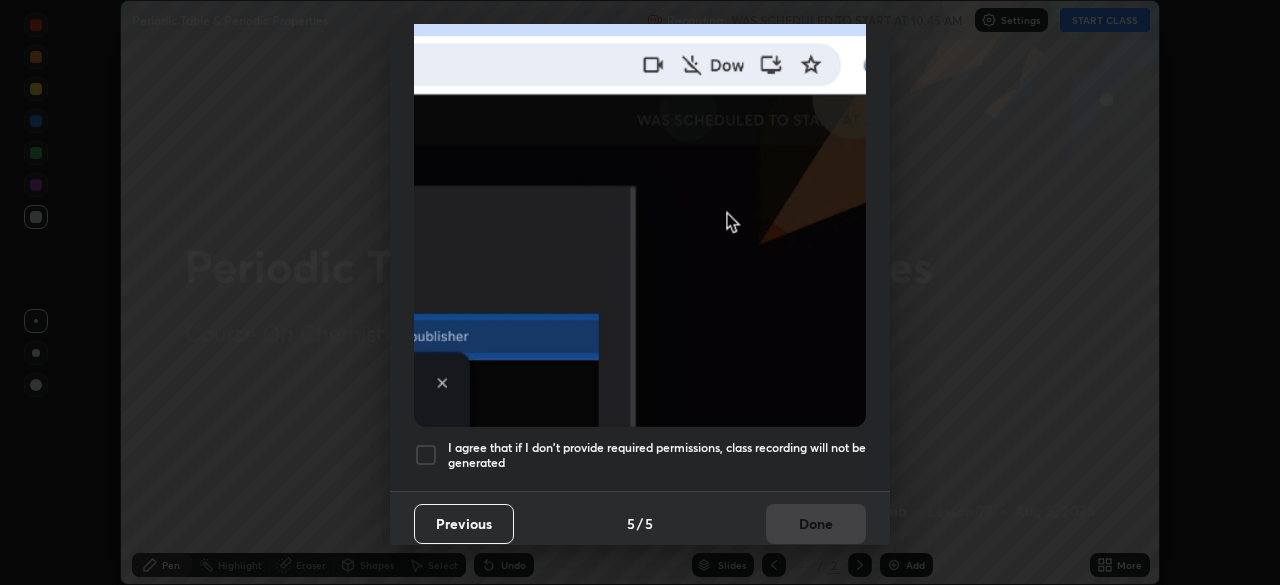 click at bounding box center [426, 455] 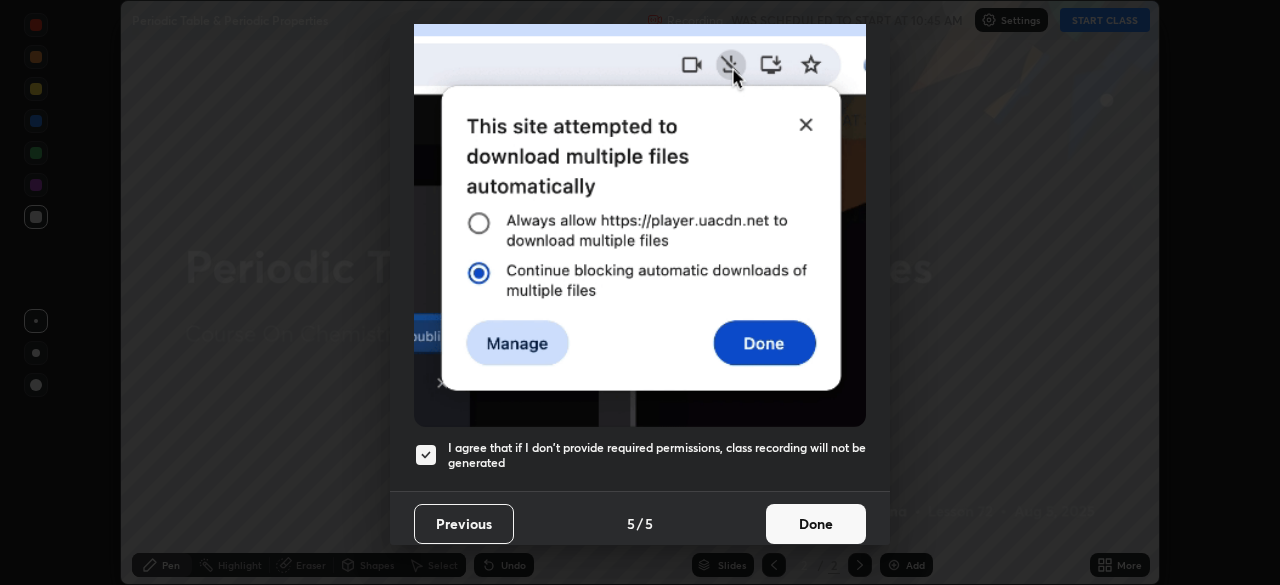 click on "Done" at bounding box center (816, 524) 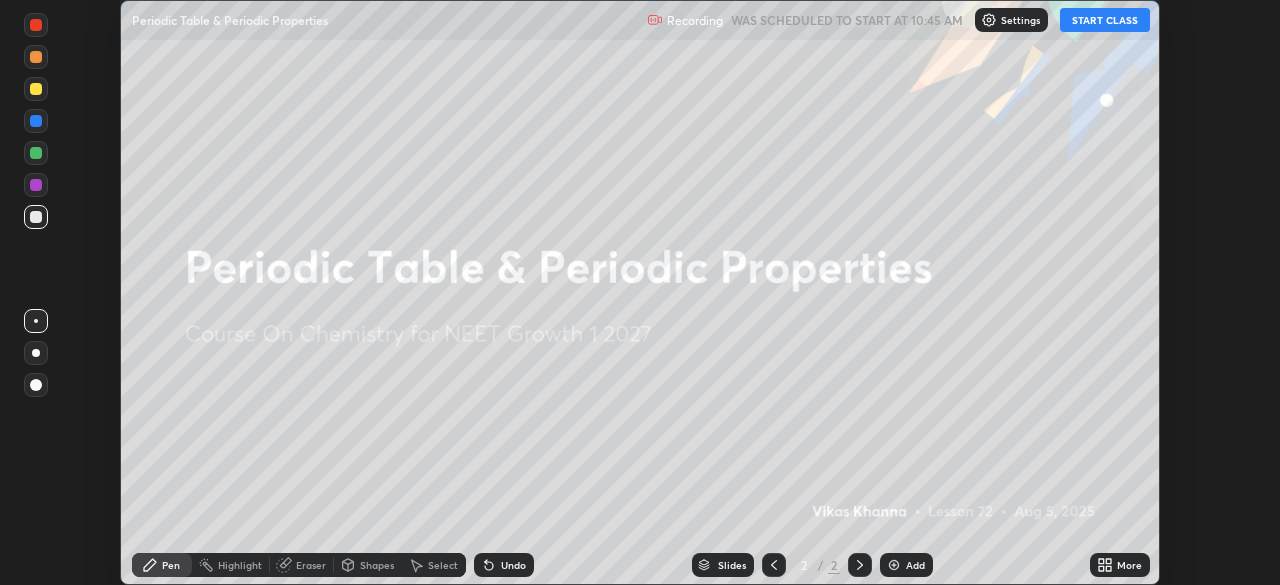 click on "START CLASS" at bounding box center [1105, 20] 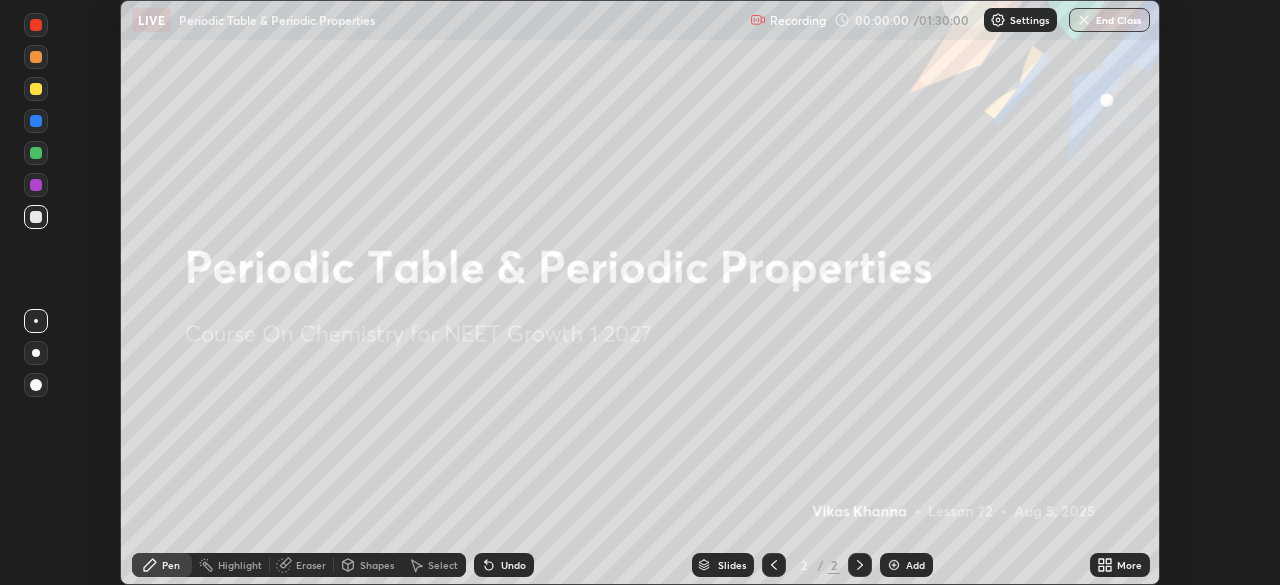 click on "More" at bounding box center (1129, 565) 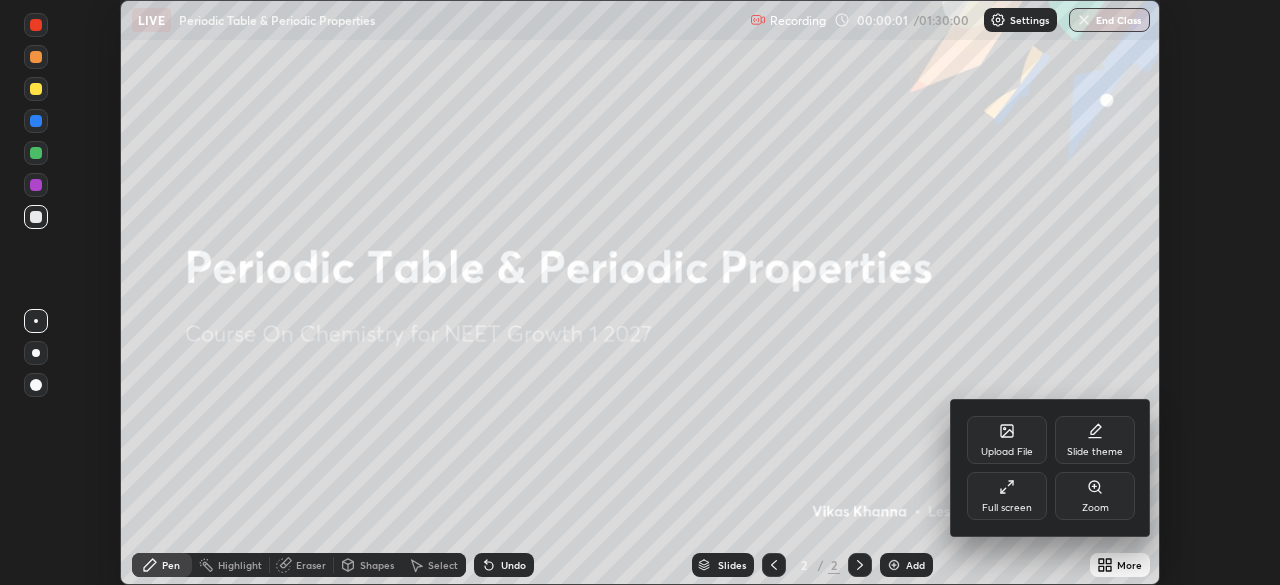 click 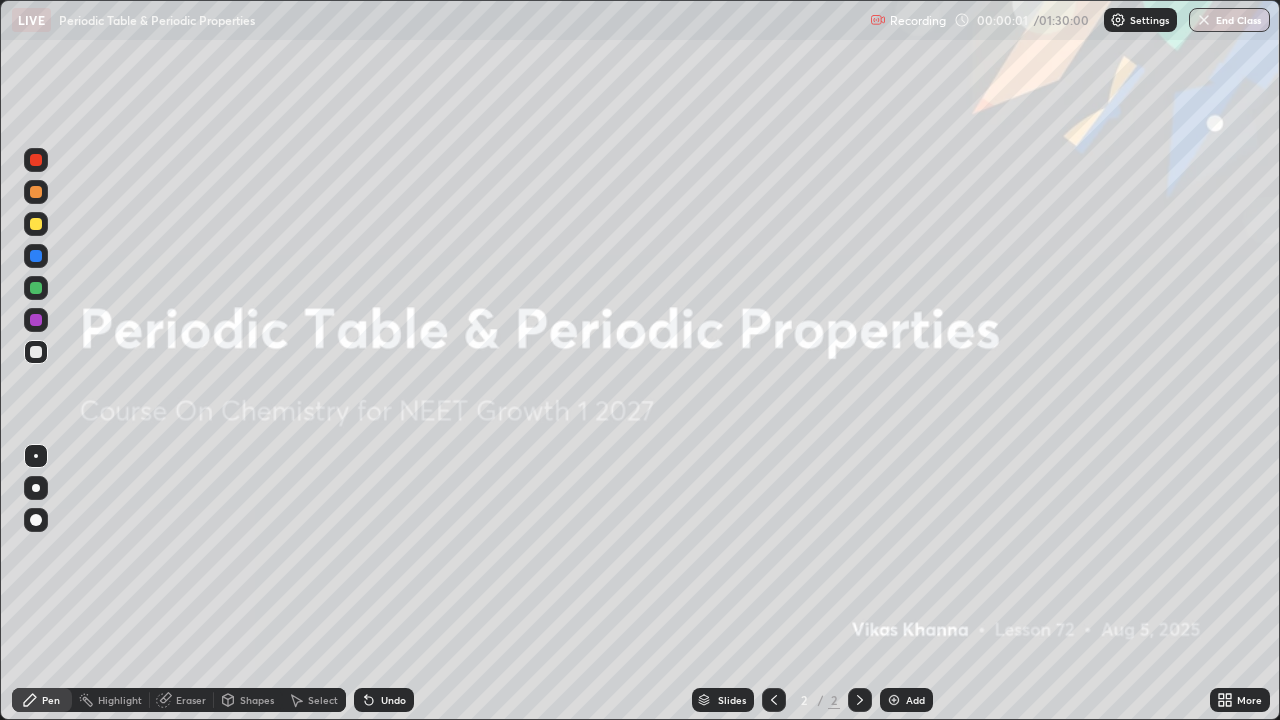 scroll, scrollTop: 99280, scrollLeft: 98720, axis: both 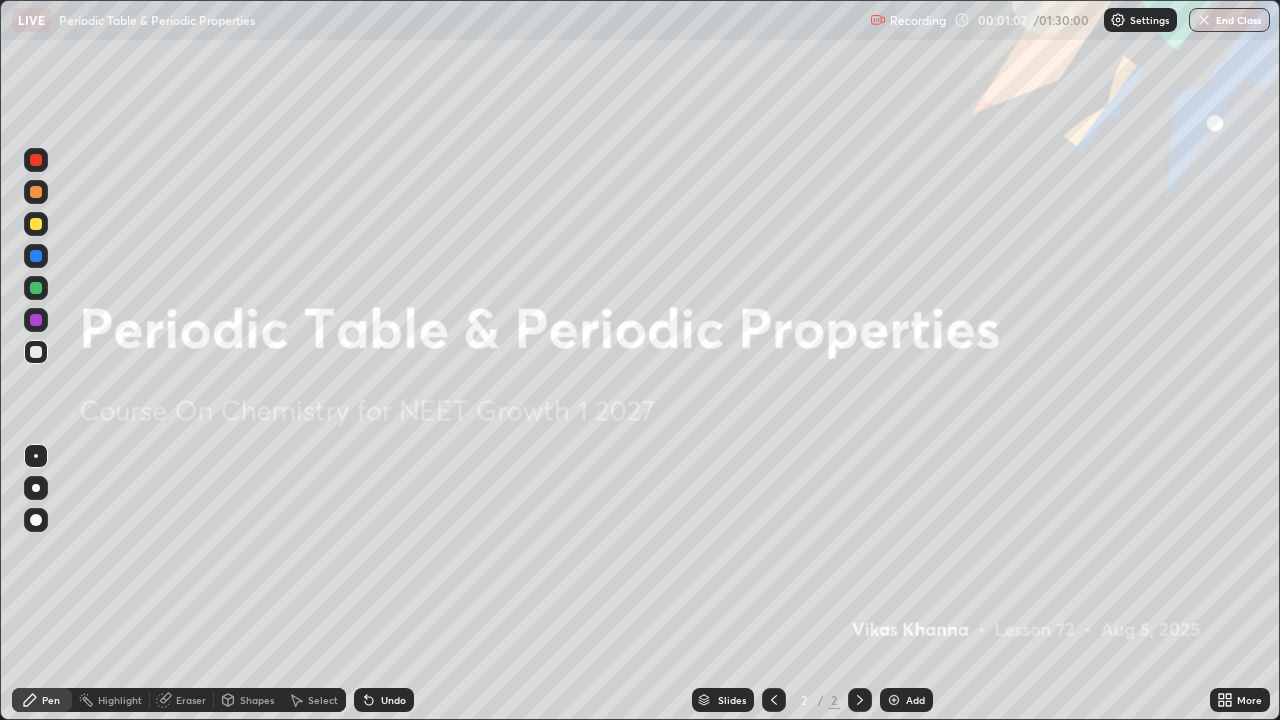 click on "Add" at bounding box center (915, 700) 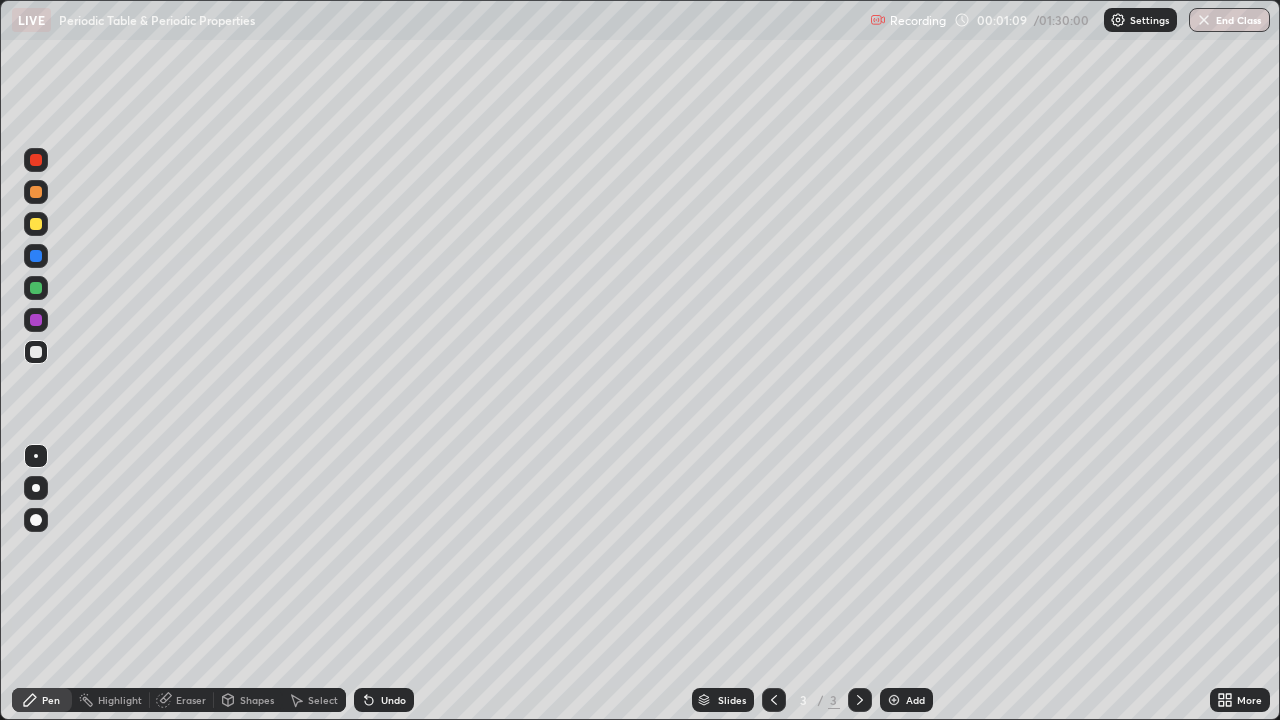 click at bounding box center (36, 520) 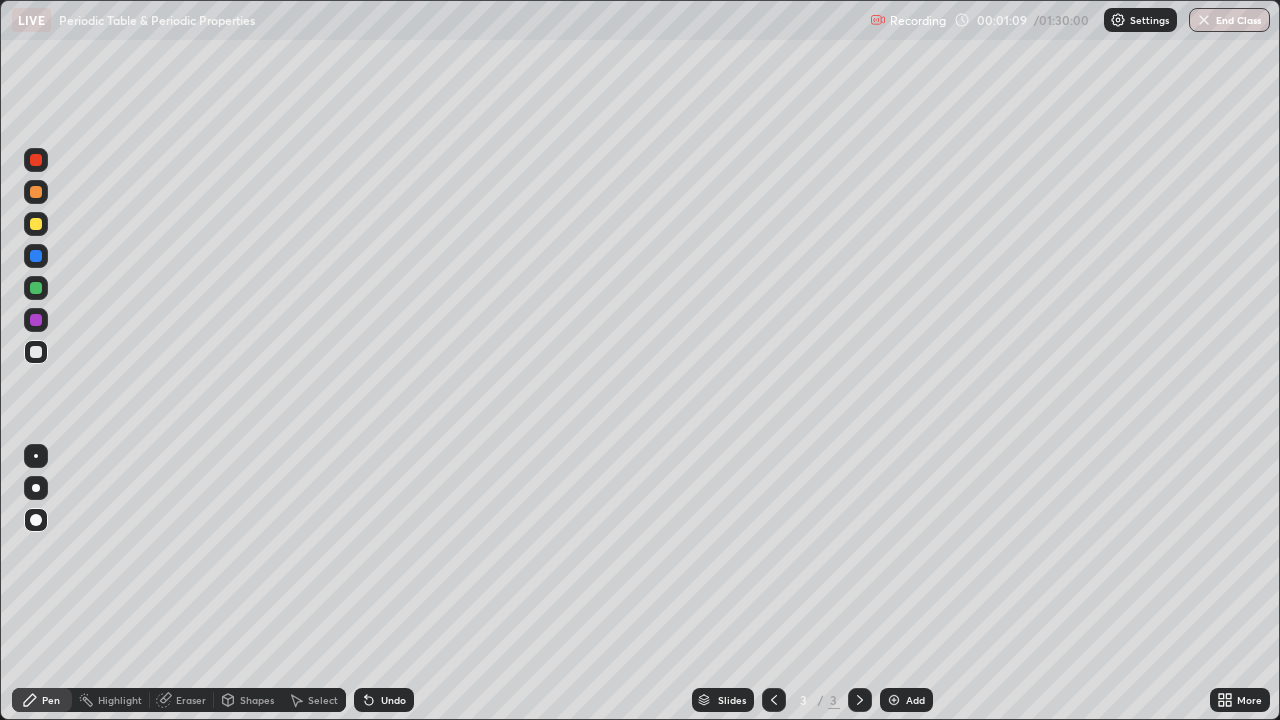 click at bounding box center [36, 224] 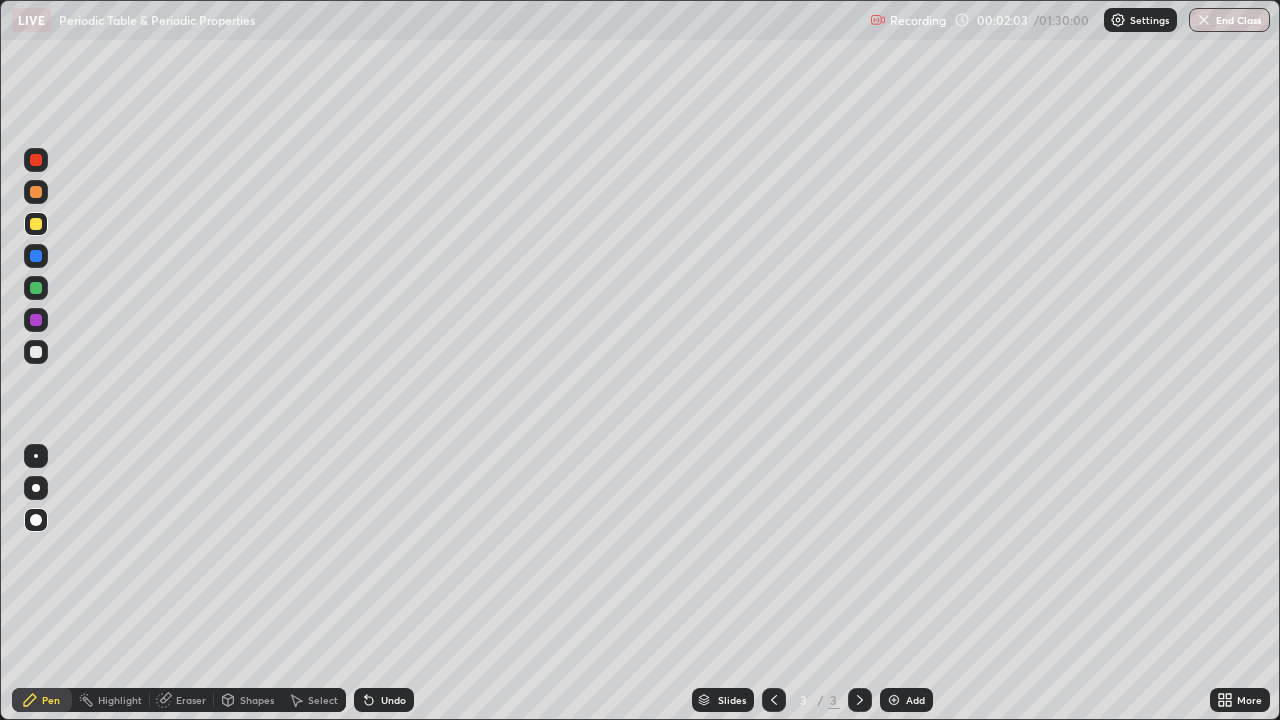 click on "Shapes" at bounding box center (257, 700) 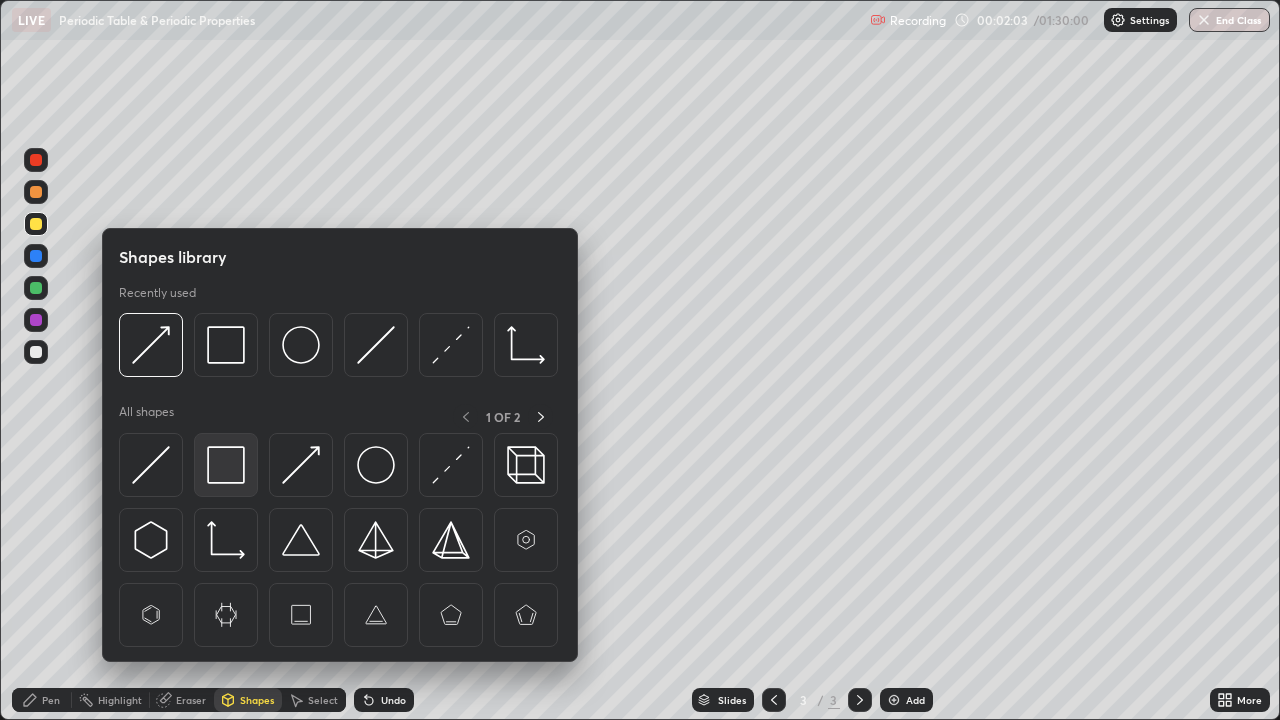 click at bounding box center (226, 465) 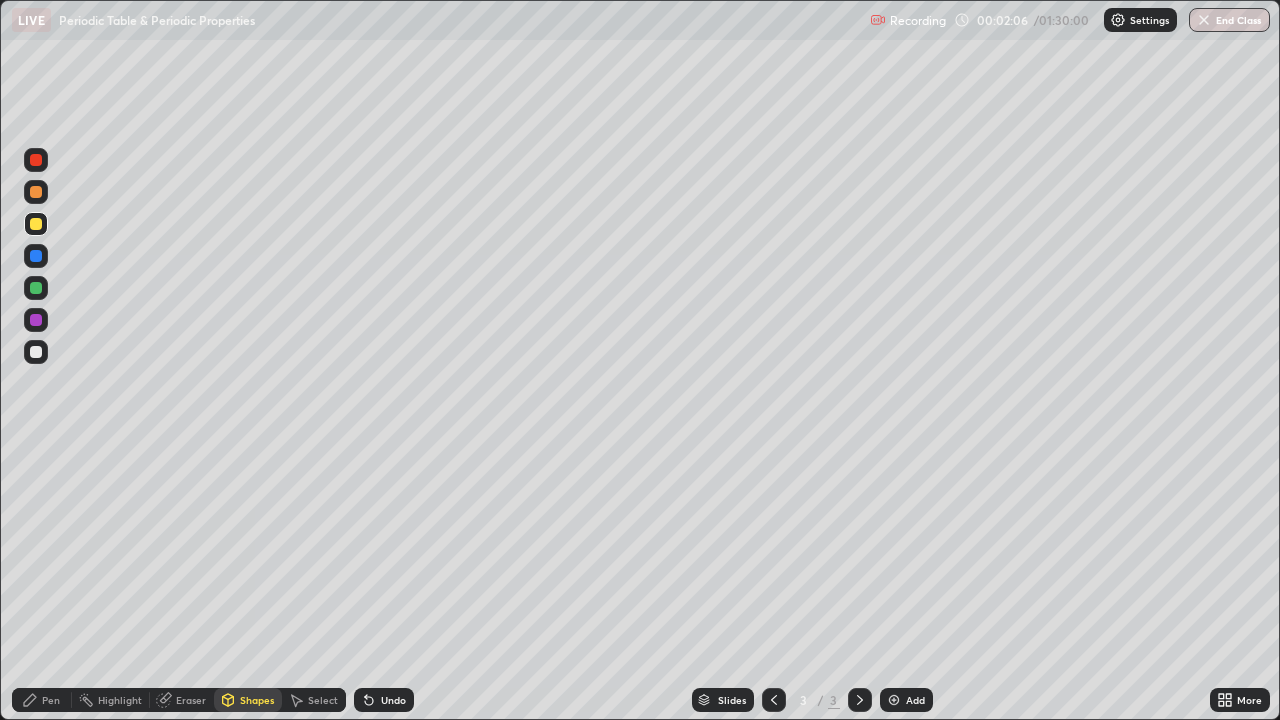 click on "Pen" at bounding box center (42, 700) 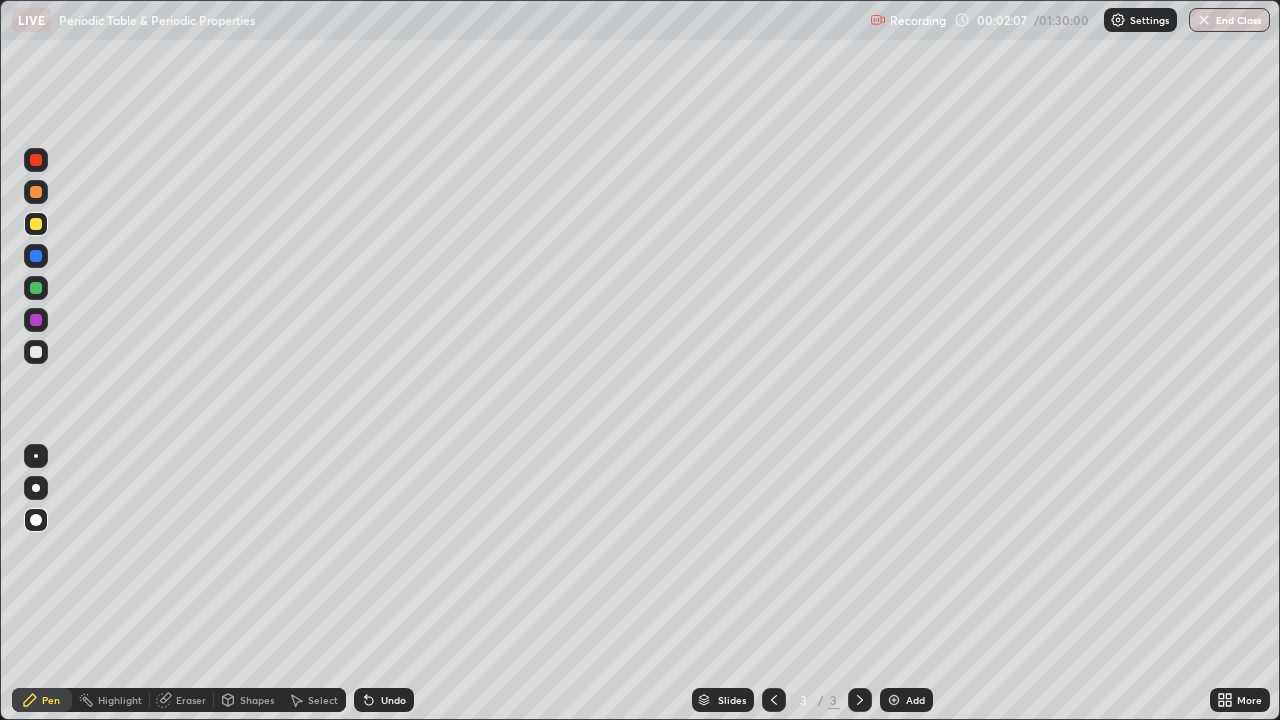 click at bounding box center (36, 256) 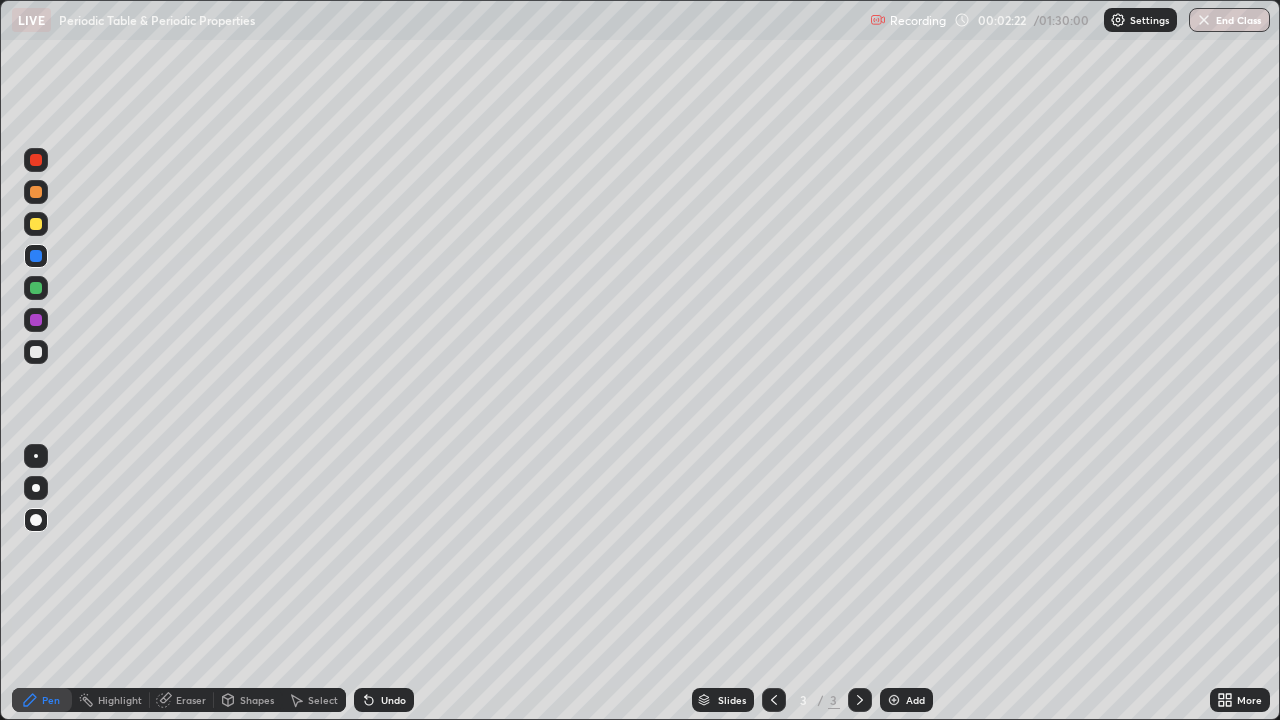 click on "Shapes" at bounding box center (257, 700) 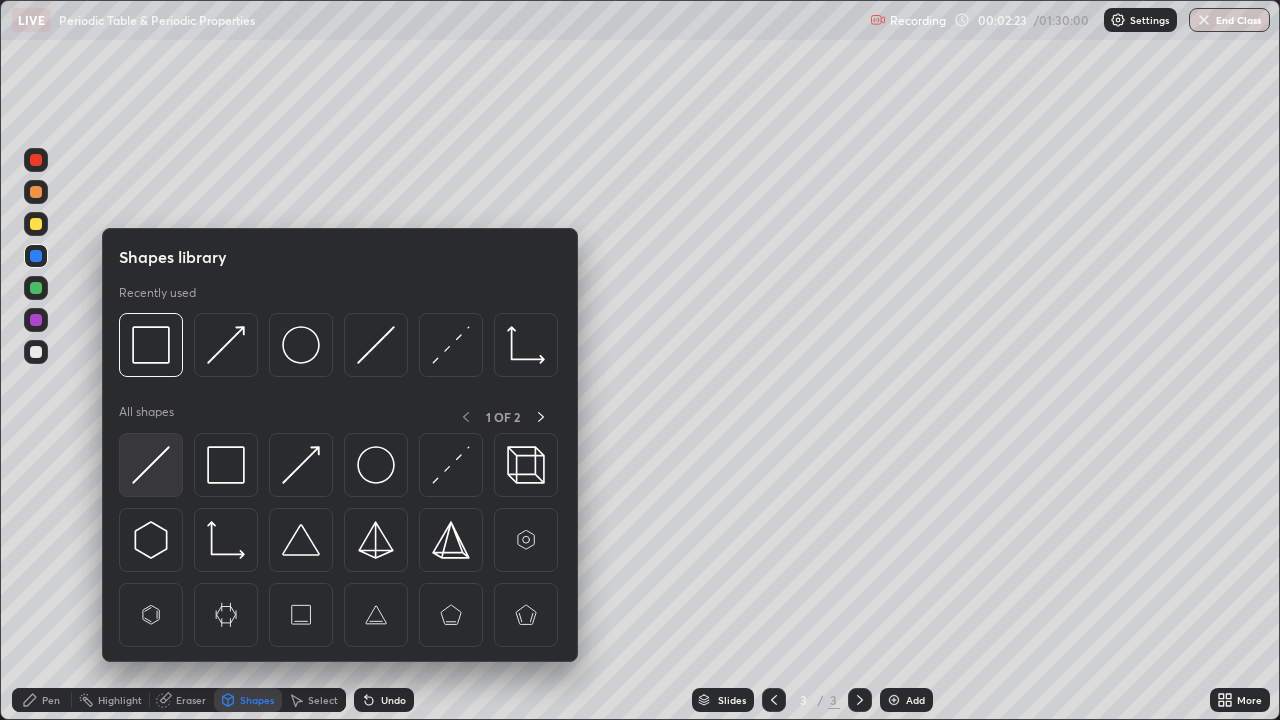 click at bounding box center (151, 465) 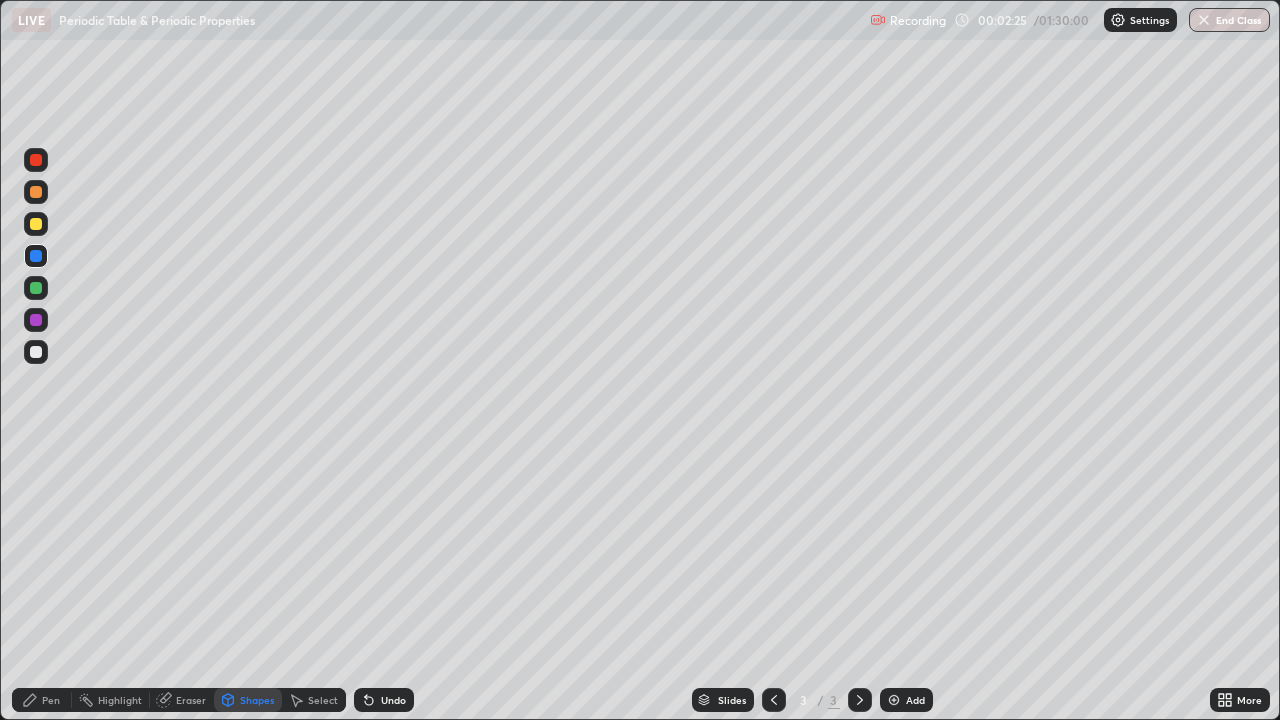click on "Pen" at bounding box center (51, 700) 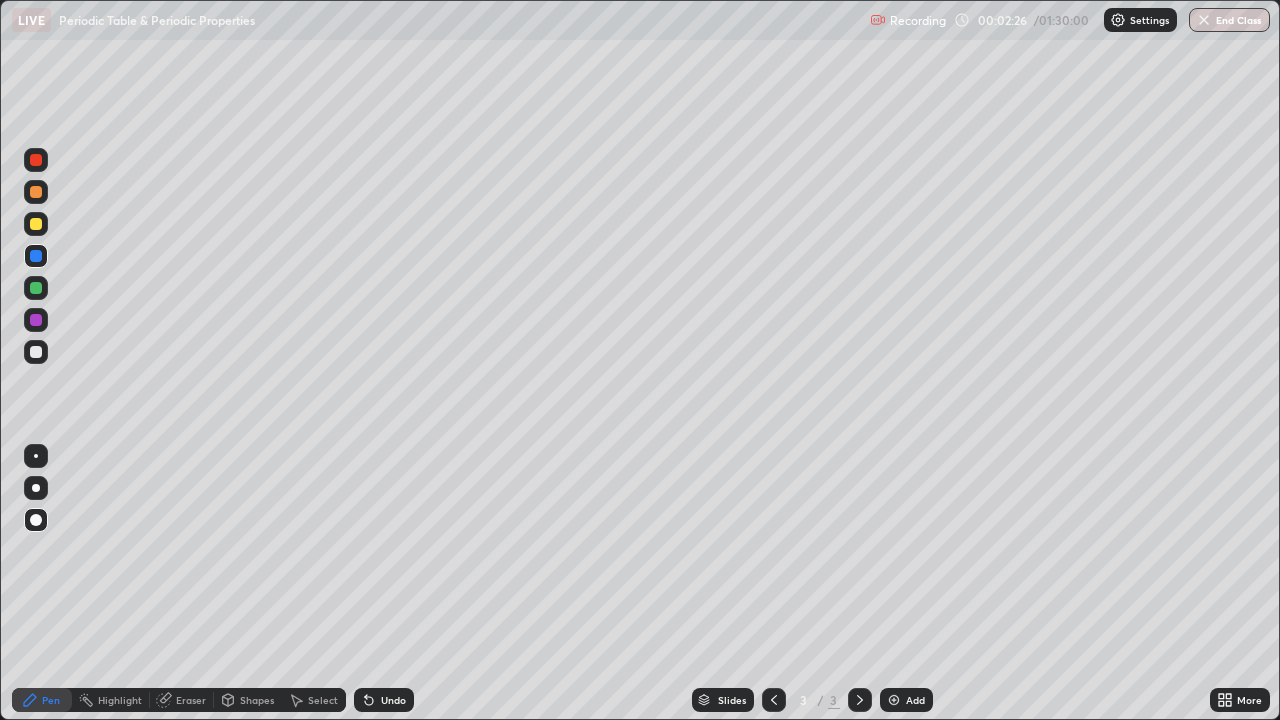 click at bounding box center (36, 224) 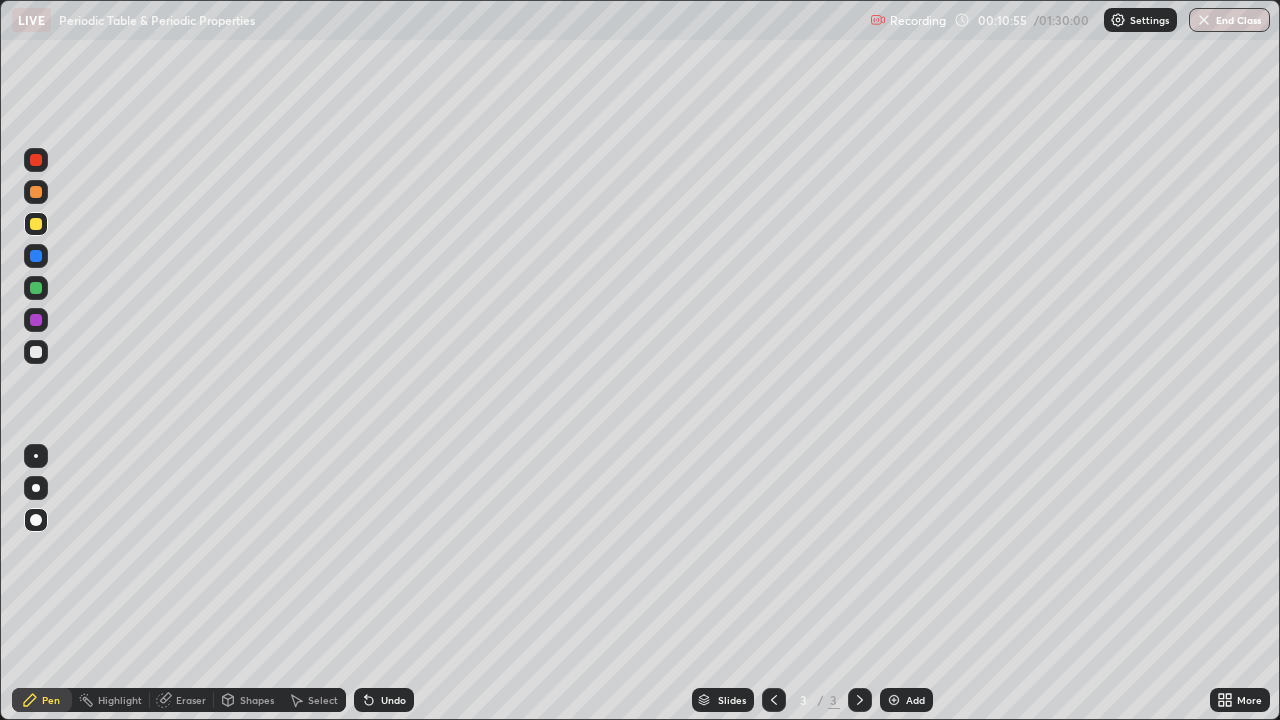 click at bounding box center [36, 352] 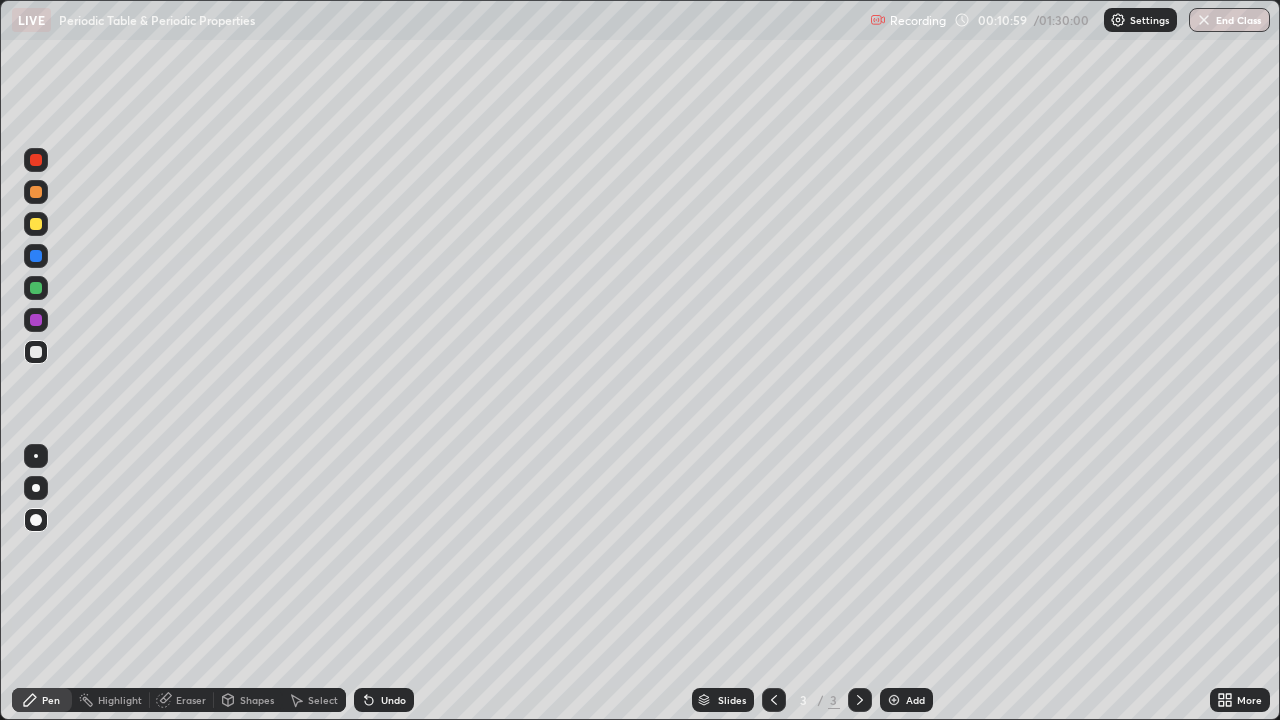 click on "Undo" at bounding box center (393, 700) 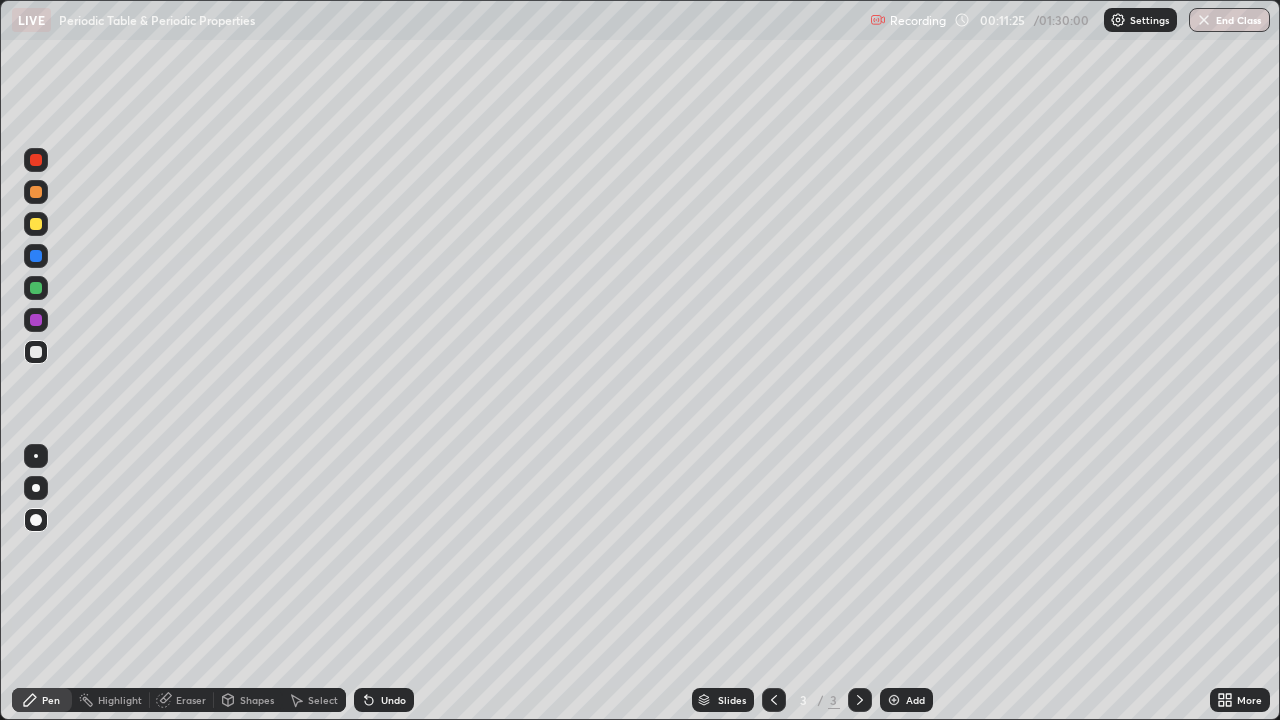 click on "Shapes" at bounding box center [257, 700] 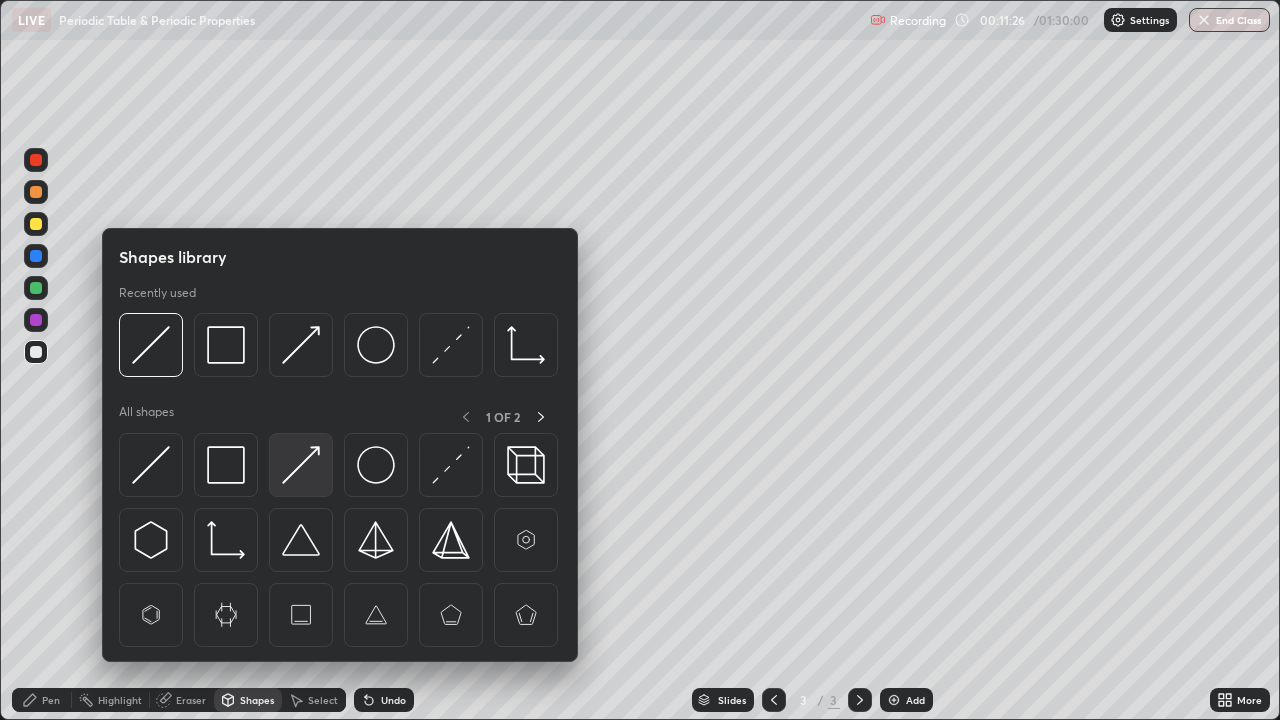 click at bounding box center (301, 465) 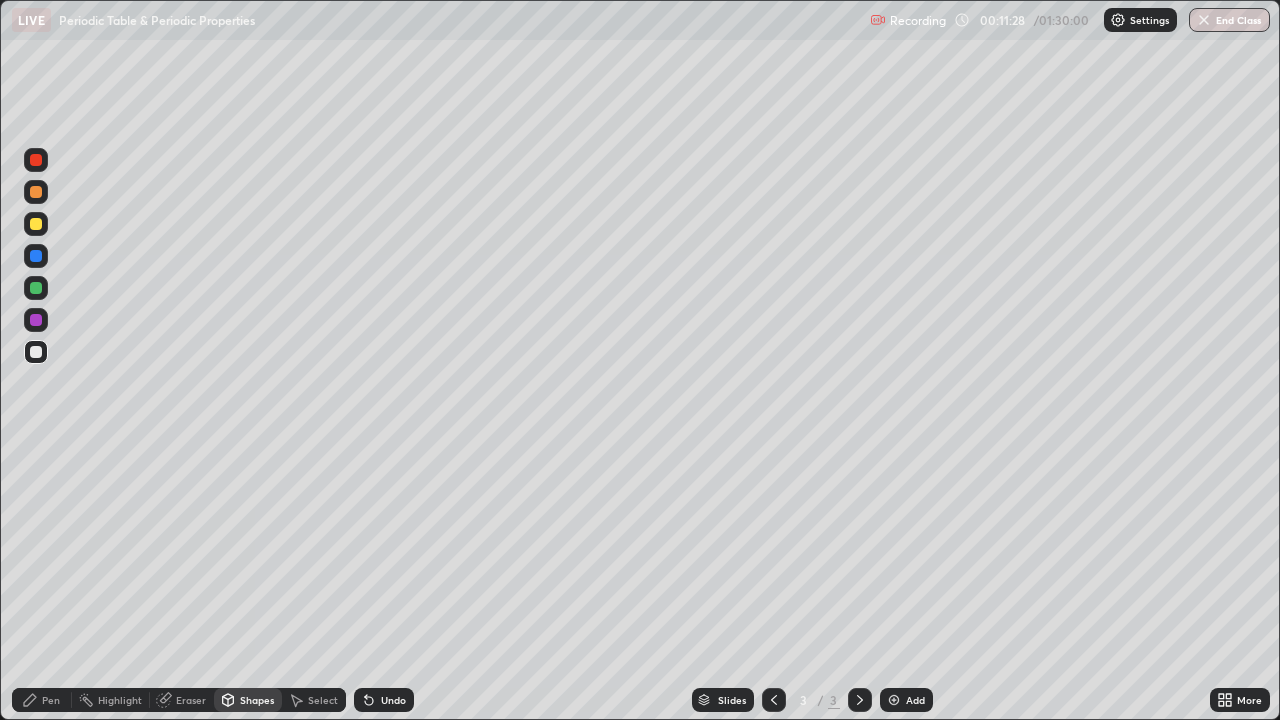 click 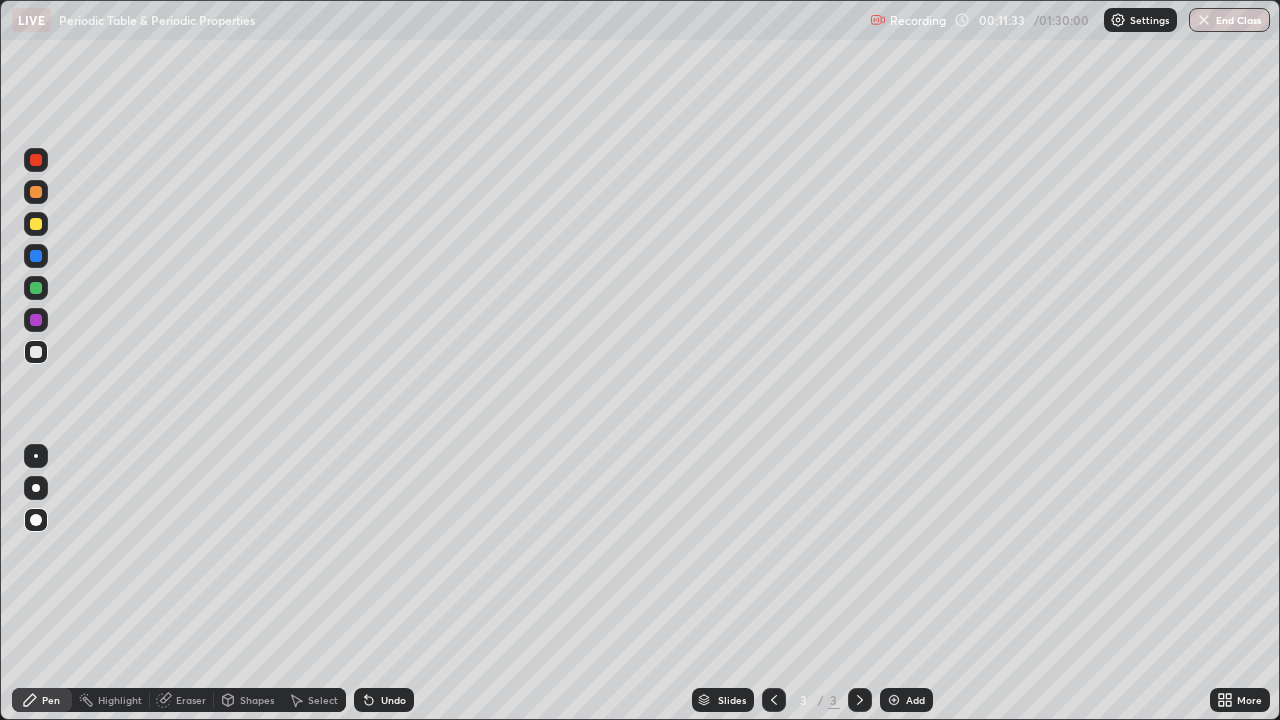 click on "Add" at bounding box center [915, 700] 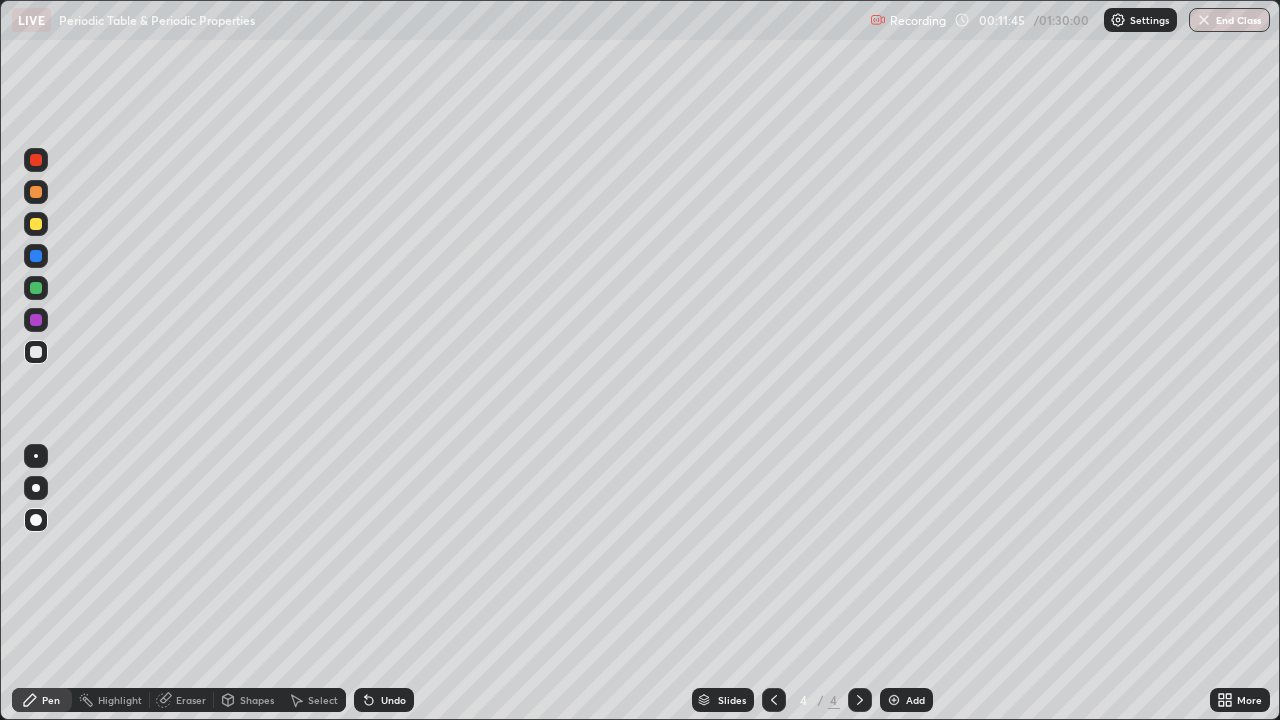 click on "Shapes" at bounding box center (257, 700) 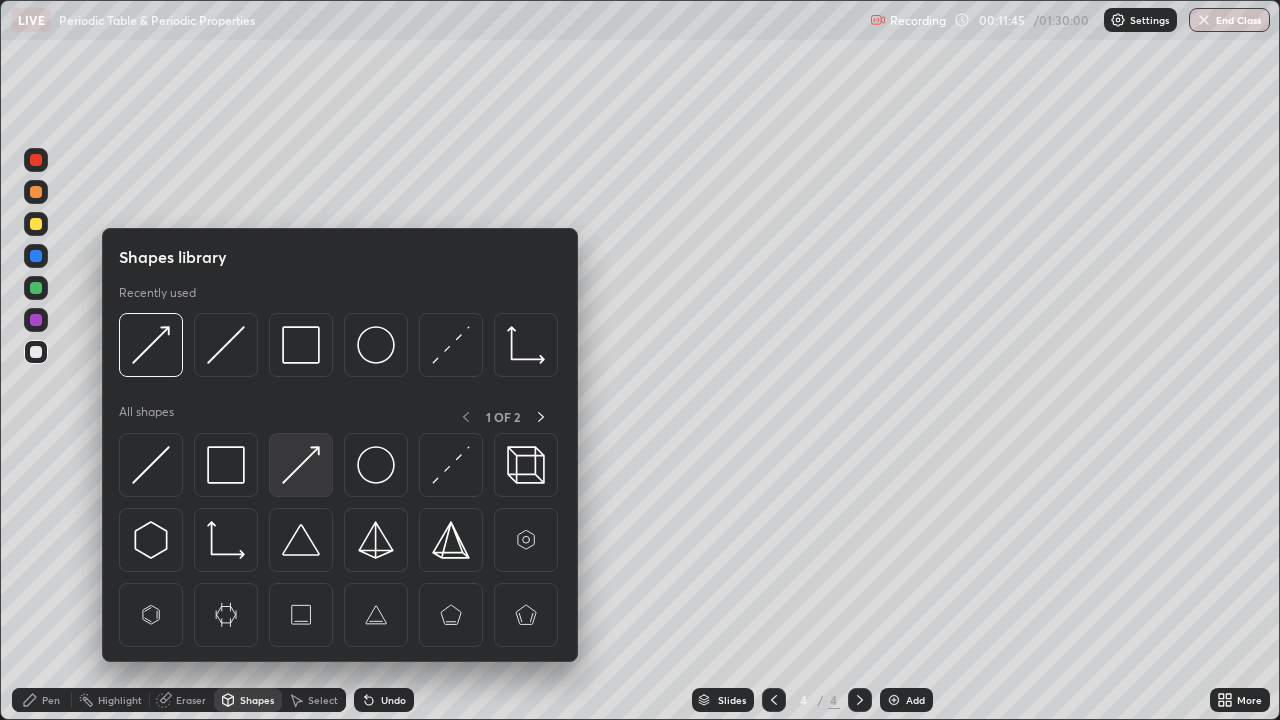 click at bounding box center (301, 465) 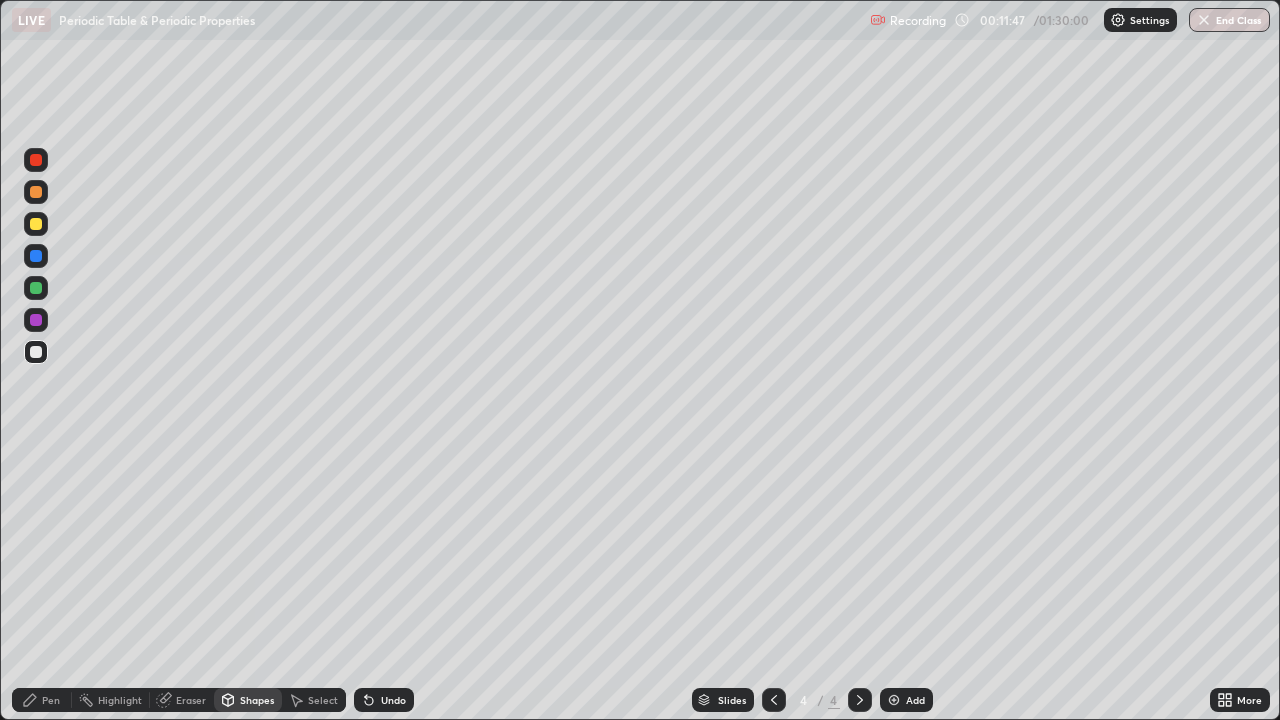 click on "Pen" at bounding box center (51, 700) 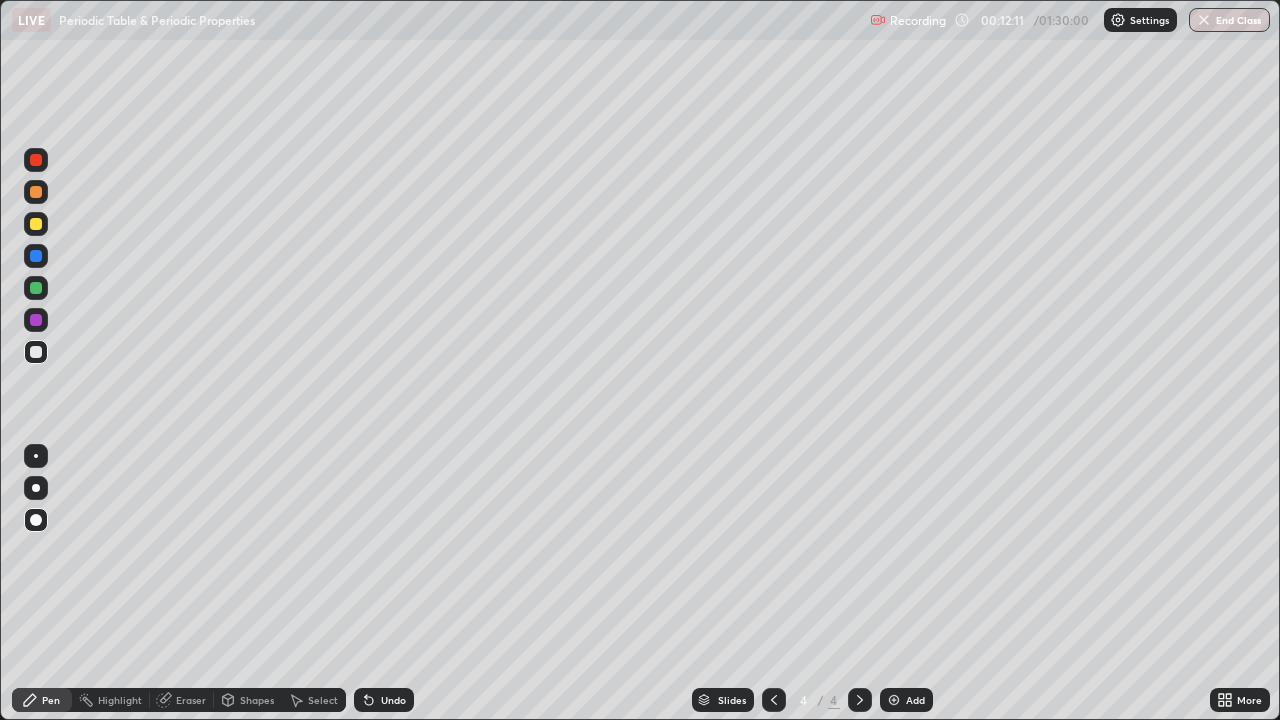 click at bounding box center [774, 700] 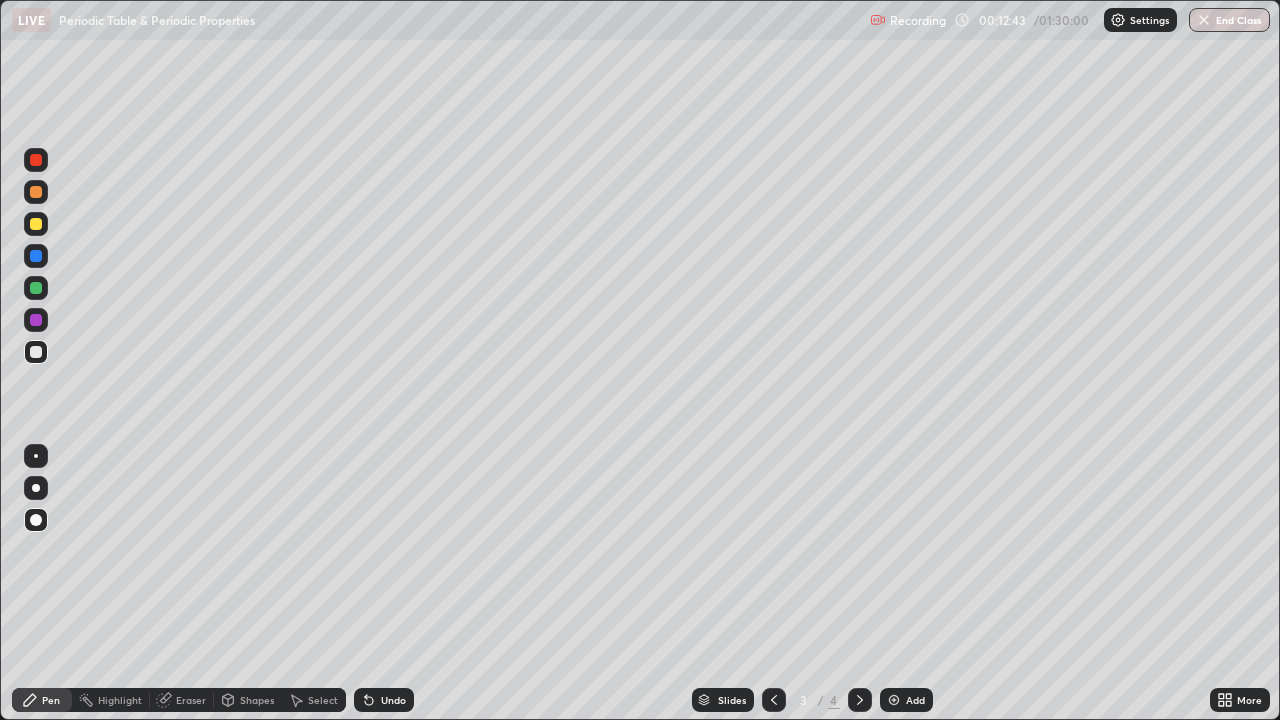 click on "Pen" at bounding box center [42, 700] 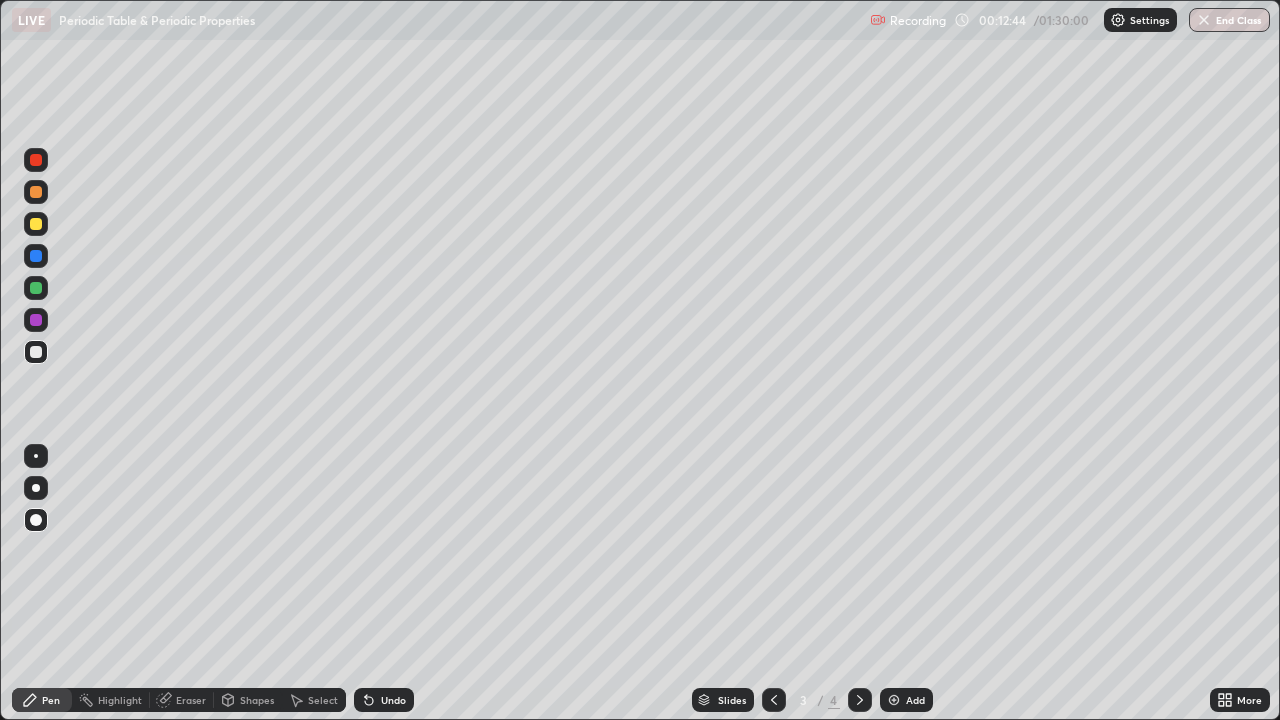 click at bounding box center [36, 288] 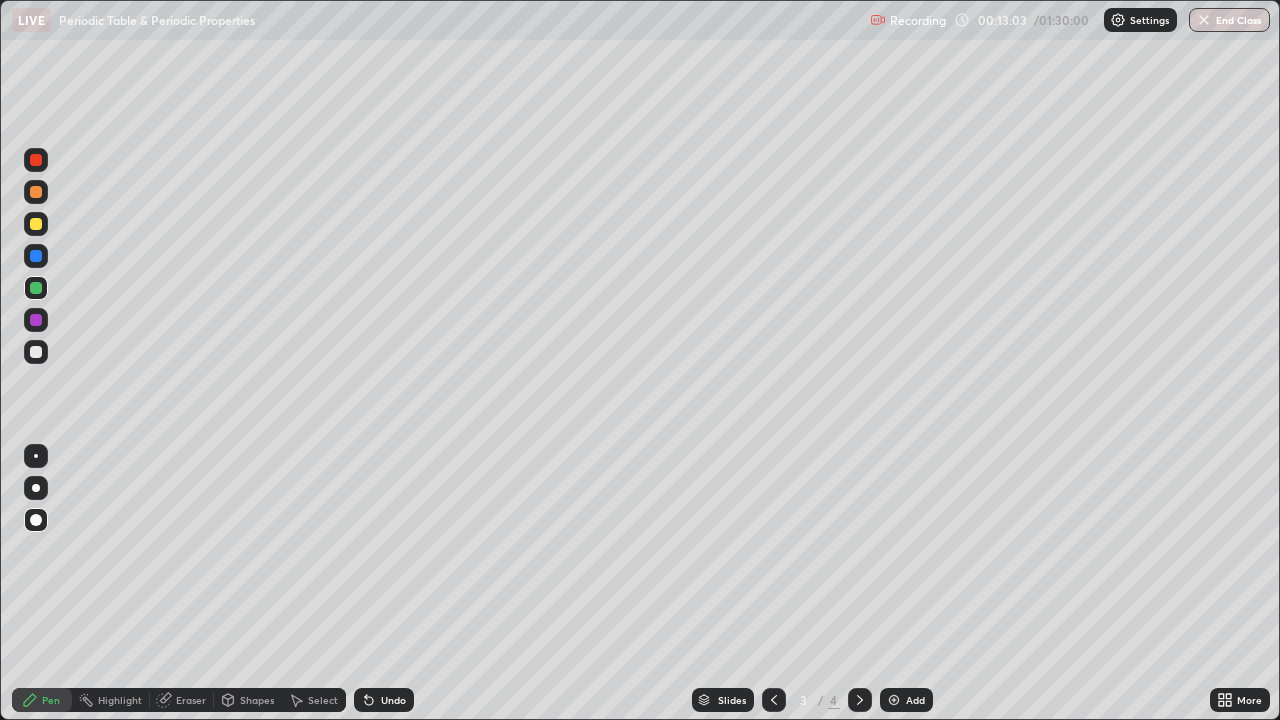 click on "Undo" at bounding box center [393, 700] 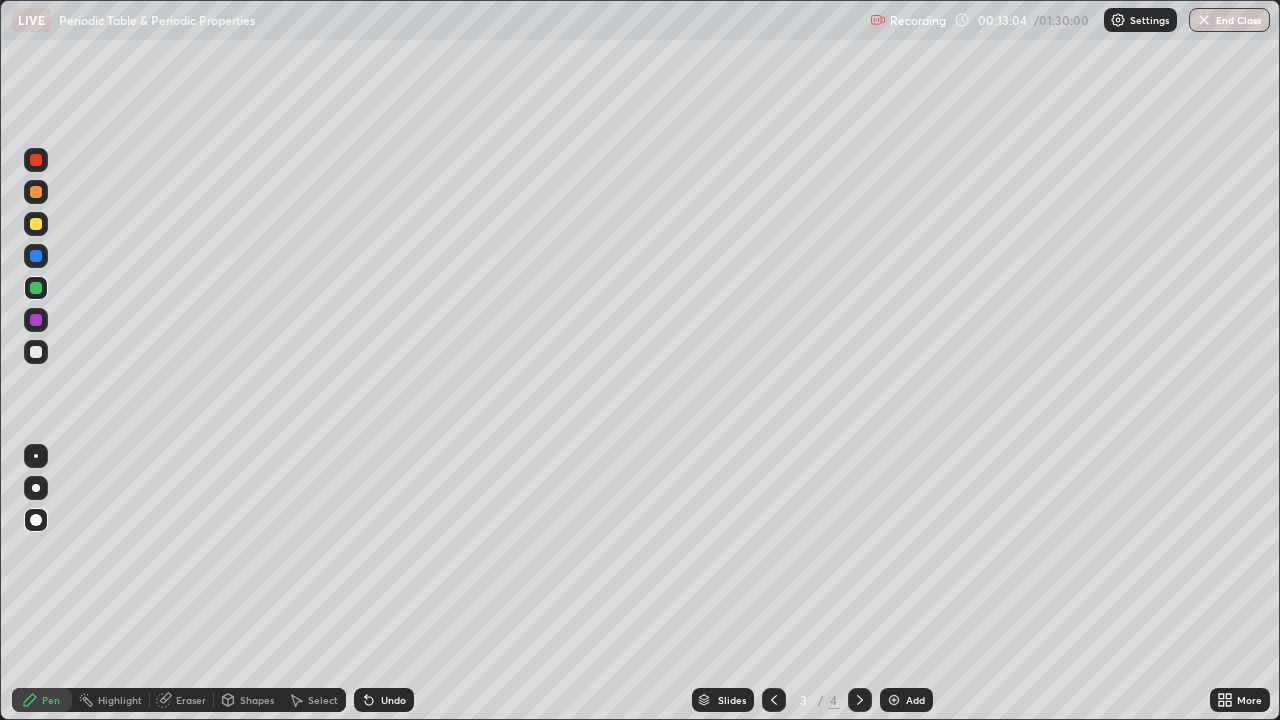click on "Undo" at bounding box center (393, 700) 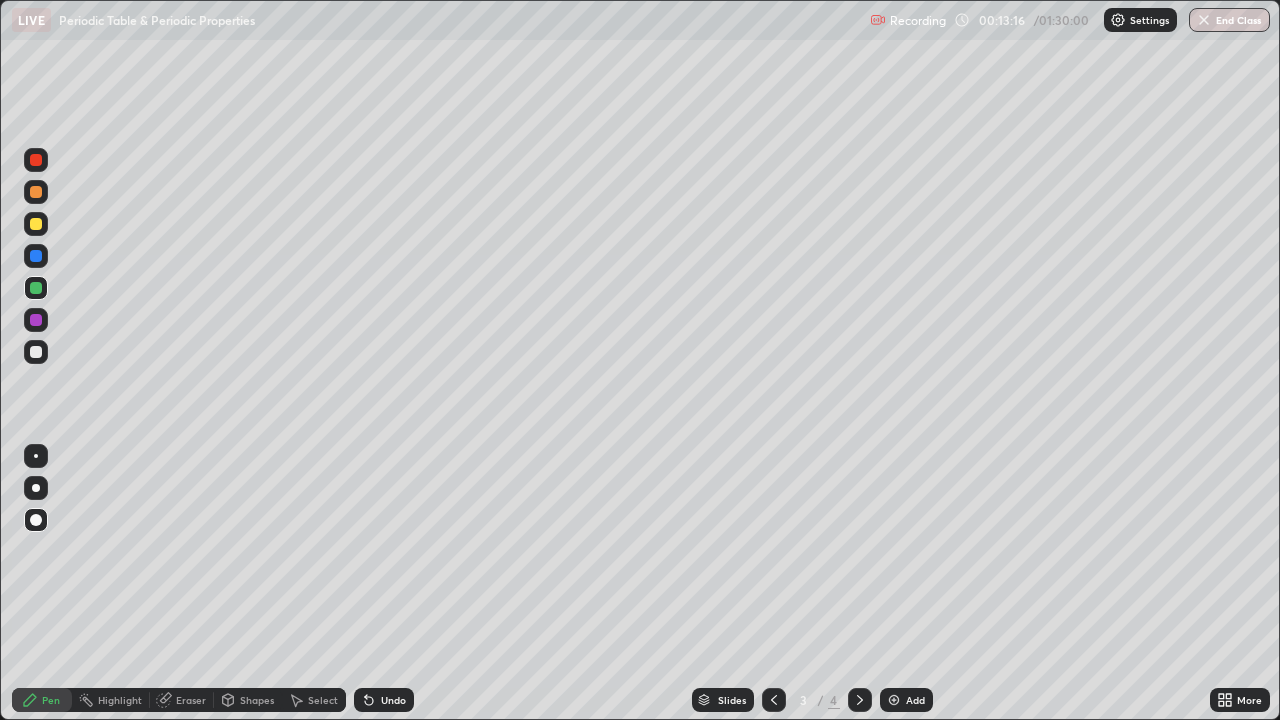 click at bounding box center [860, 700] 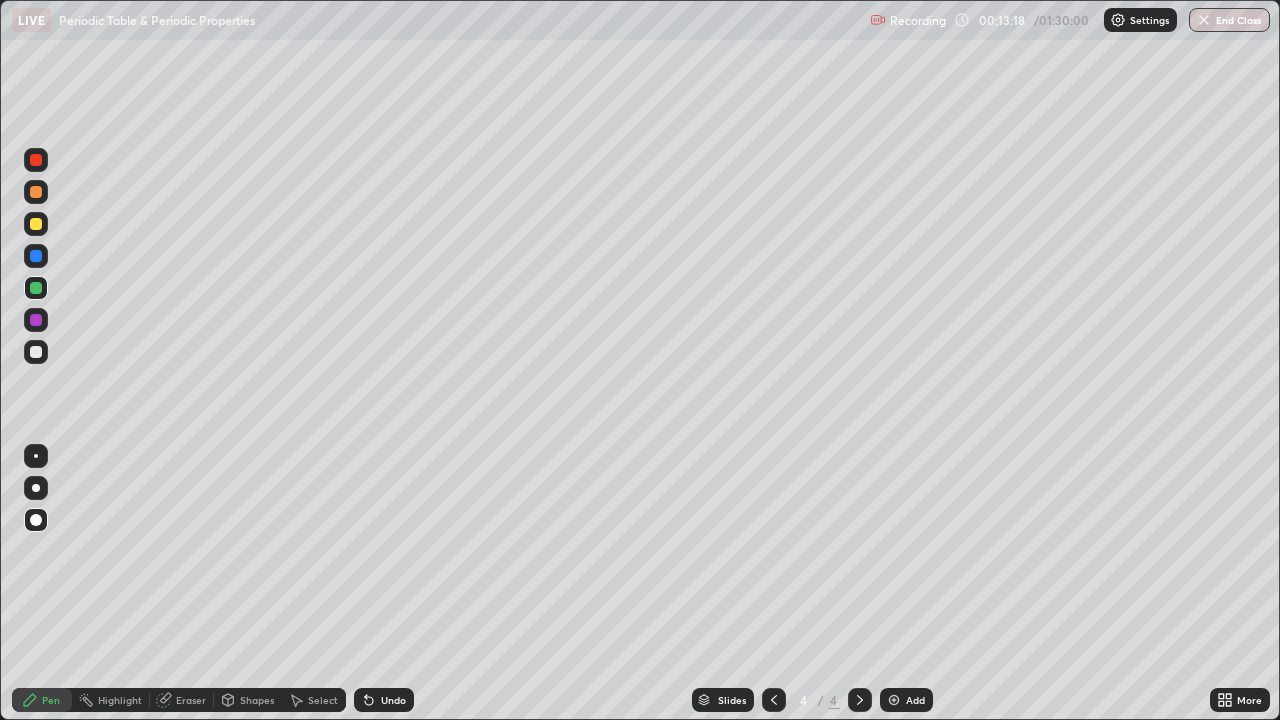 click on "Undo" at bounding box center (393, 700) 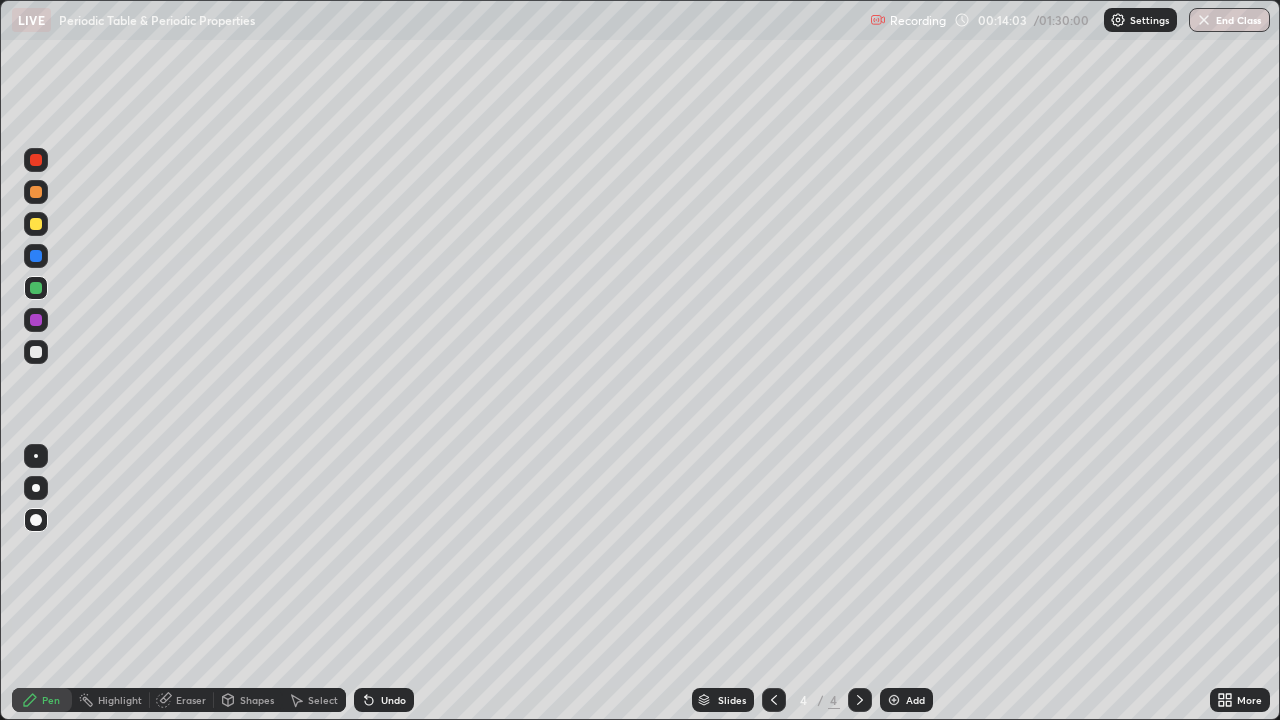 click on "Undo" at bounding box center (384, 700) 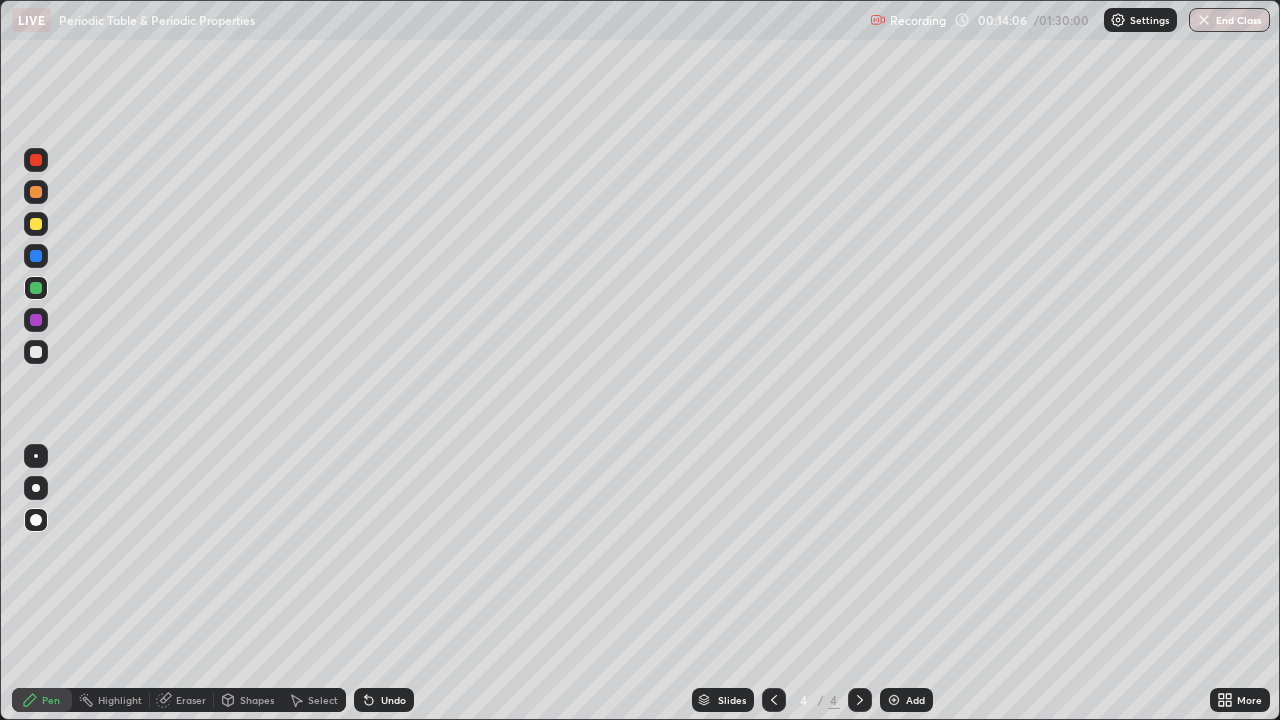 click 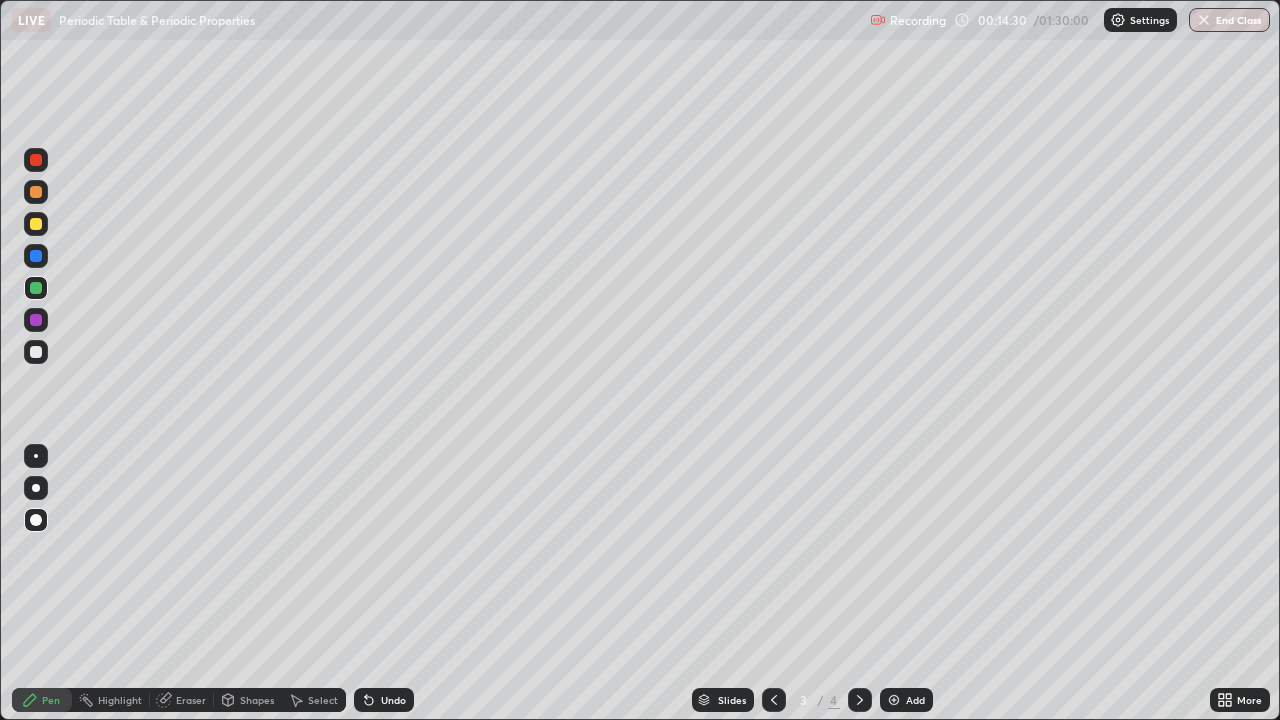 click at bounding box center [36, 320] 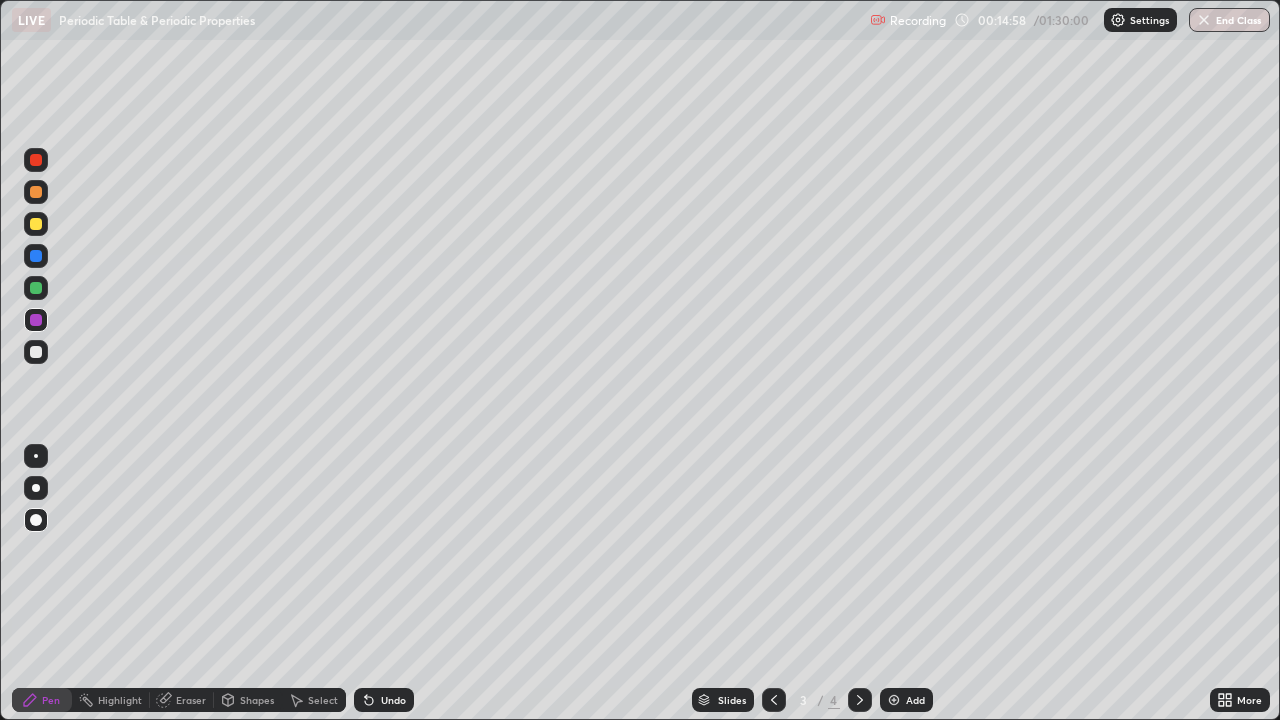click 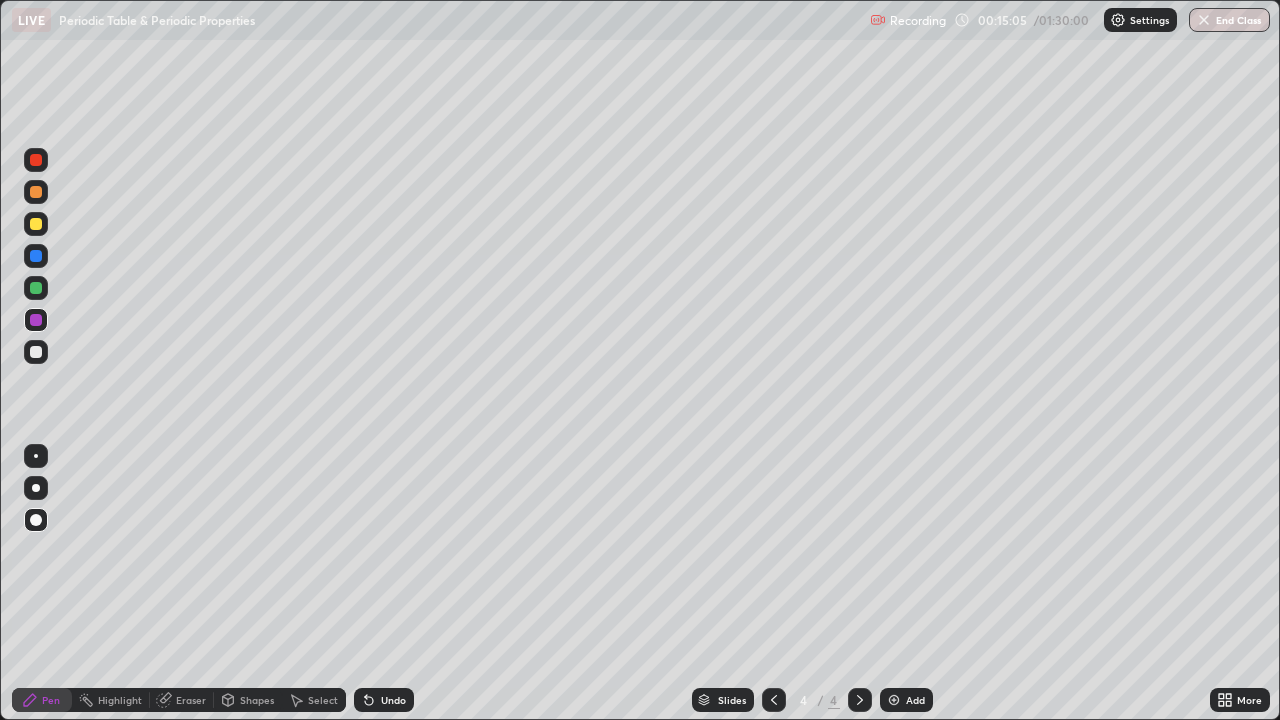 click on "Undo" at bounding box center (384, 700) 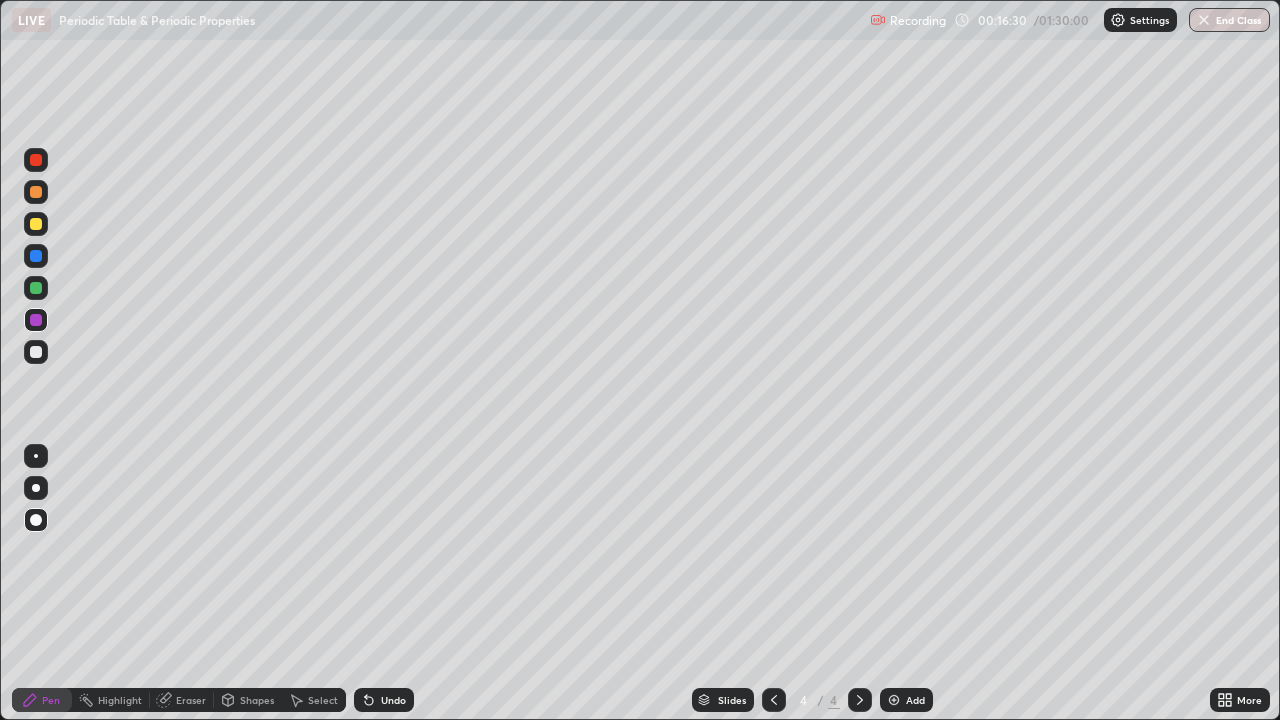 click on "Add" at bounding box center [915, 700] 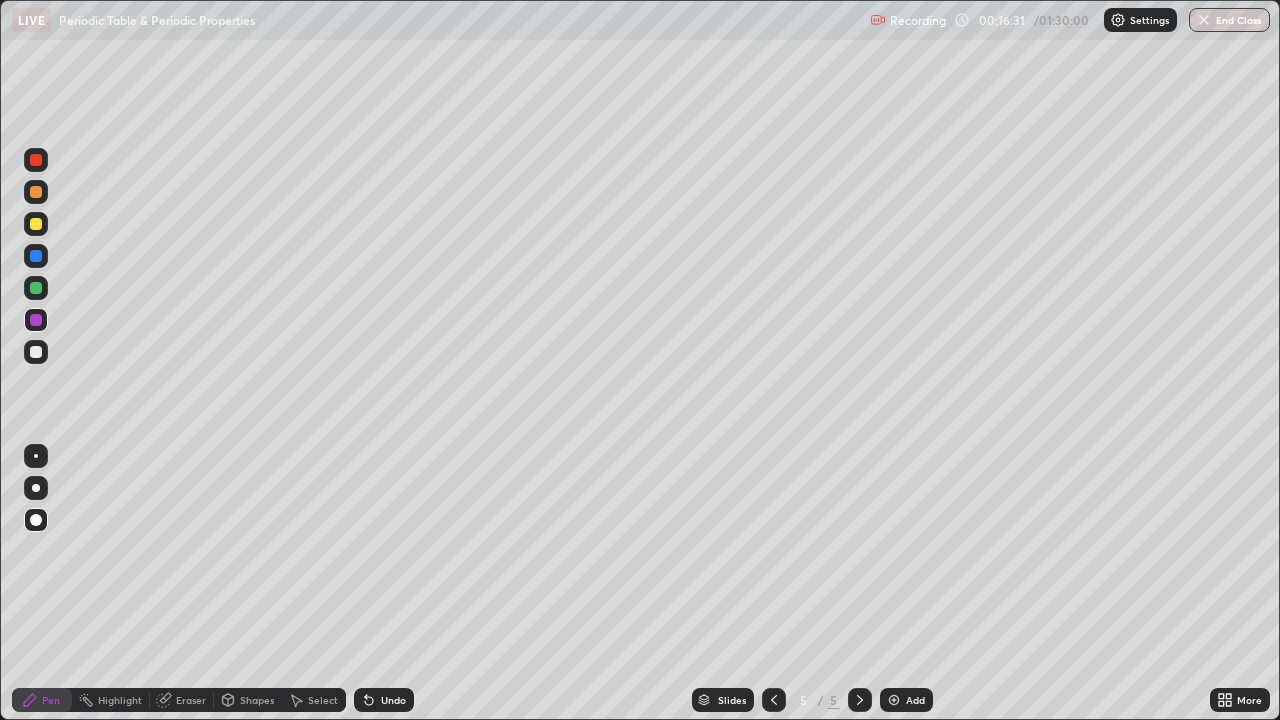 click at bounding box center (36, 224) 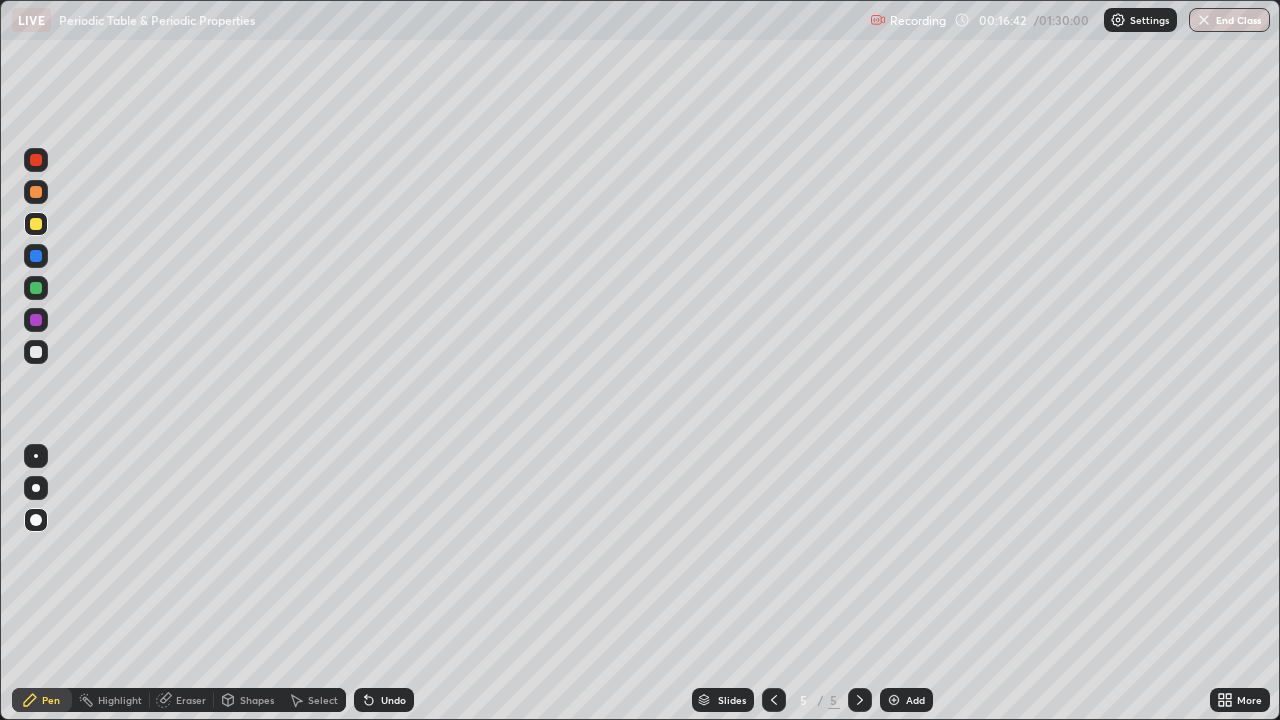 click on "Shapes" at bounding box center (257, 700) 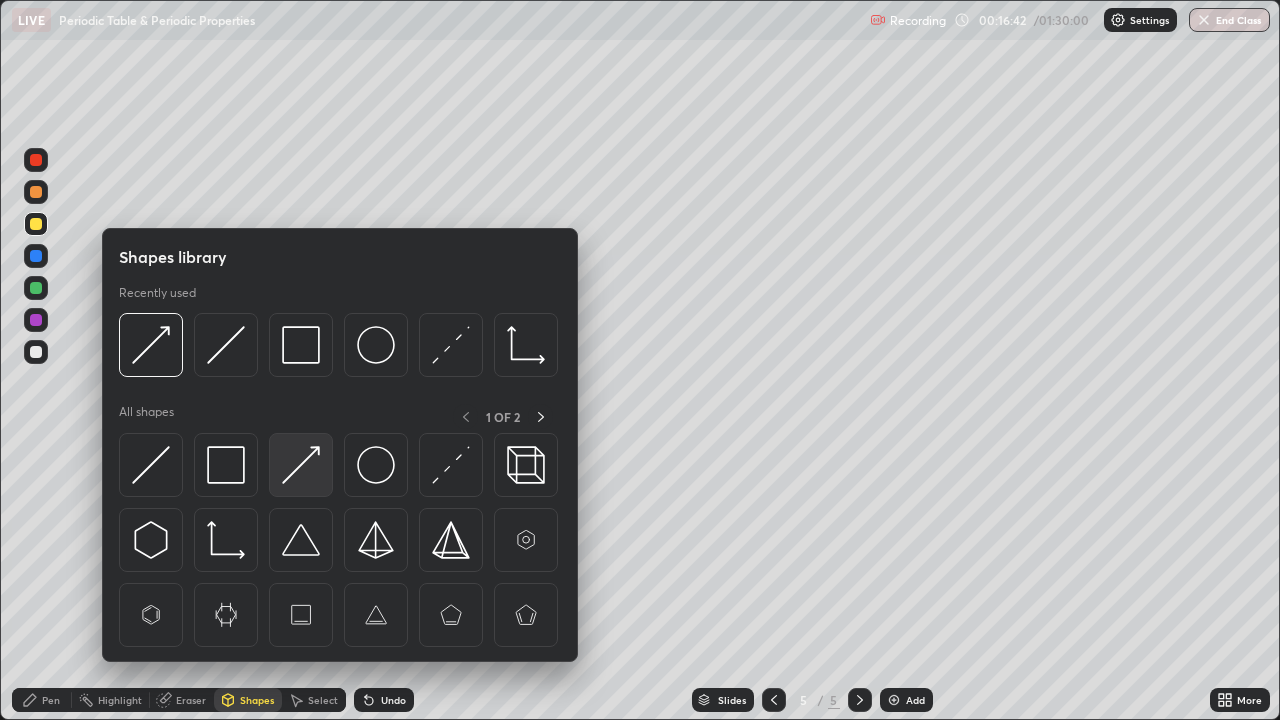 click at bounding box center [301, 465] 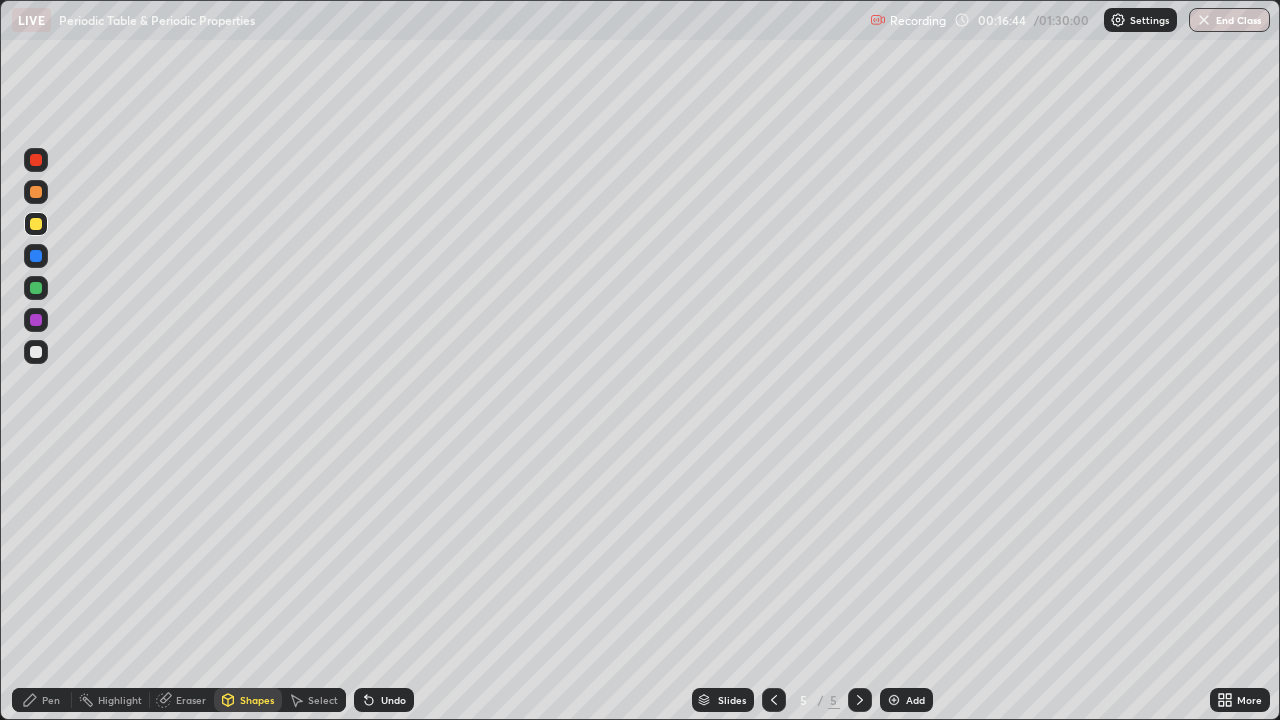 click 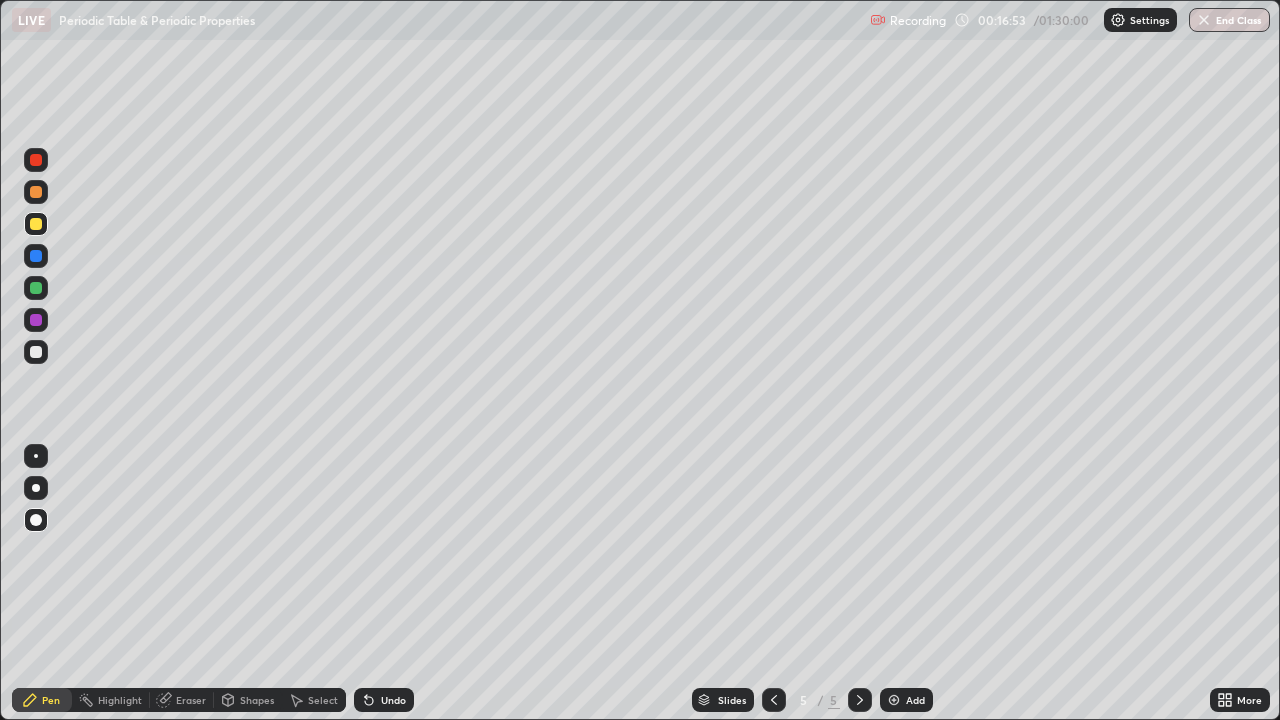click on "Shapes" at bounding box center [257, 700] 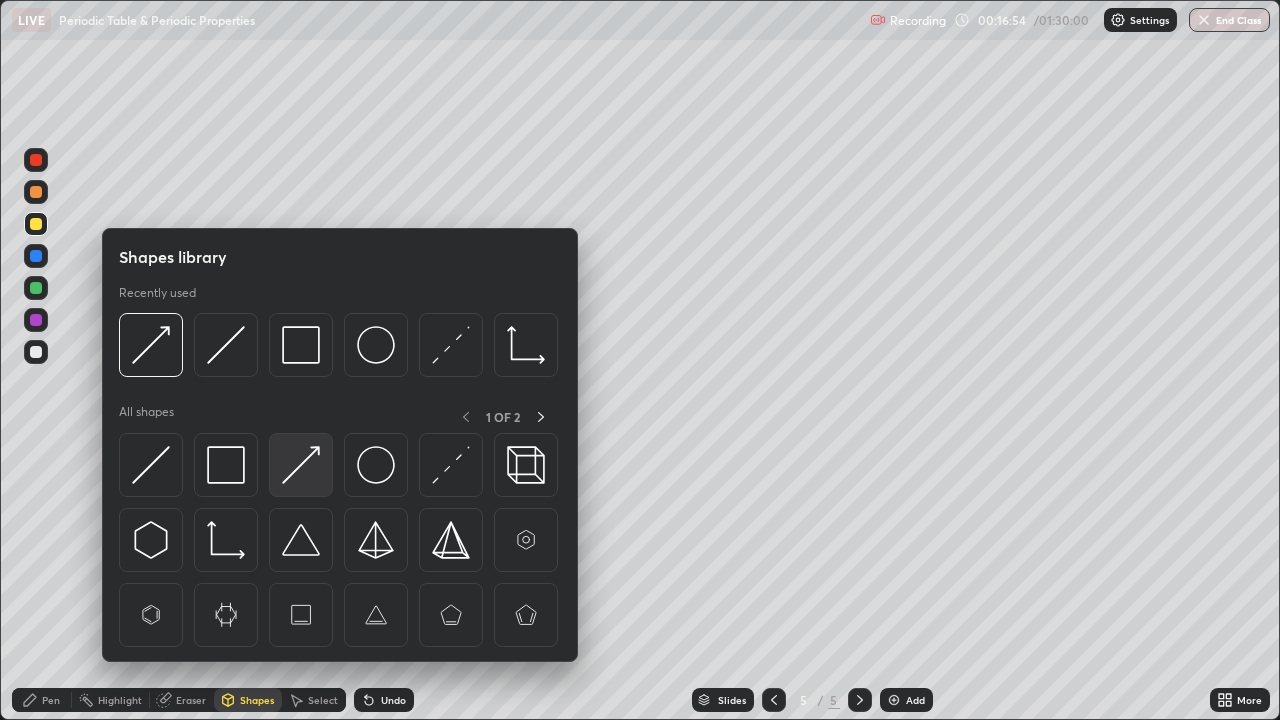 click at bounding box center [301, 465] 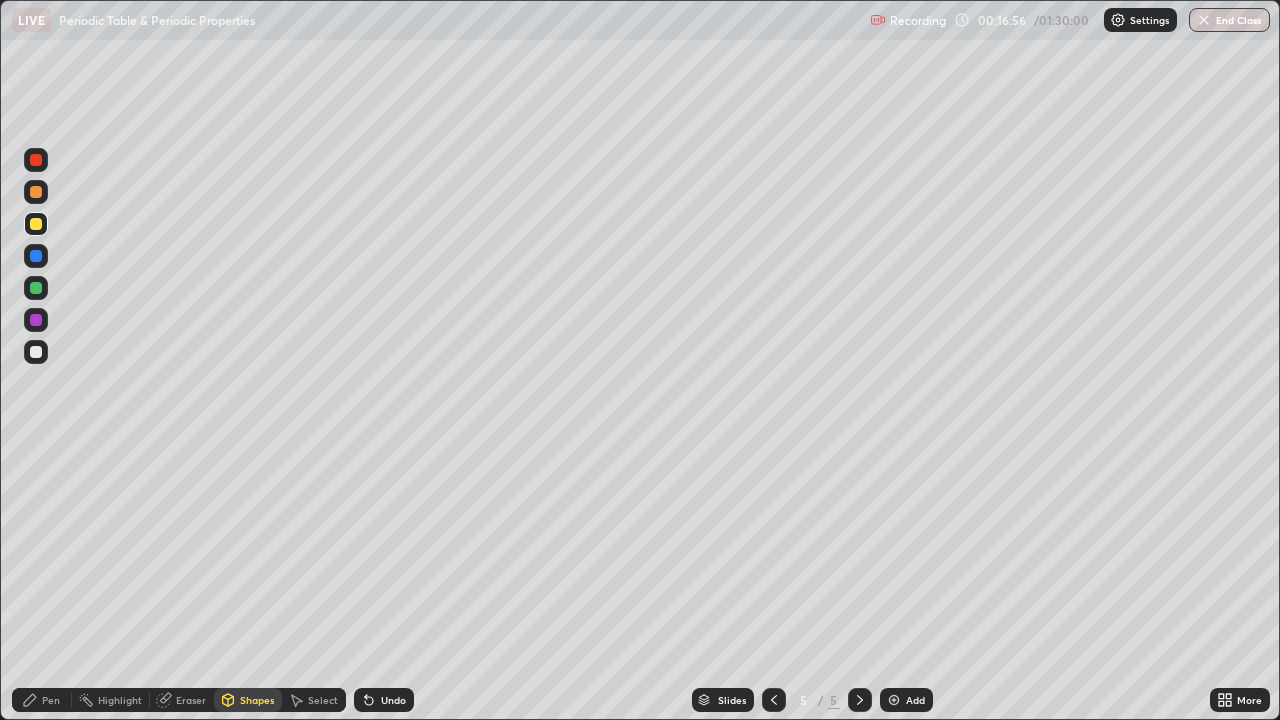 click on "Pen" at bounding box center (51, 700) 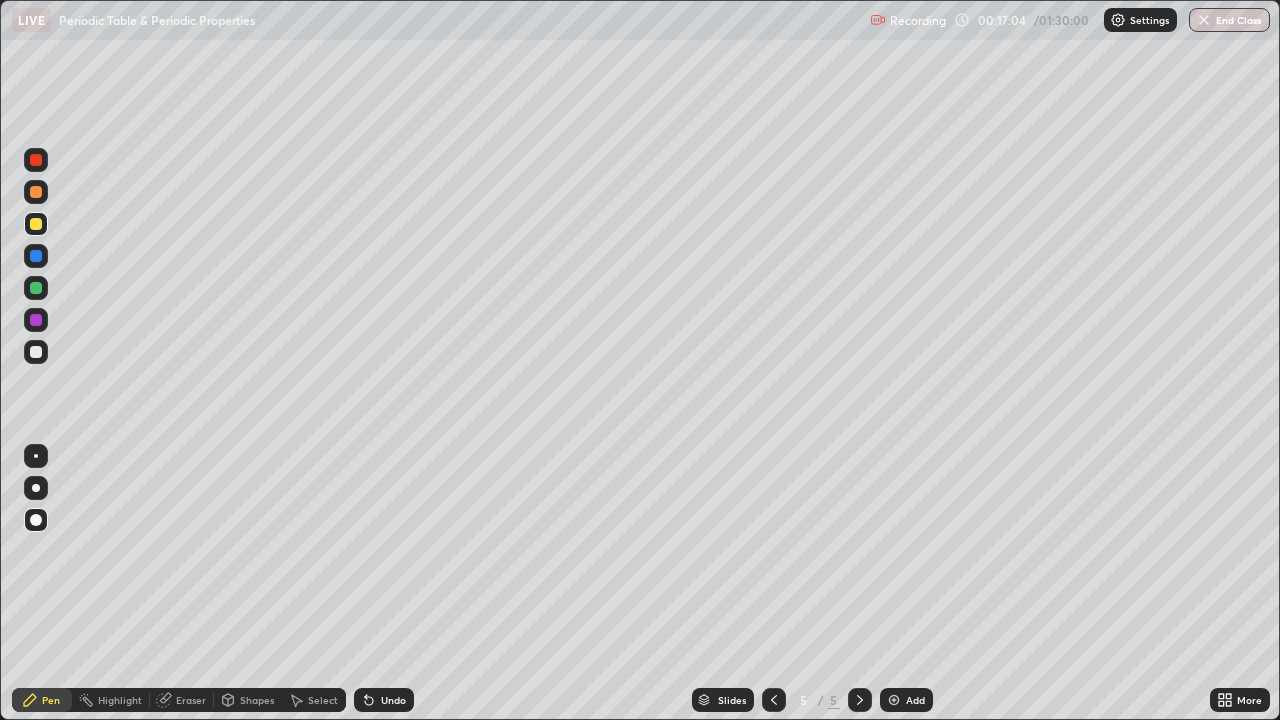 click on "Undo" at bounding box center (393, 700) 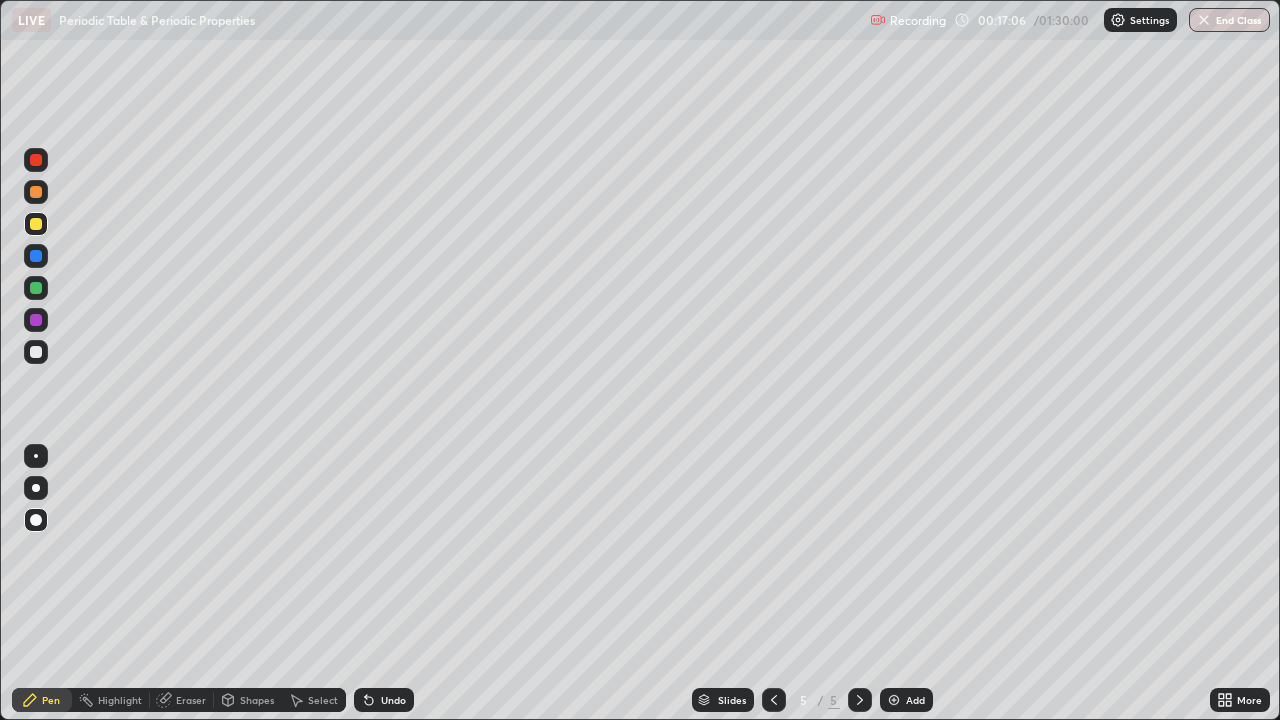 click on "Undo" at bounding box center (393, 700) 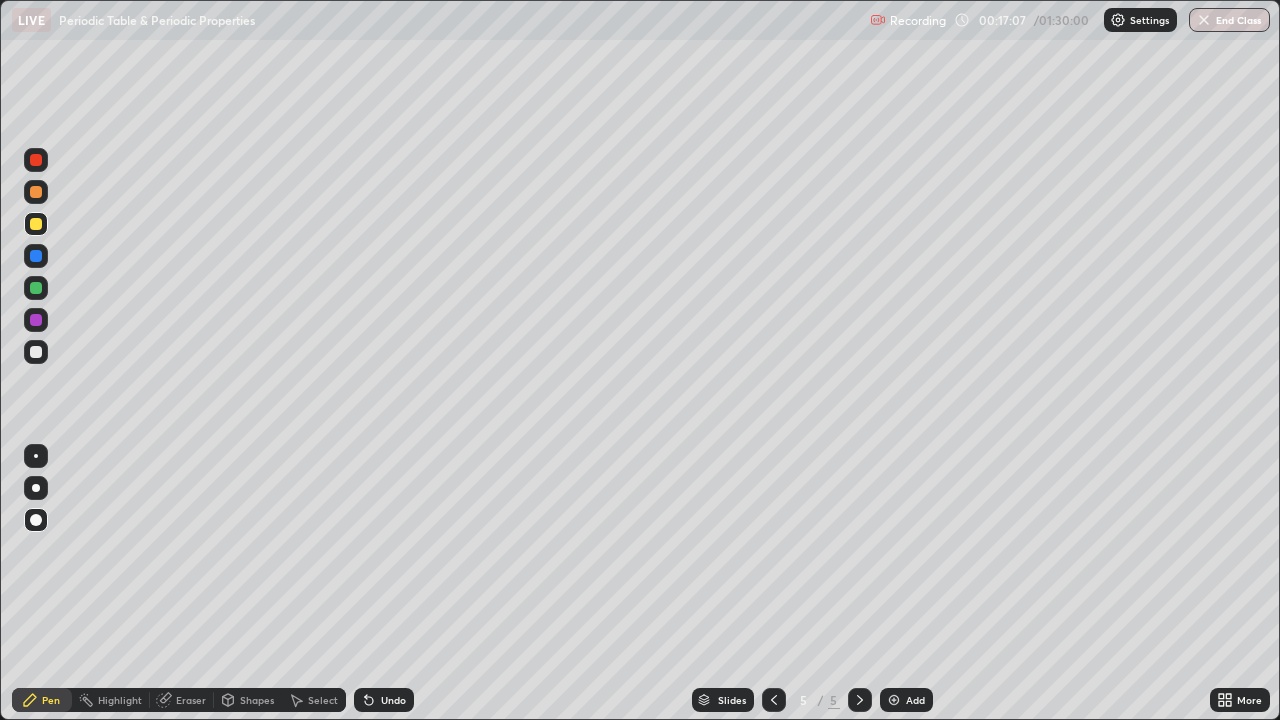 click on "Undo" at bounding box center [393, 700] 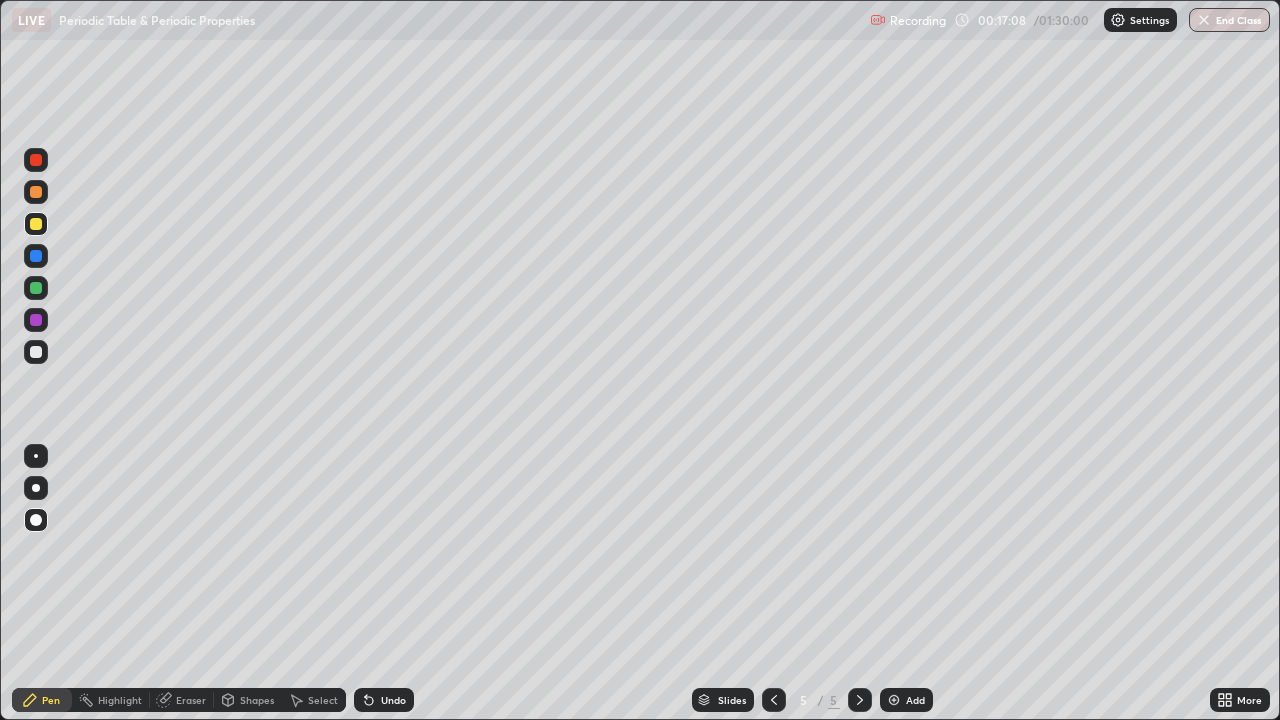 click on "Undo" at bounding box center [393, 700] 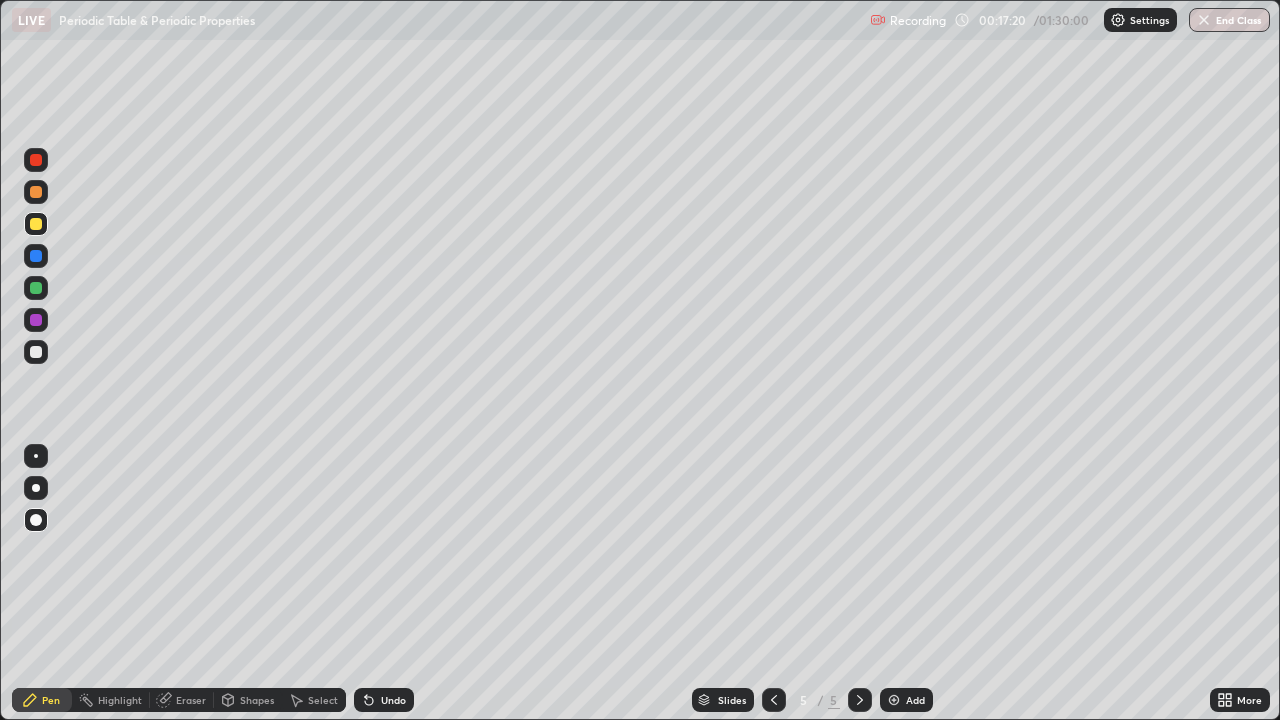 click at bounding box center [36, 256] 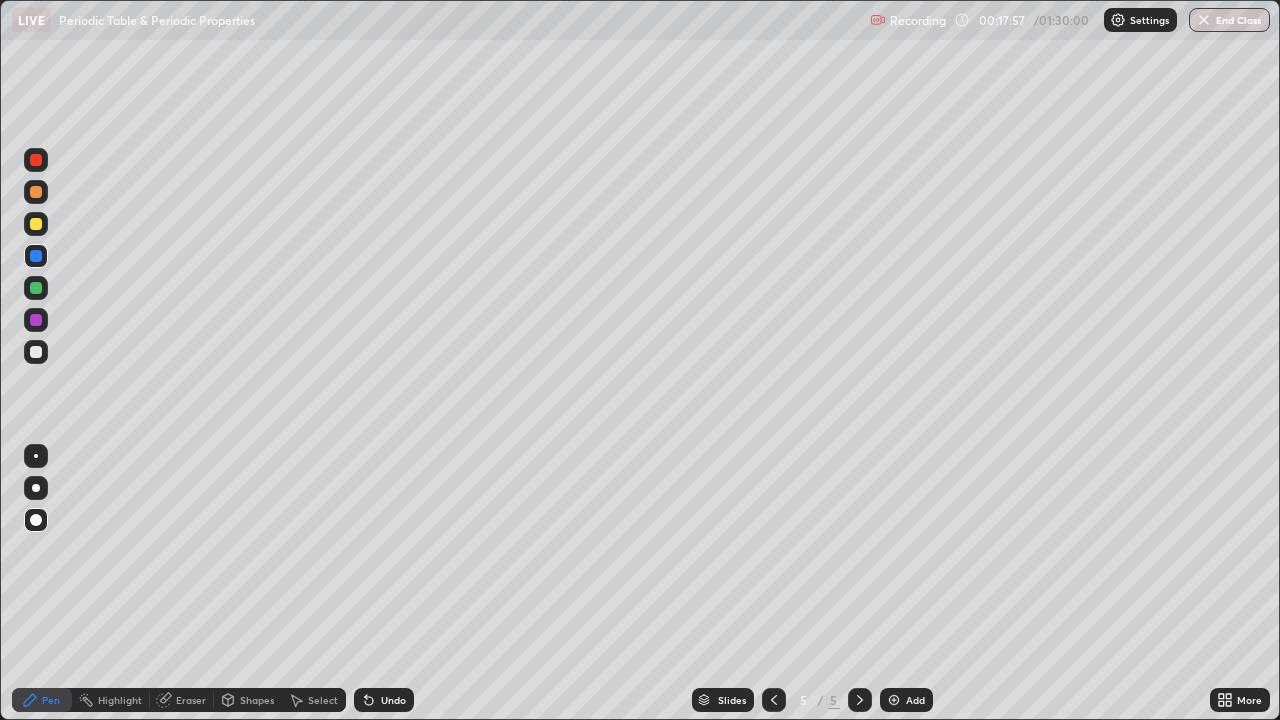 click on "Shapes" at bounding box center [257, 700] 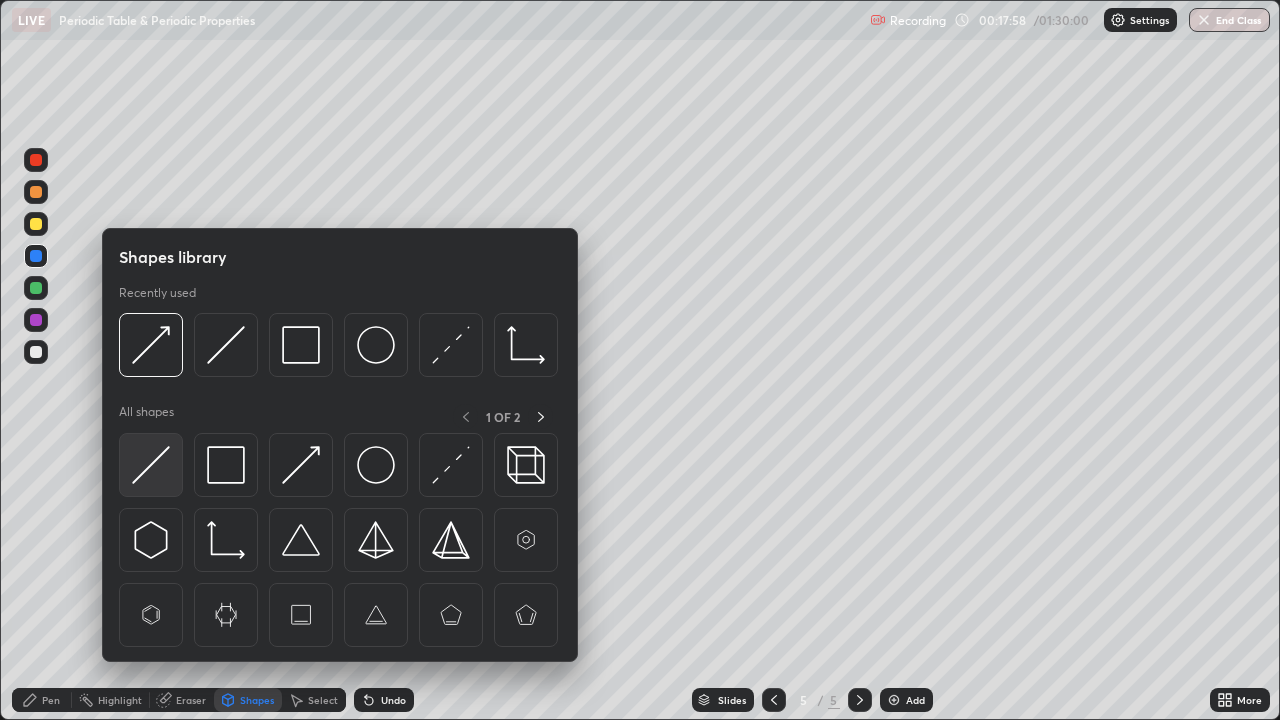 click at bounding box center (151, 465) 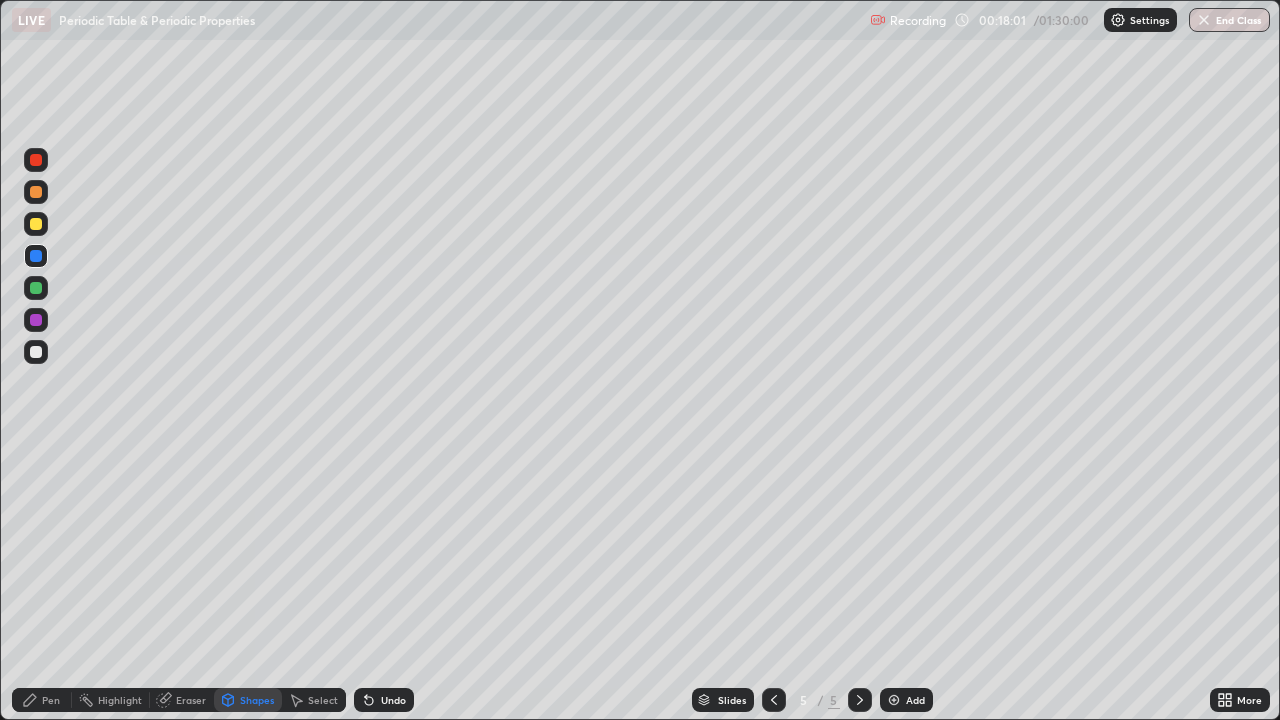 click on "Pen" at bounding box center [51, 700] 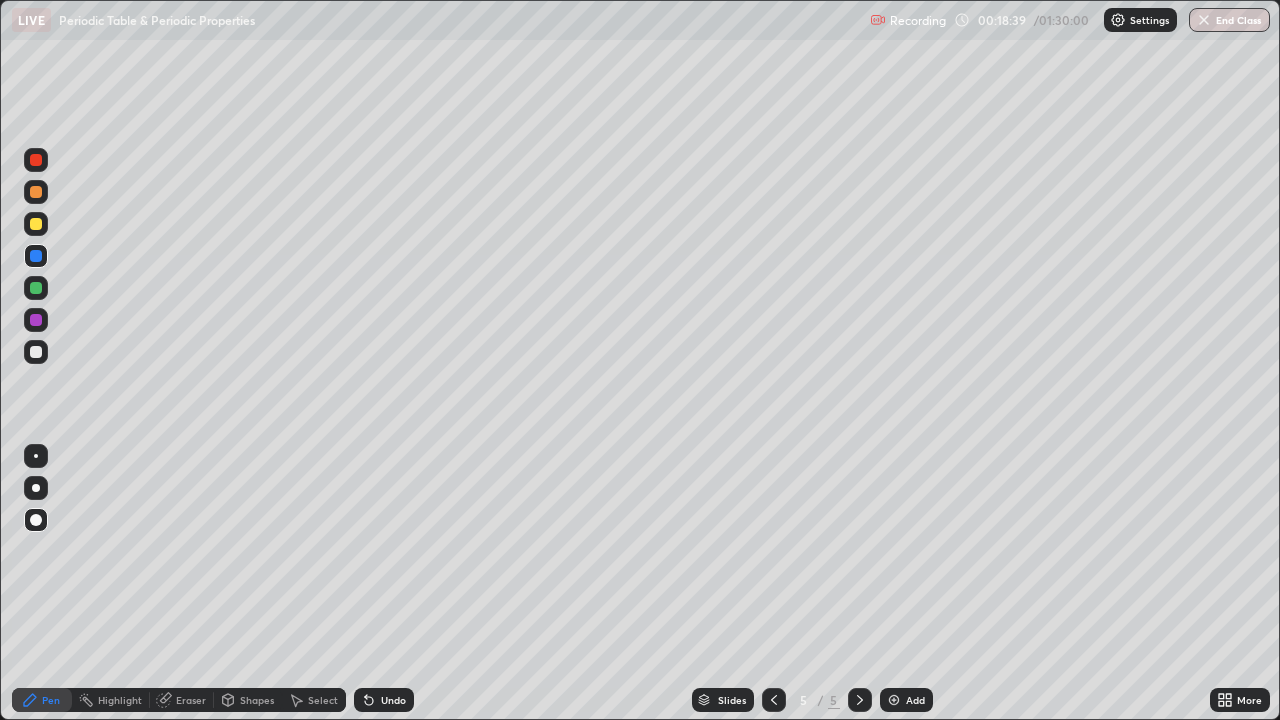 click 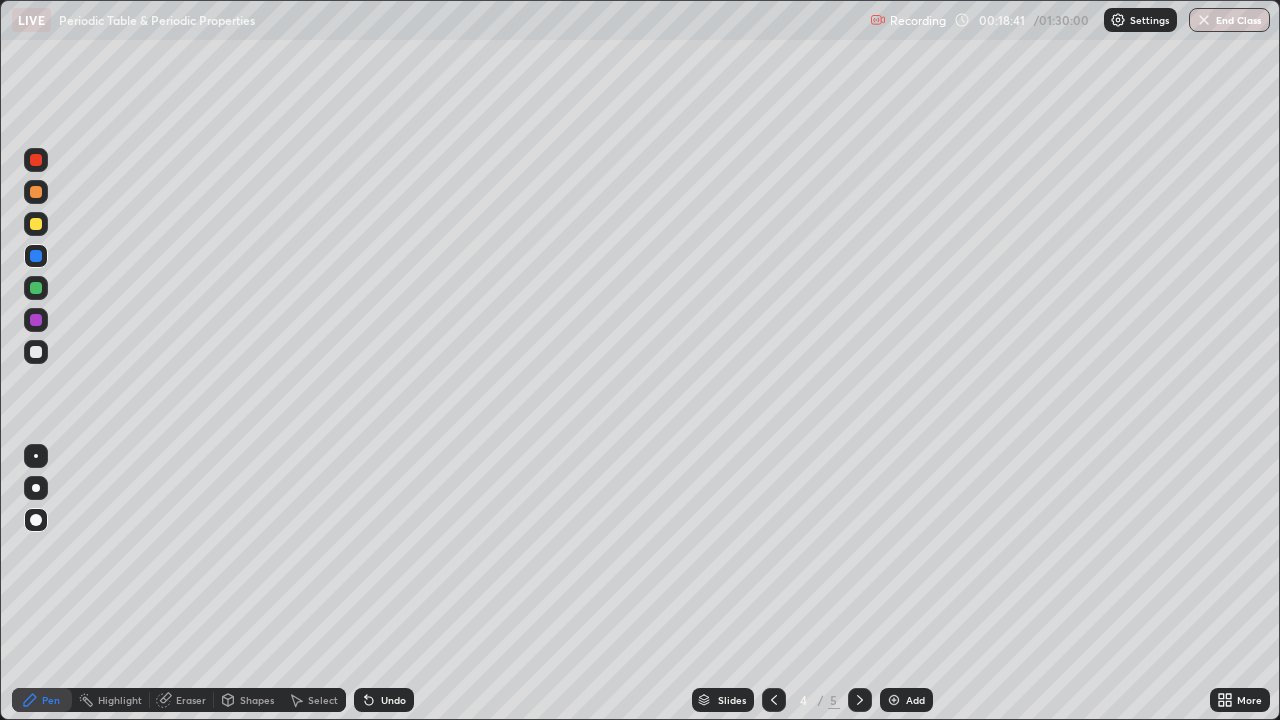 click 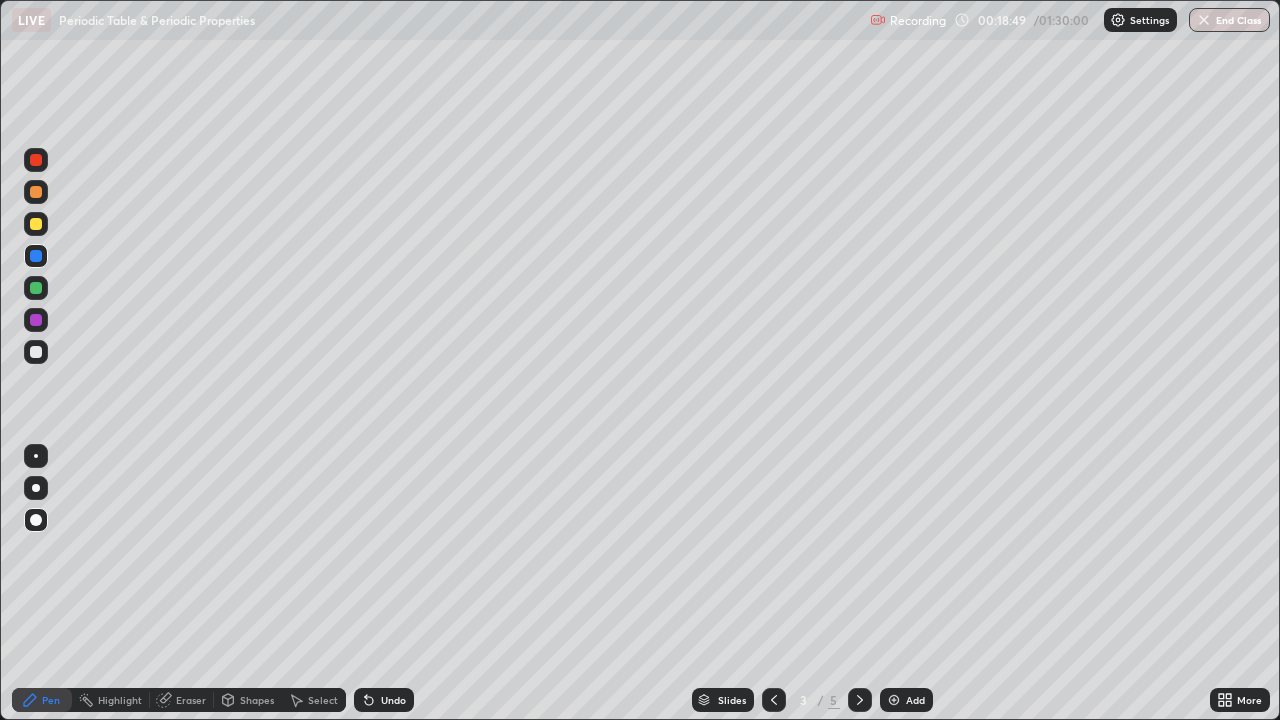 click 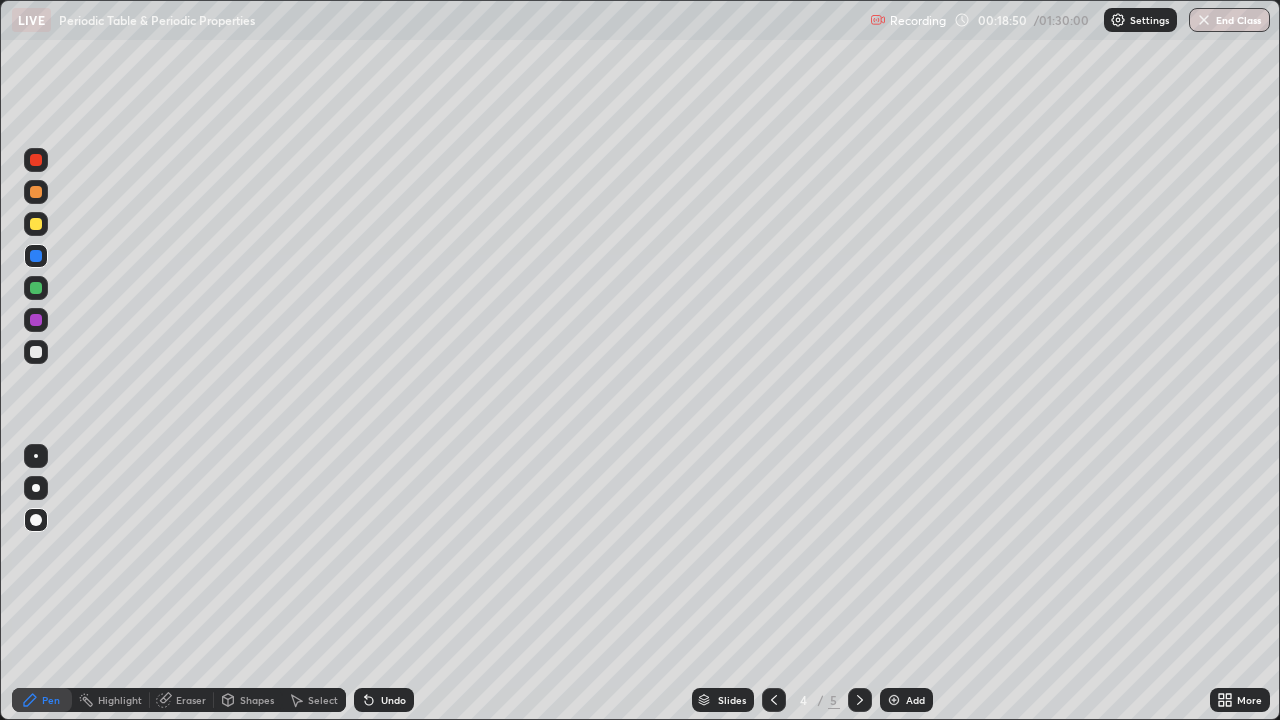 click at bounding box center (860, 700) 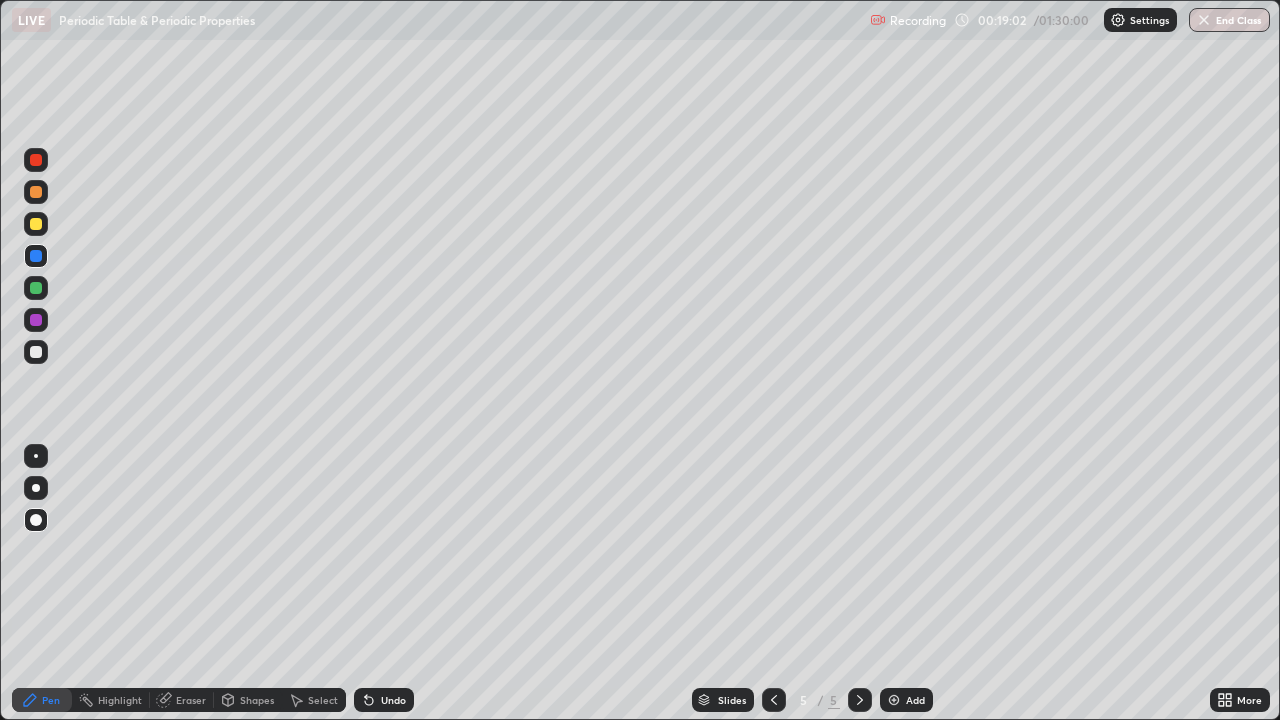 click on "Shapes" at bounding box center [248, 700] 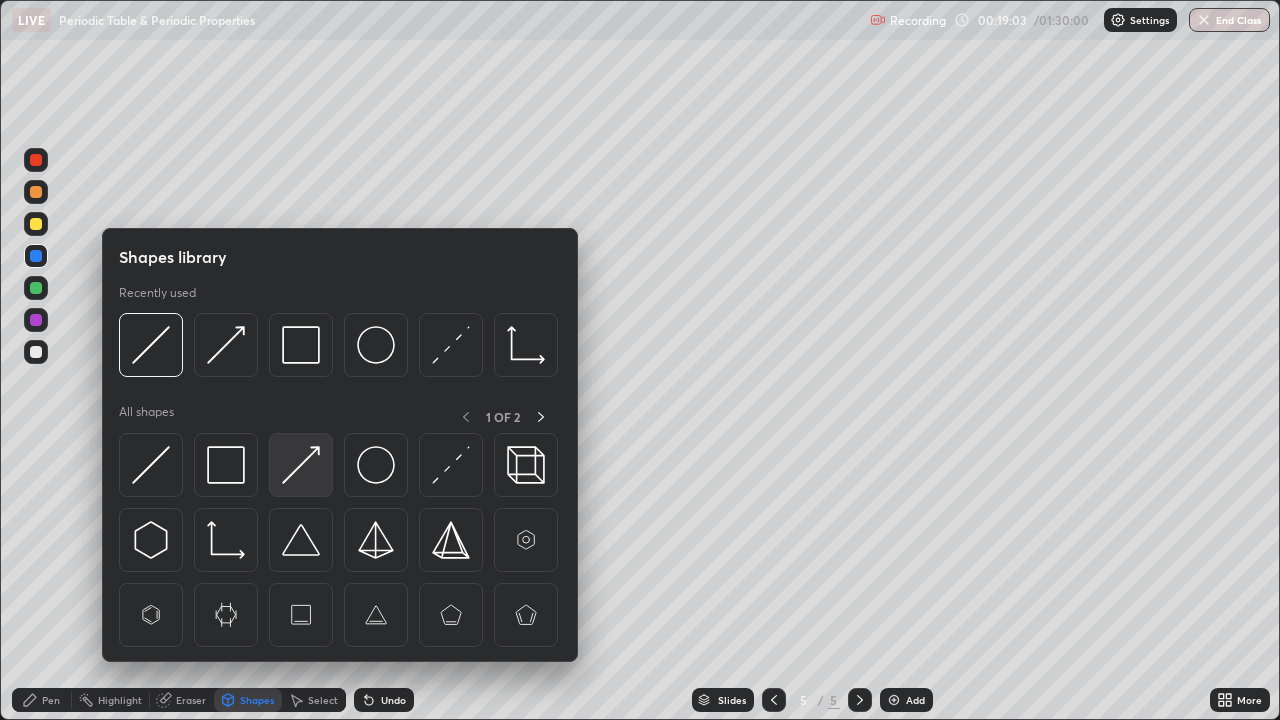 click at bounding box center [301, 465] 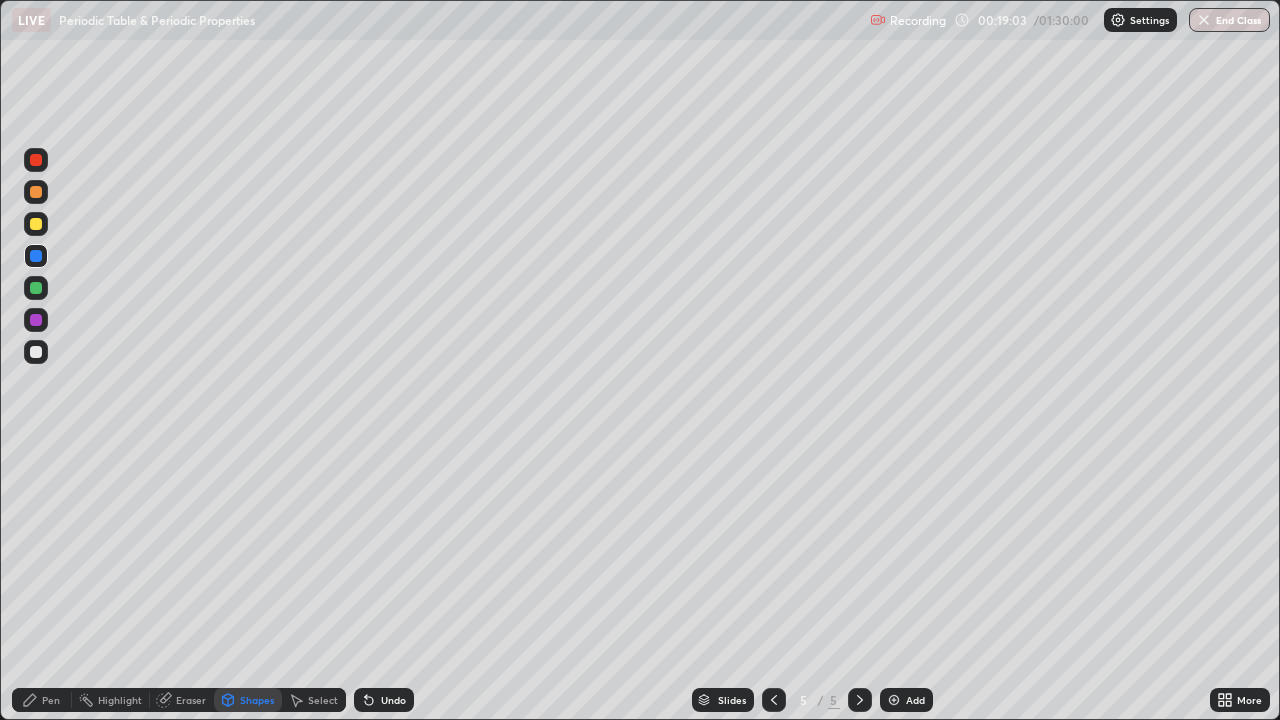 click at bounding box center (36, 320) 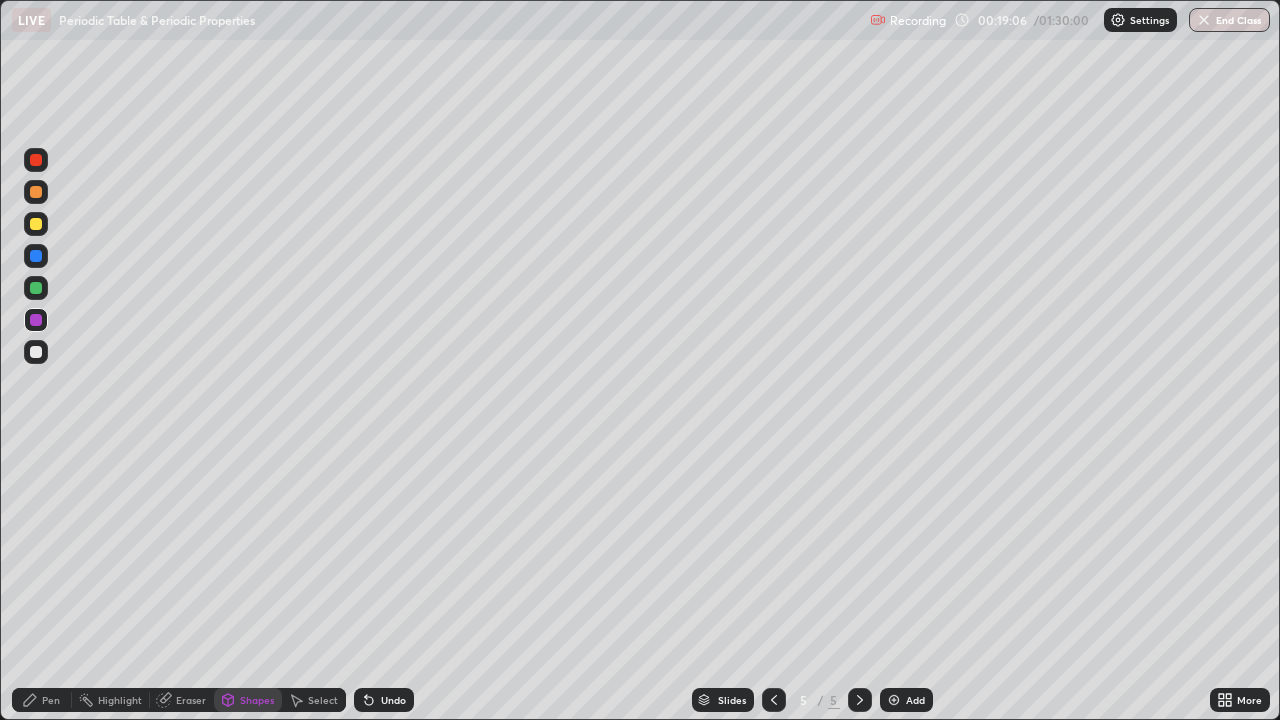click 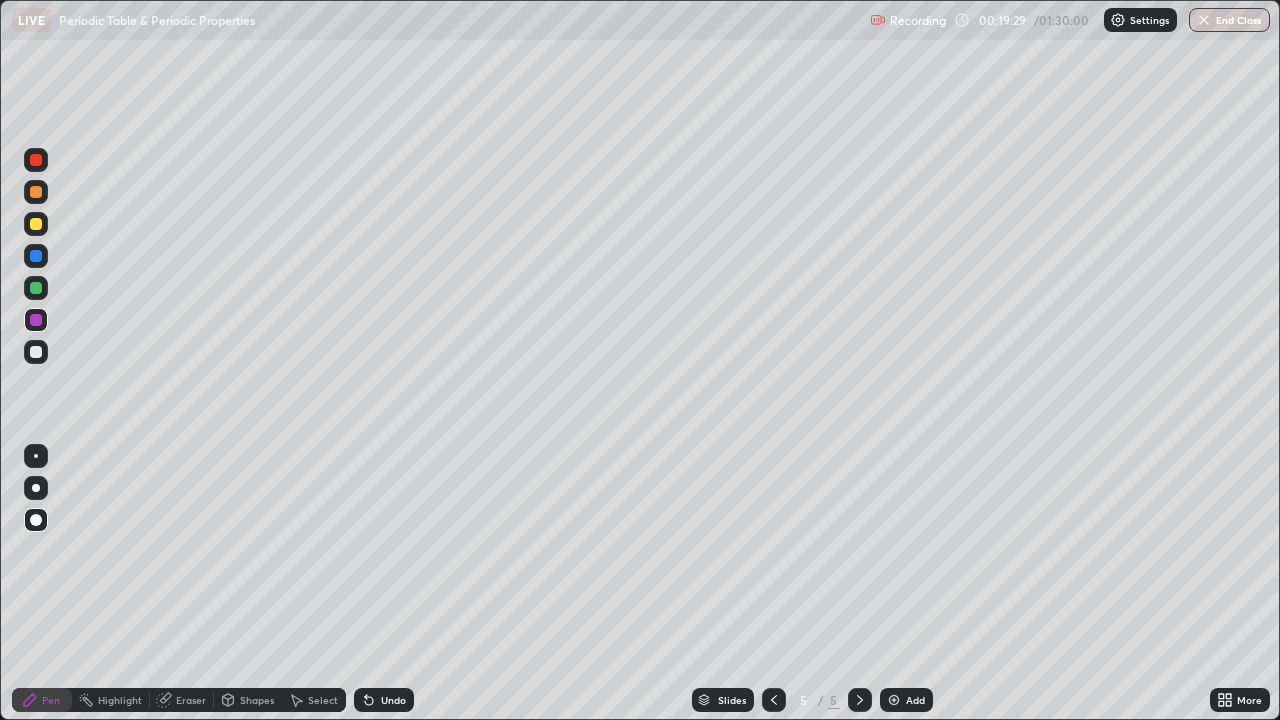 click 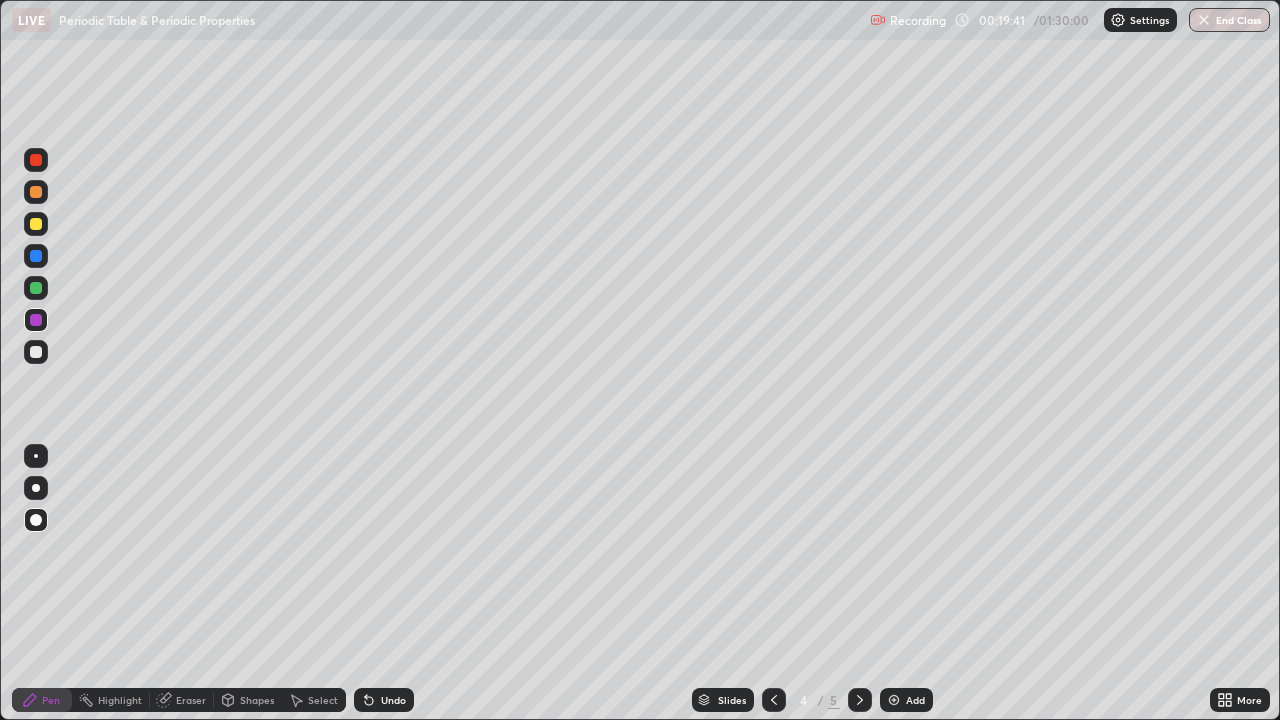 click 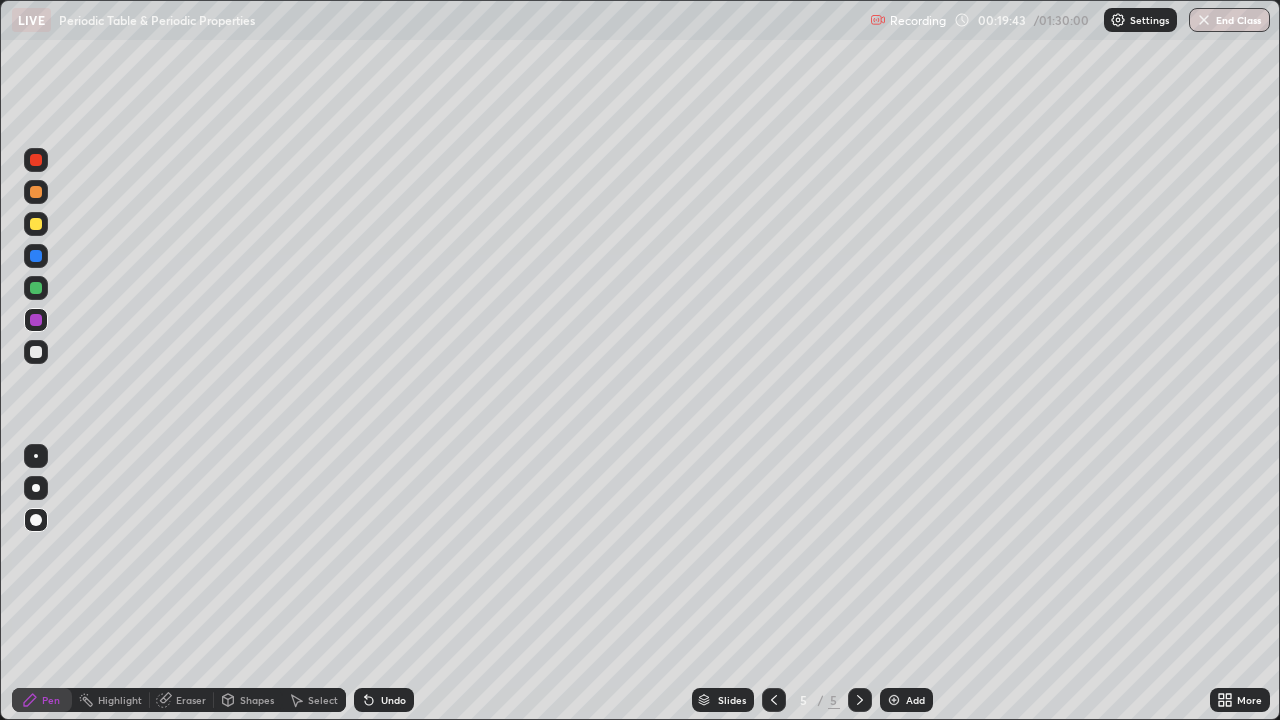 click at bounding box center [894, 700] 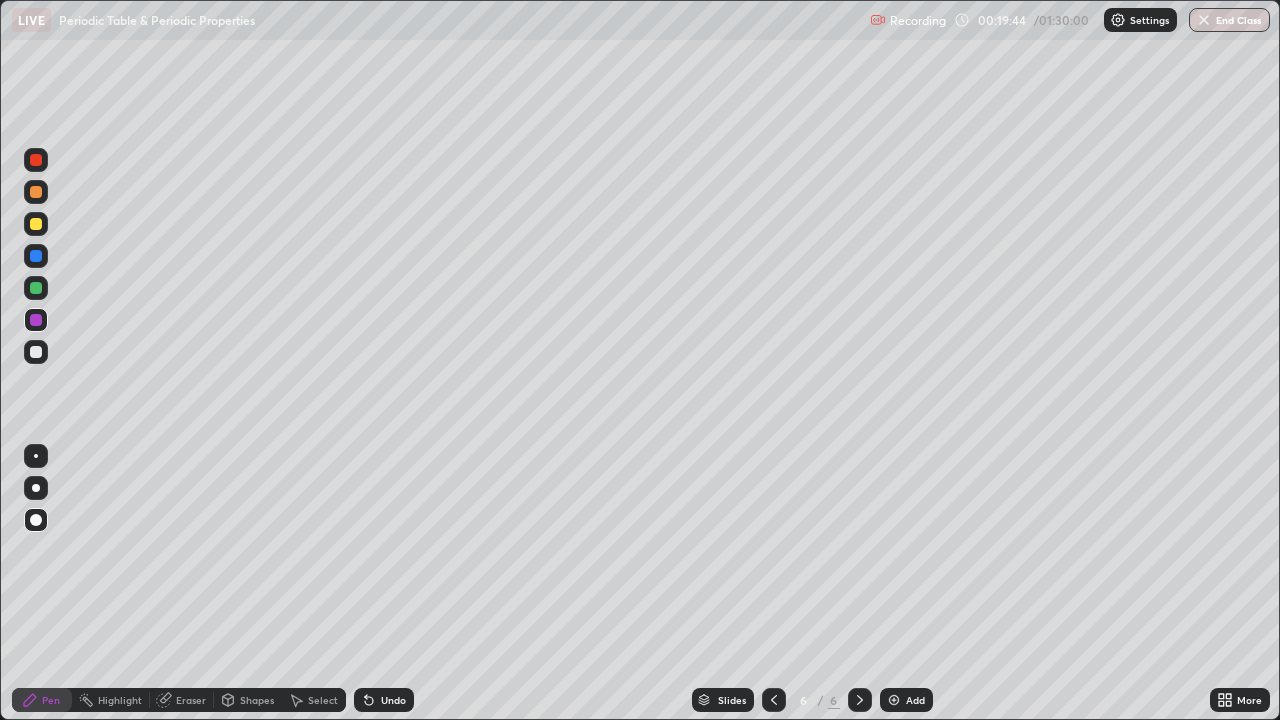 click on "Pen" at bounding box center (42, 700) 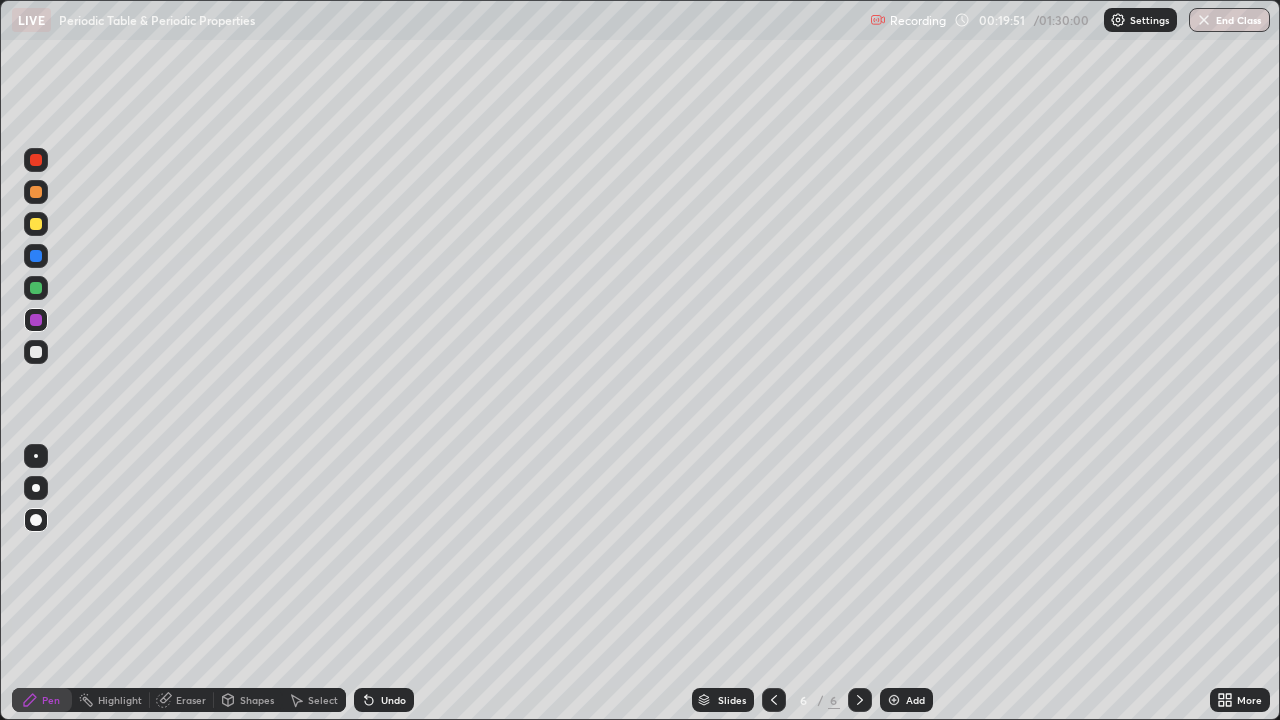 click on "Shapes" at bounding box center (257, 700) 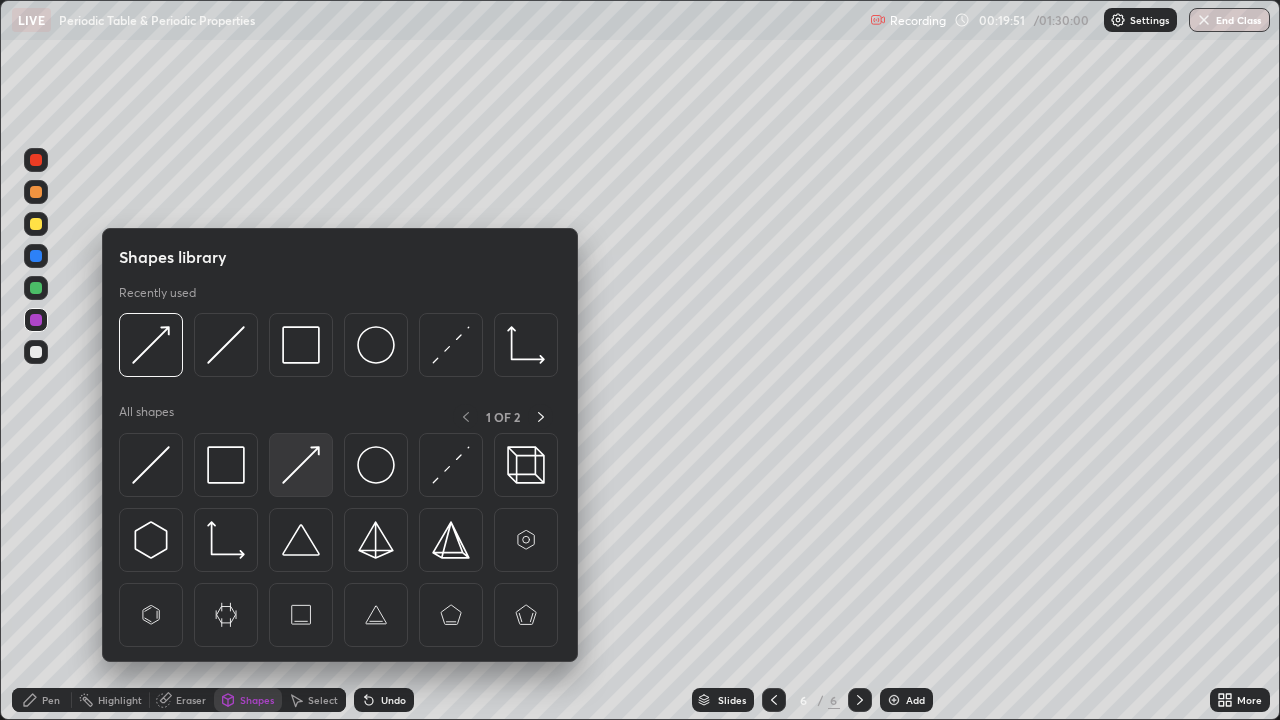 click at bounding box center (301, 465) 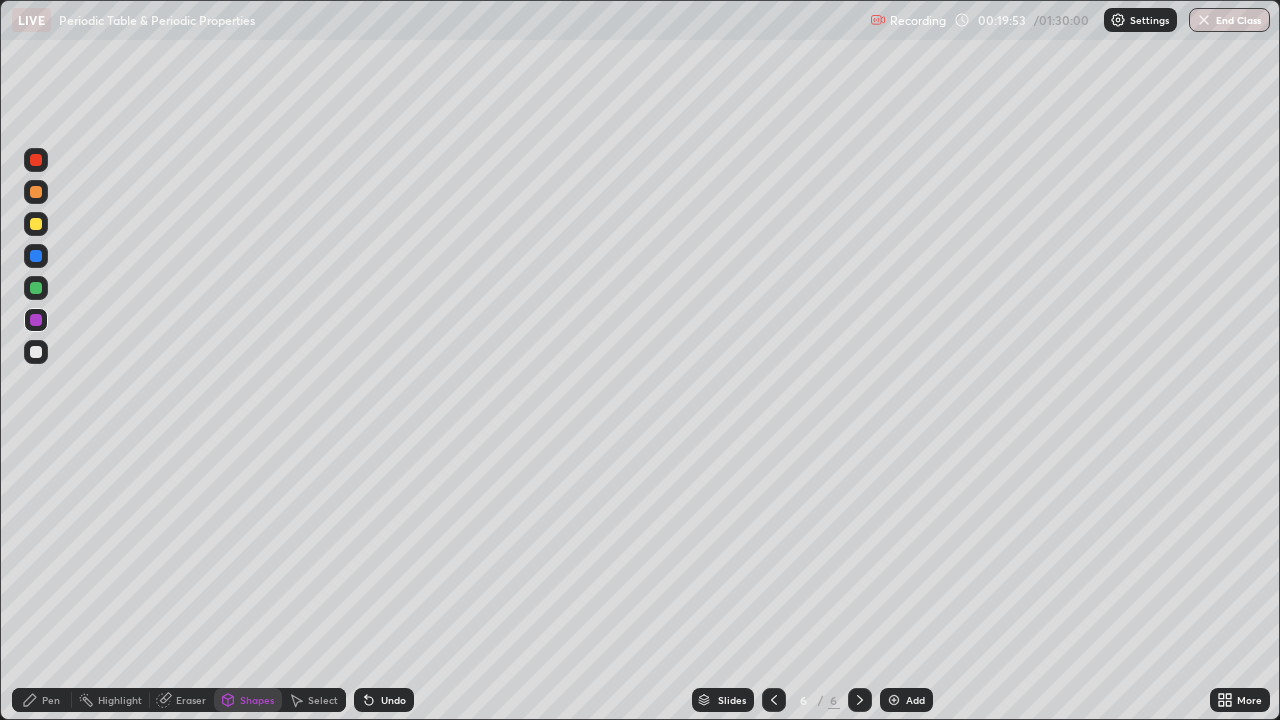 click on "Pen" at bounding box center (42, 700) 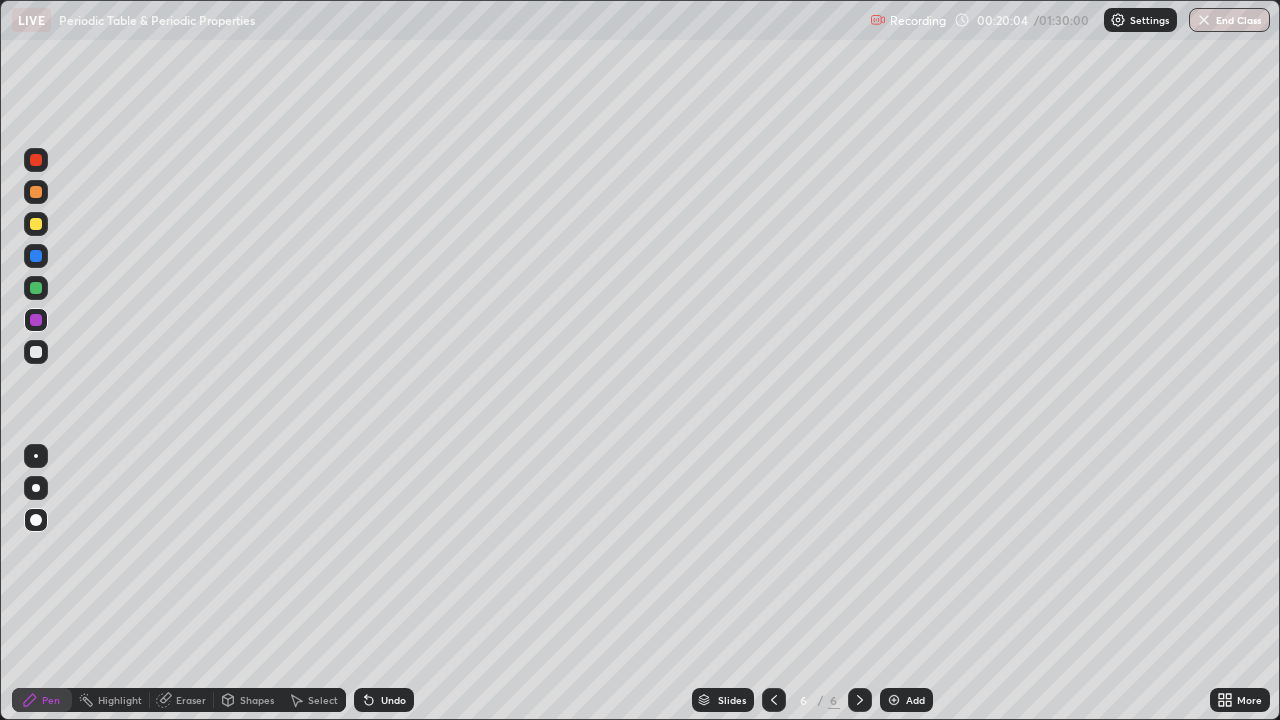 click on "Undo" at bounding box center (393, 700) 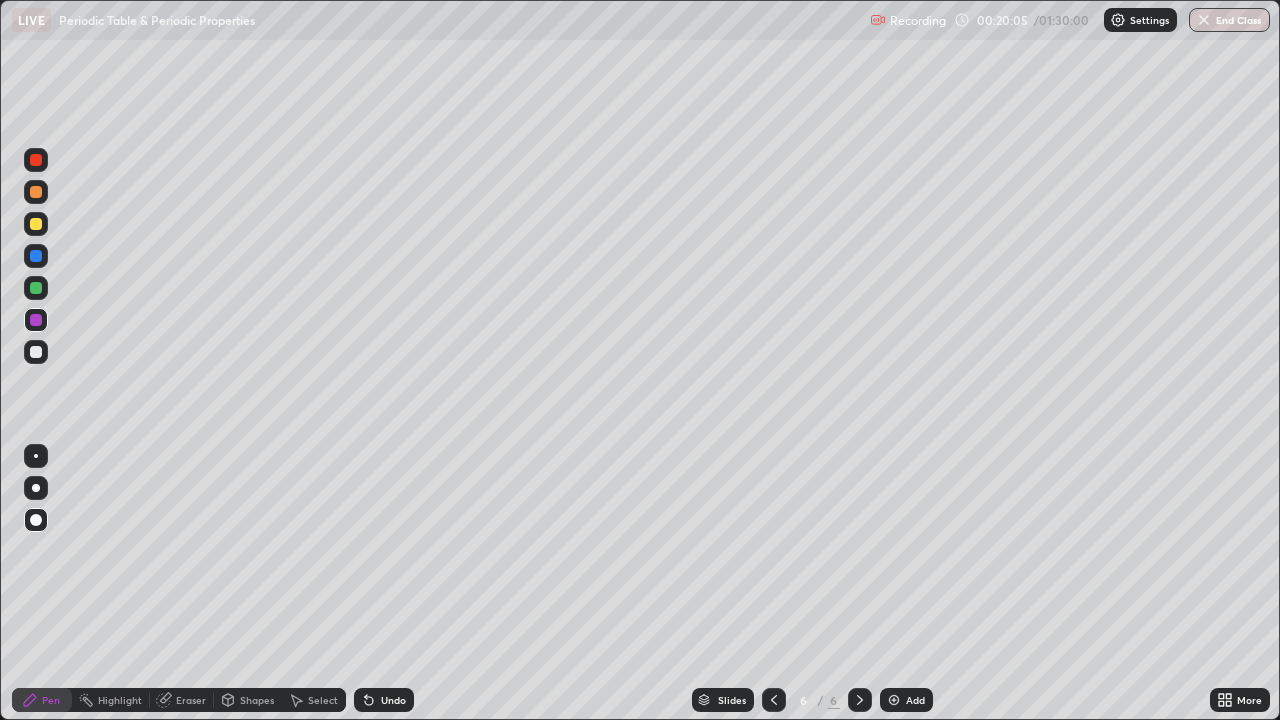 click on "Undo" at bounding box center [393, 700] 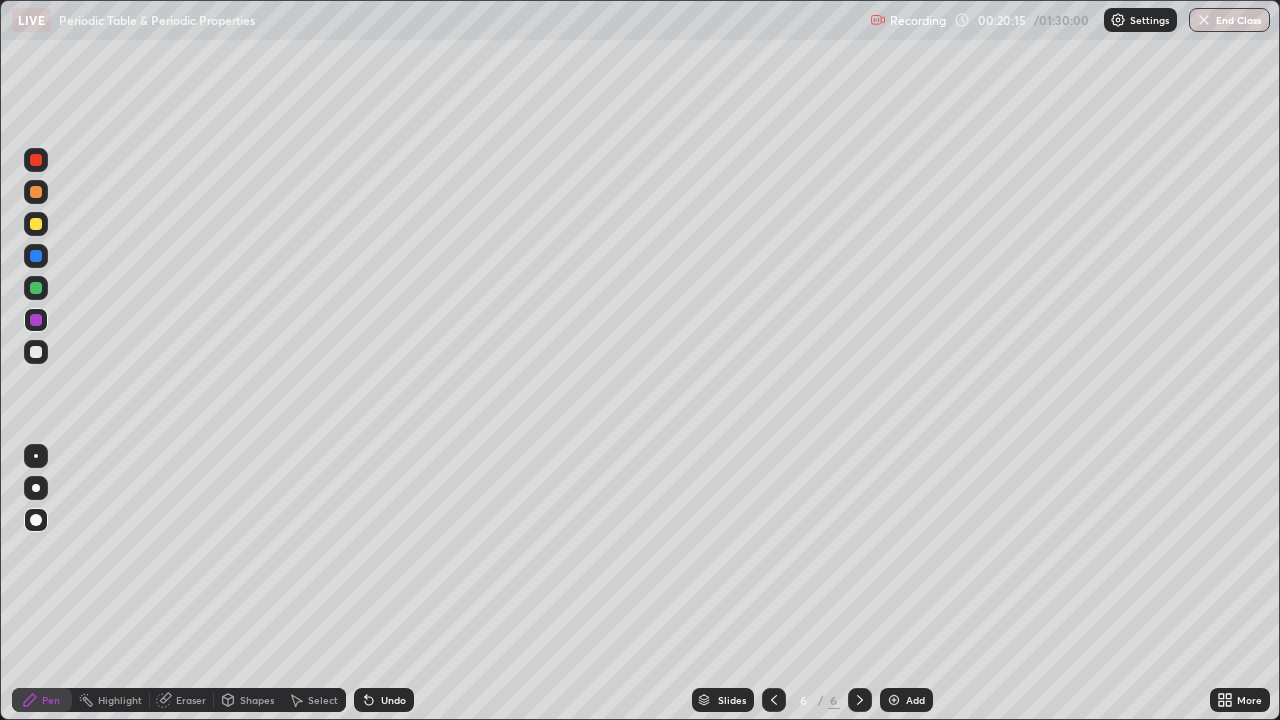 click at bounding box center (36, 256) 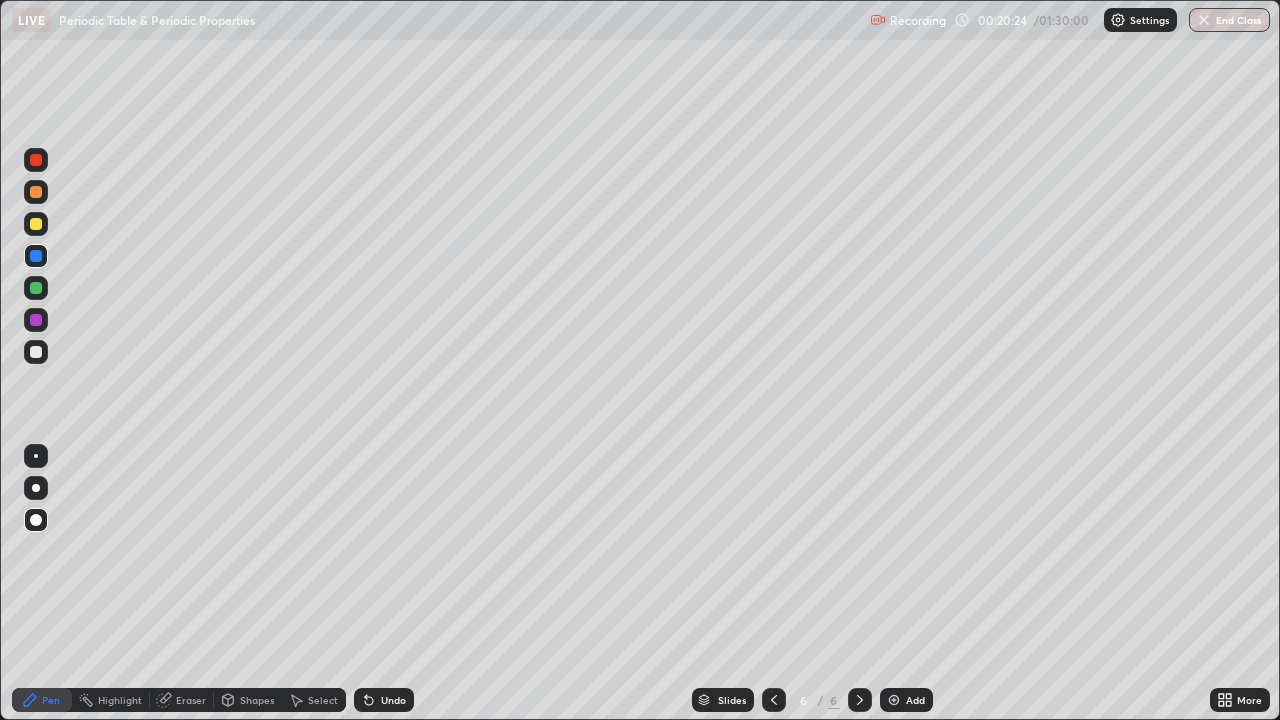 click 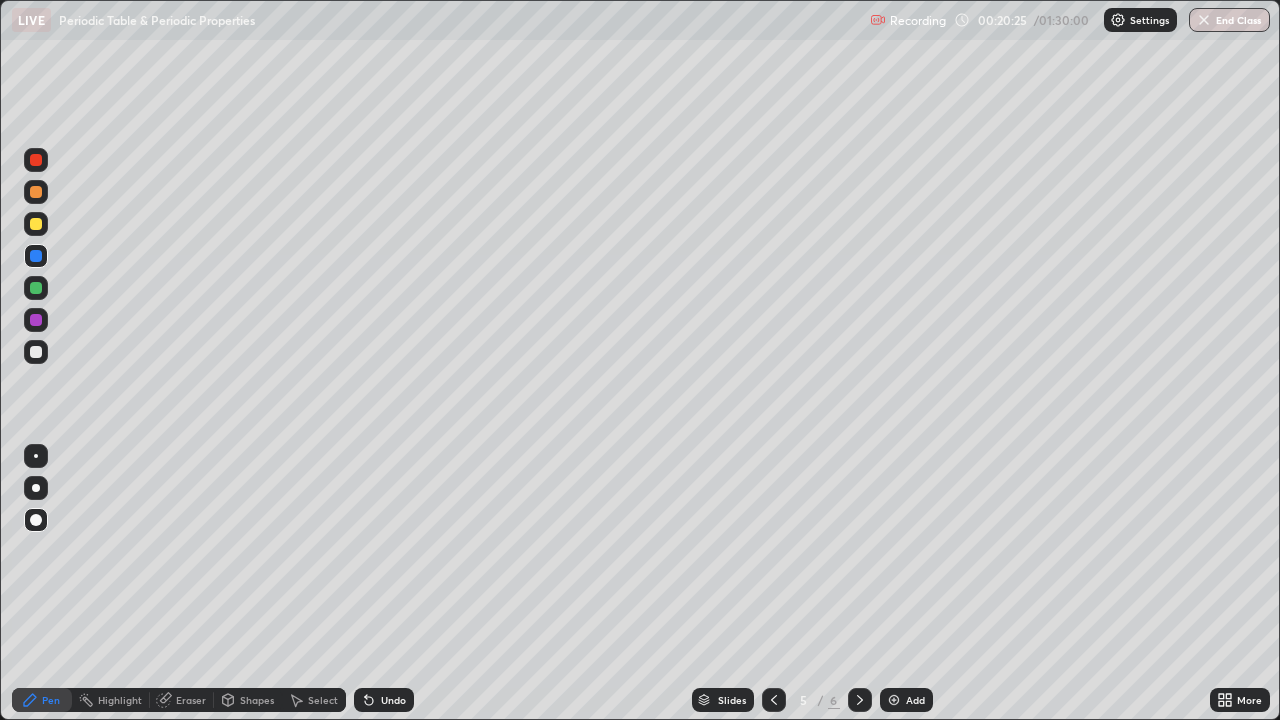 click 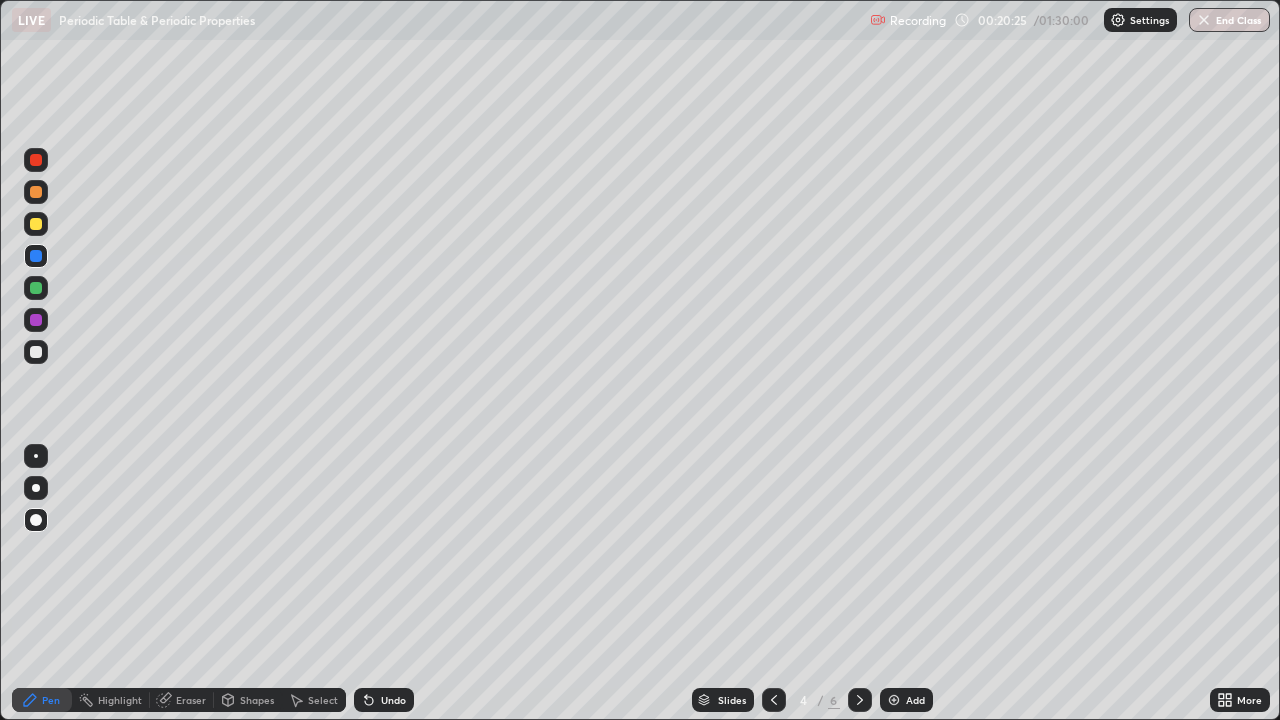 click 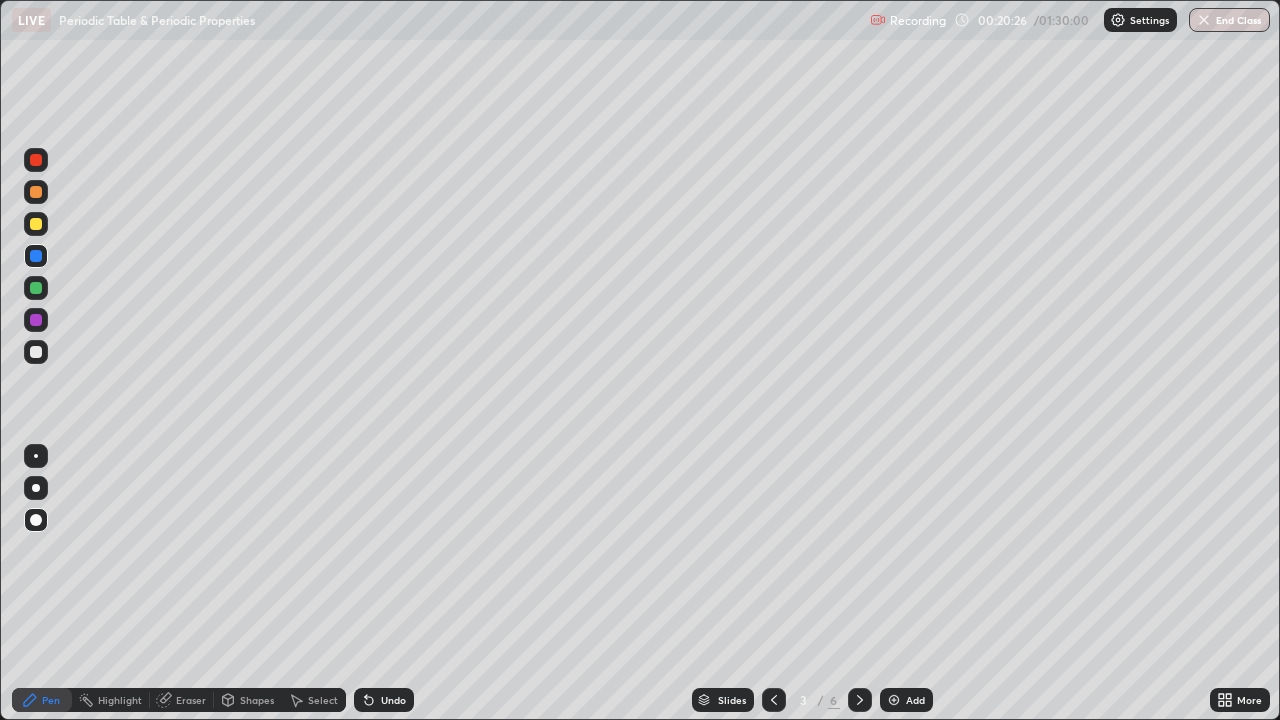 click 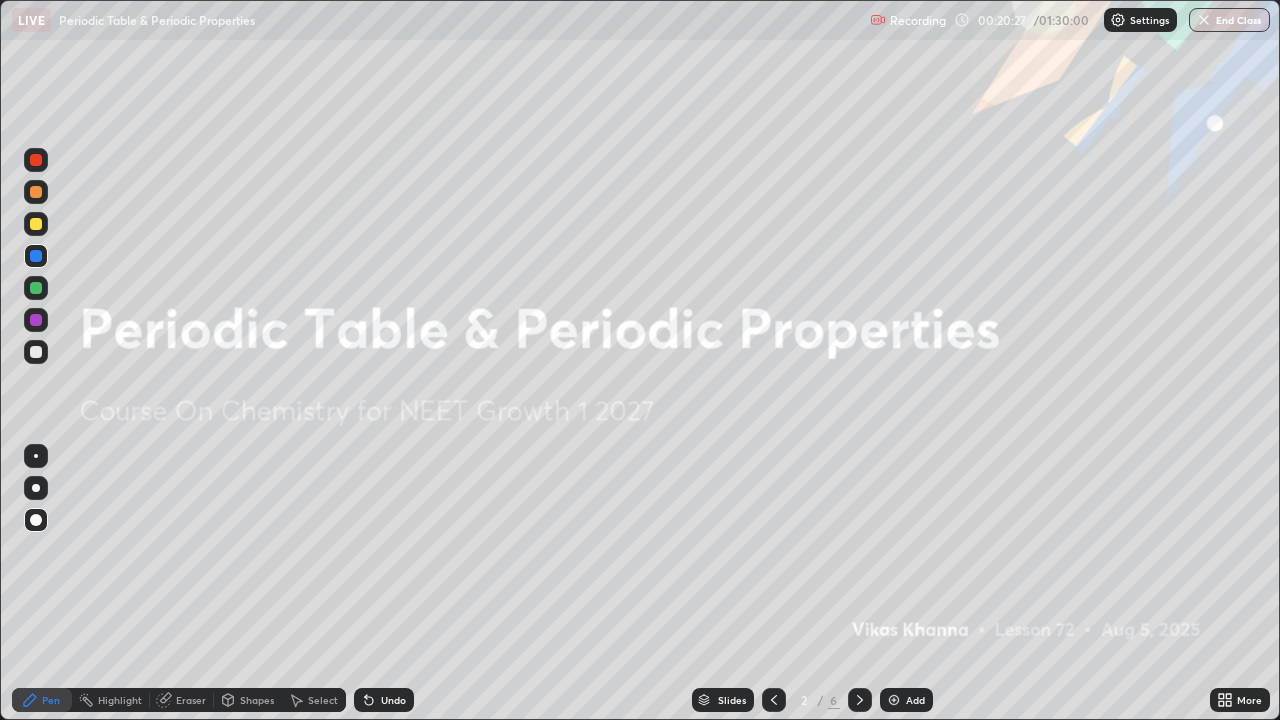 click 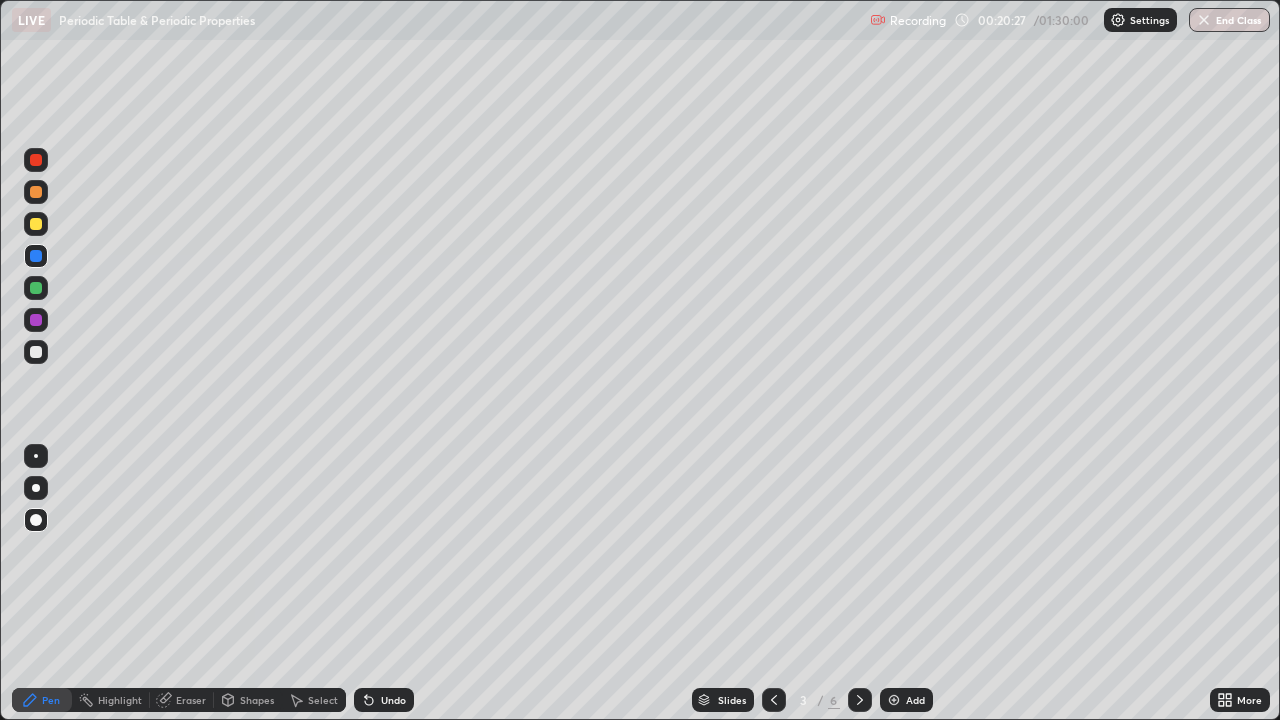 click 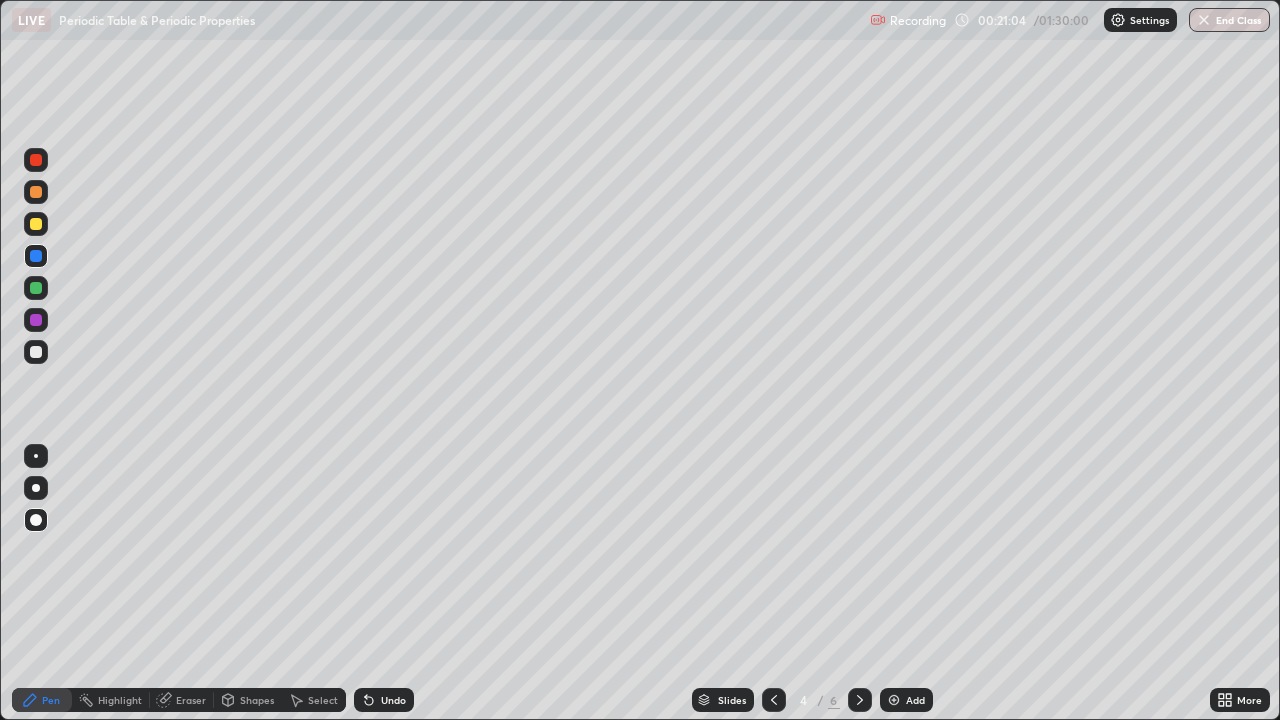 click on "Undo" at bounding box center [384, 700] 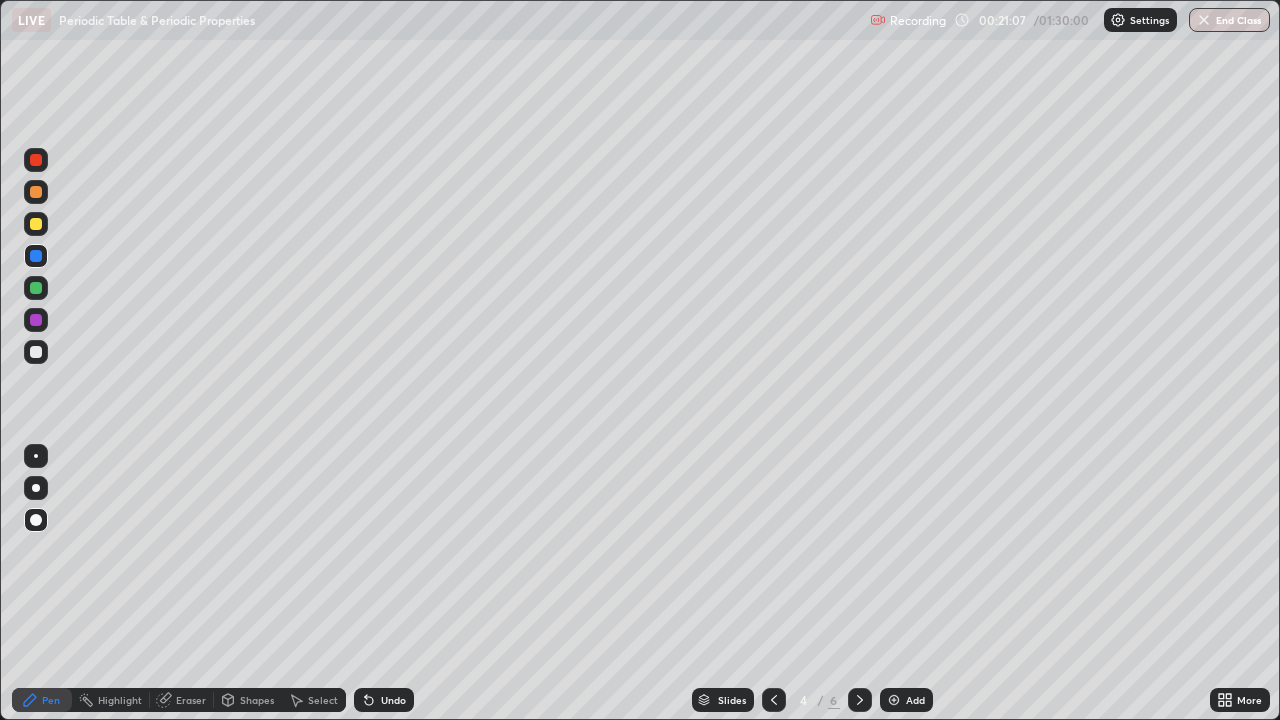 click 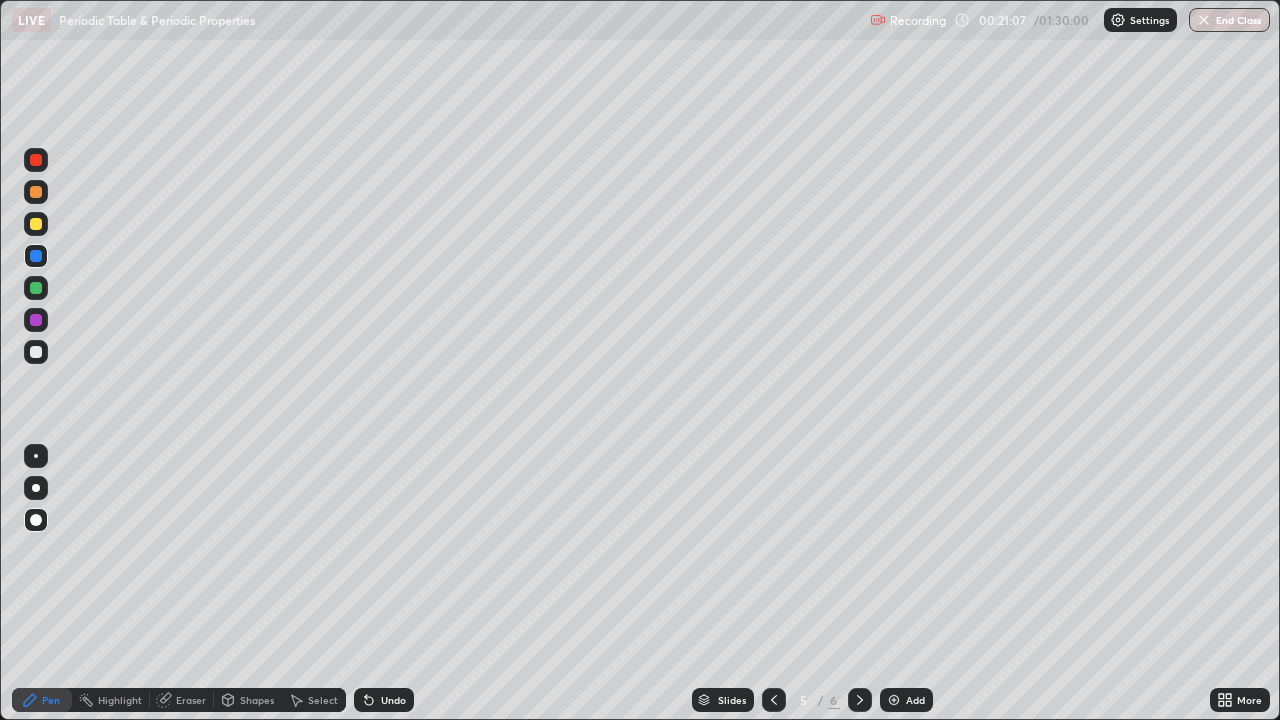 click 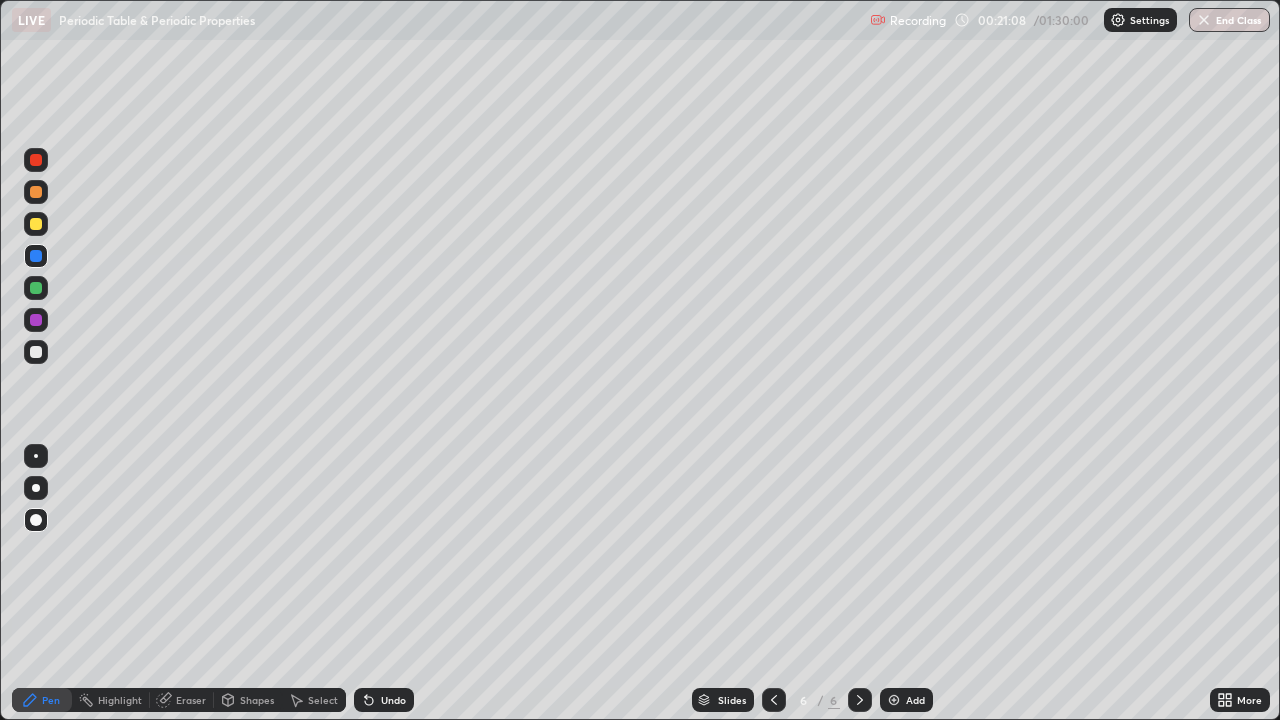 click 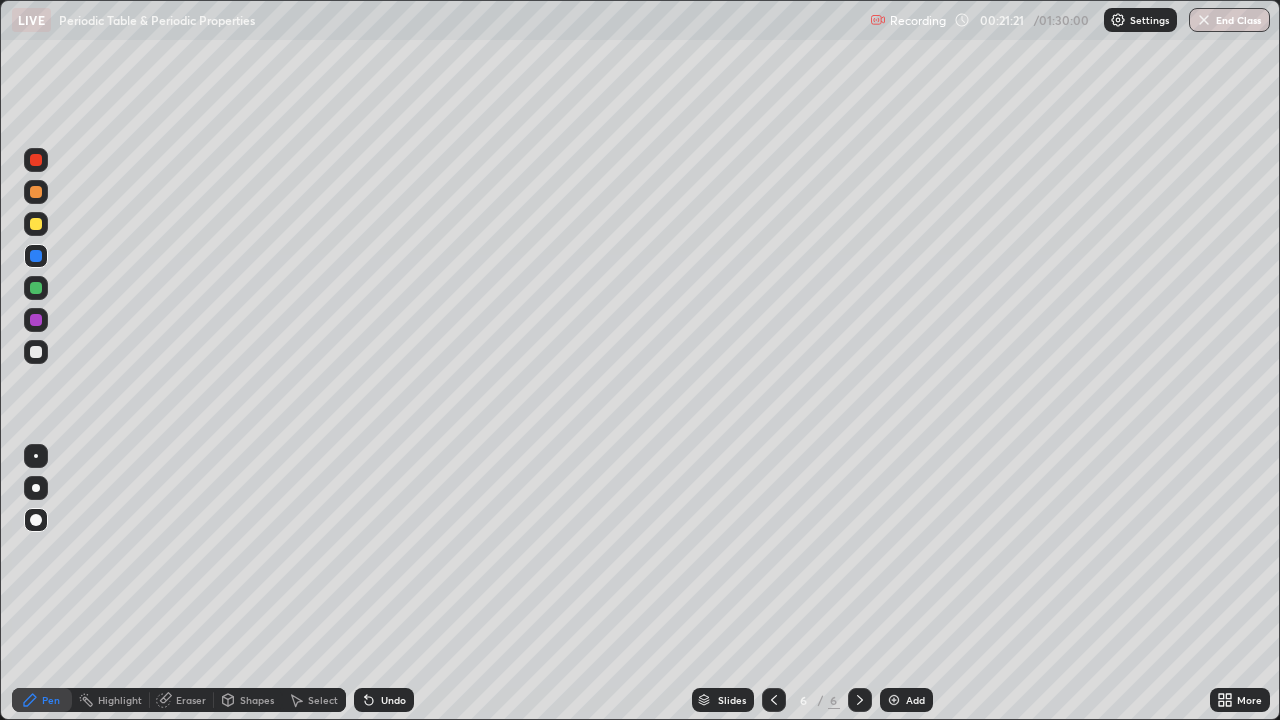 click on "Shapes" at bounding box center (257, 700) 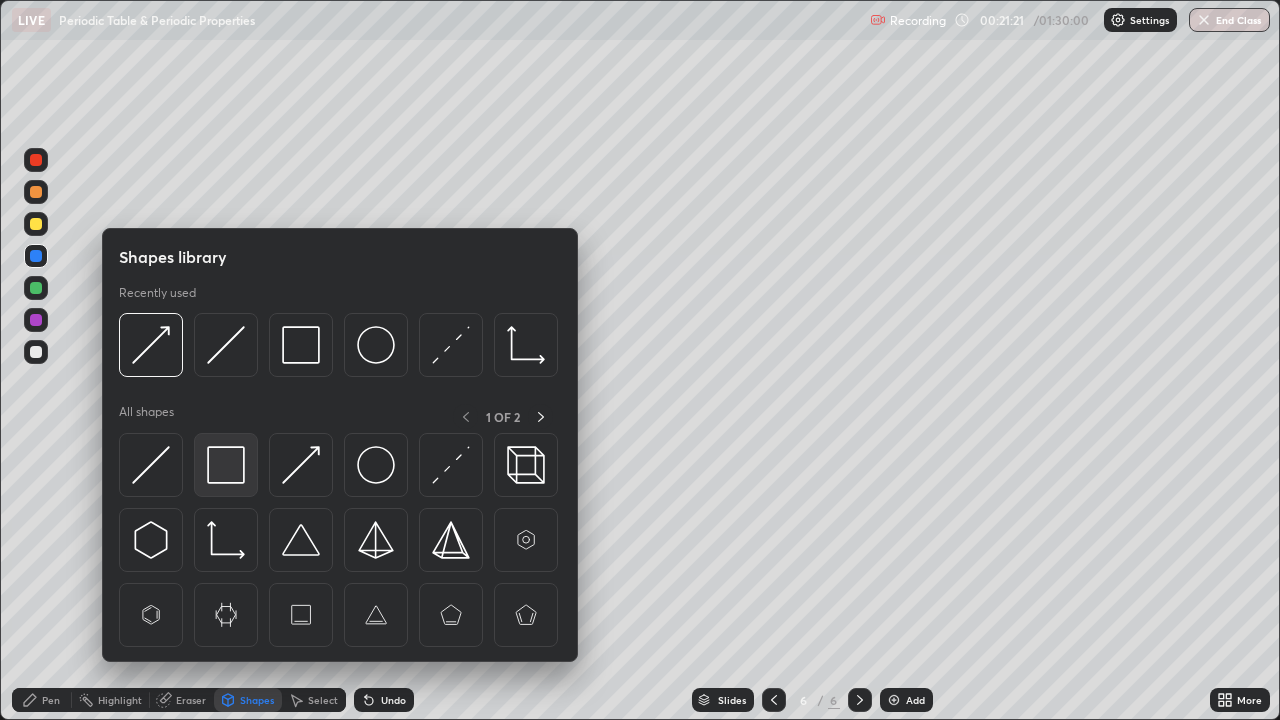 click at bounding box center [226, 465] 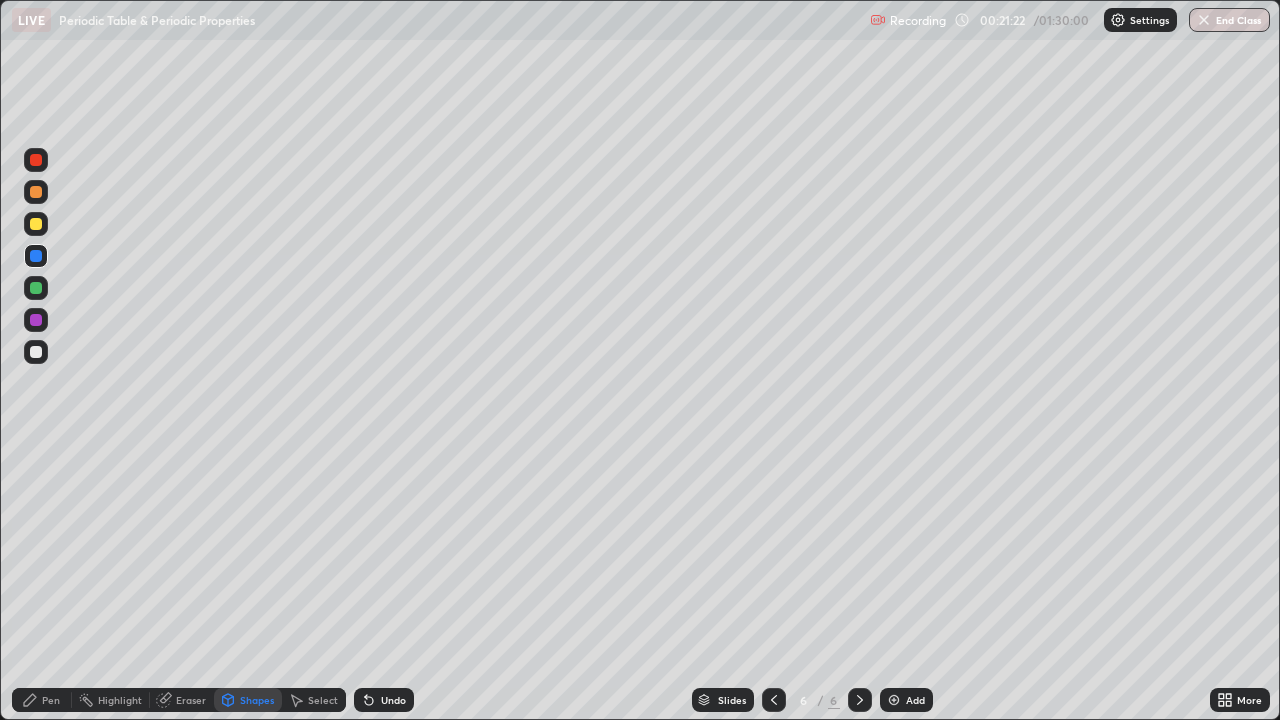 click at bounding box center (36, 352) 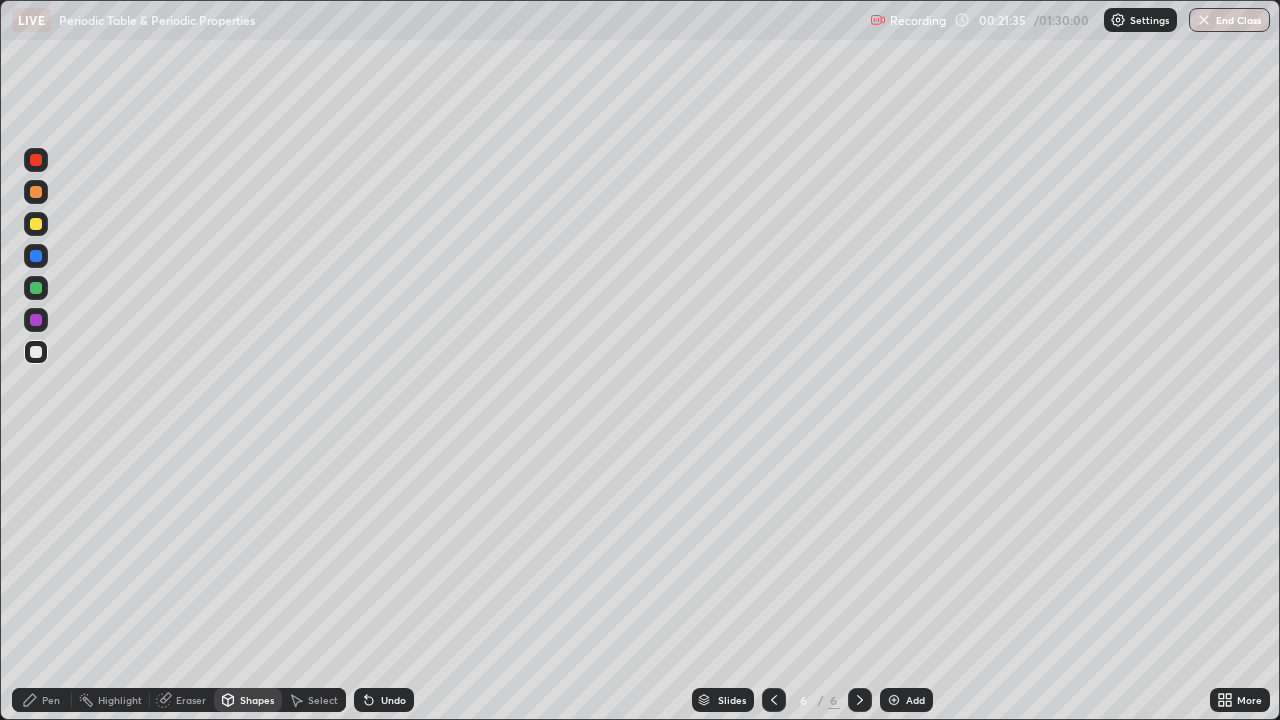 click 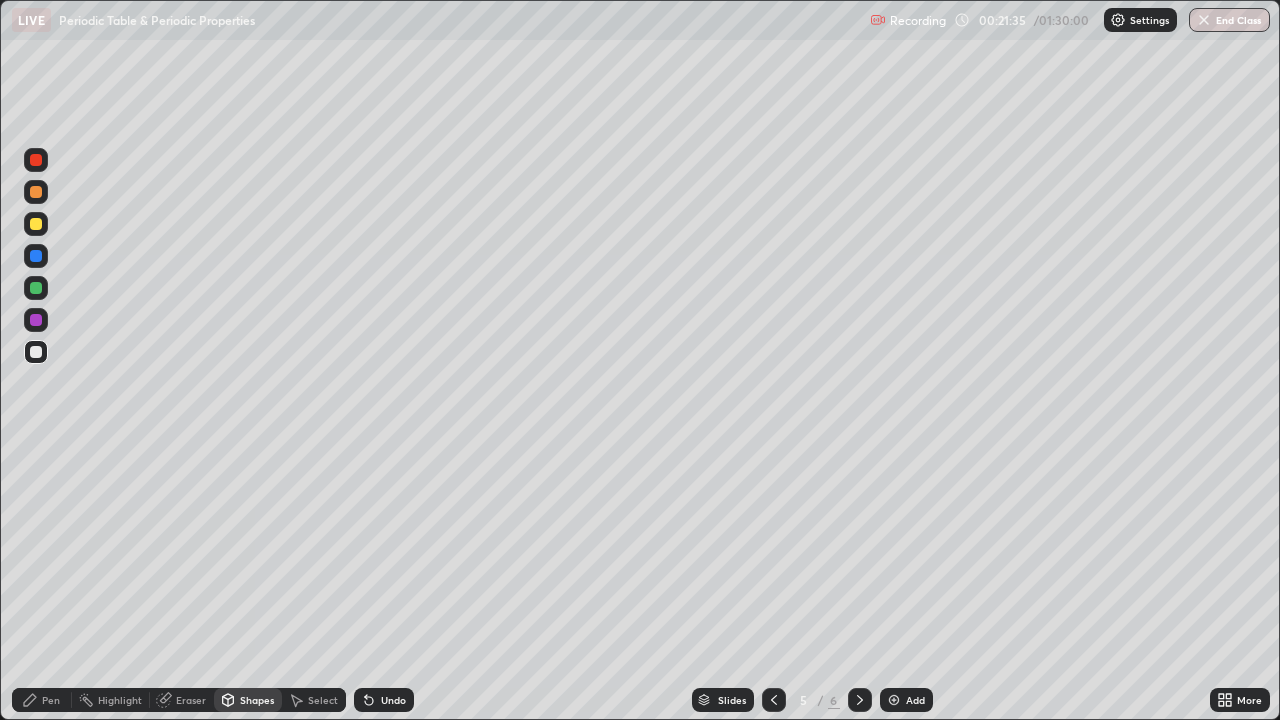 click 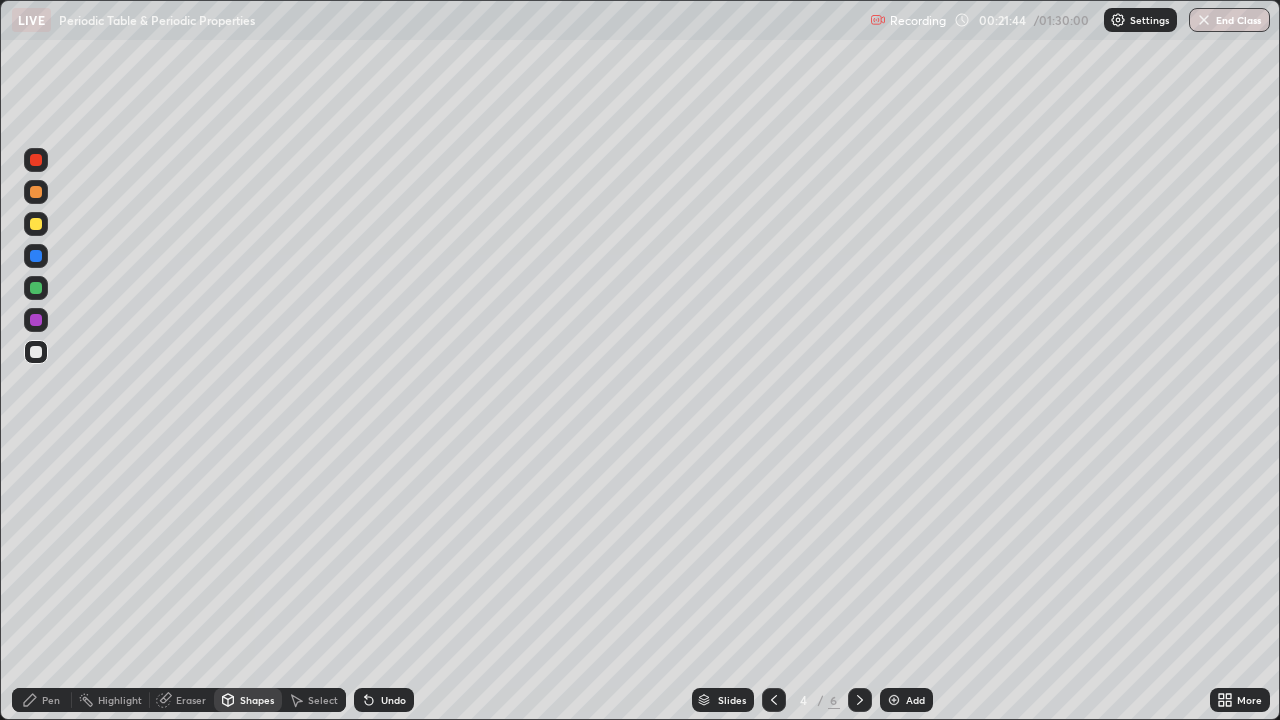 click 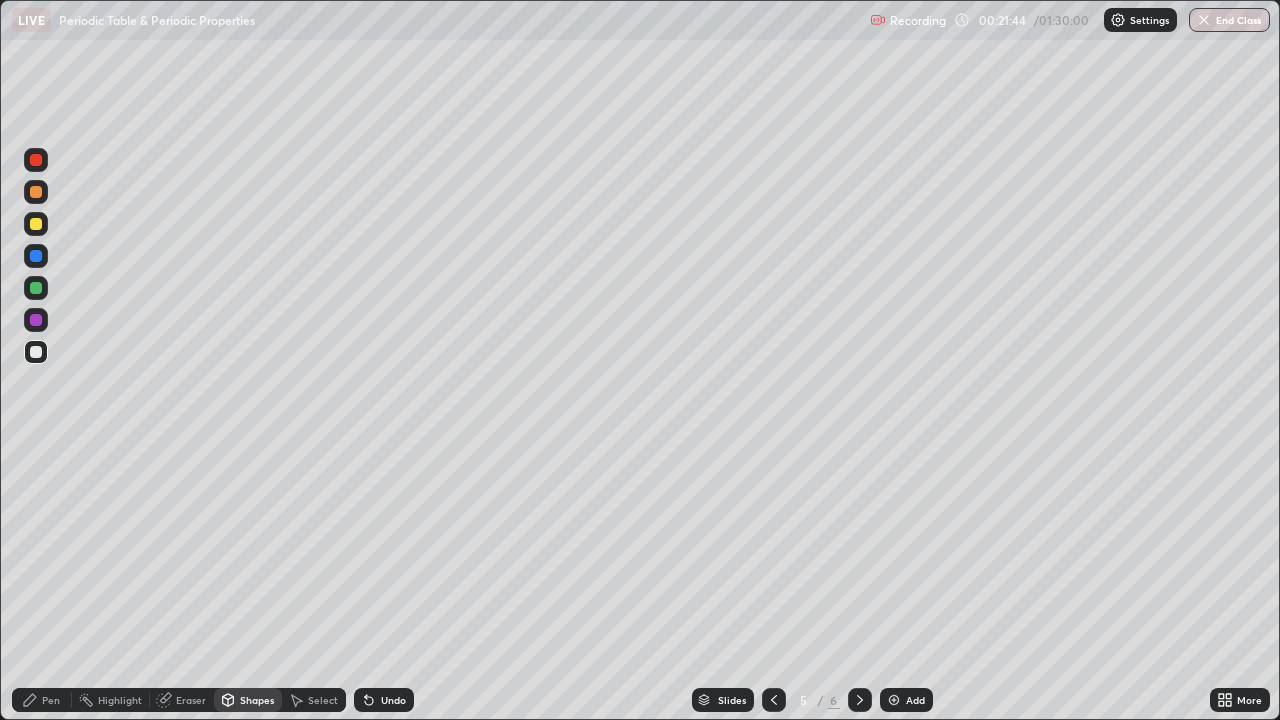 click 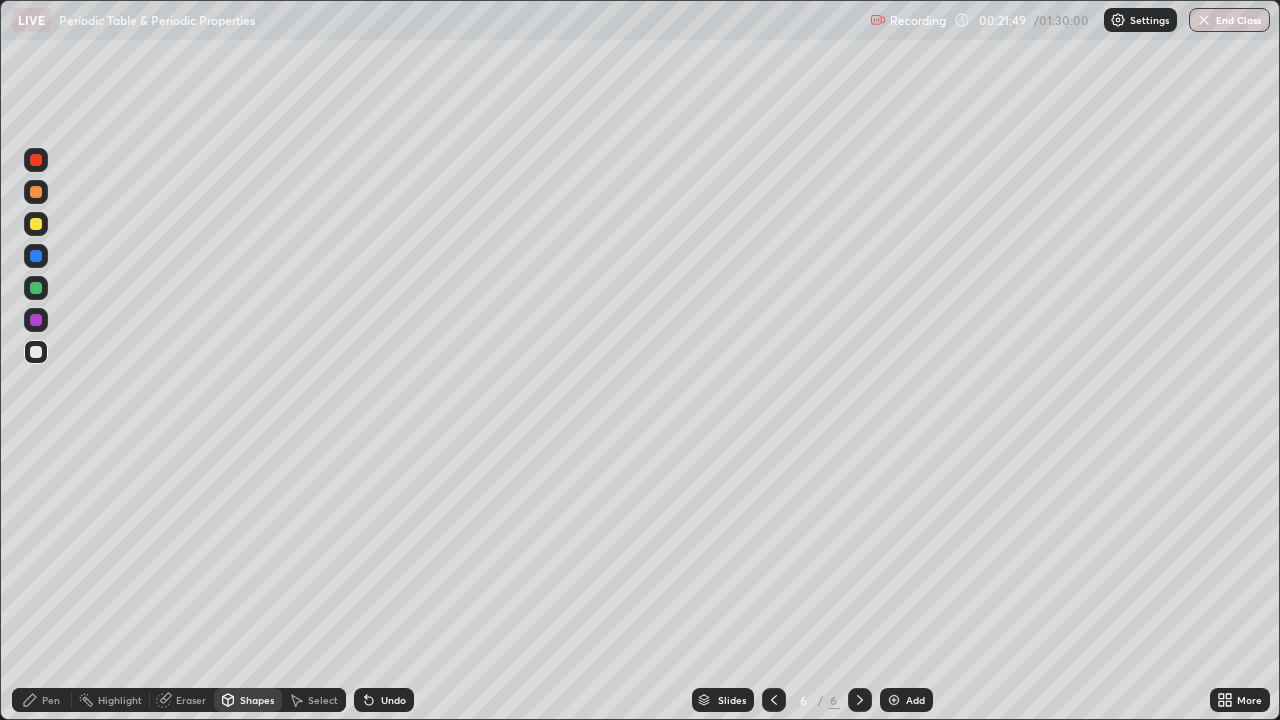 click on "Pen" at bounding box center [51, 700] 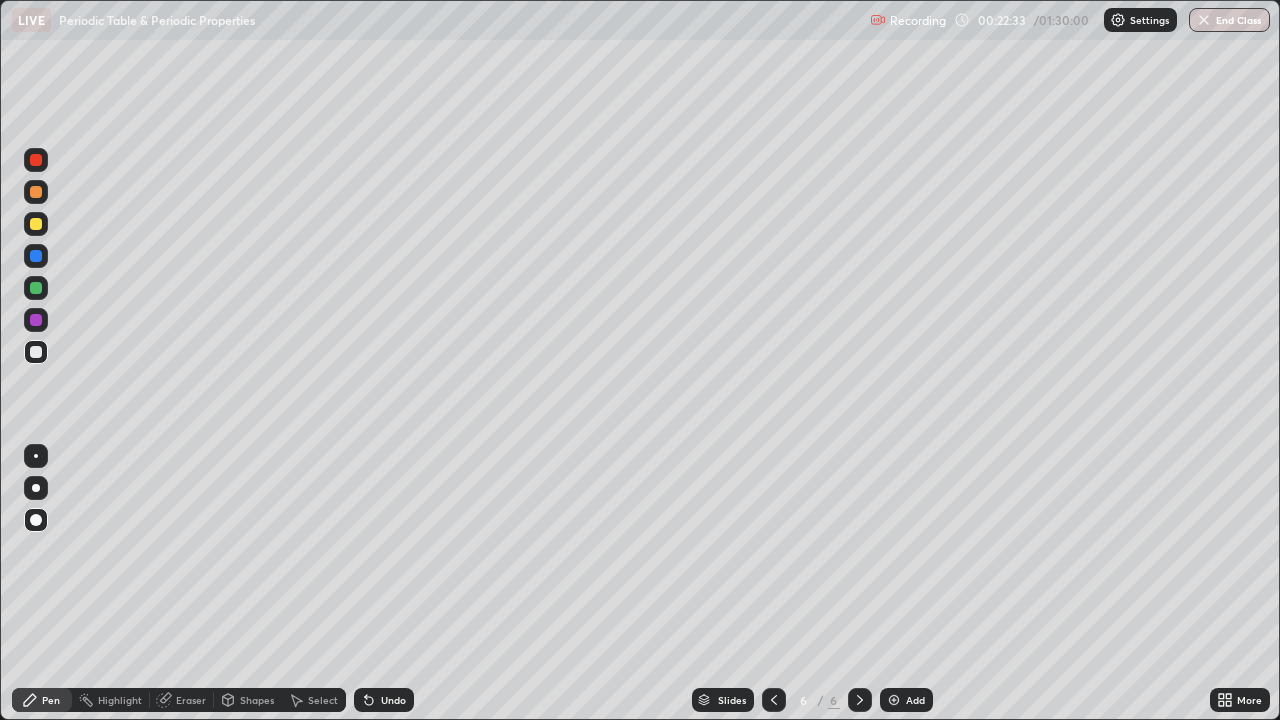 click 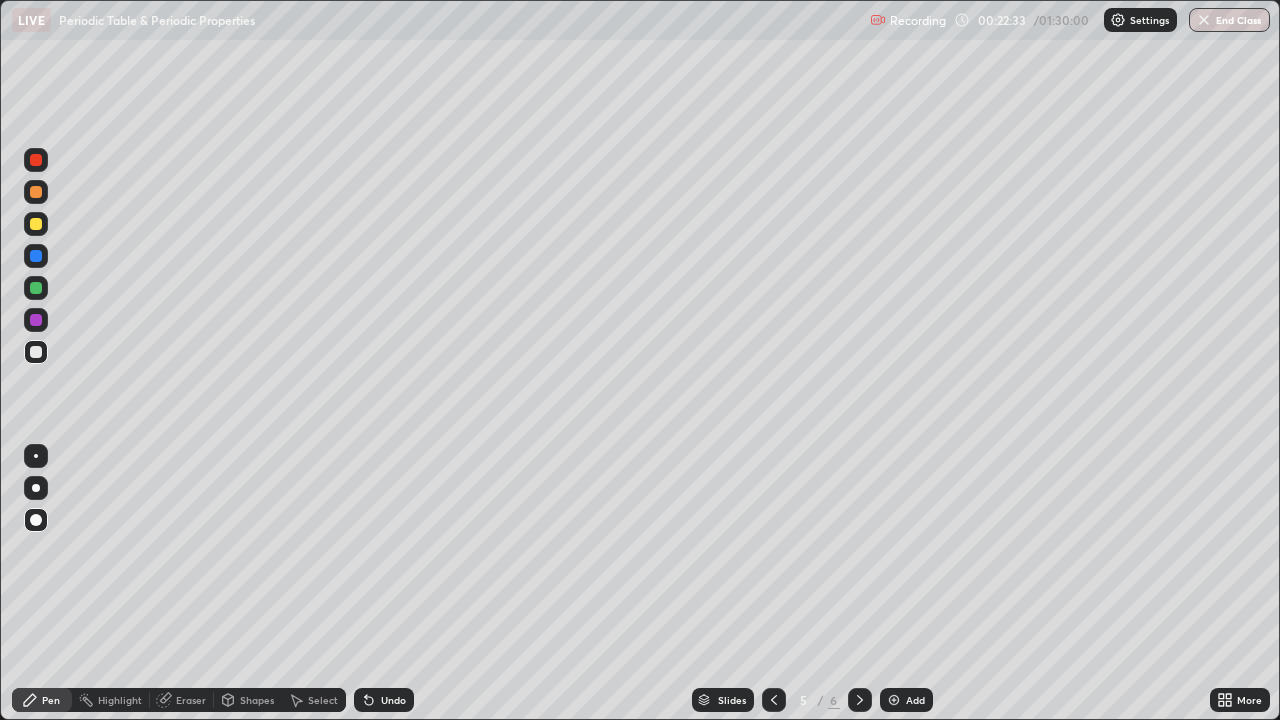 click 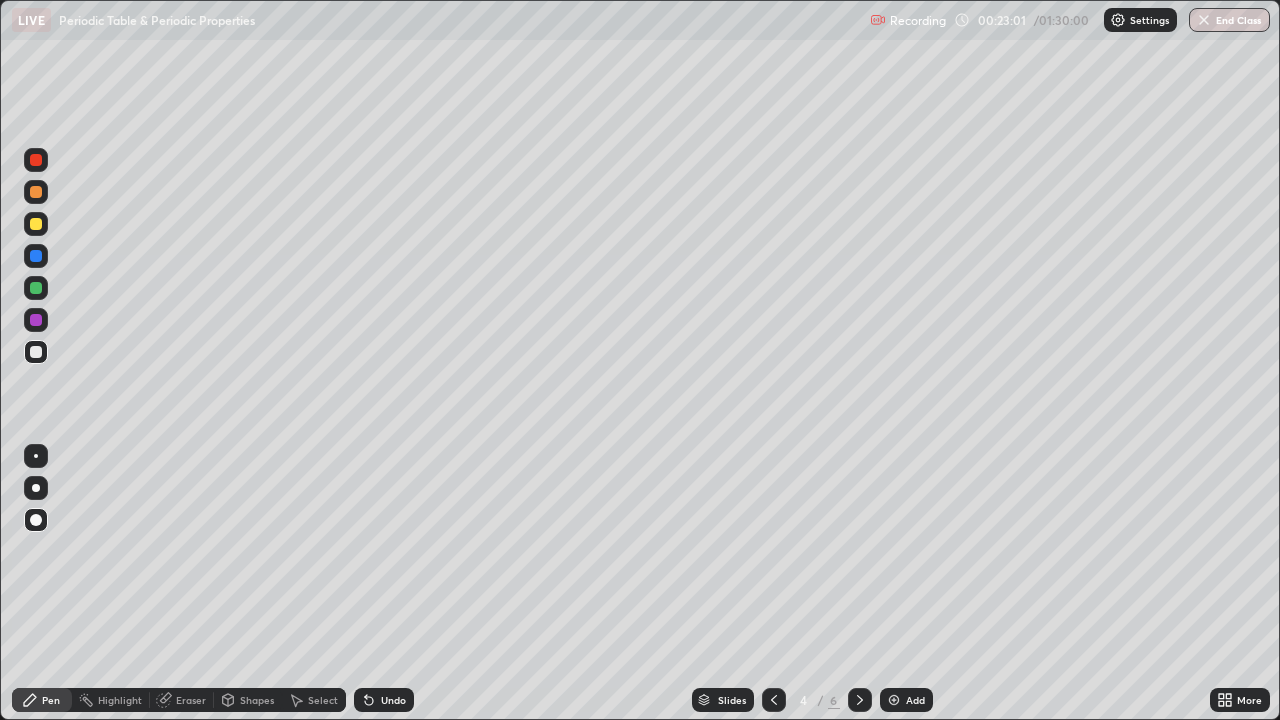 click 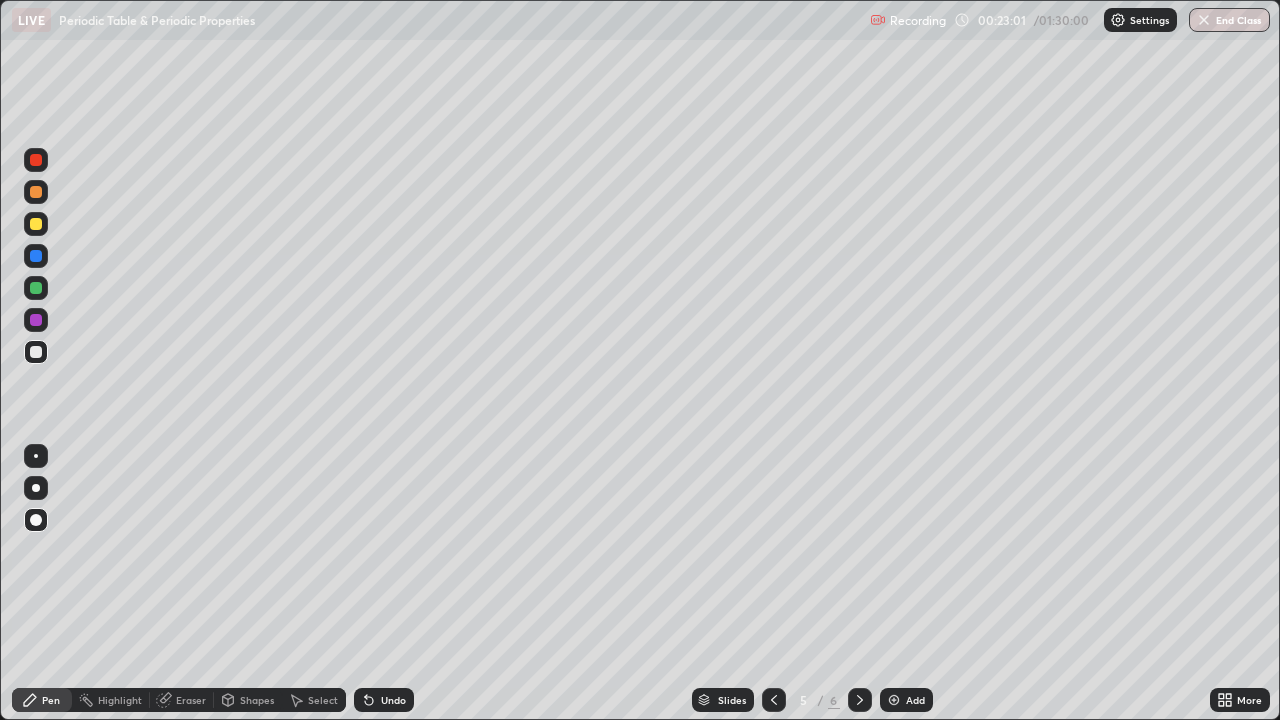 click 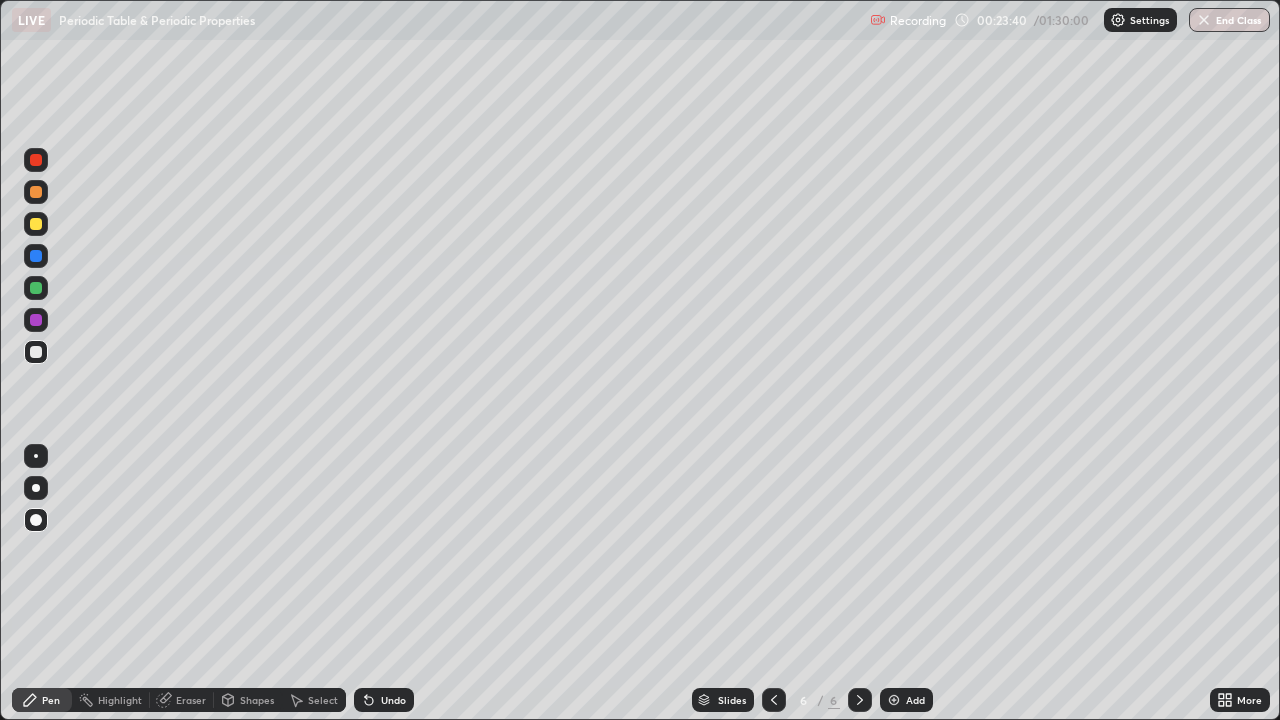 click at bounding box center [774, 700] 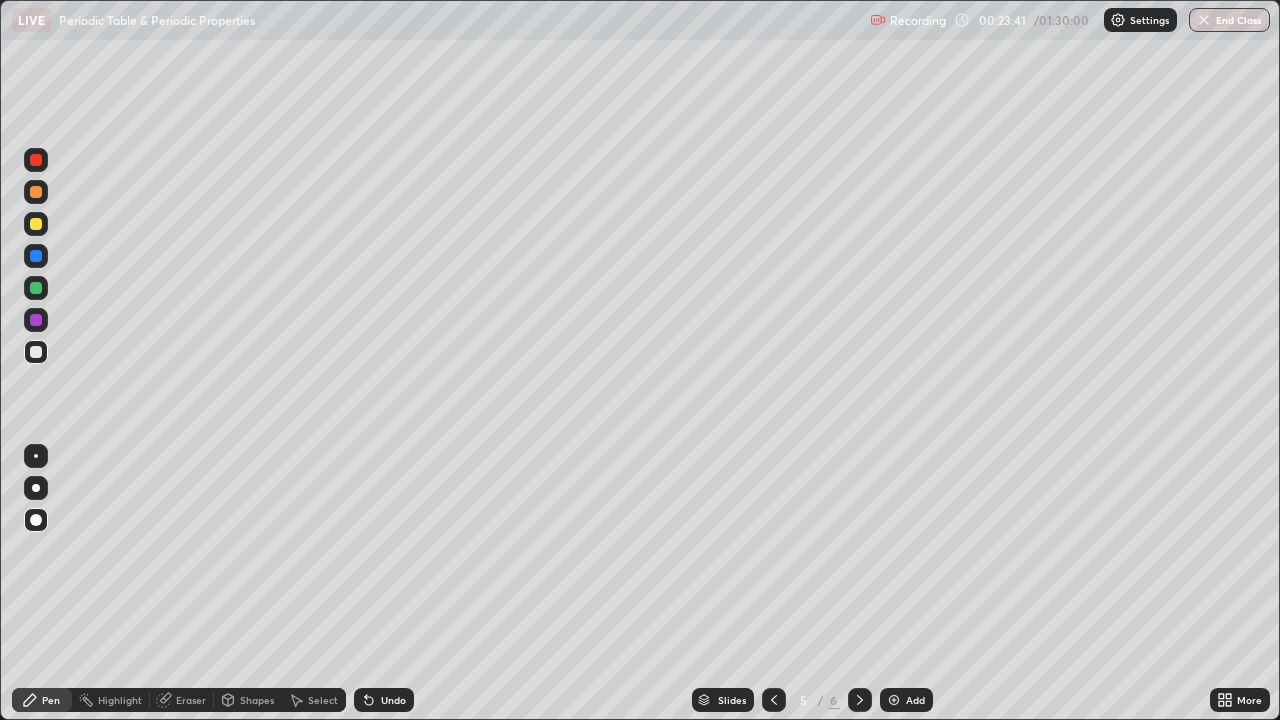 click 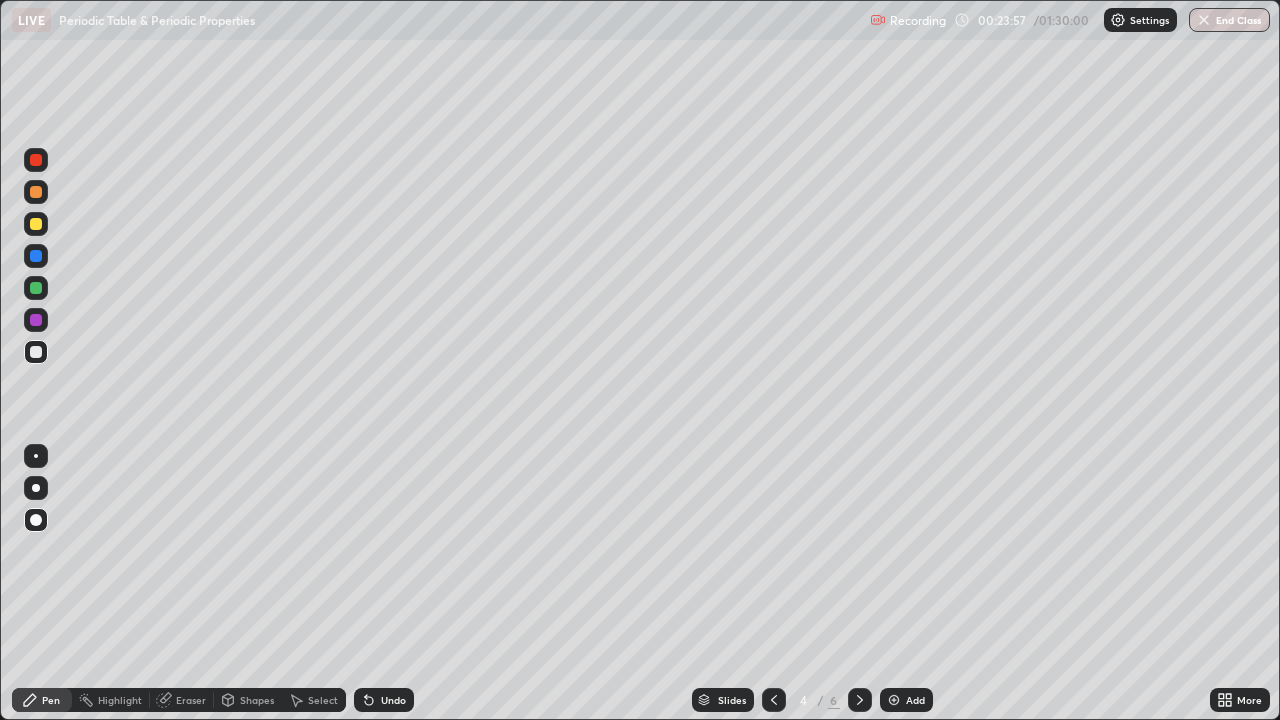click 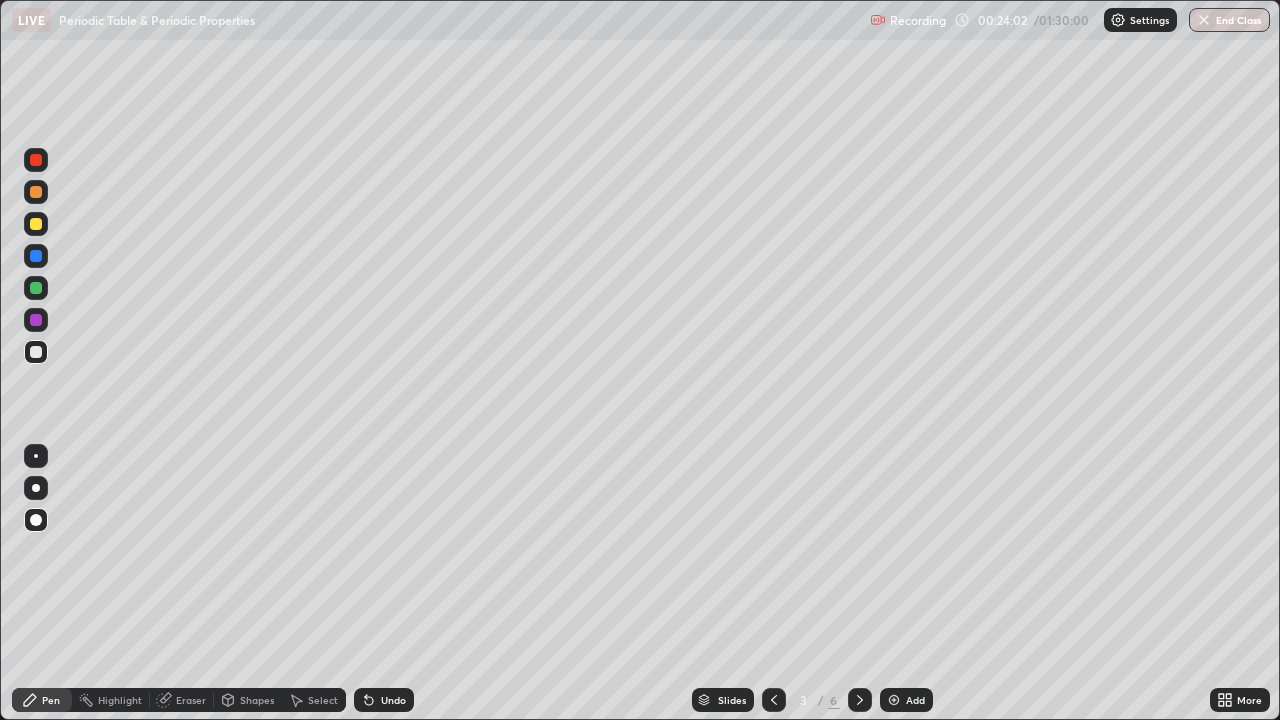 click 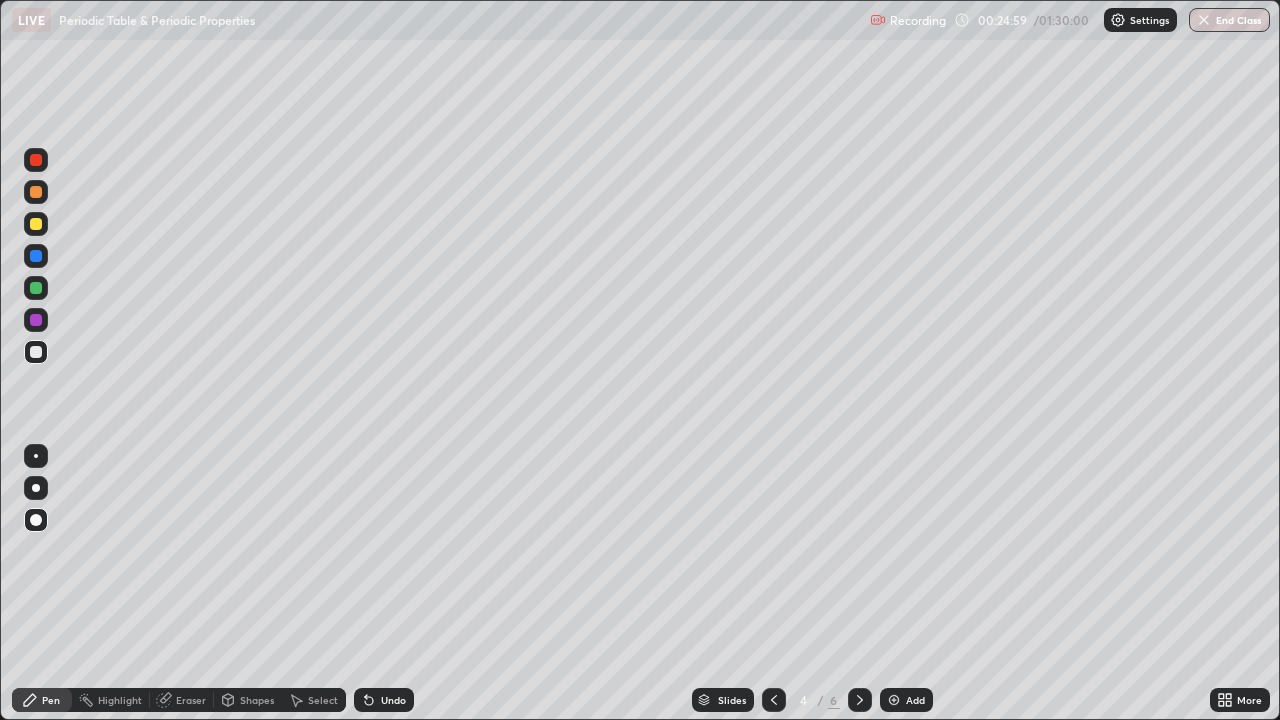 click 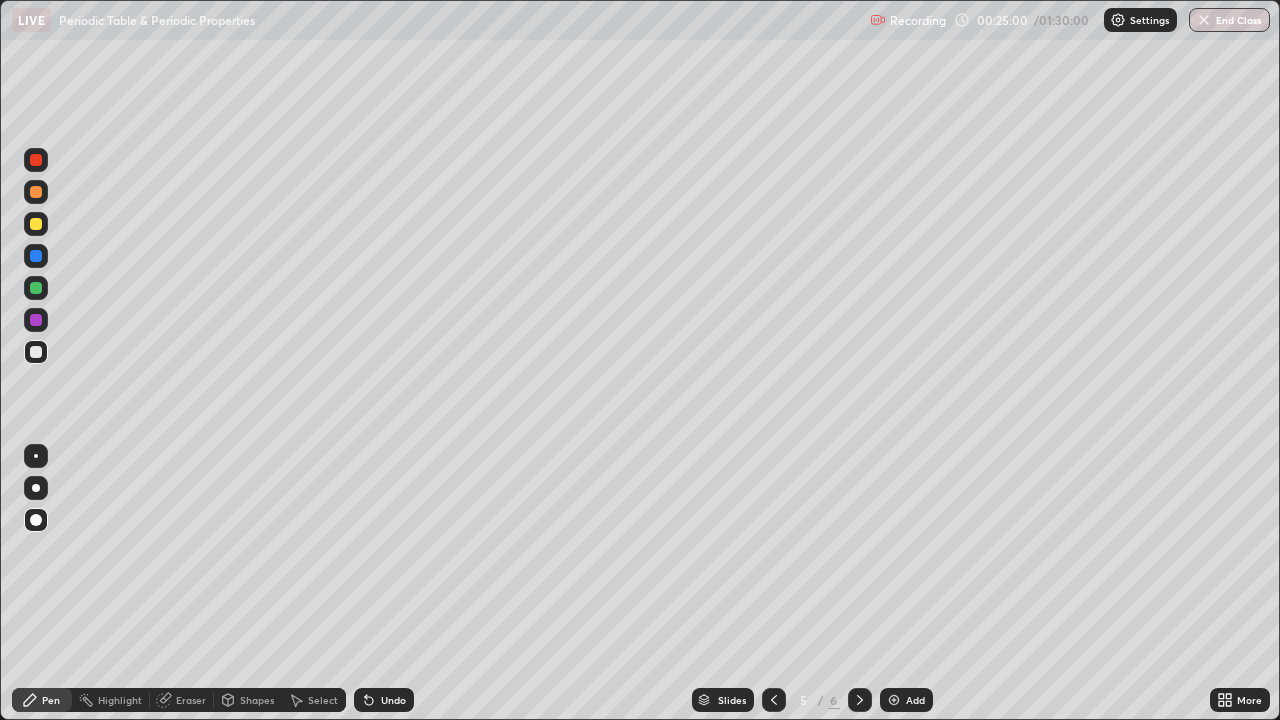 click at bounding box center [860, 700] 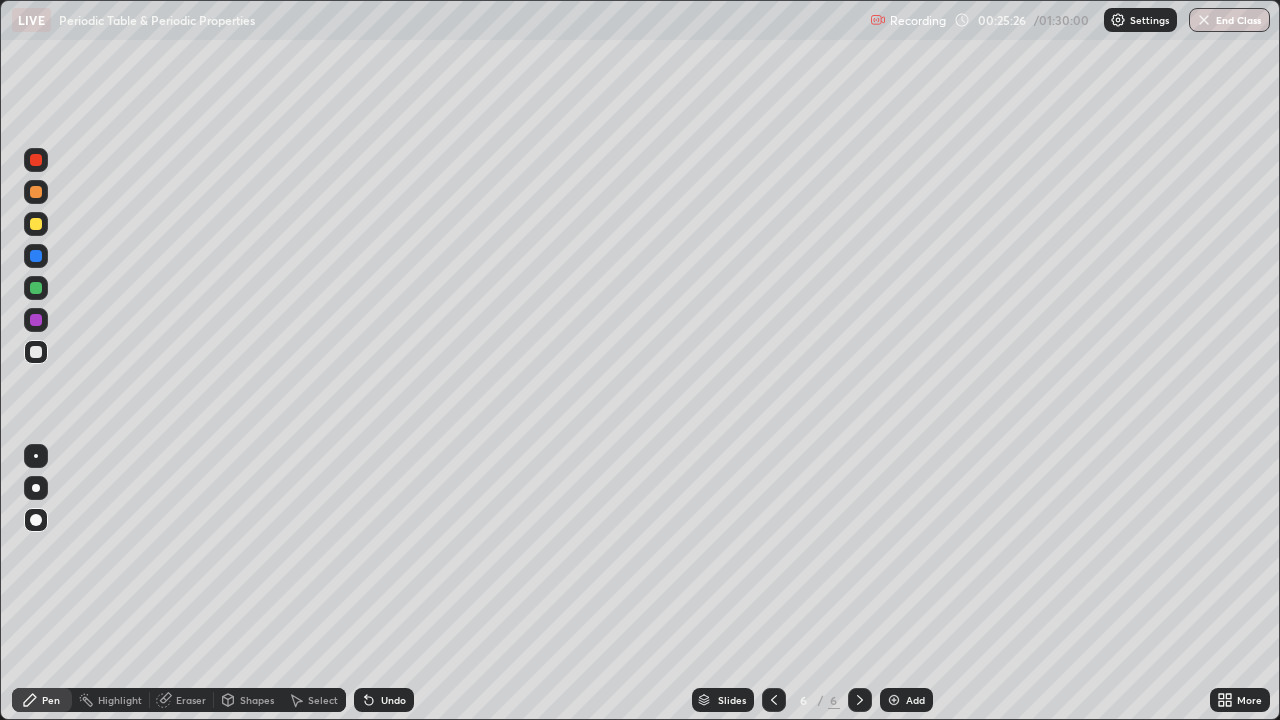 click 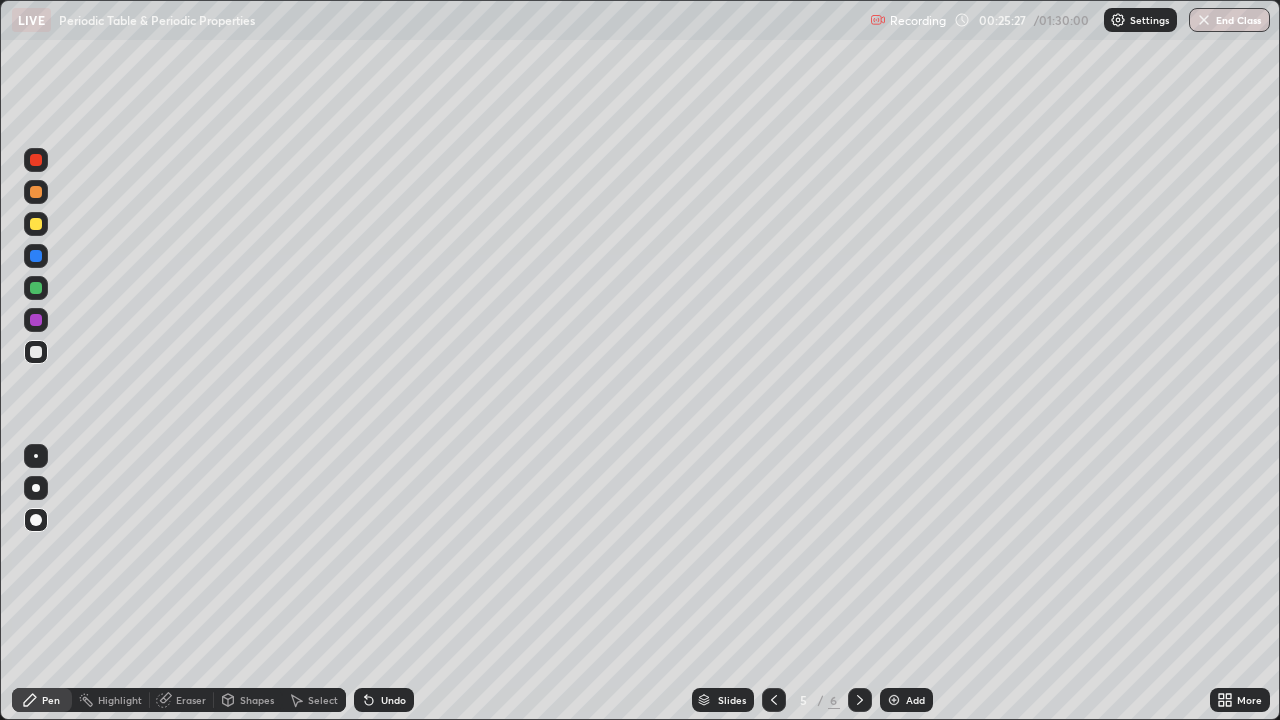 click at bounding box center (774, 700) 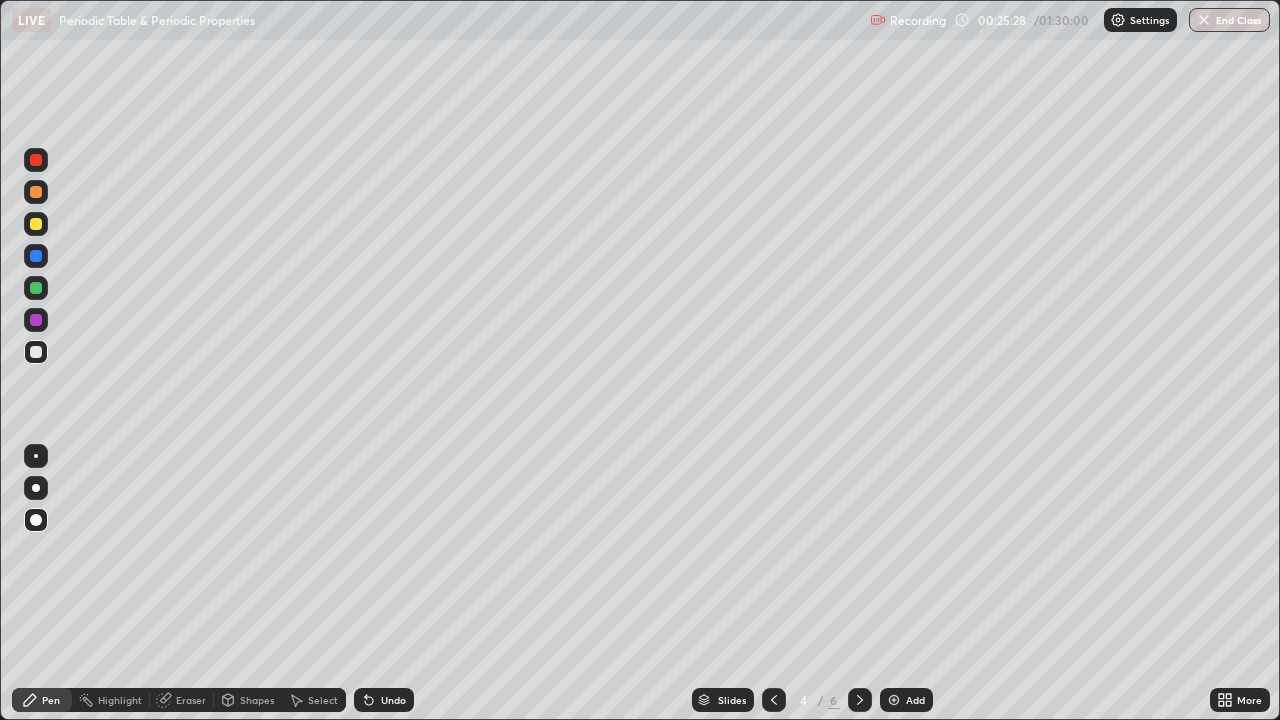 click at bounding box center [774, 700] 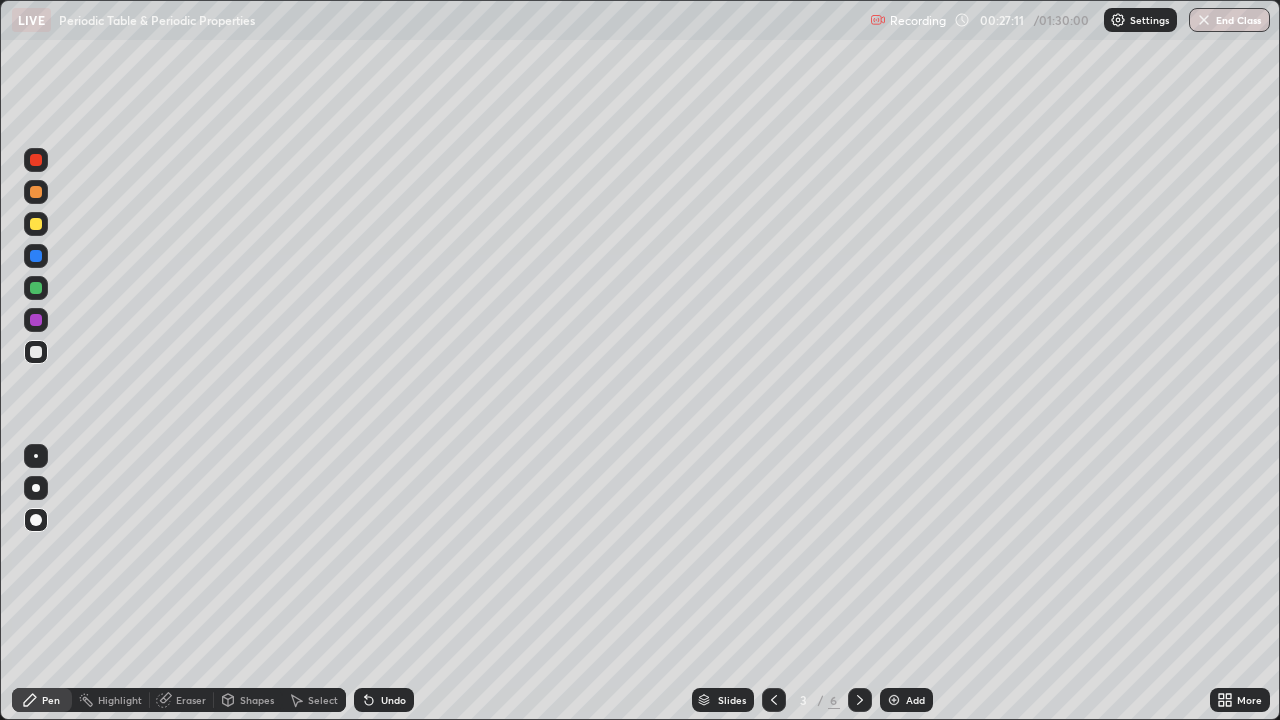 click at bounding box center (860, 700) 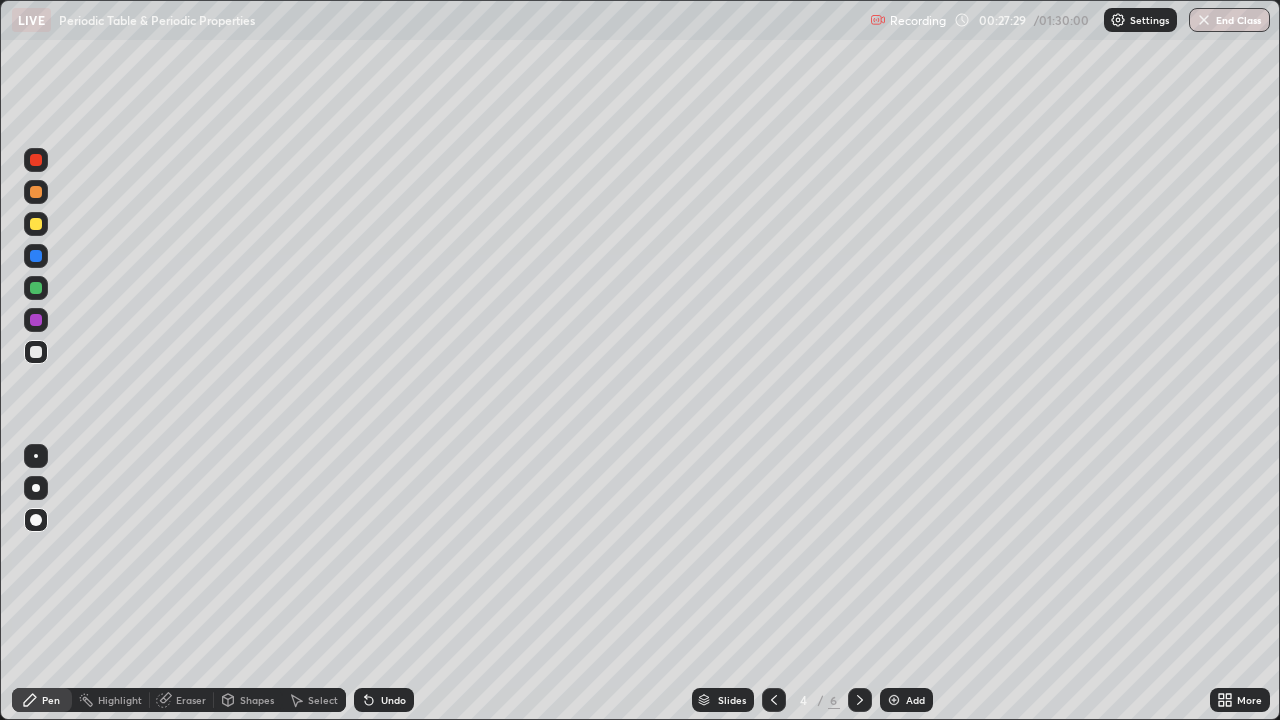 click at bounding box center [774, 700] 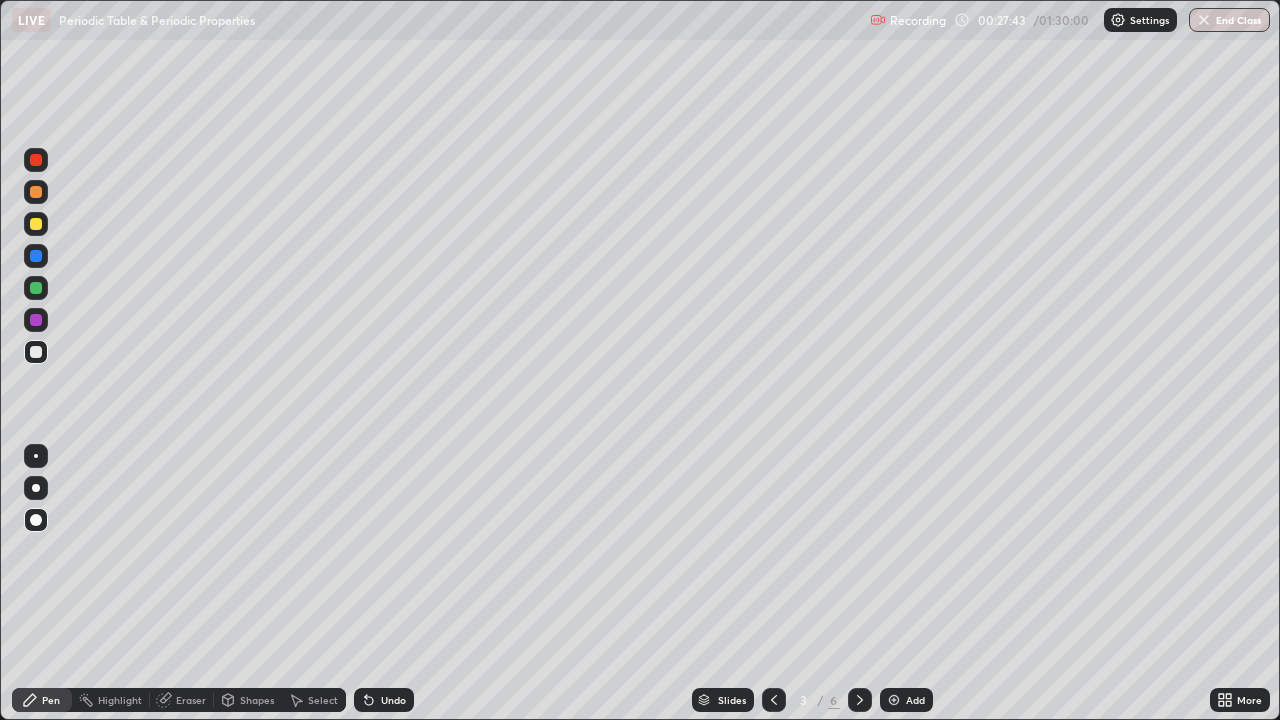 click 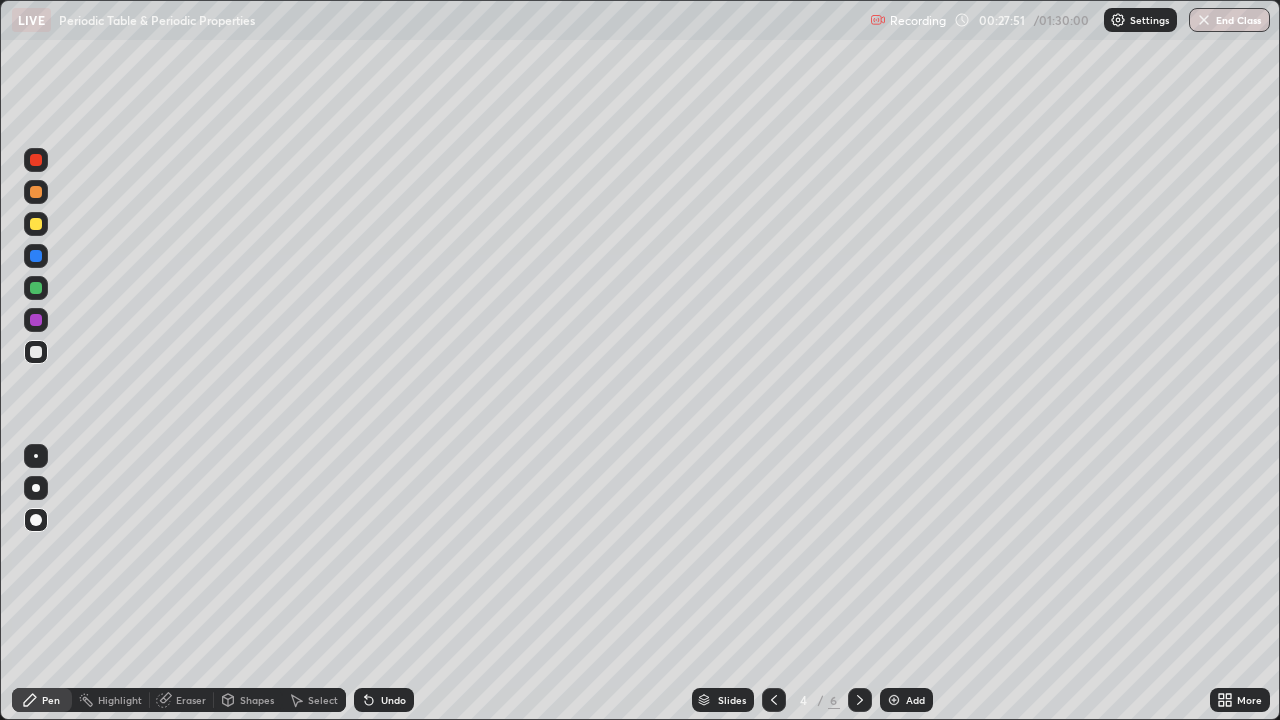 click 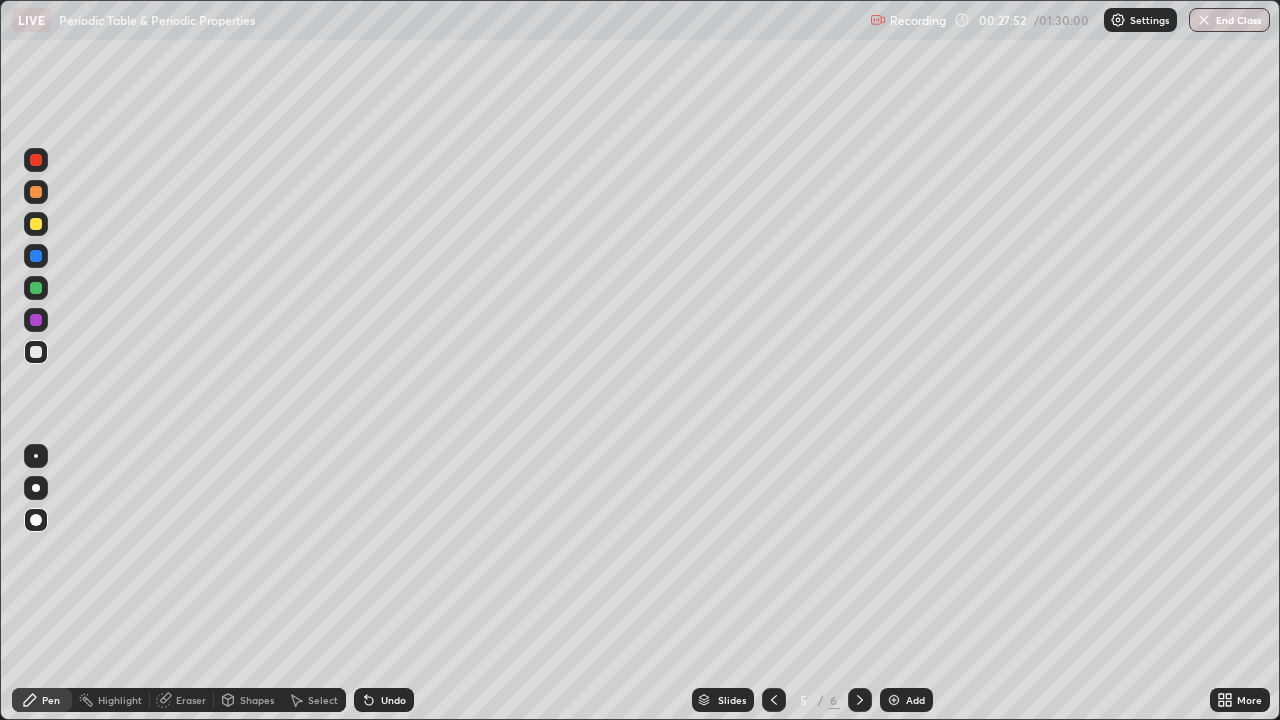 click 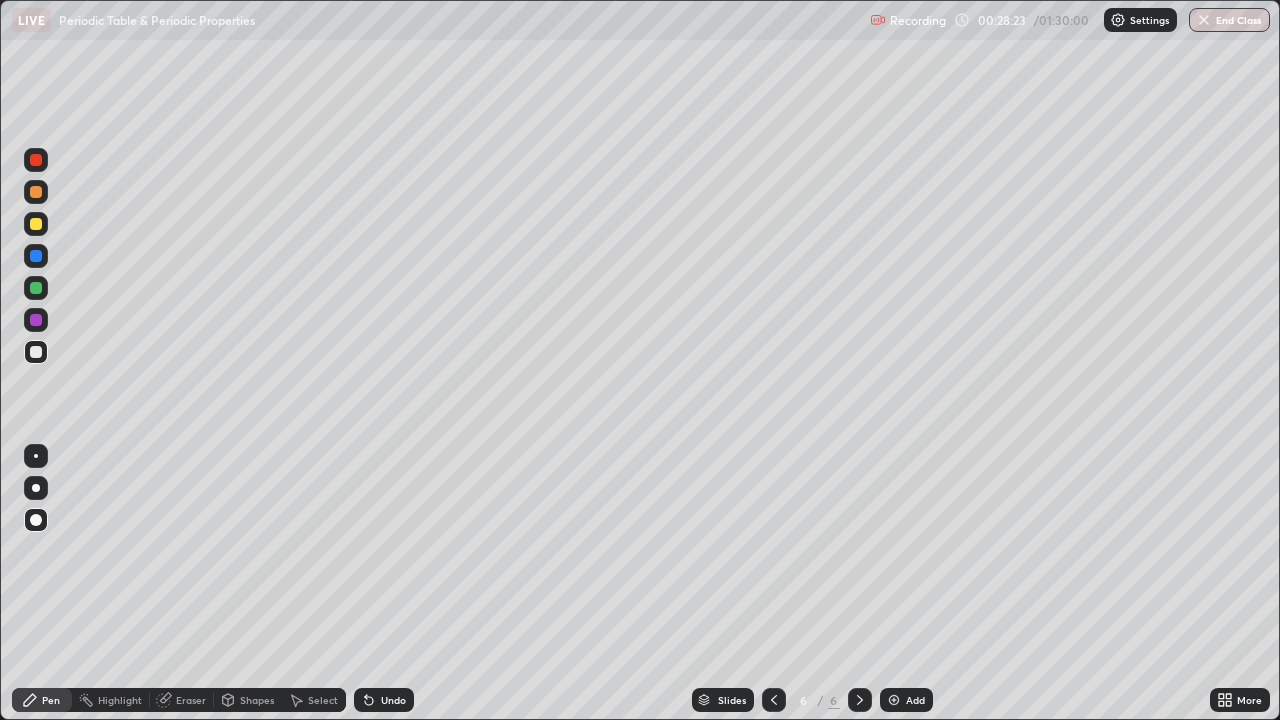 click at bounding box center (774, 700) 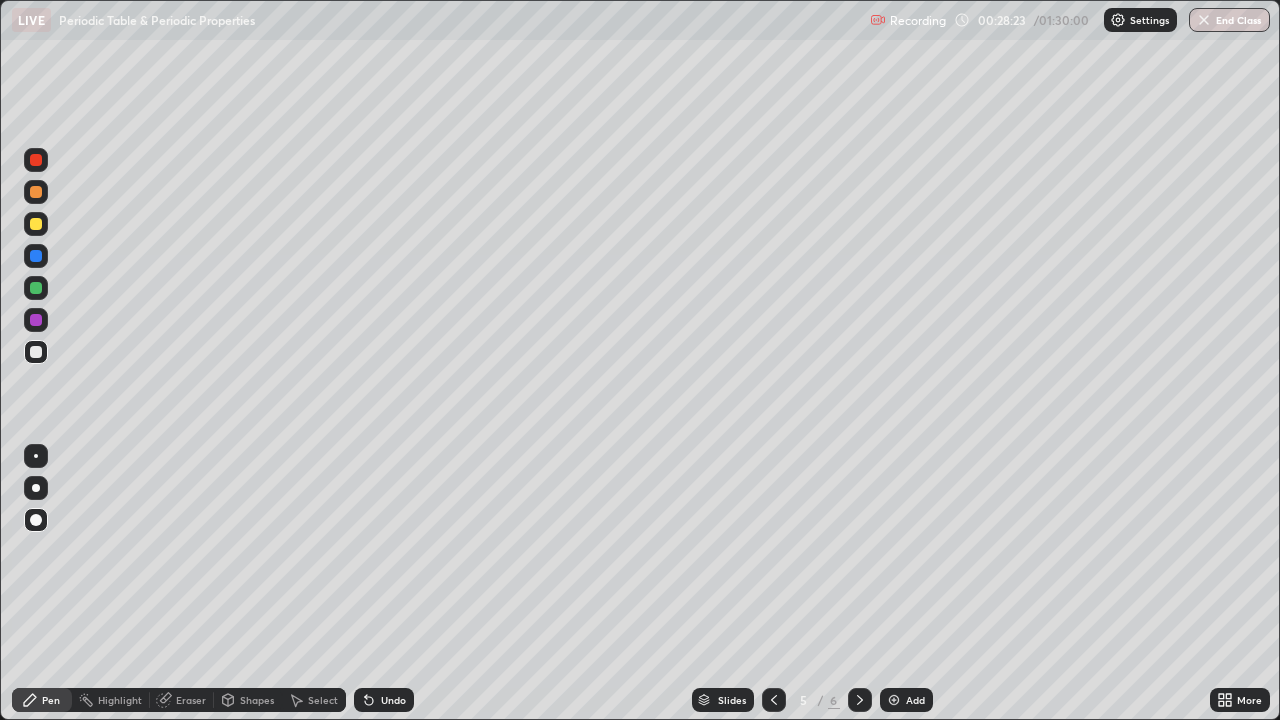 click 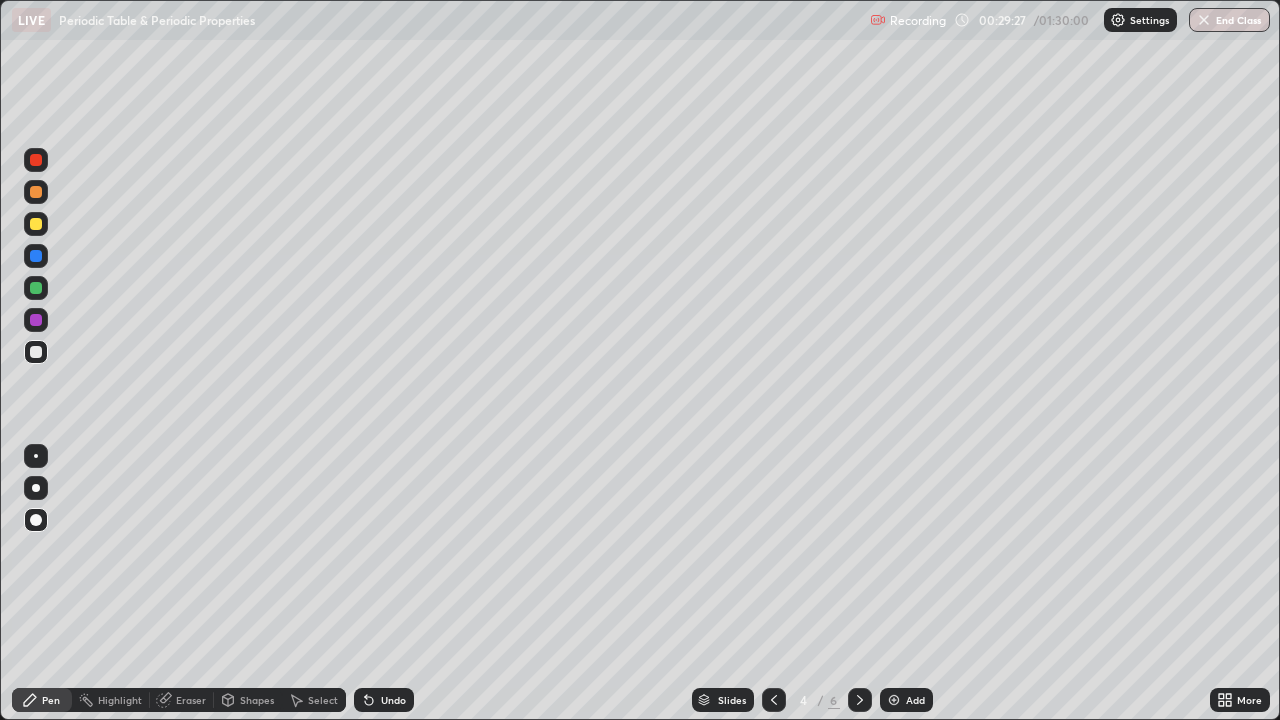 click 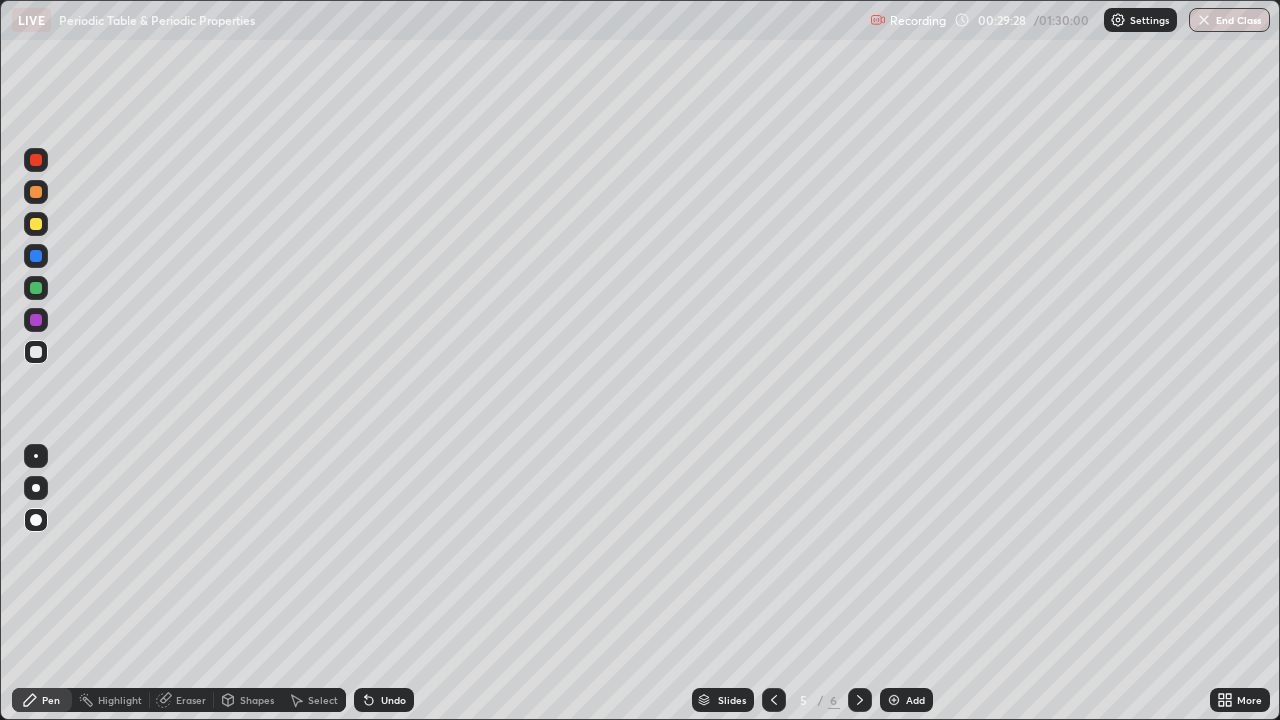 click at bounding box center [860, 700] 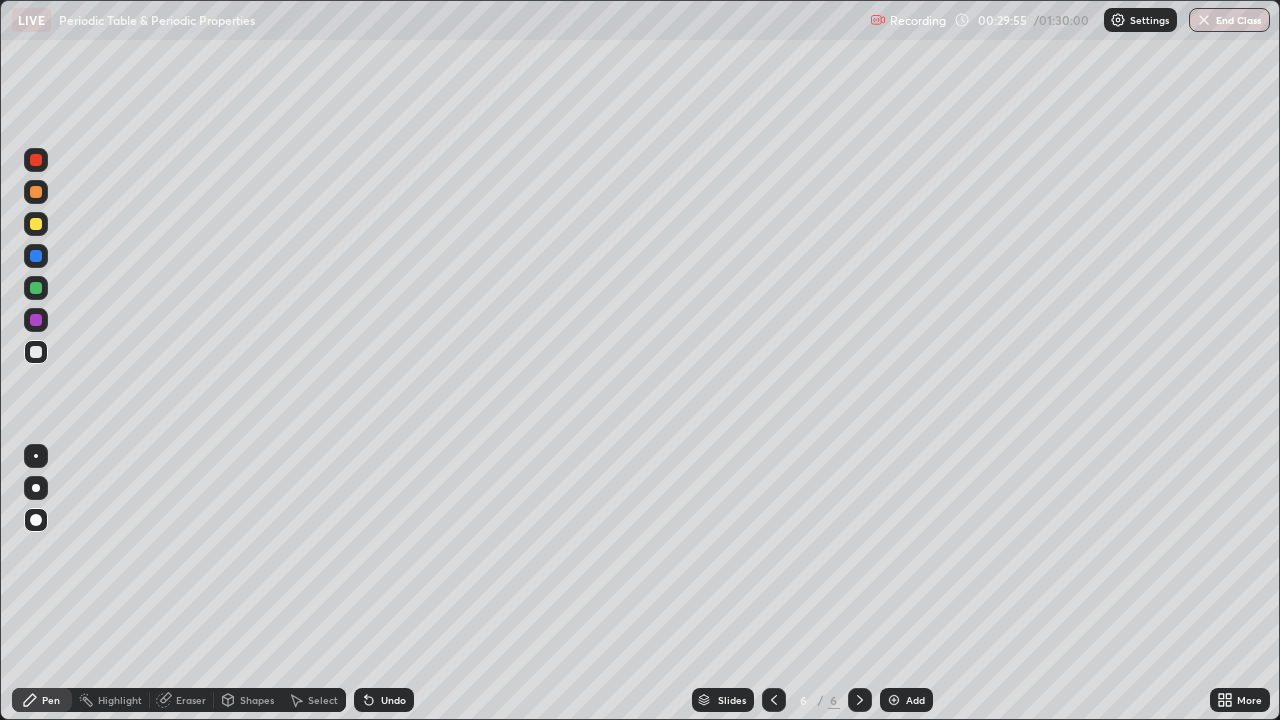 click 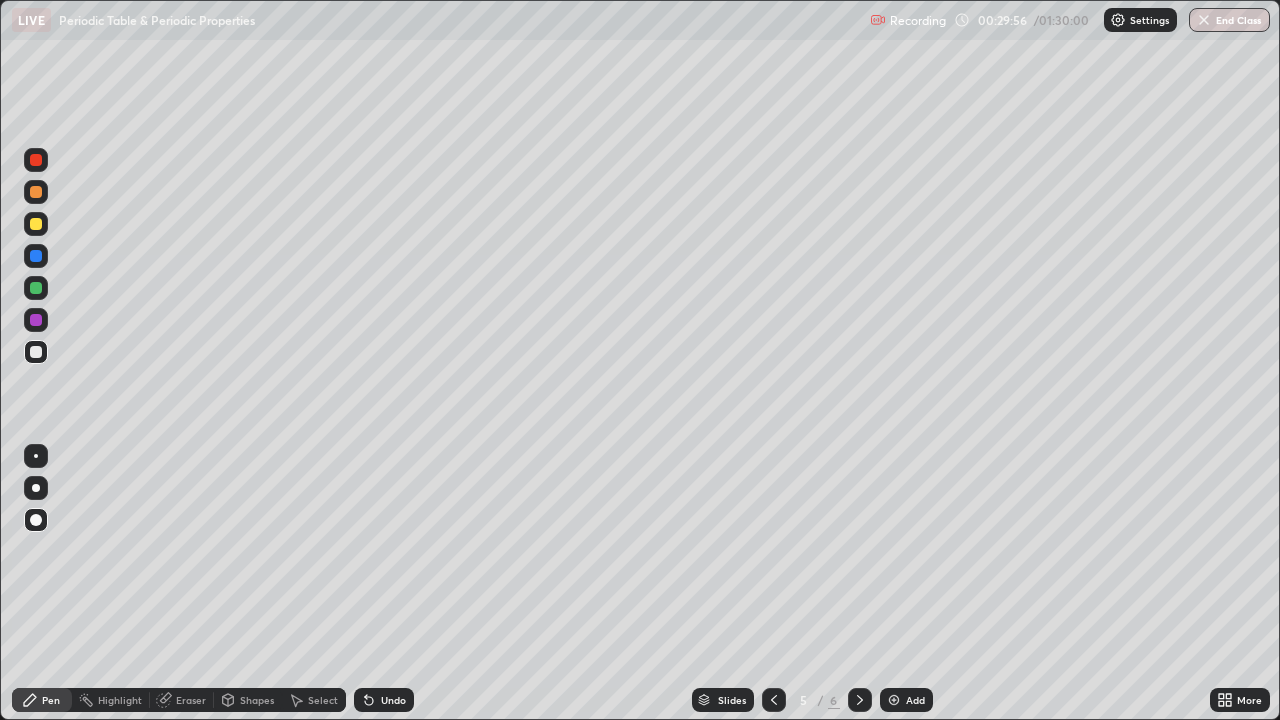 click 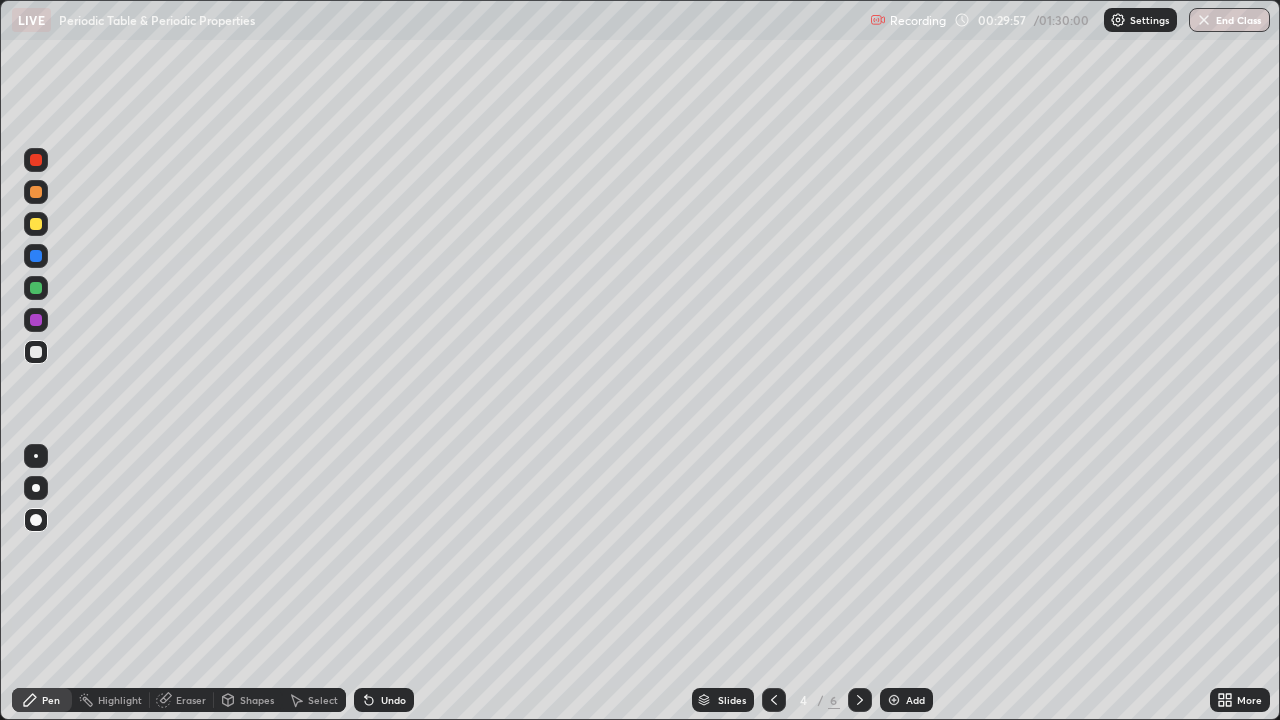 click at bounding box center [774, 700] 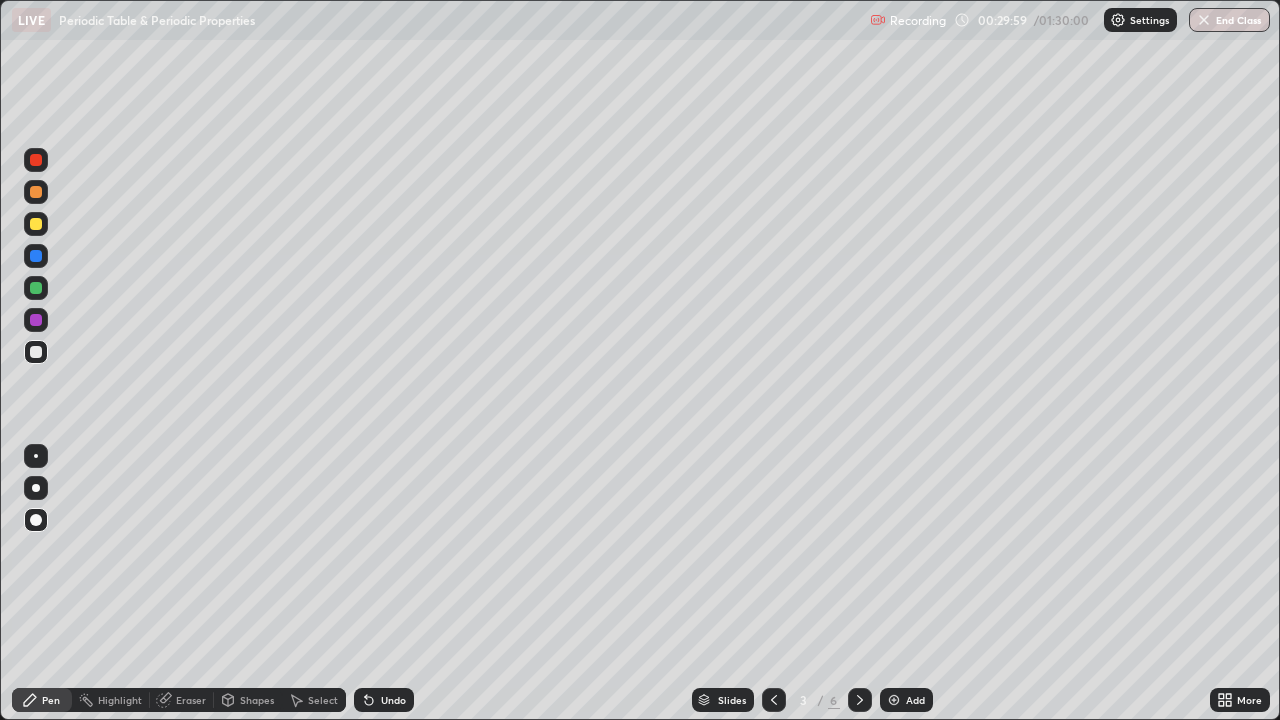 click 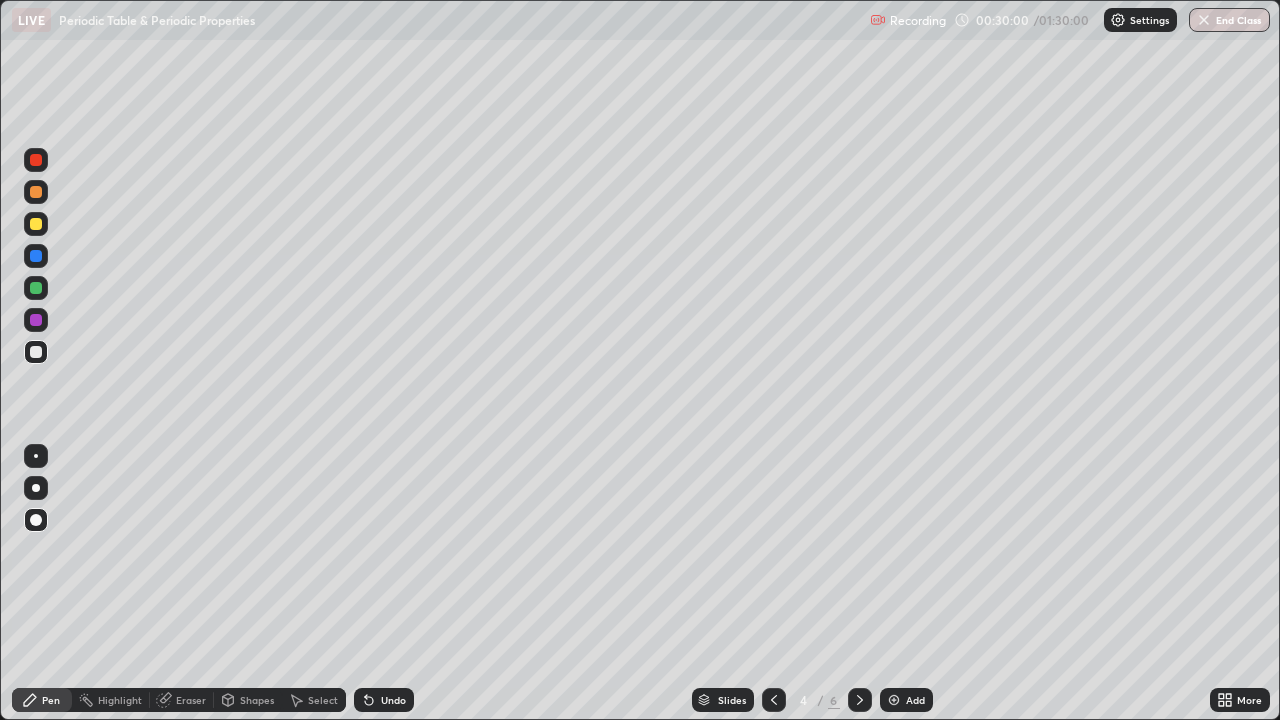 click 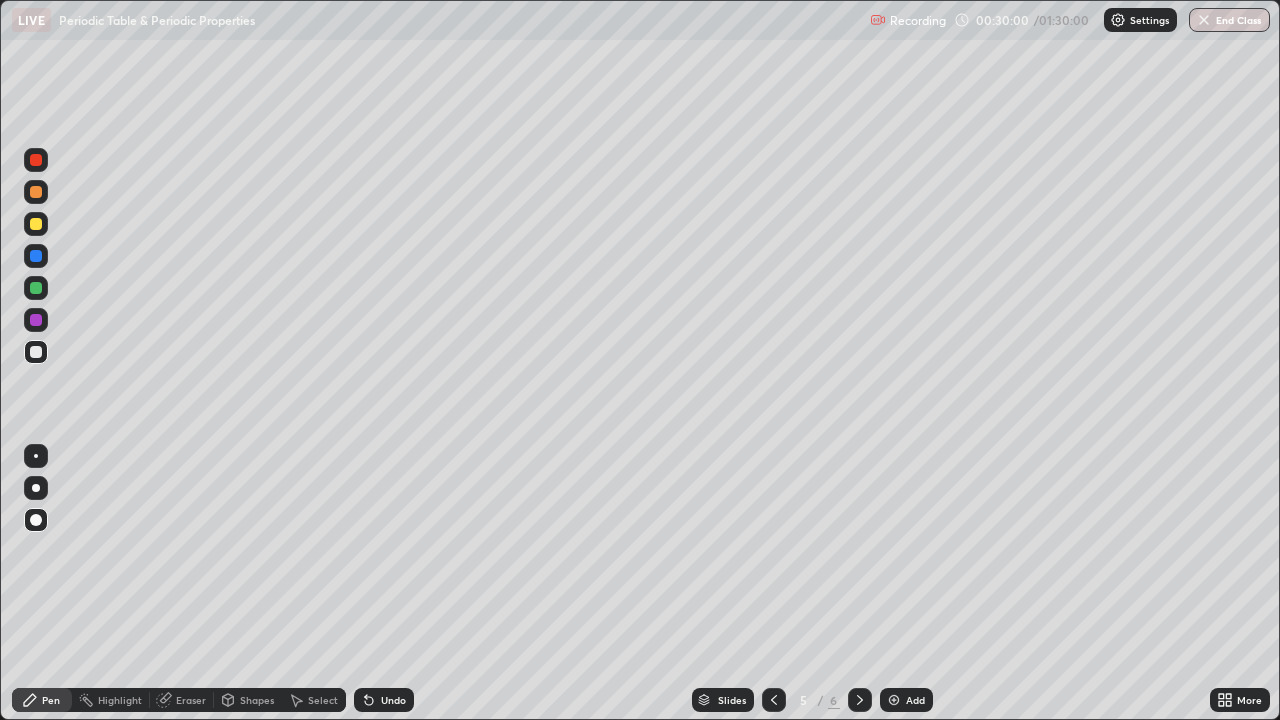 click 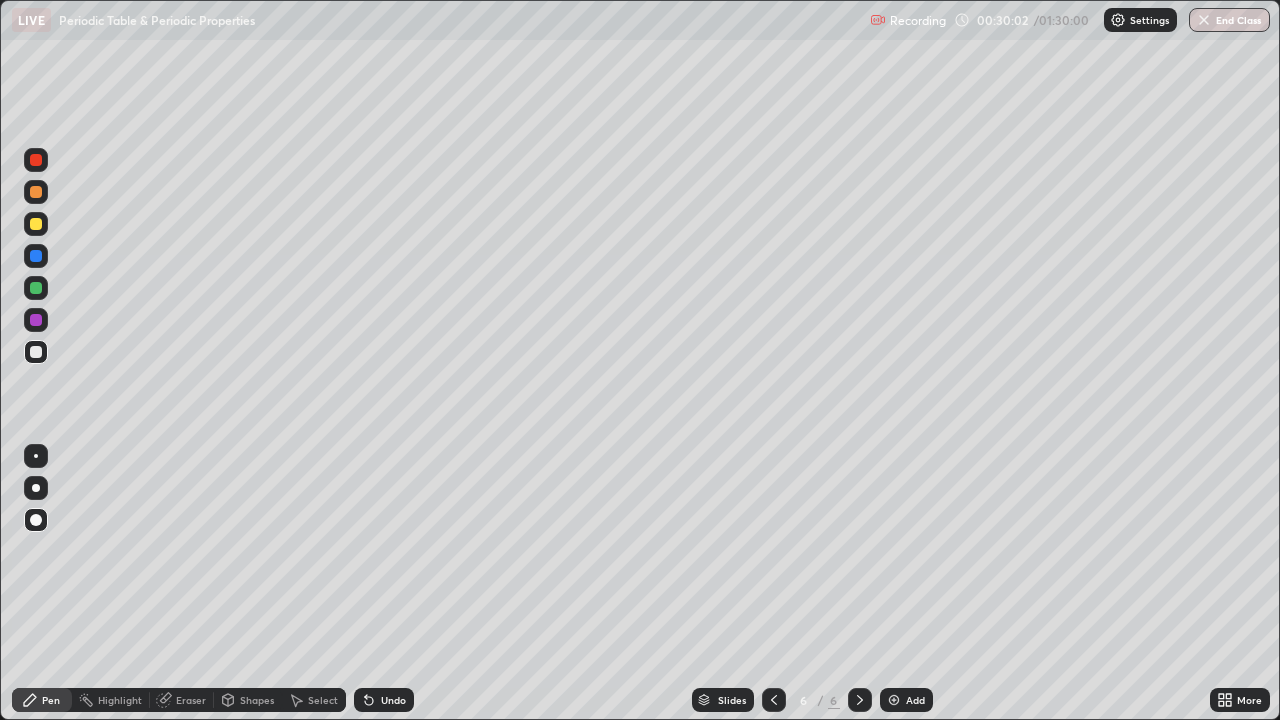 click on "Add" at bounding box center (906, 700) 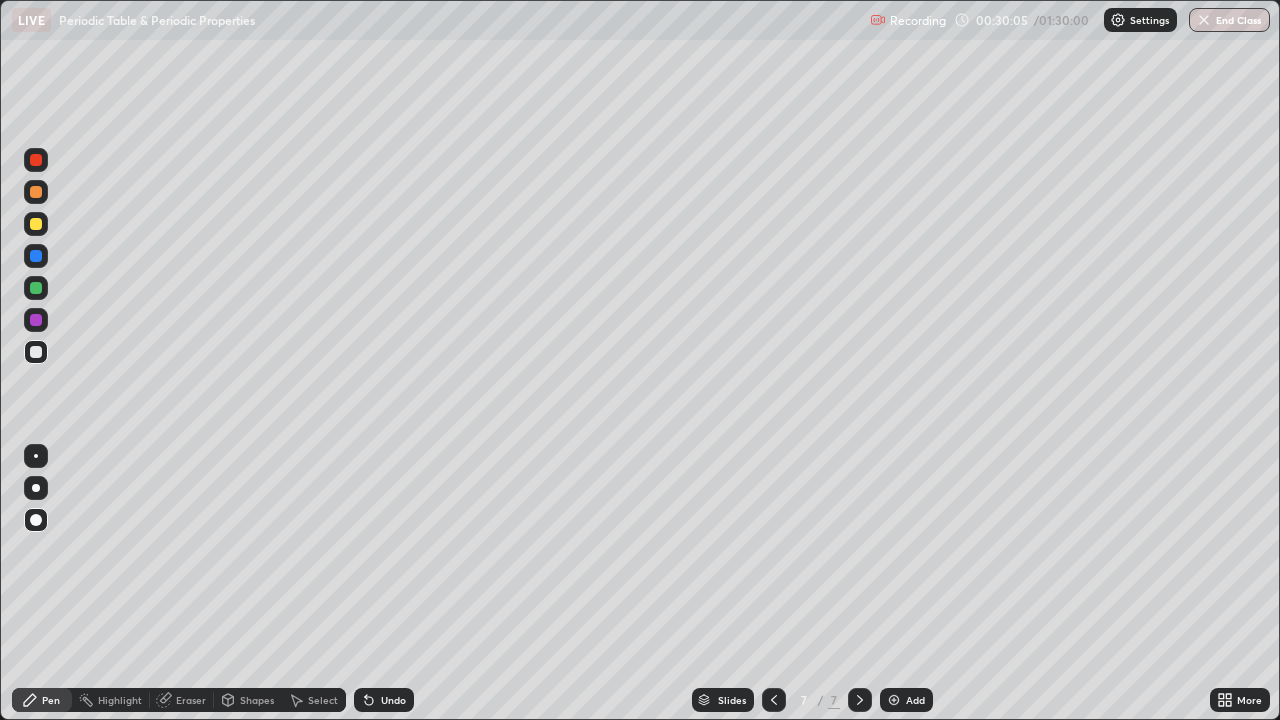 click on "Shapes" at bounding box center (257, 700) 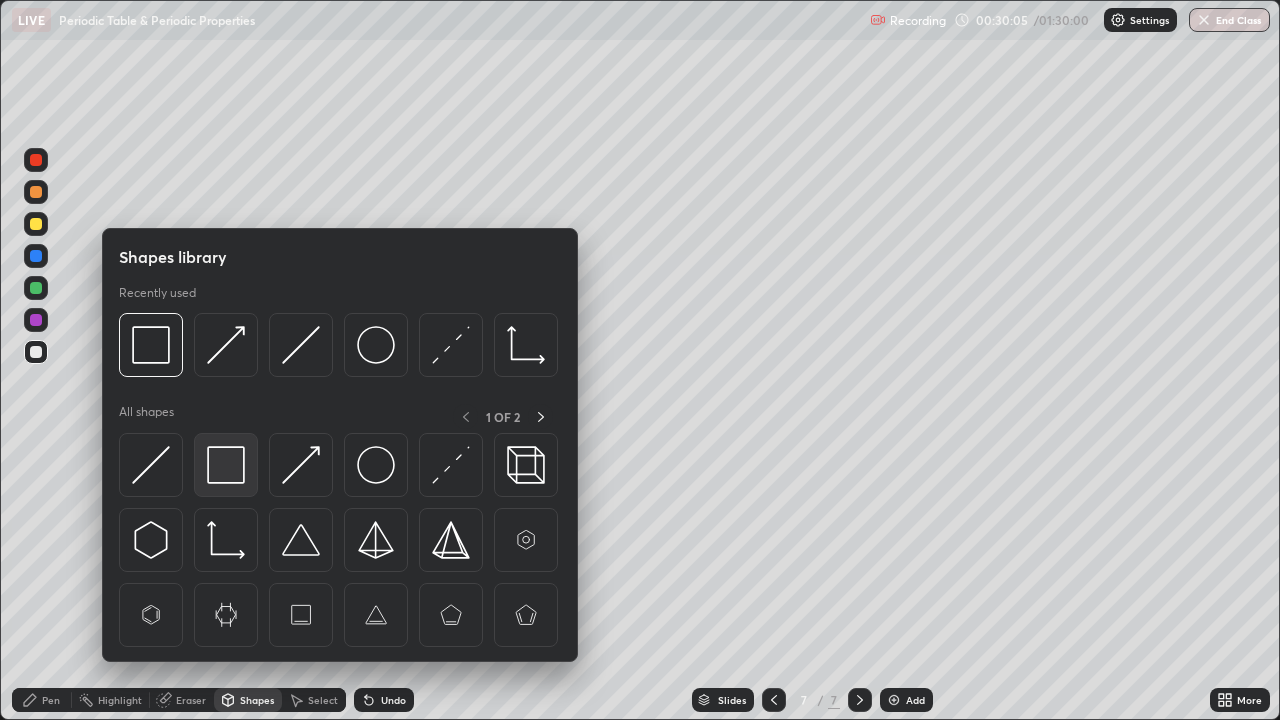 click at bounding box center [226, 465] 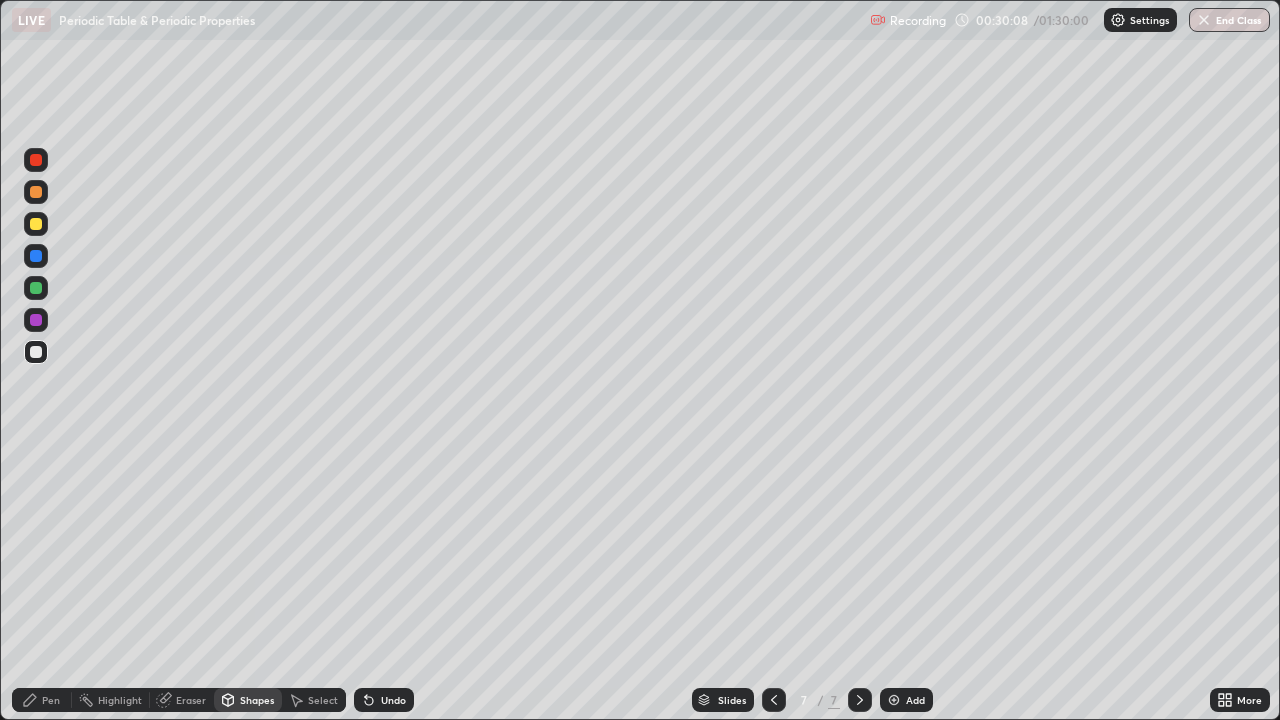click 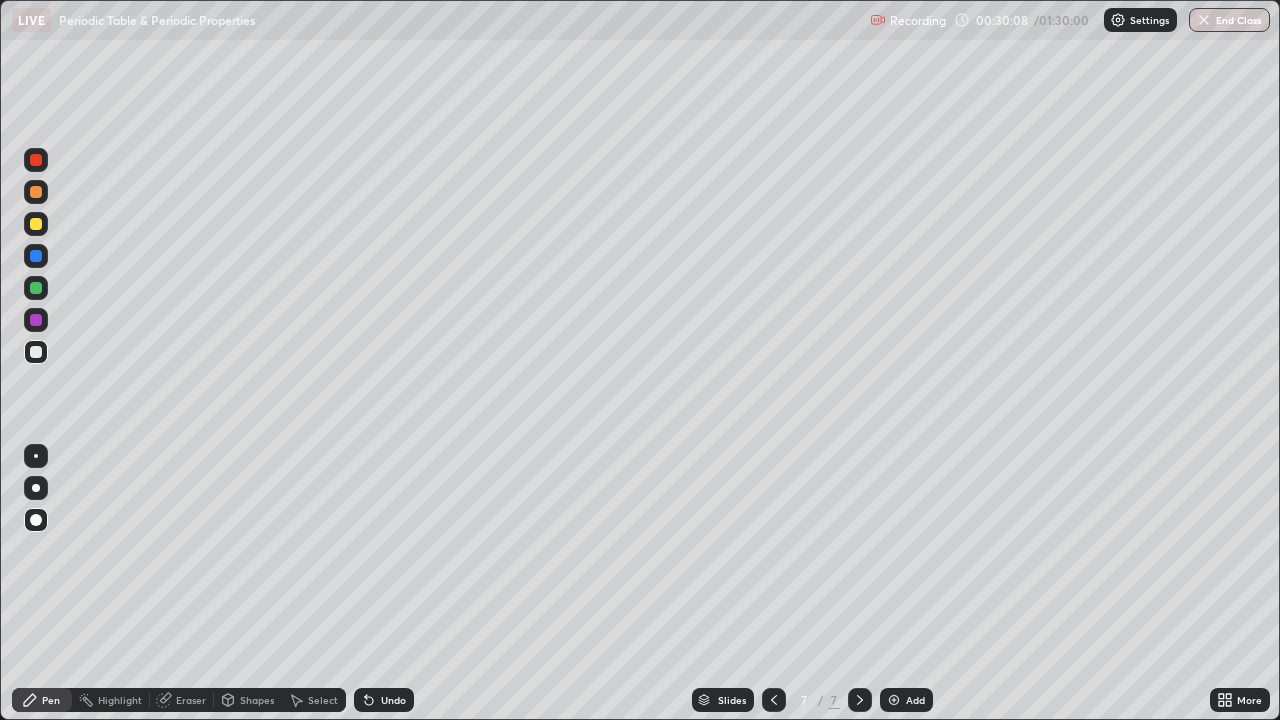 click at bounding box center (36, 224) 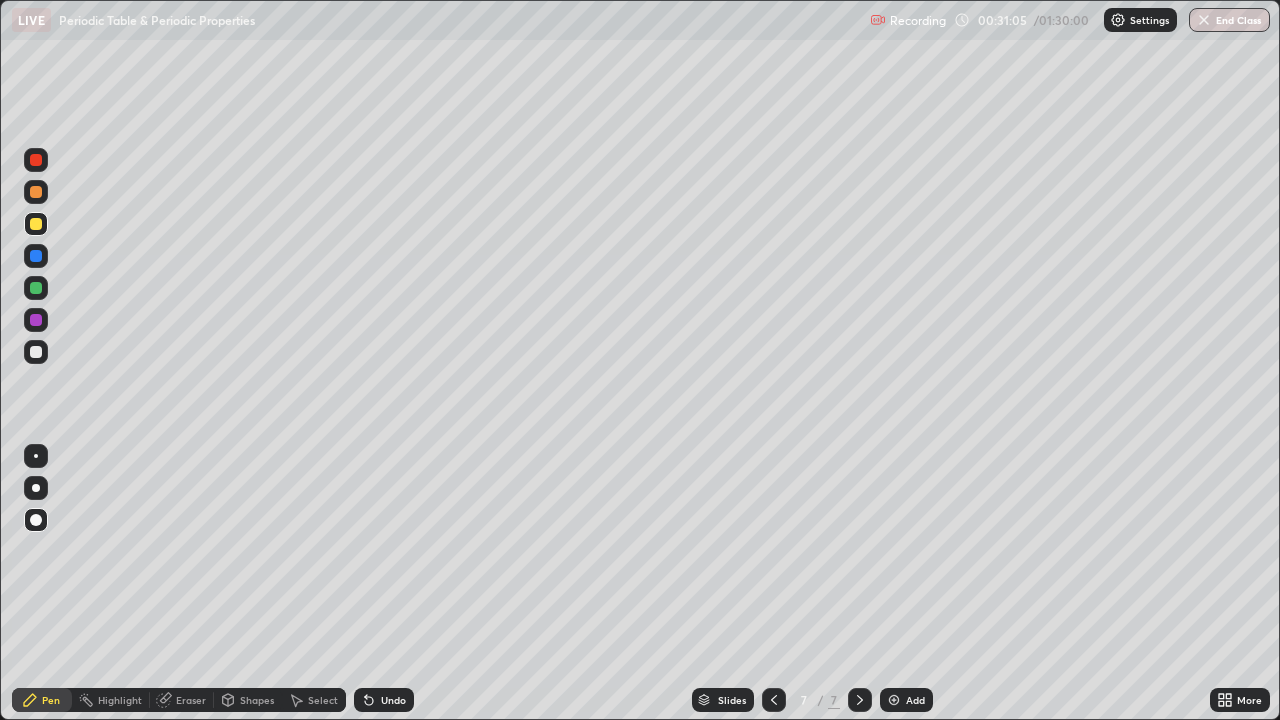 click on "Undo" at bounding box center (393, 700) 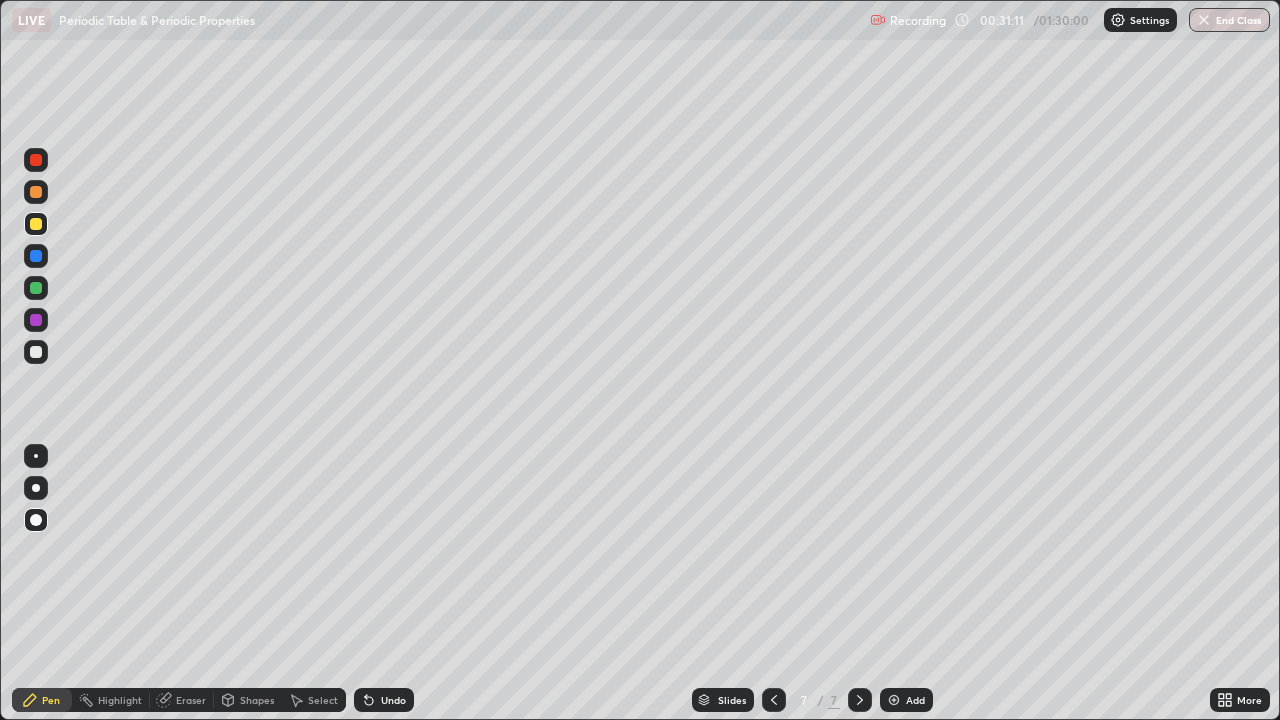 click at bounding box center [36, 288] 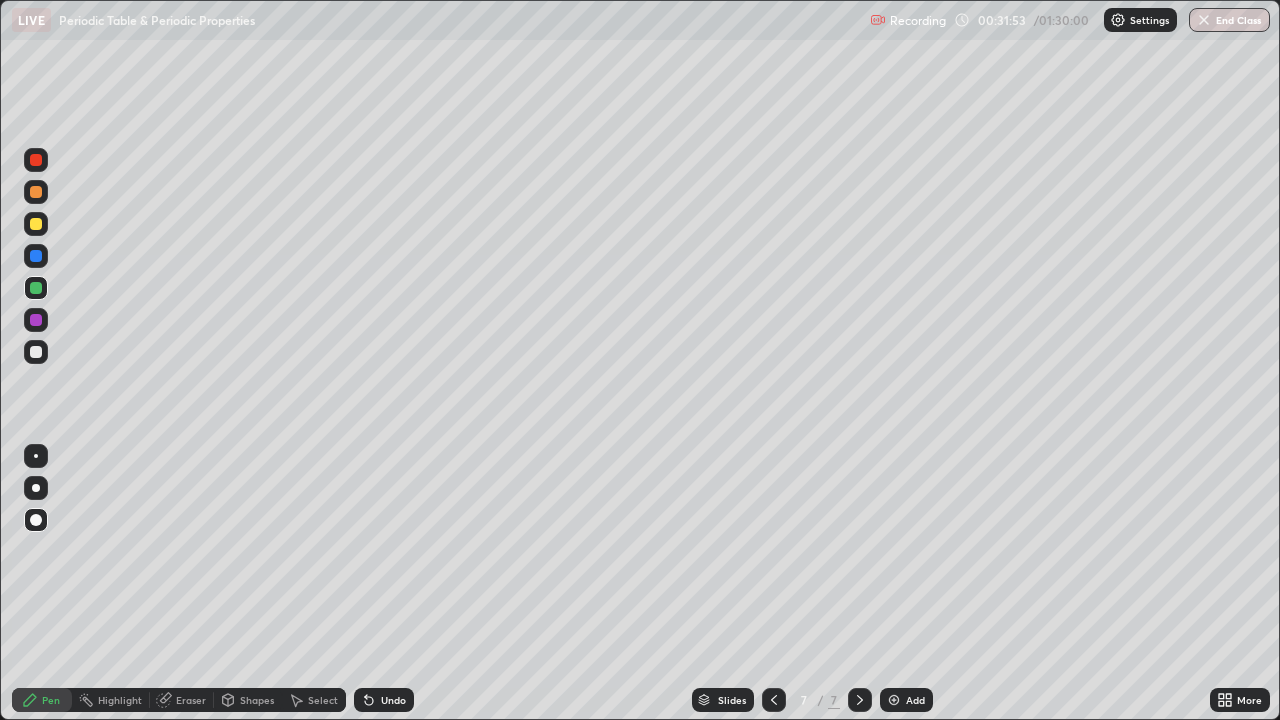 click on "Shapes" at bounding box center (257, 700) 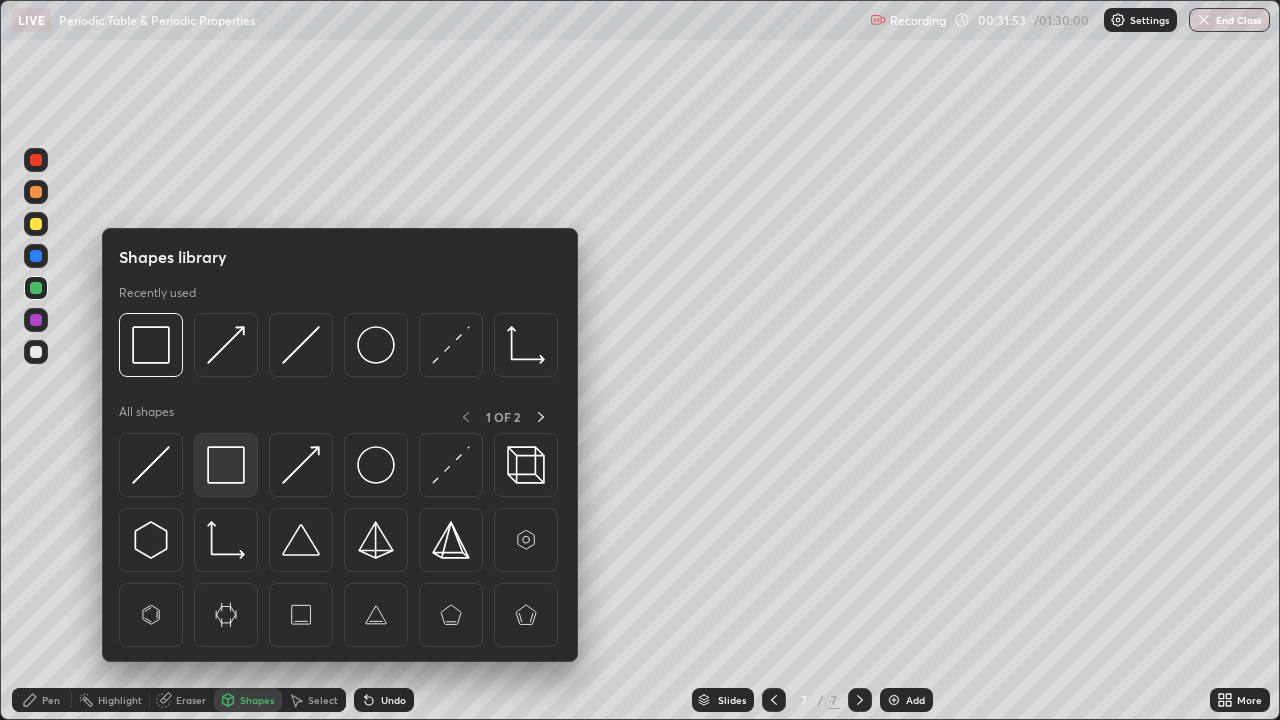 click at bounding box center [226, 465] 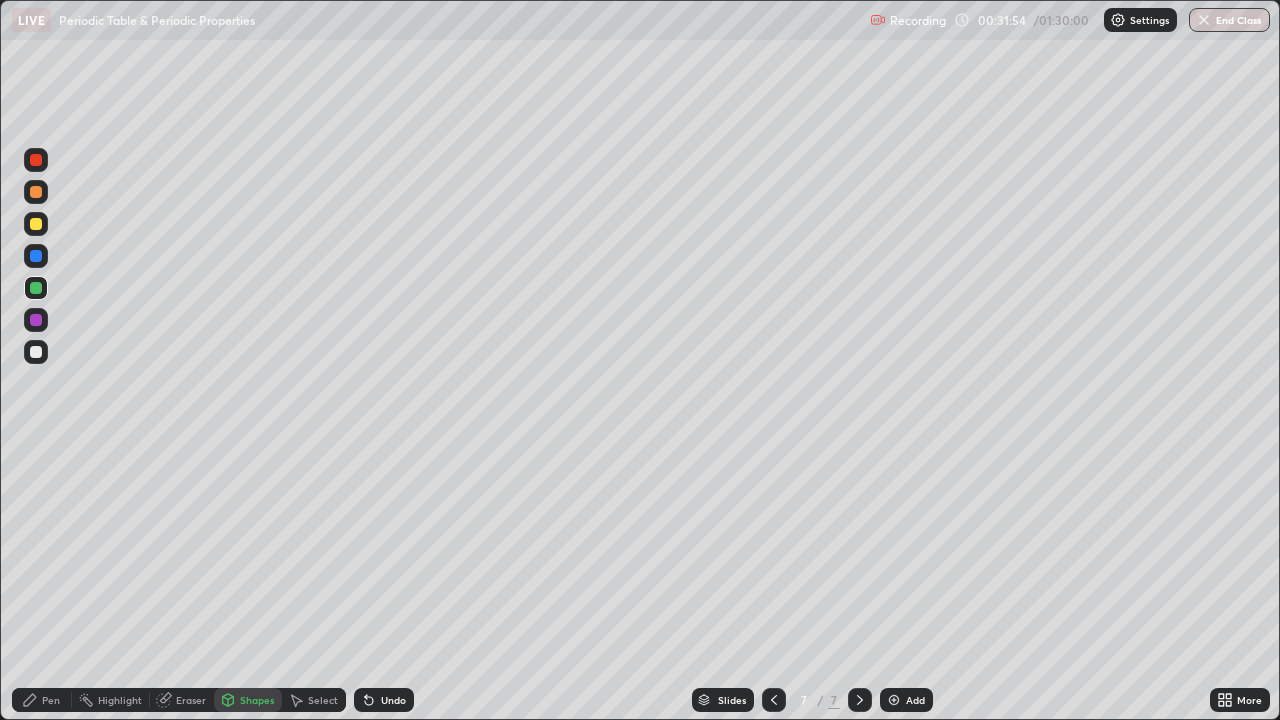 click at bounding box center (36, 352) 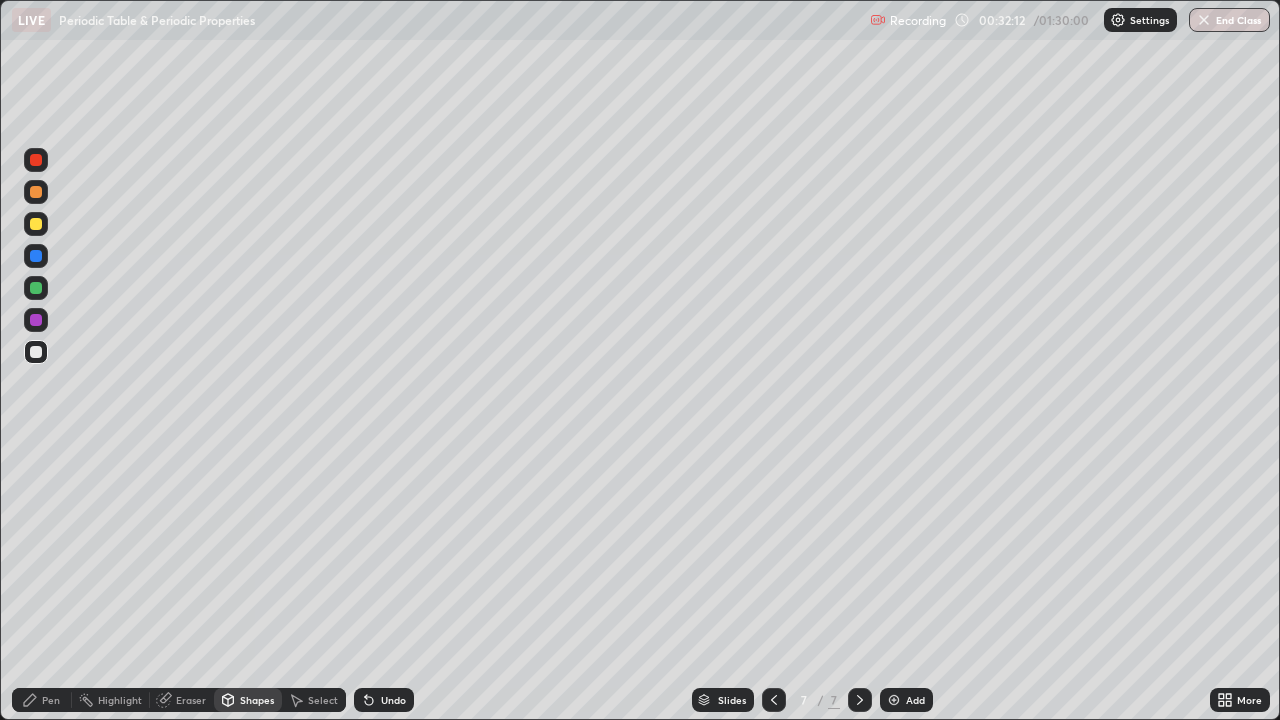 click on "Add" at bounding box center [915, 700] 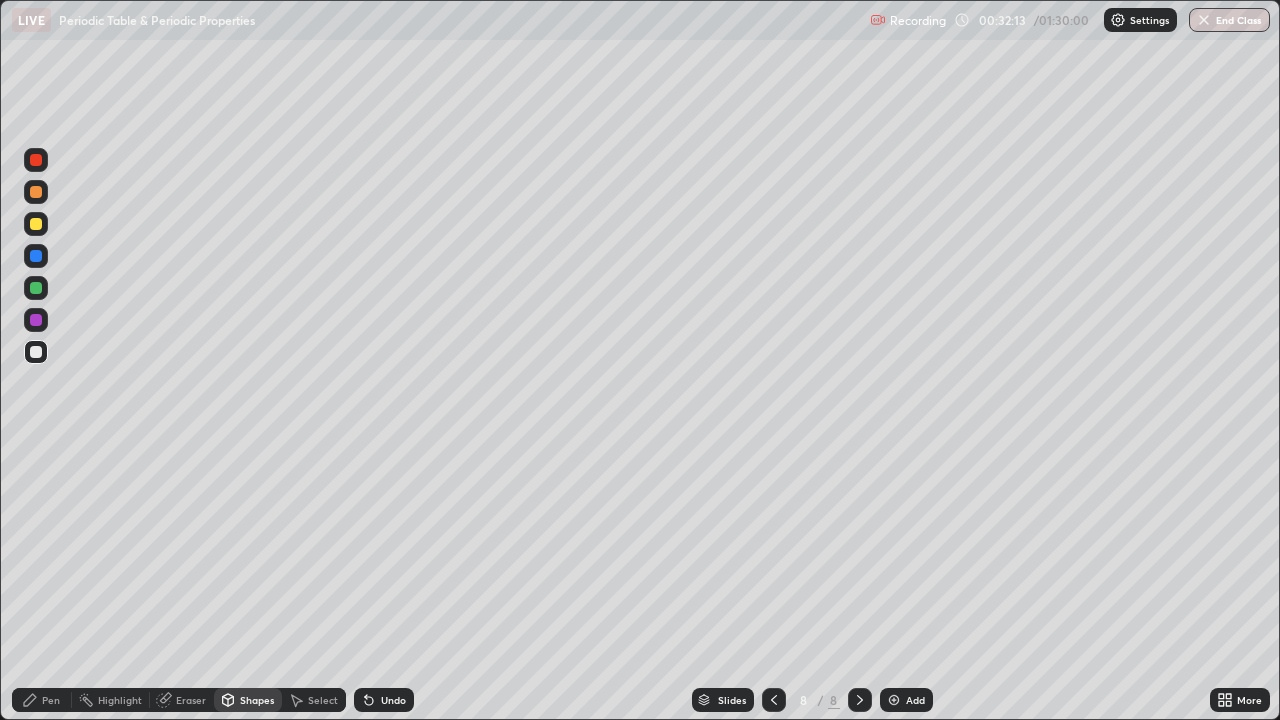 click on "Pen" at bounding box center (42, 700) 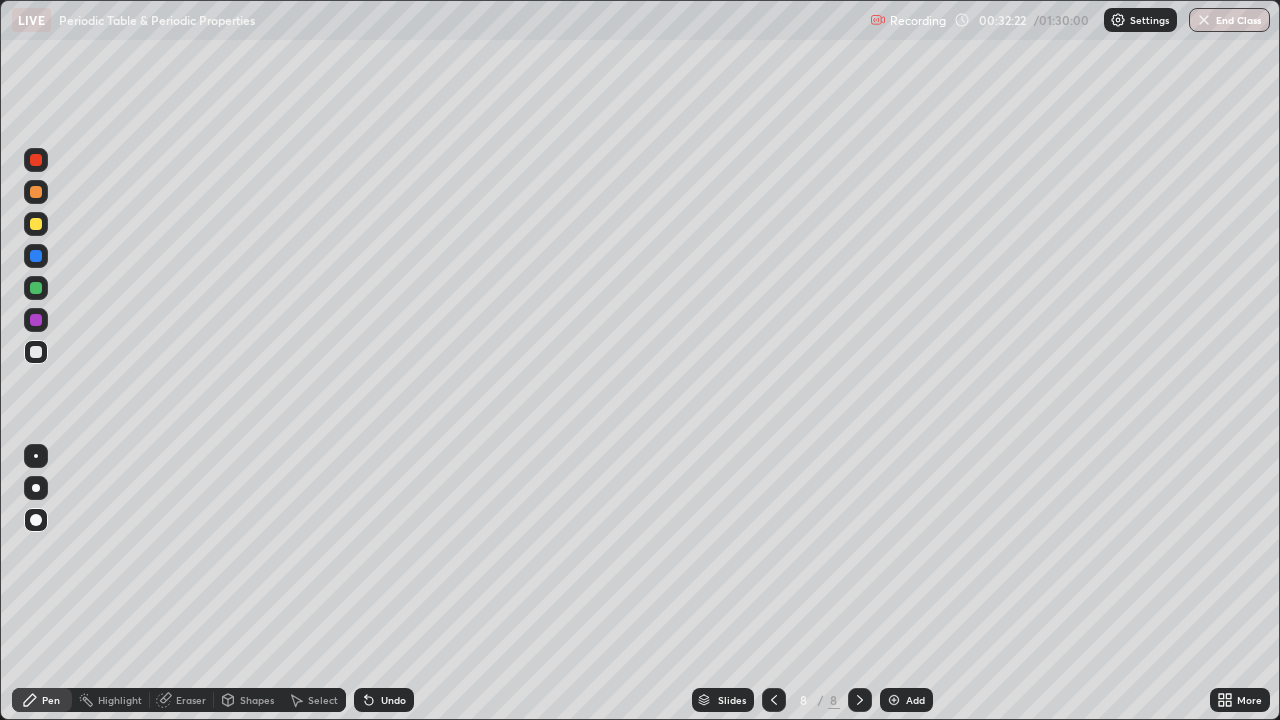 click on "Undo" at bounding box center [393, 700] 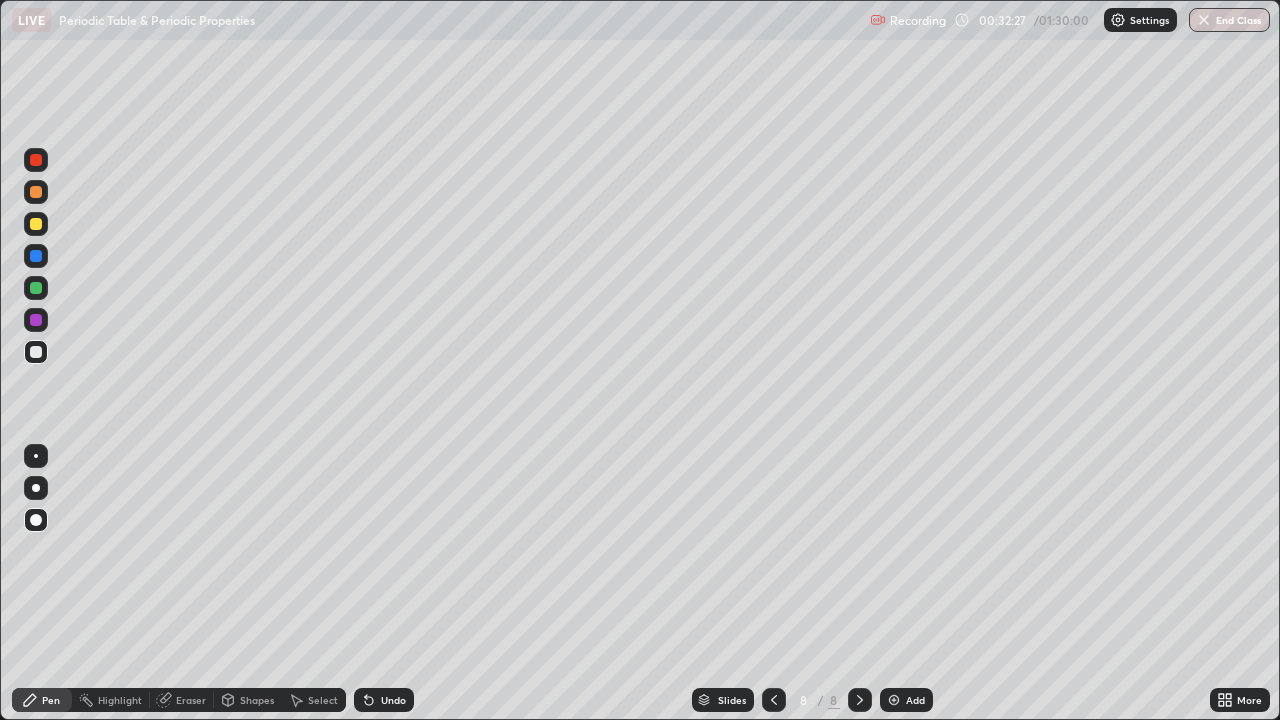 click on "Undo" at bounding box center (393, 700) 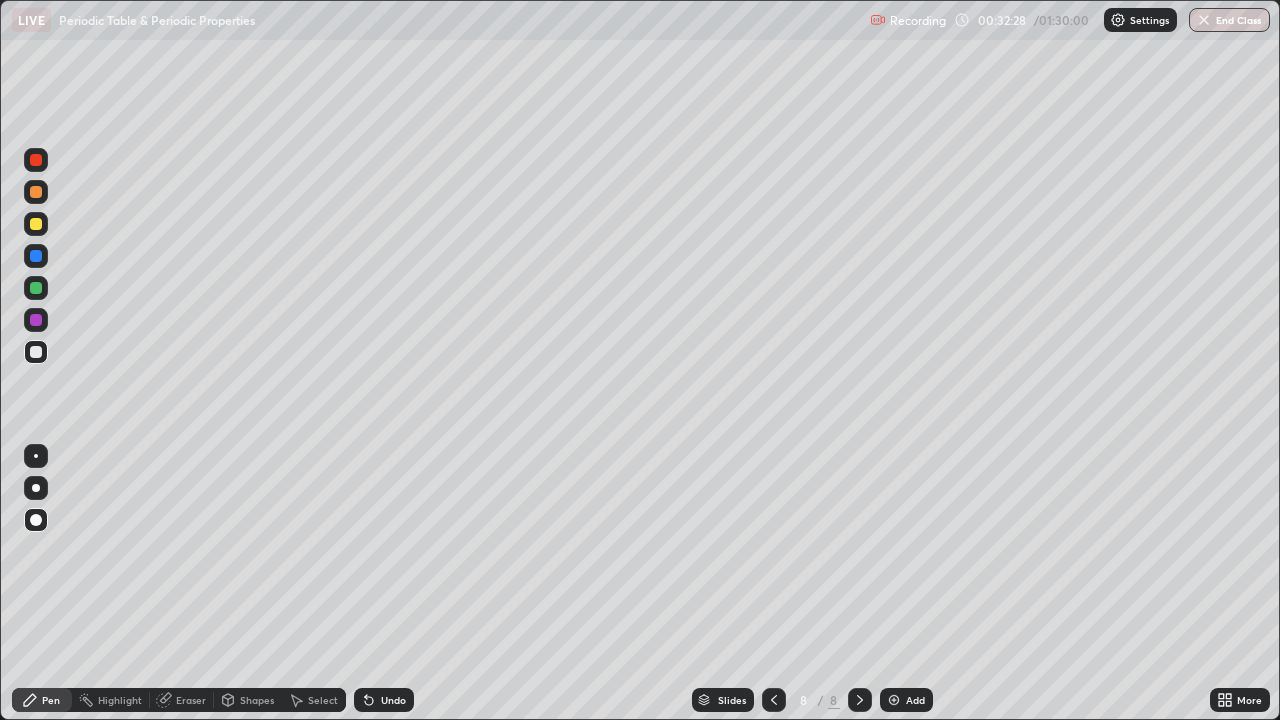 click on "Undo" at bounding box center [384, 700] 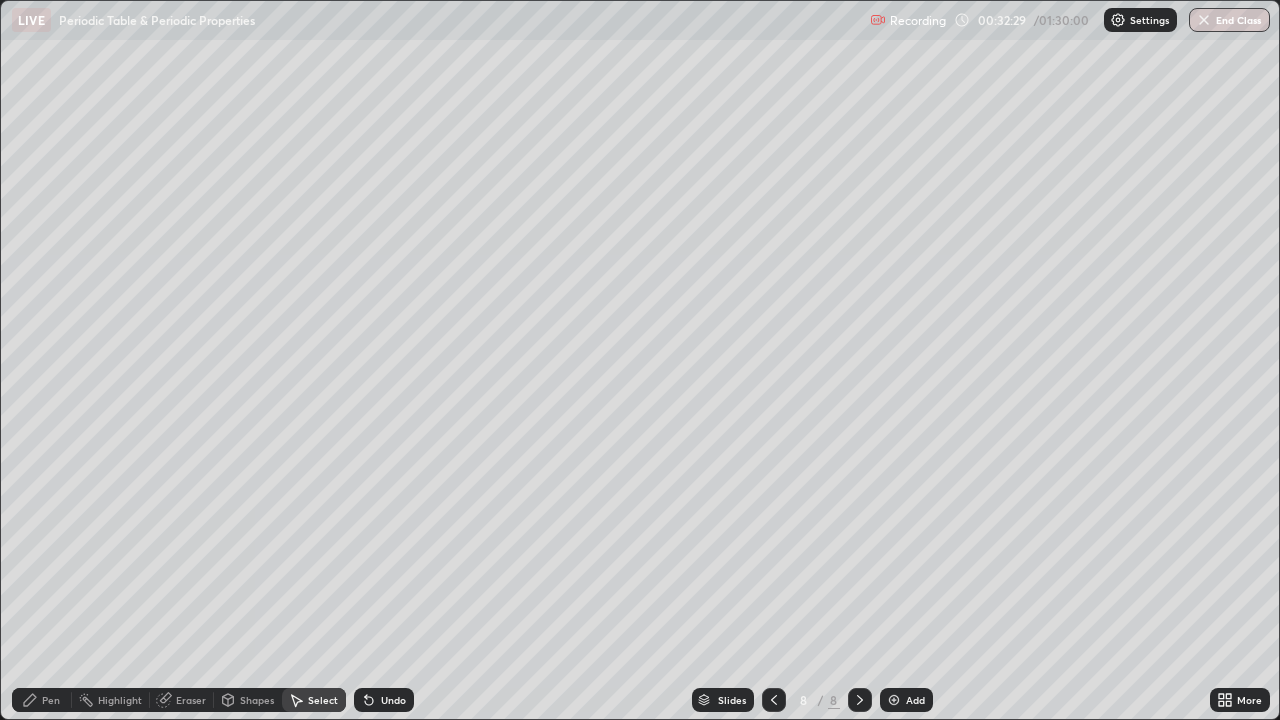 click on "Undo" at bounding box center [384, 700] 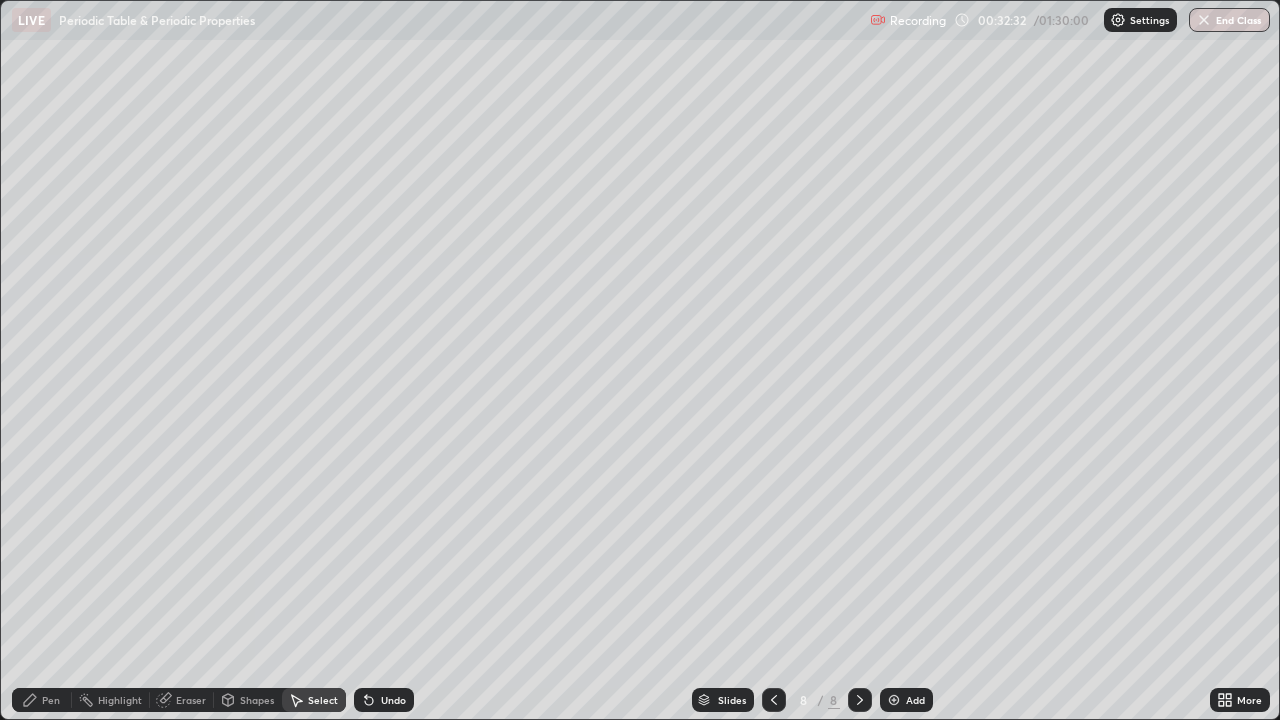 click on "Pen" at bounding box center (42, 700) 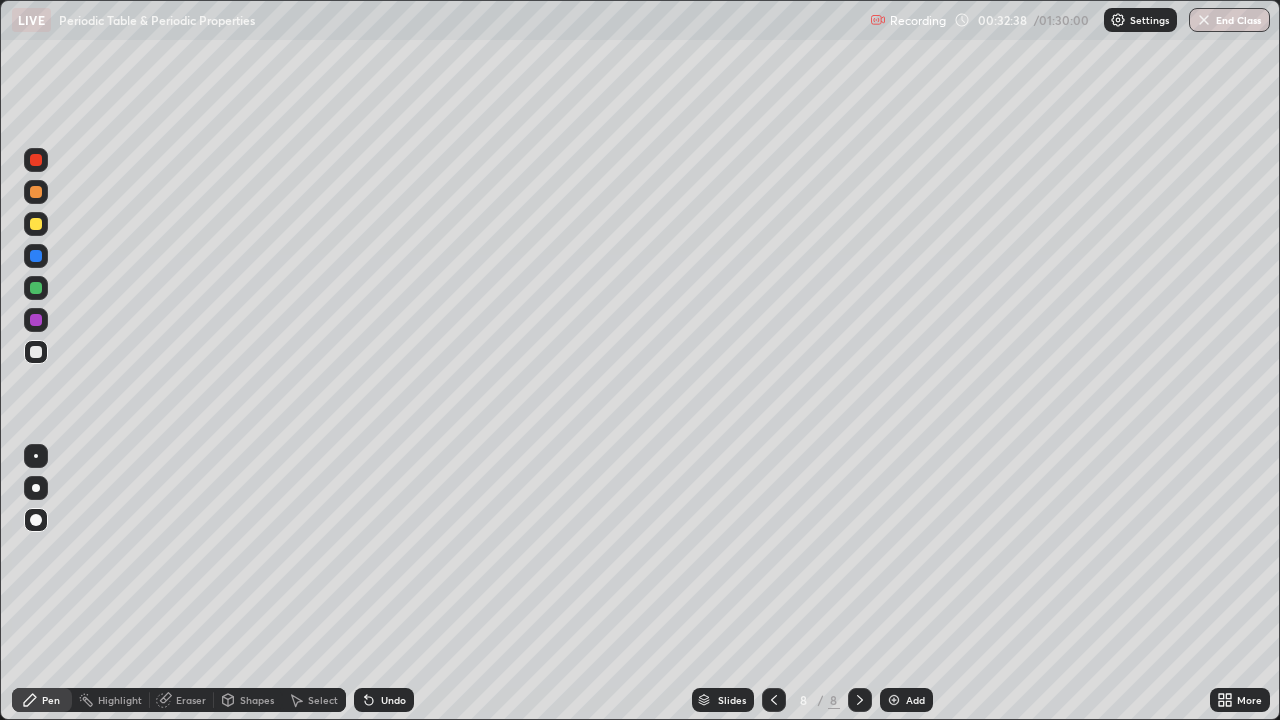 click on "Shapes" at bounding box center (257, 700) 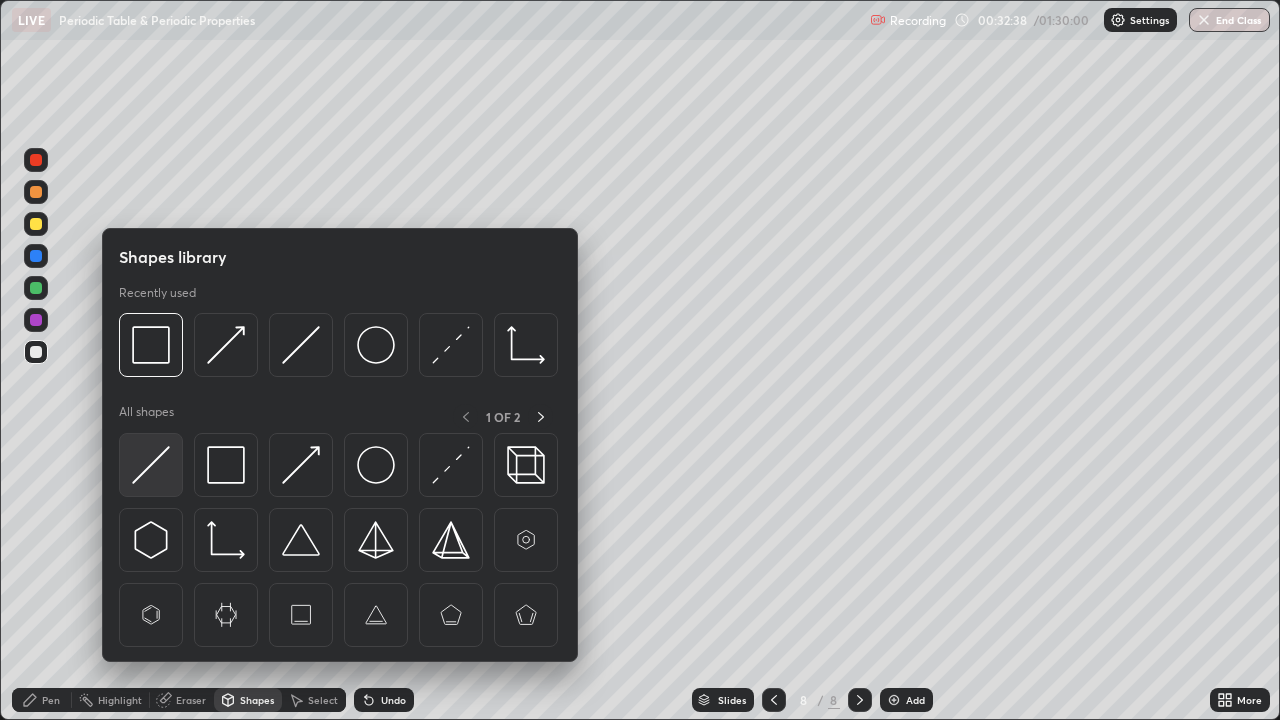 click at bounding box center [151, 465] 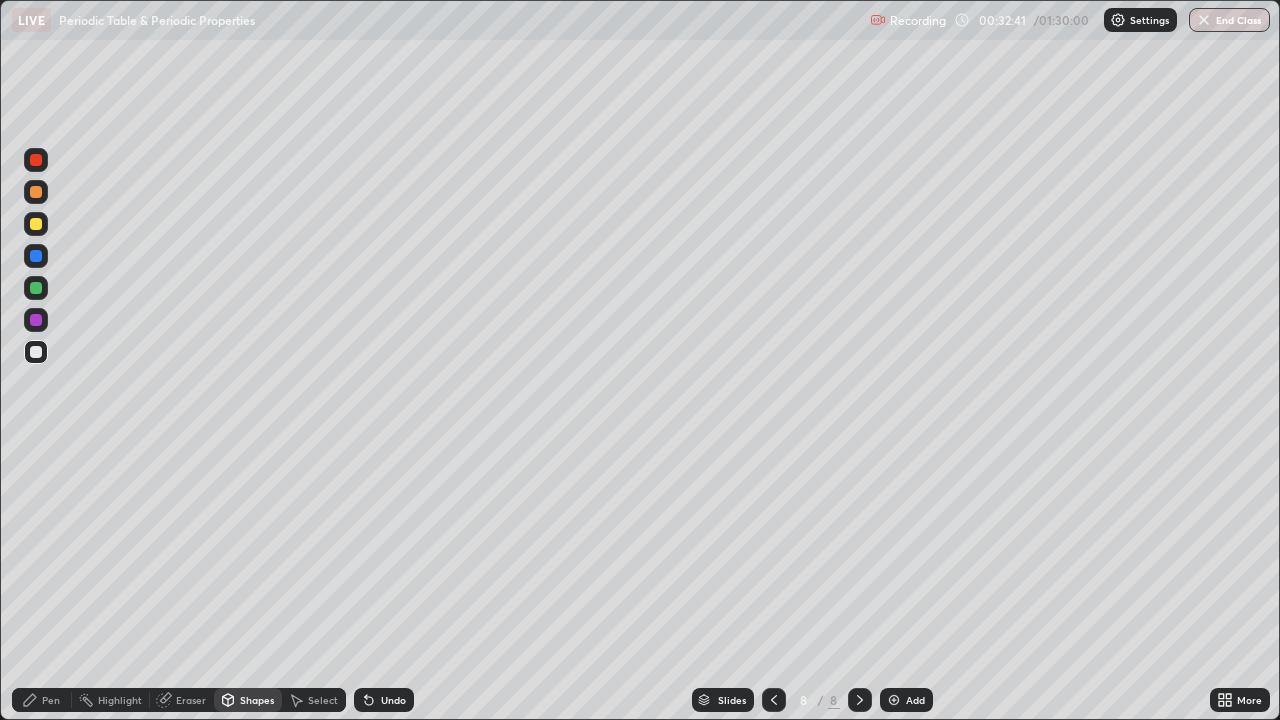 click on "Pen" at bounding box center (51, 700) 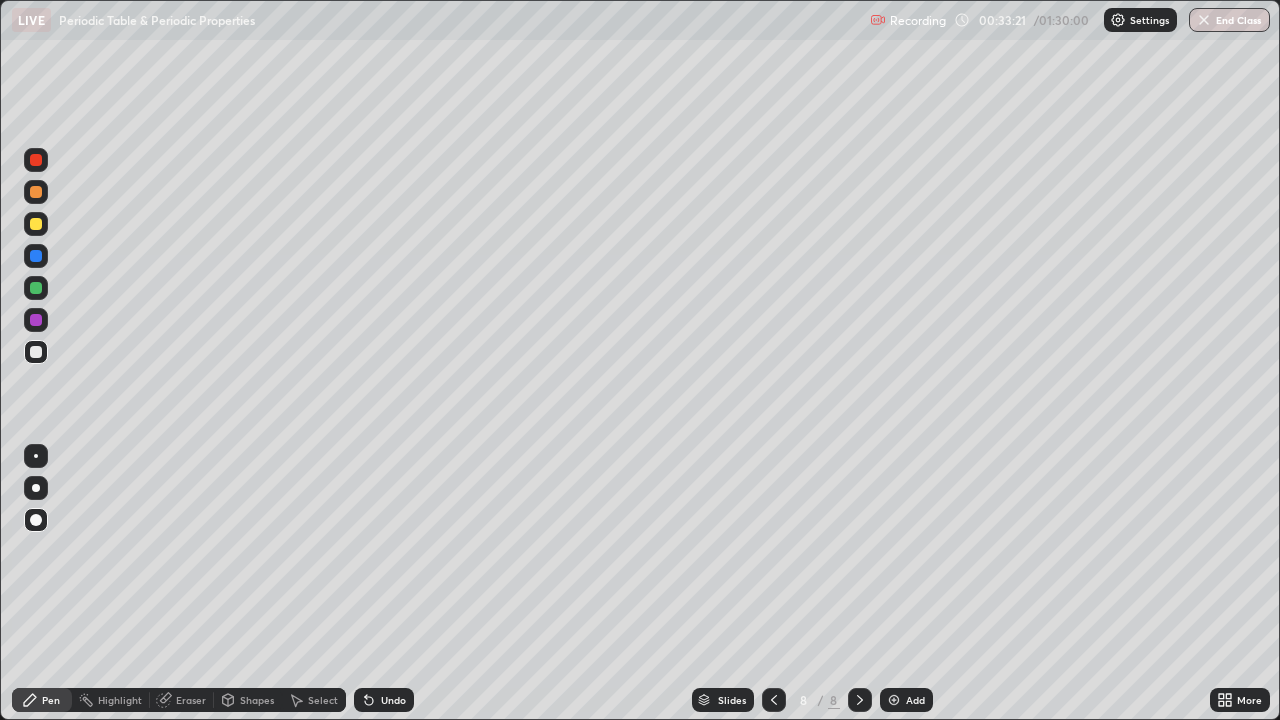 click 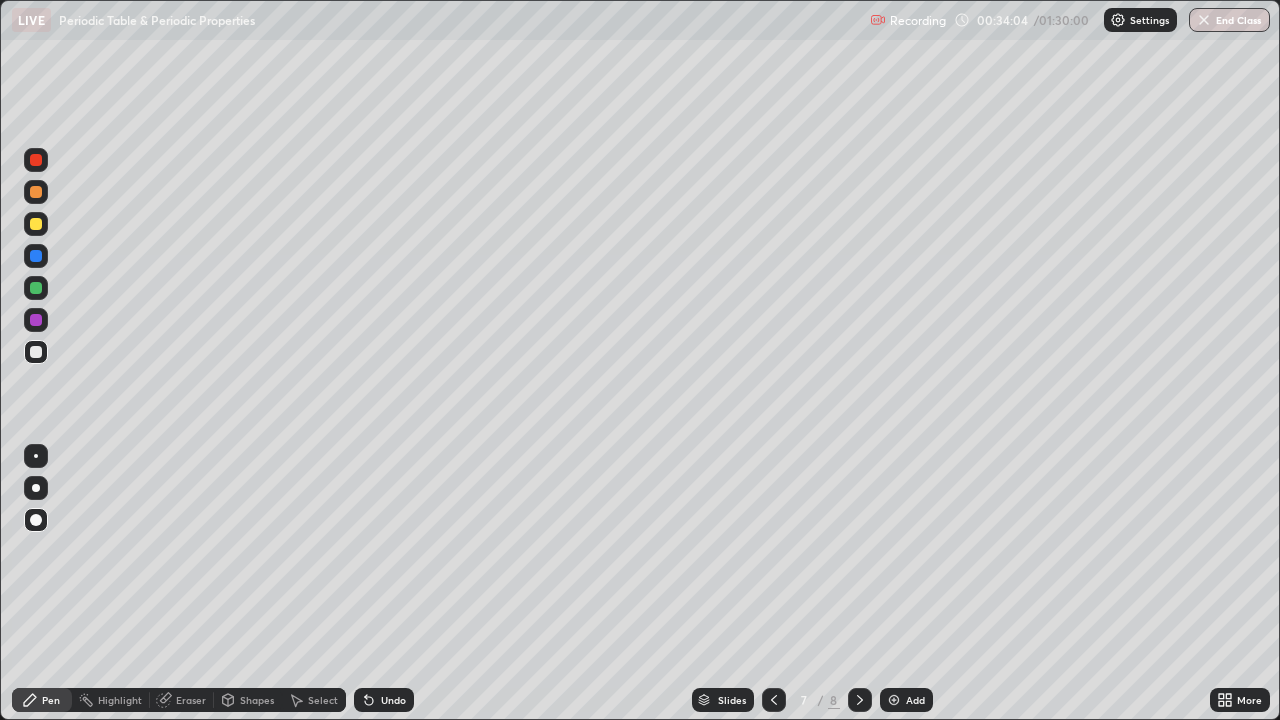 click 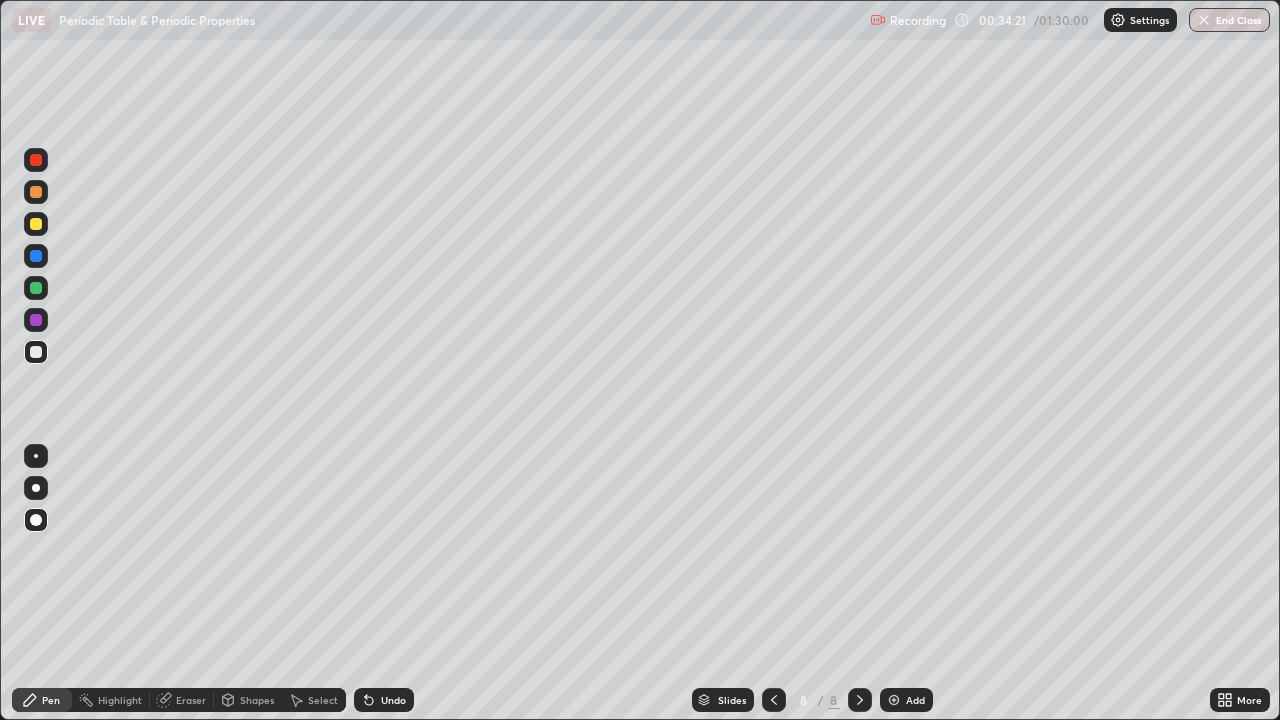 click on "Shapes" at bounding box center (257, 700) 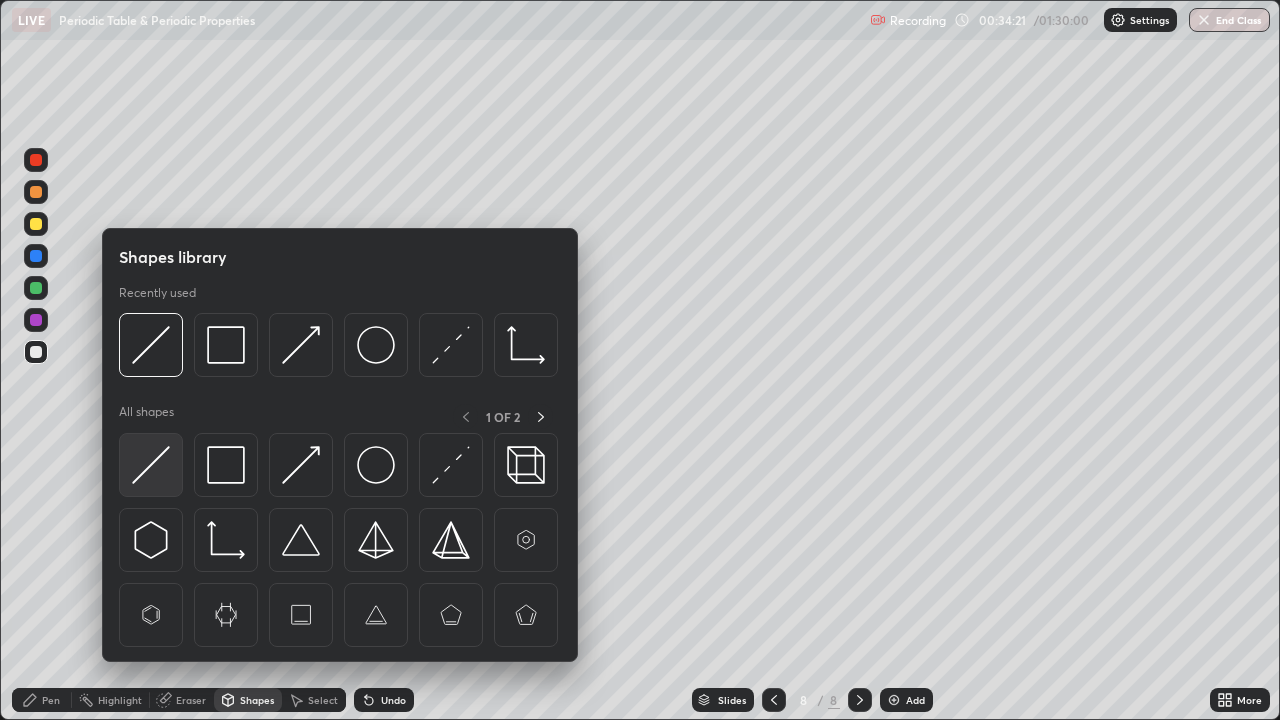 click at bounding box center (151, 465) 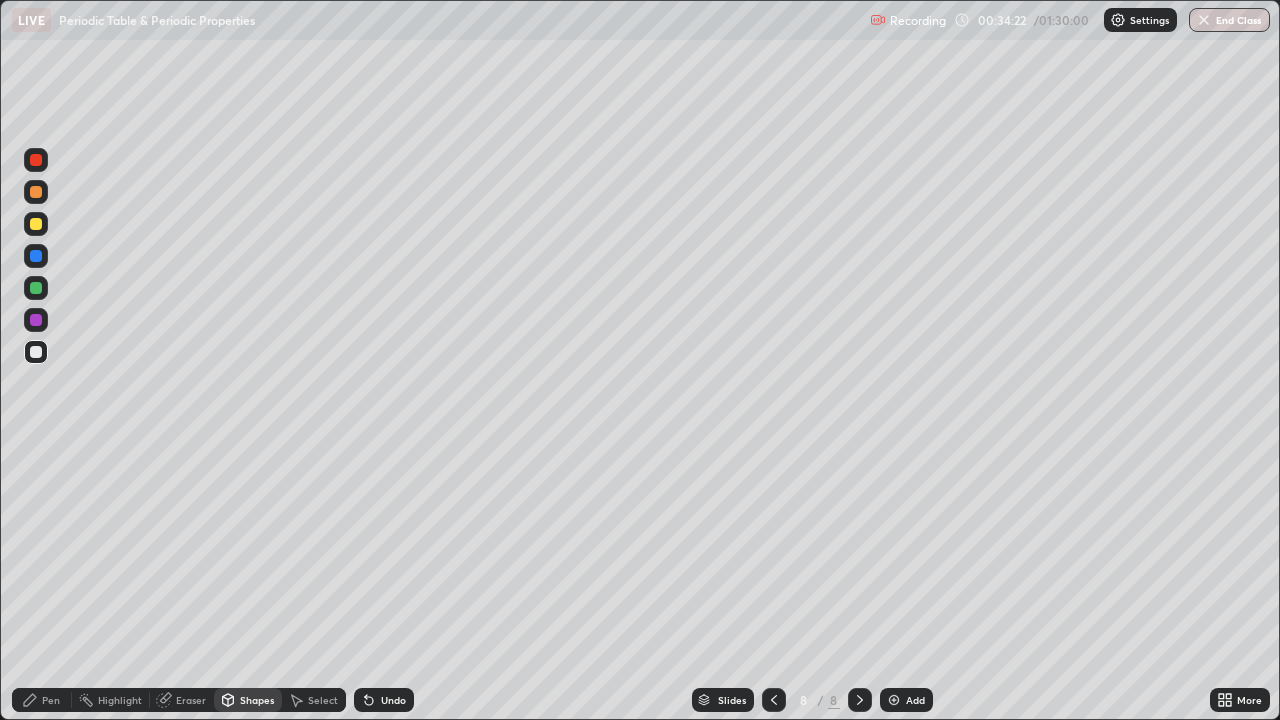 click at bounding box center [36, 320] 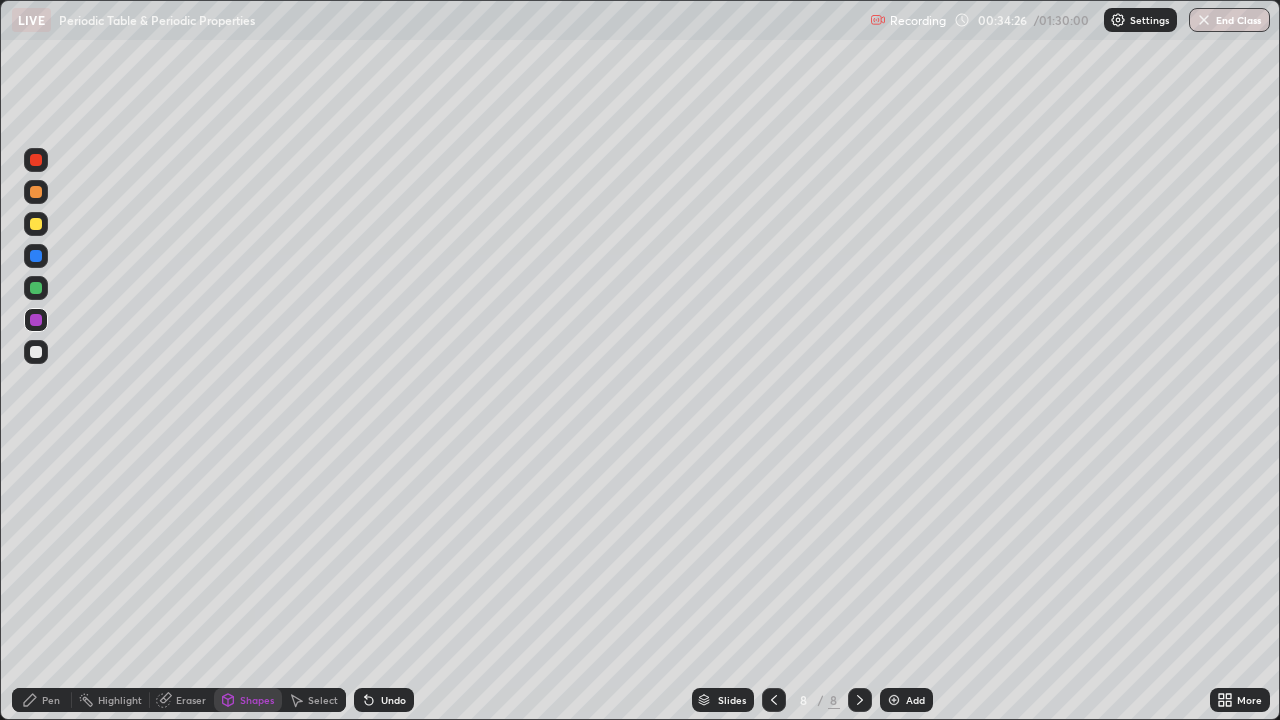 click on "Pen" at bounding box center (51, 700) 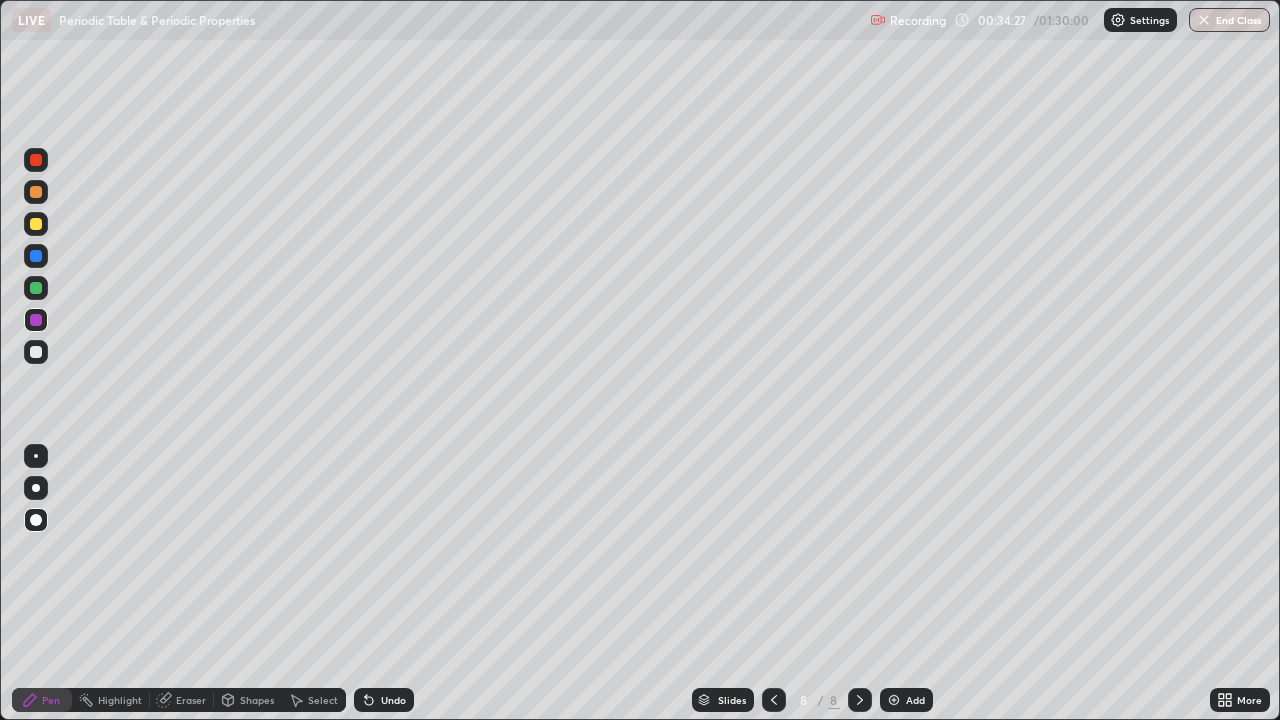 click at bounding box center (36, 288) 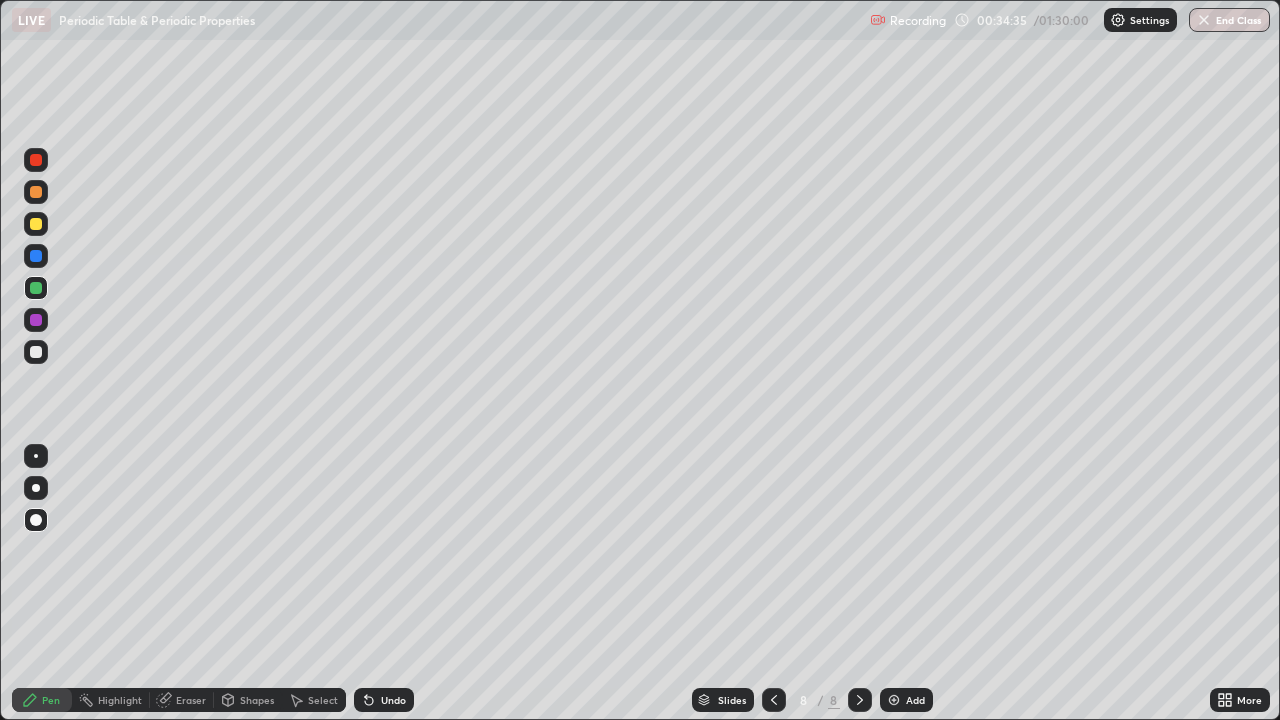 click on "Shapes" at bounding box center [257, 700] 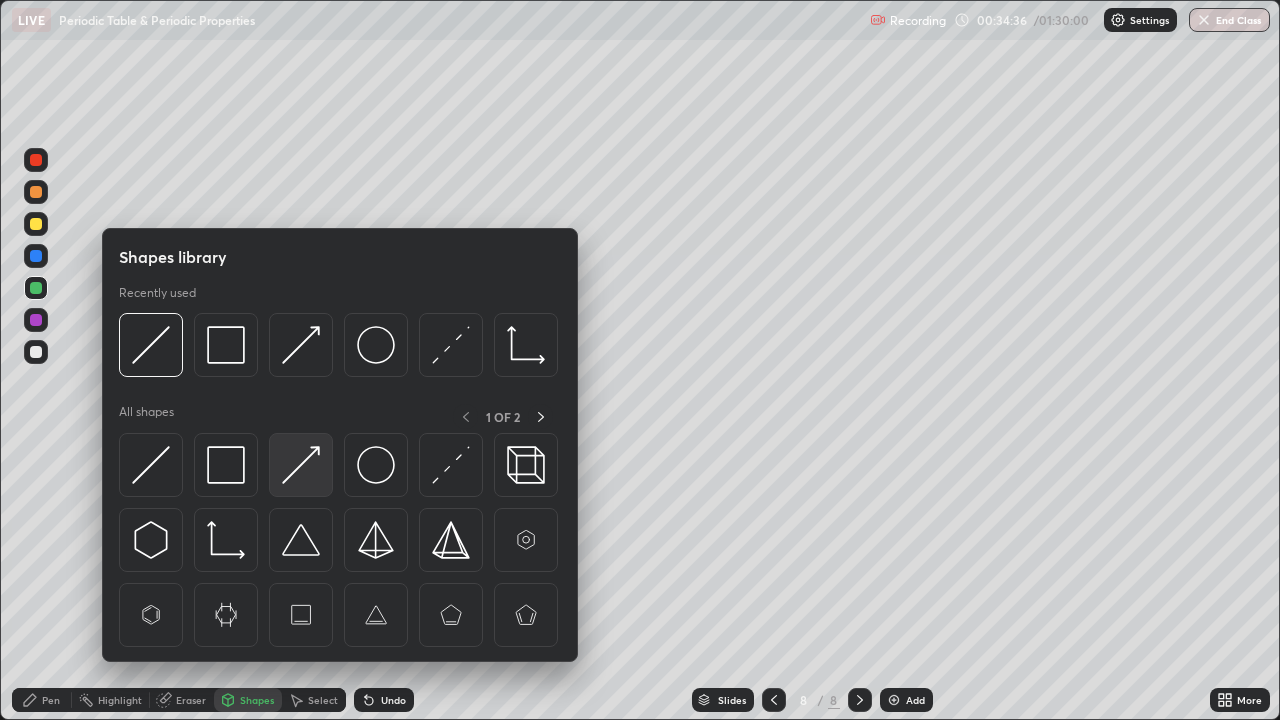 click at bounding box center [301, 465] 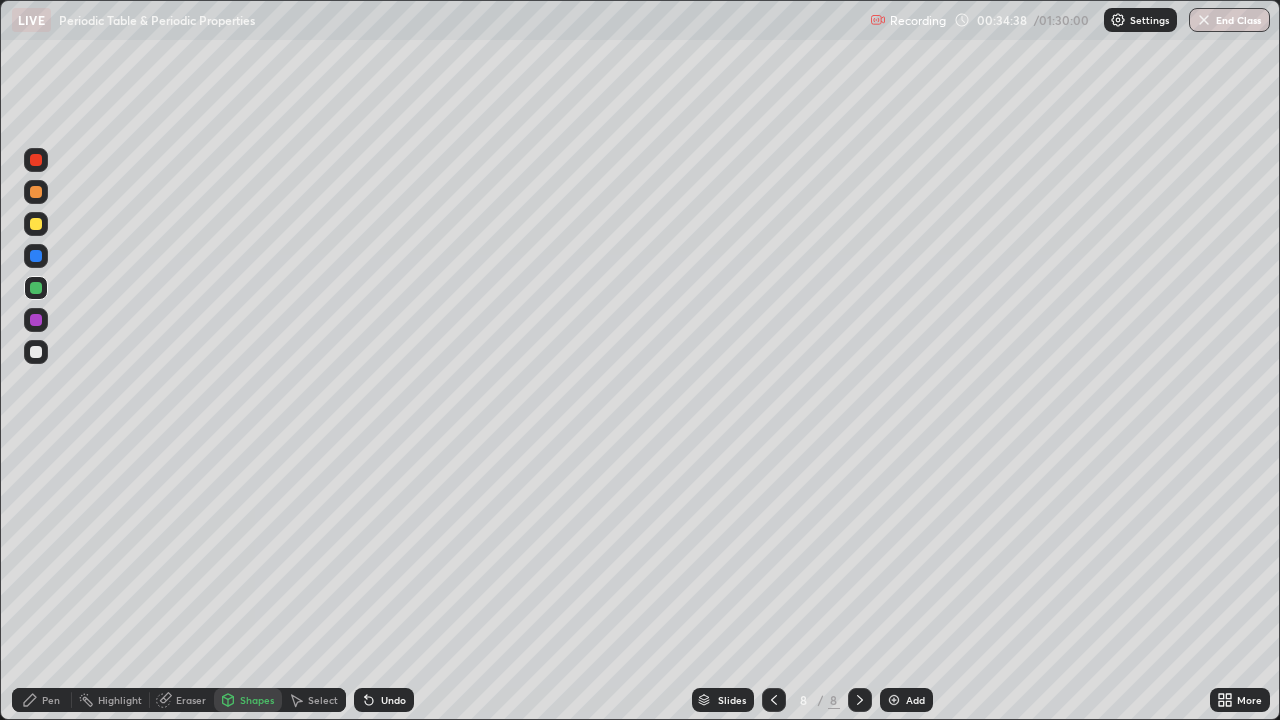 click 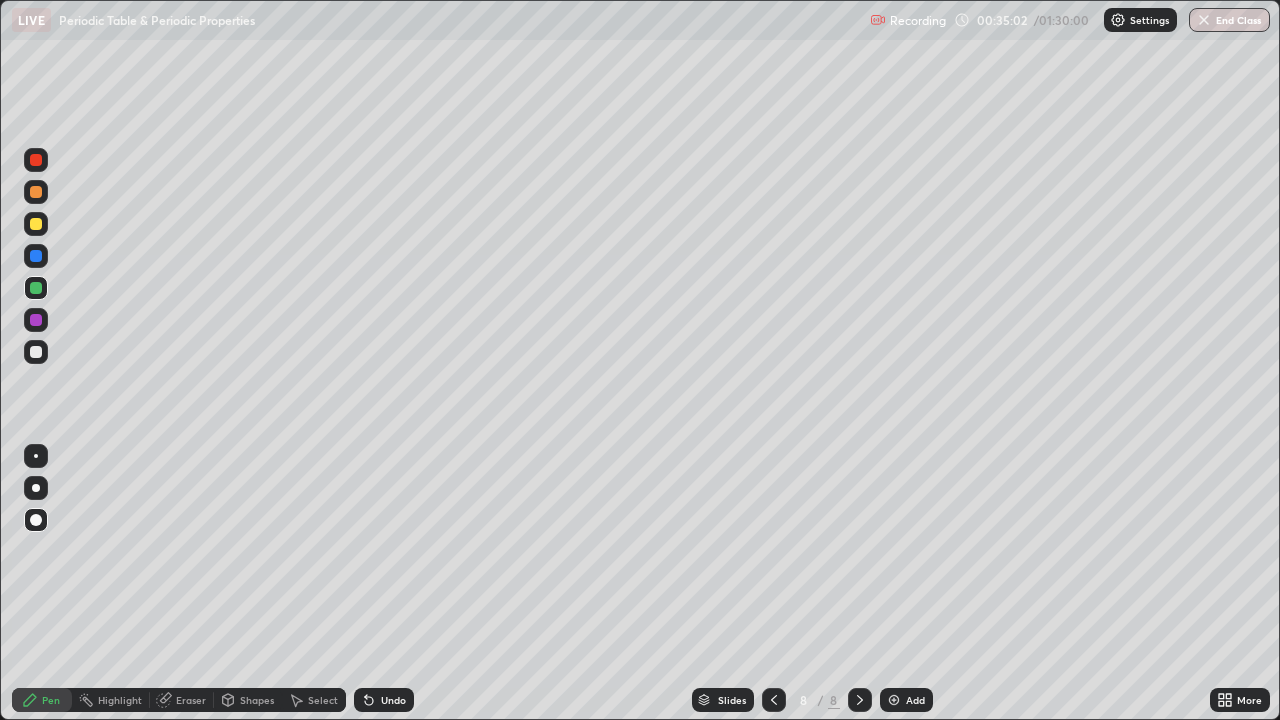 click at bounding box center [36, 320] 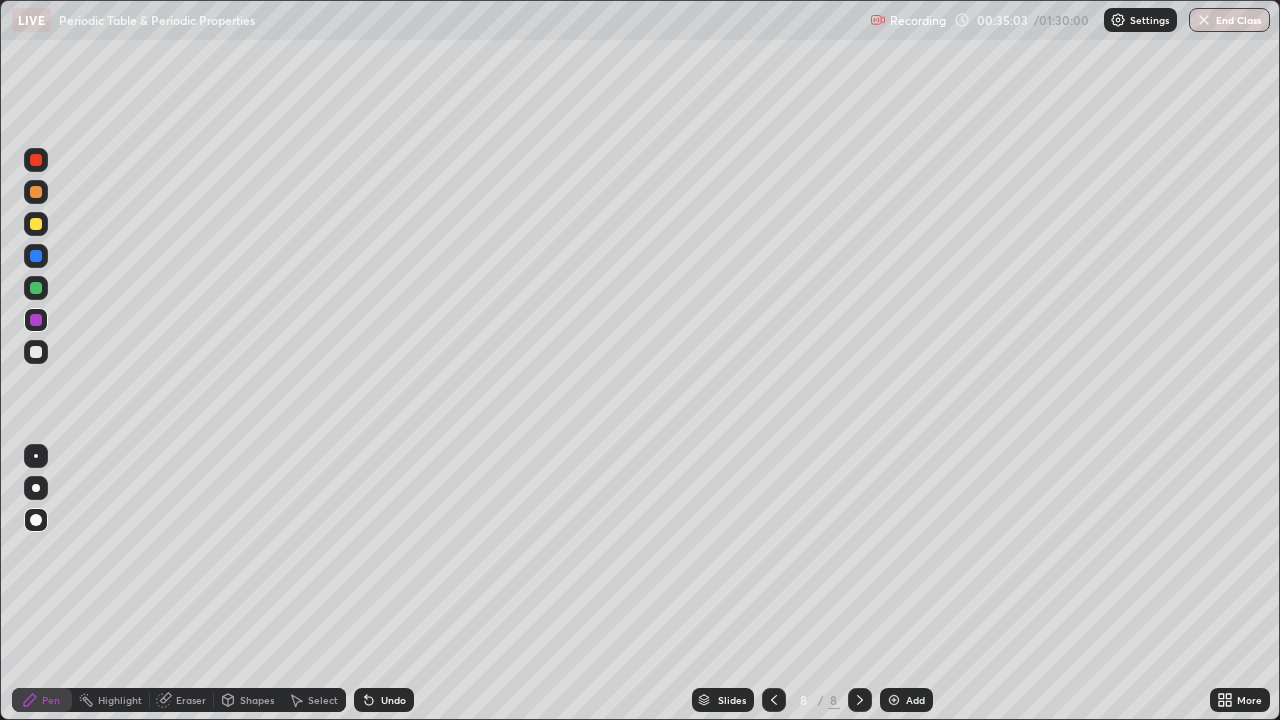 click at bounding box center (36, 224) 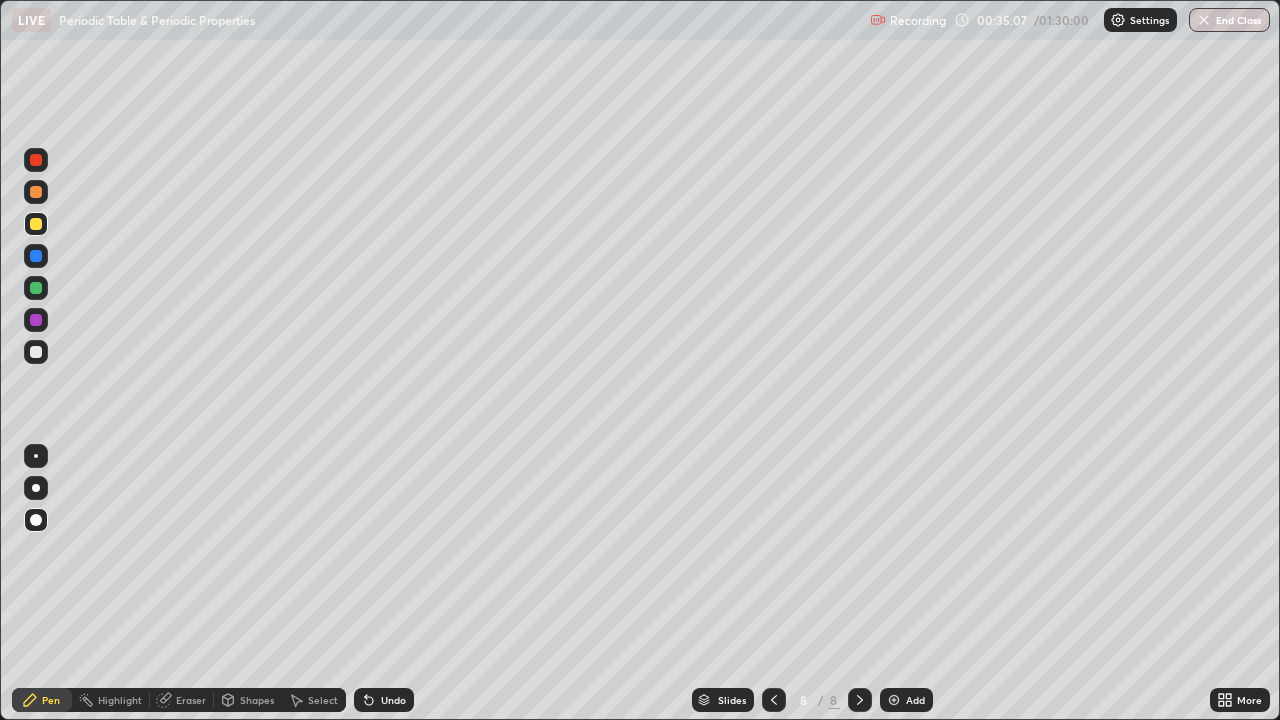 click on "Undo" at bounding box center (393, 700) 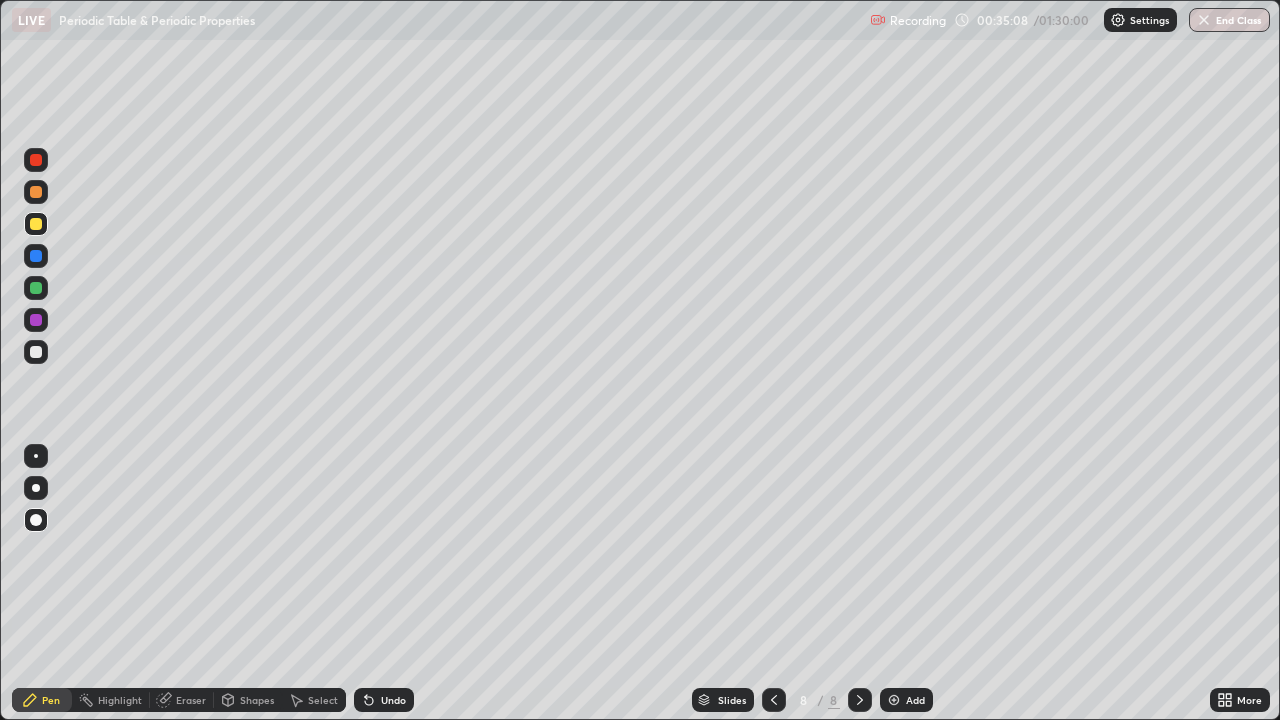 click on "Undo" at bounding box center [393, 700] 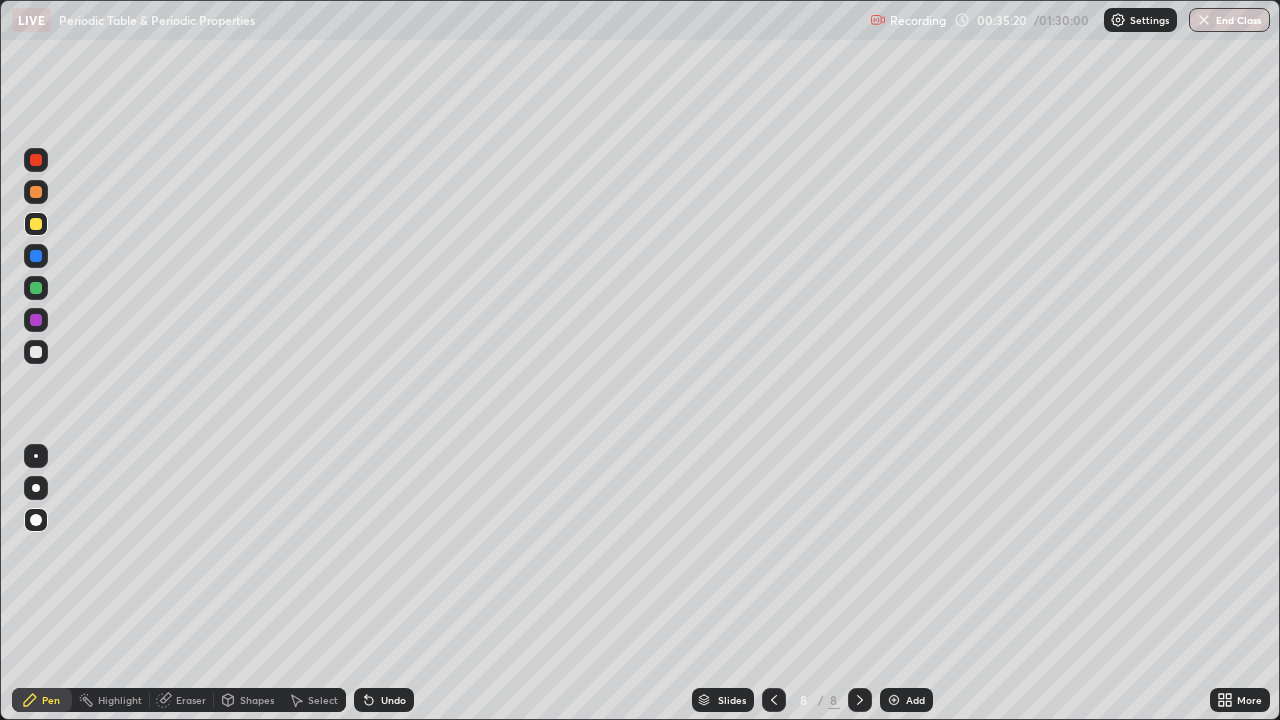 click on "Shapes" at bounding box center (257, 700) 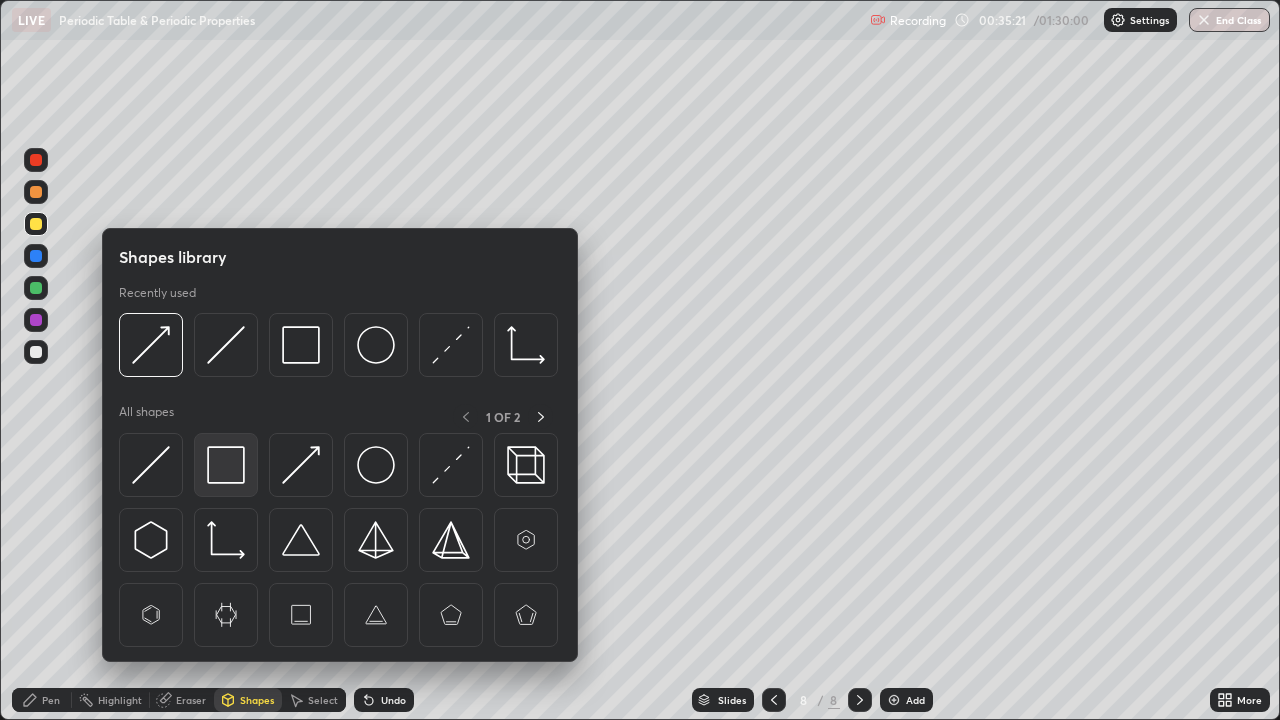 click at bounding box center [226, 465] 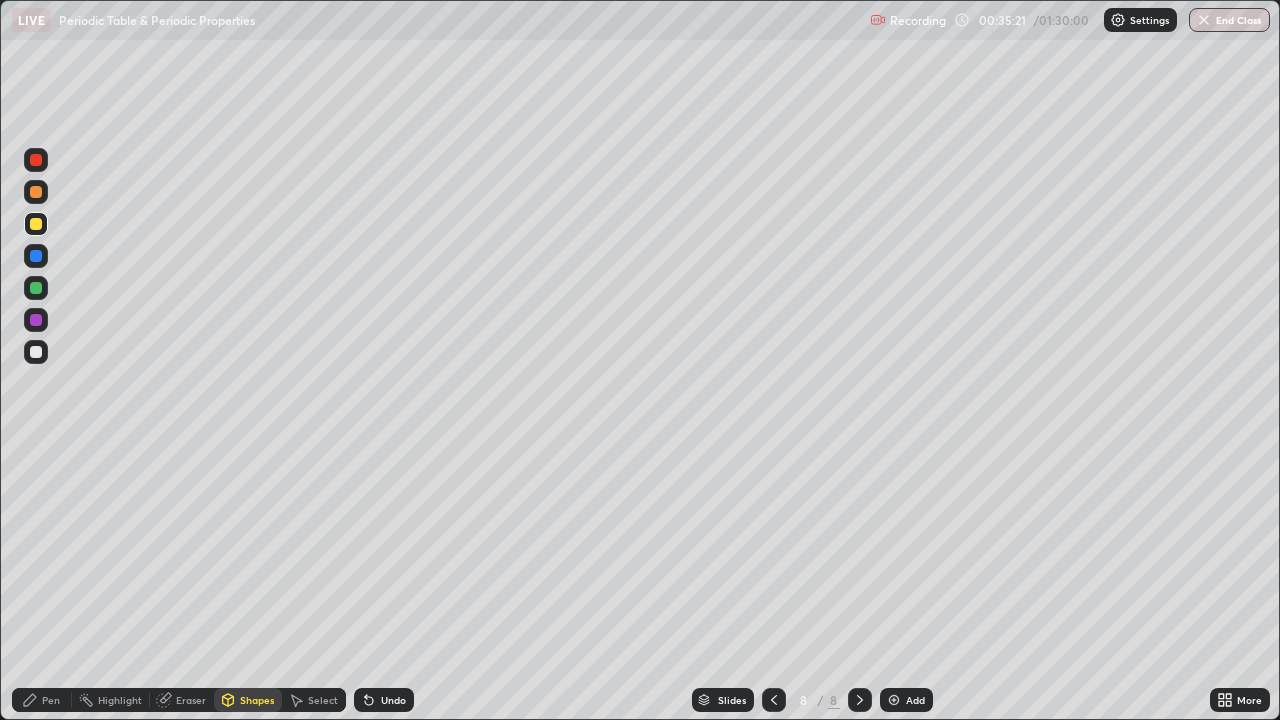 click at bounding box center (36, 352) 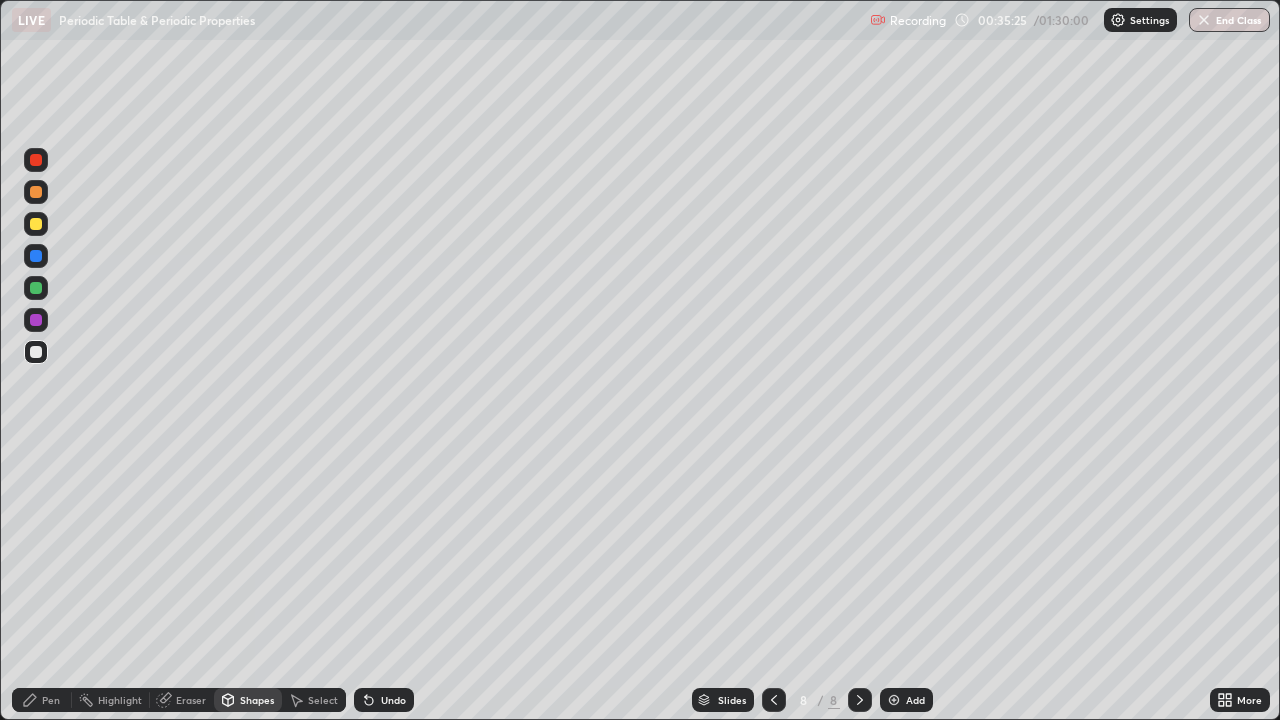 click on "Pen" at bounding box center [42, 700] 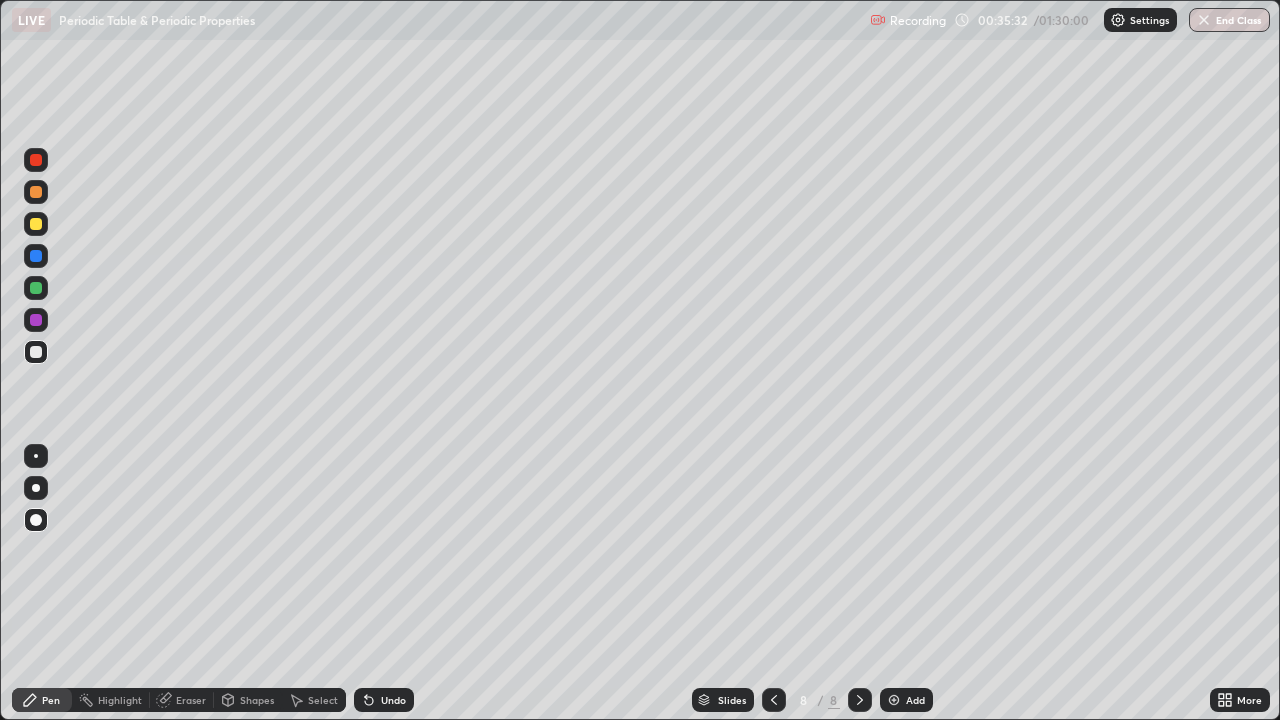click on "Add" at bounding box center (915, 700) 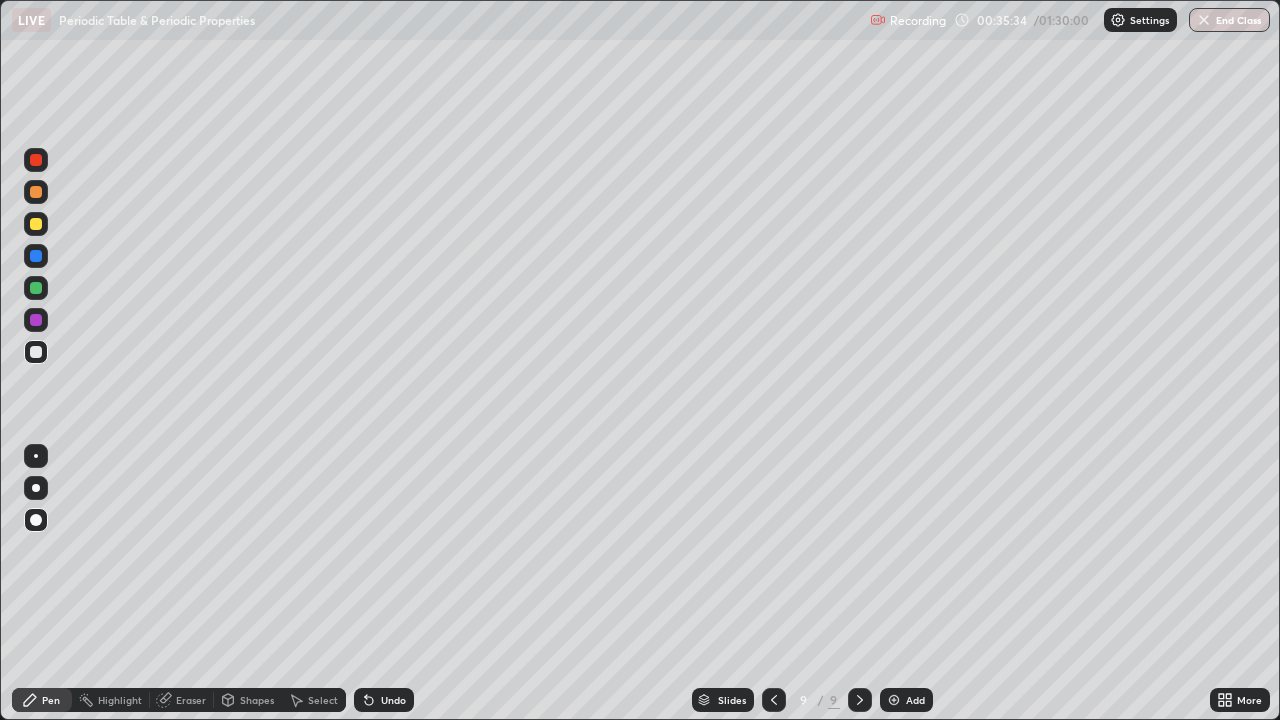 click 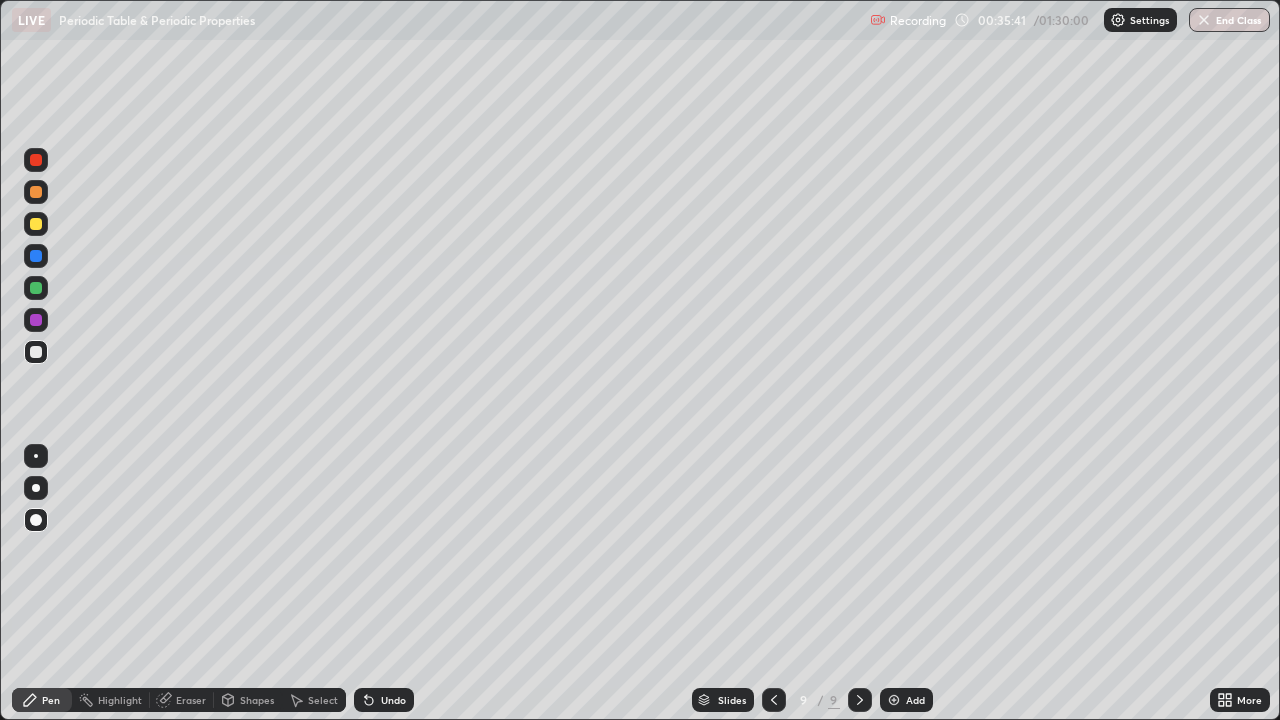 click on "Shapes" at bounding box center [257, 700] 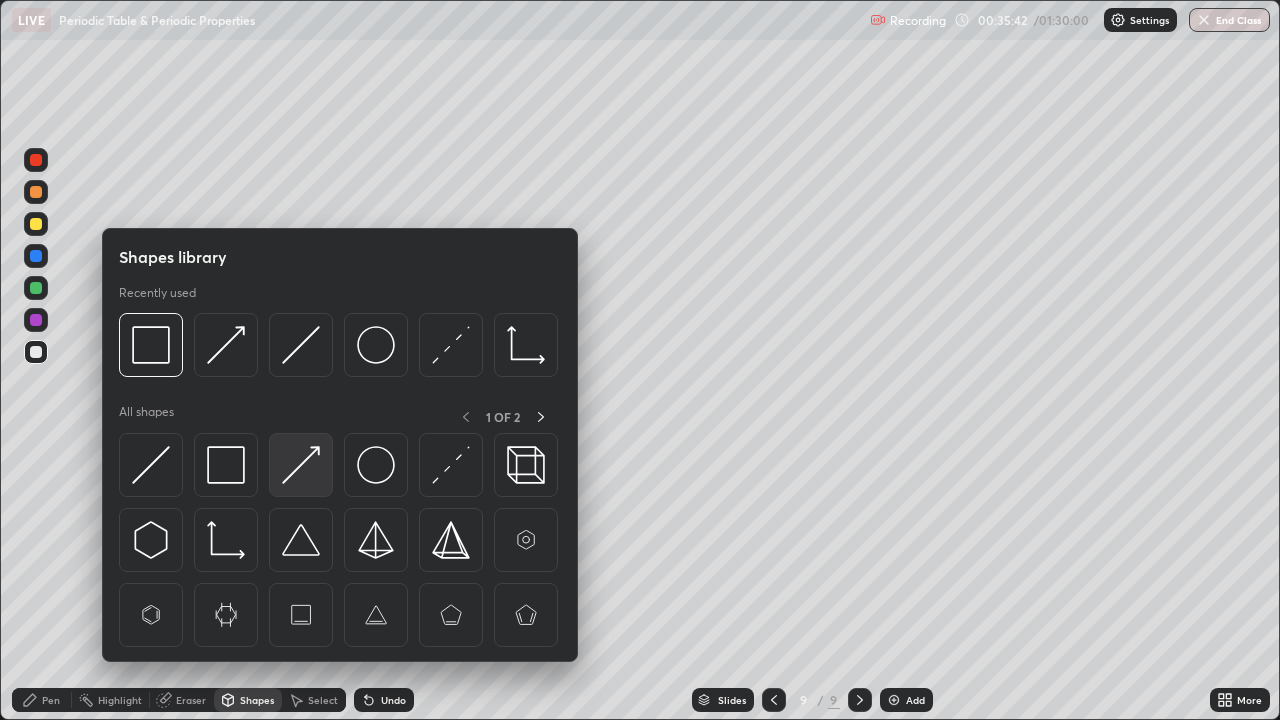 click at bounding box center [301, 465] 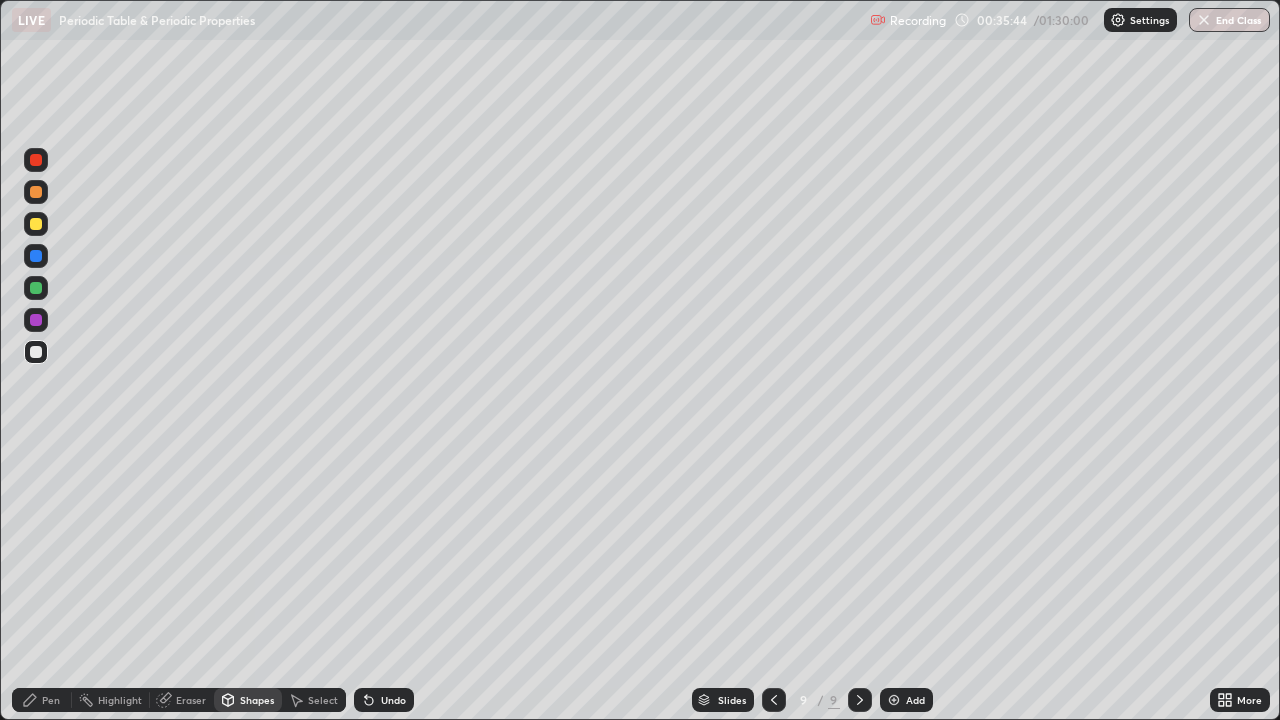 click on "Pen" at bounding box center (42, 700) 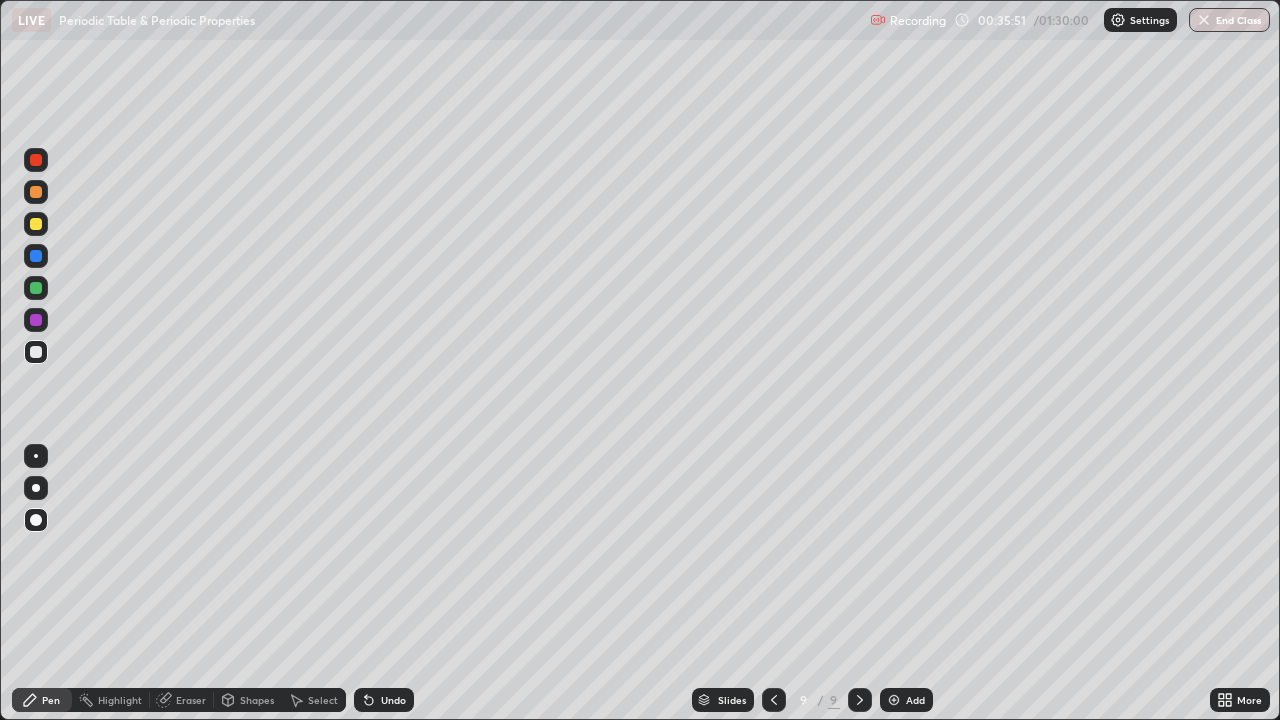 click at bounding box center (36, 288) 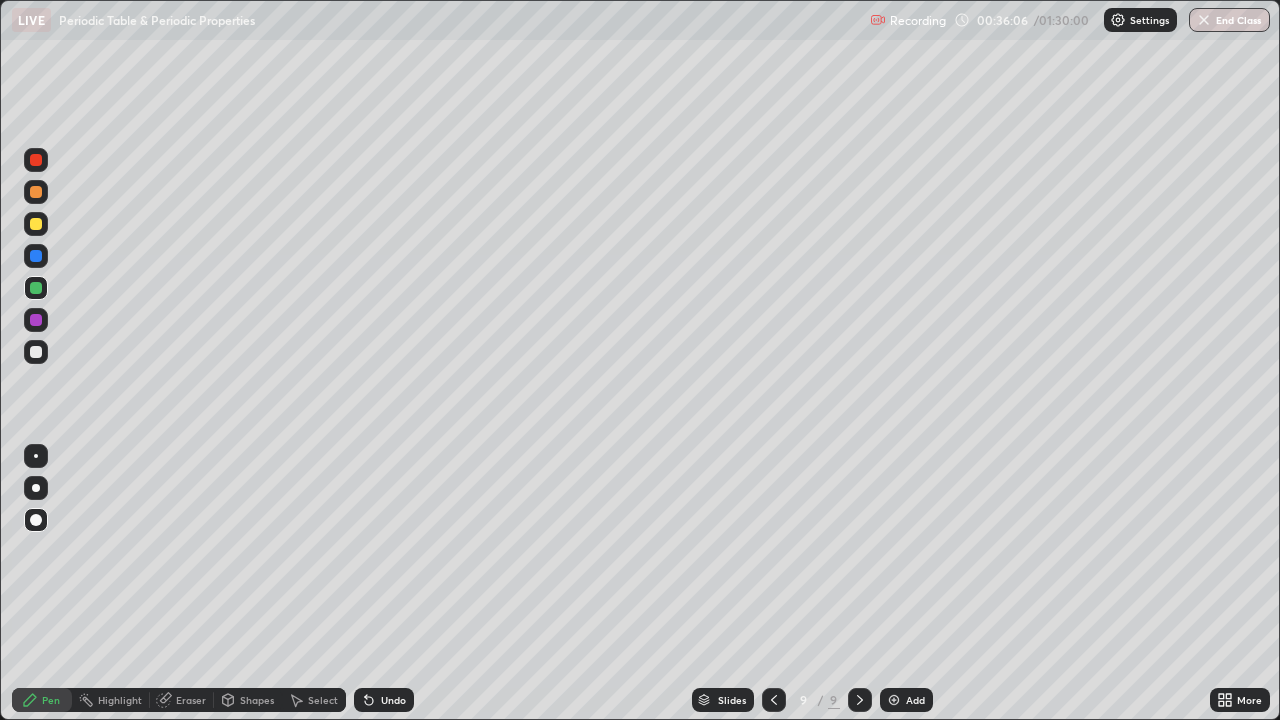click on "Undo" at bounding box center [393, 700] 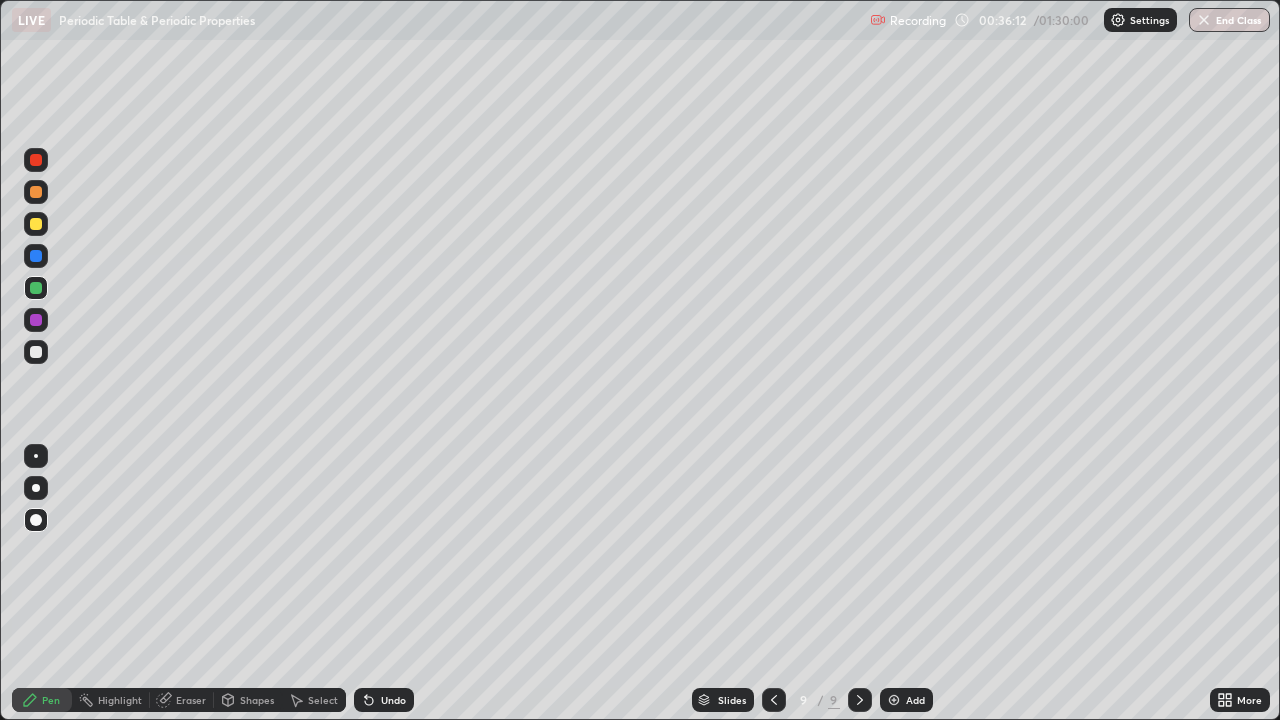 click at bounding box center (36, 320) 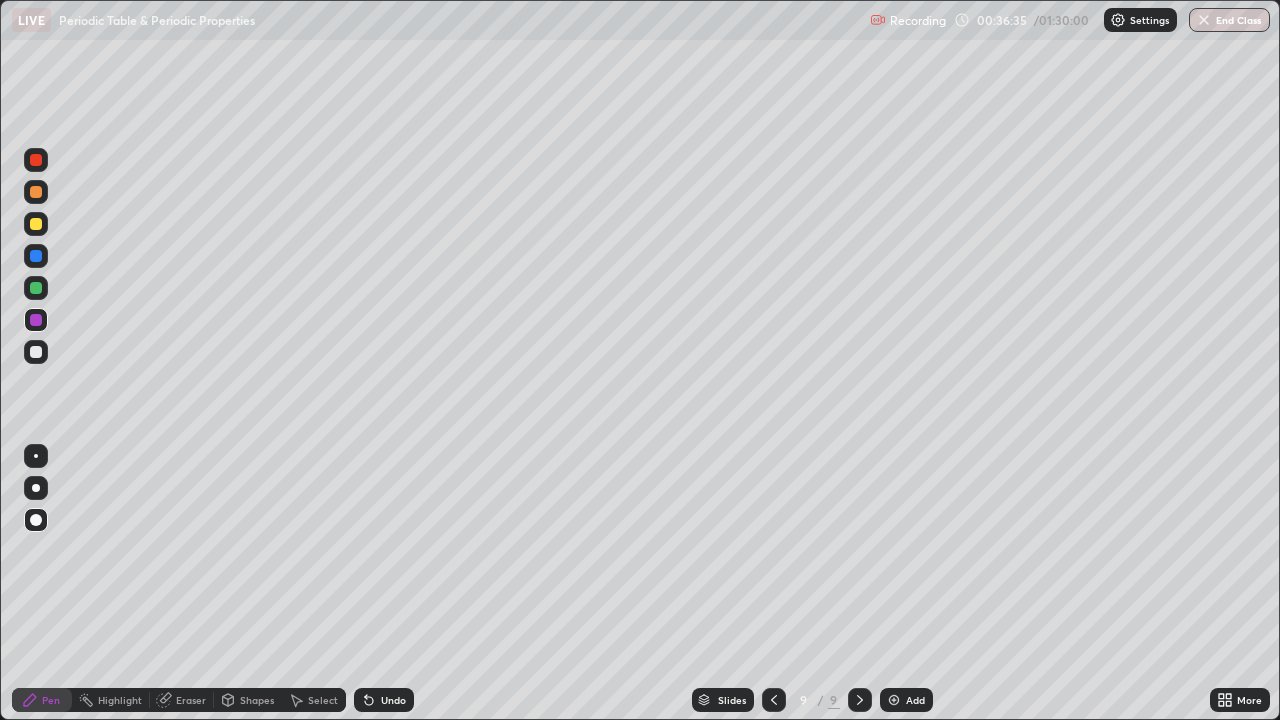 click on "Shapes" at bounding box center [257, 700] 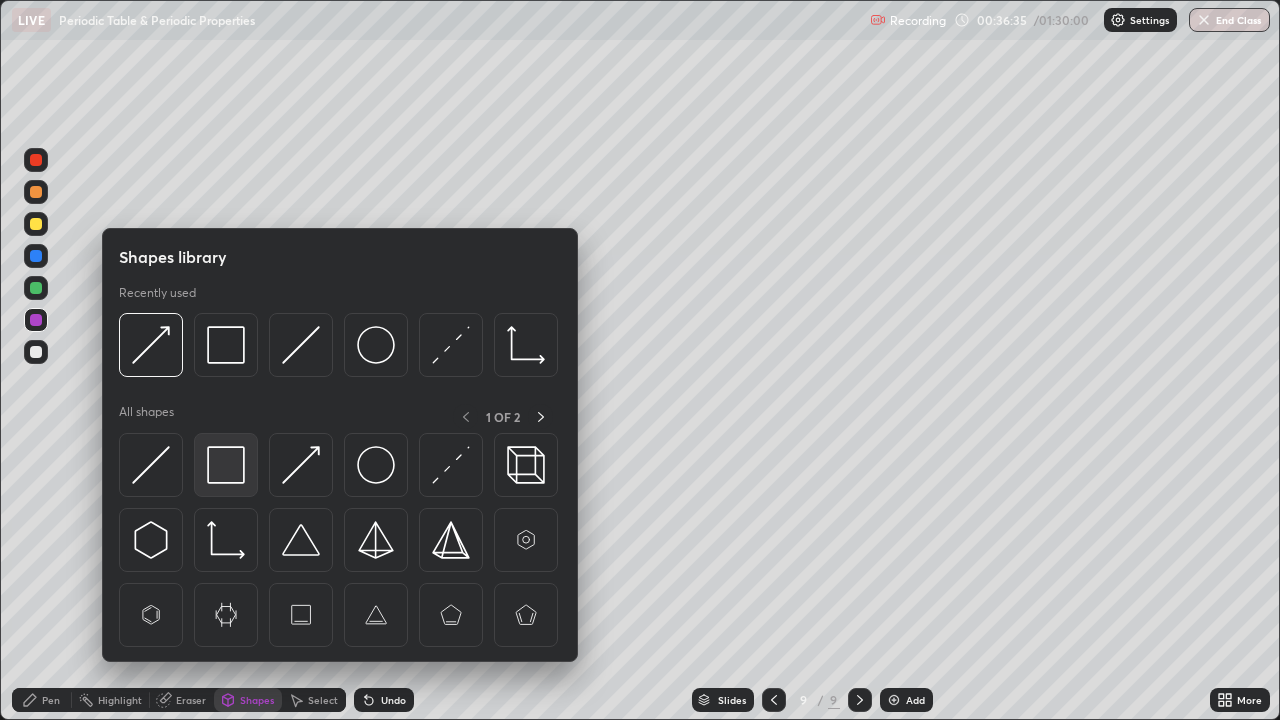 click at bounding box center [226, 465] 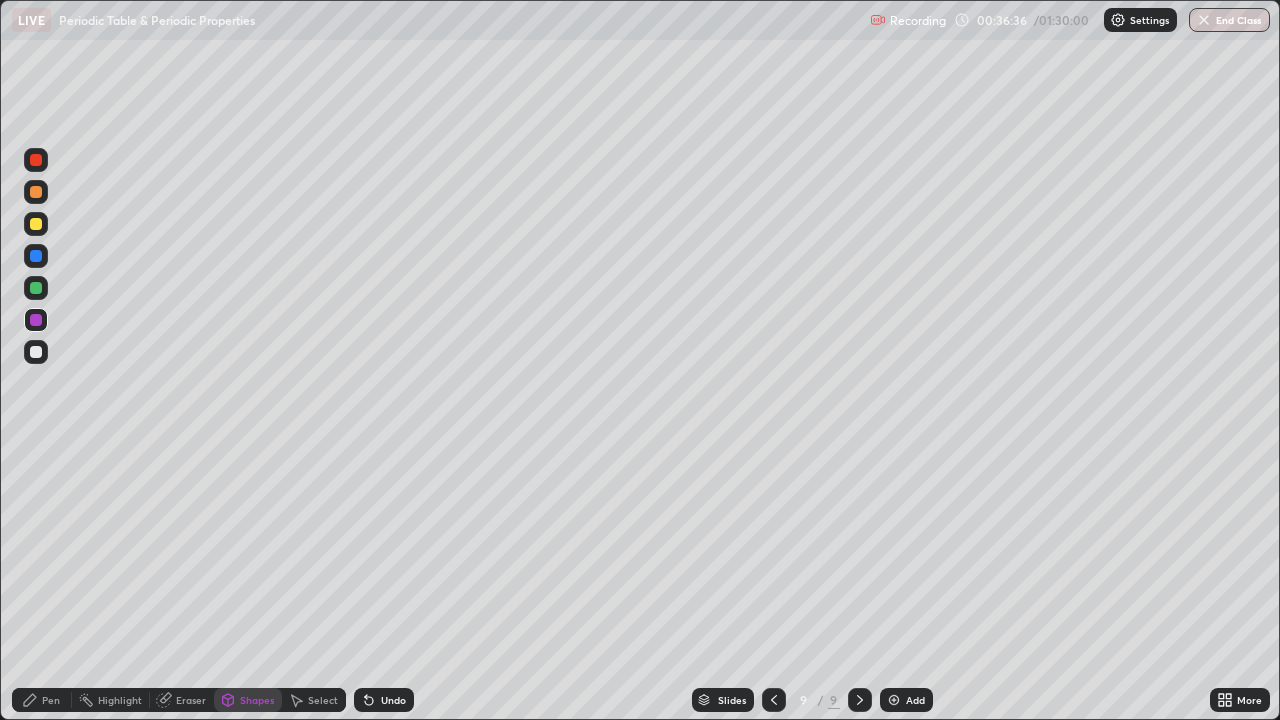 click at bounding box center [36, 352] 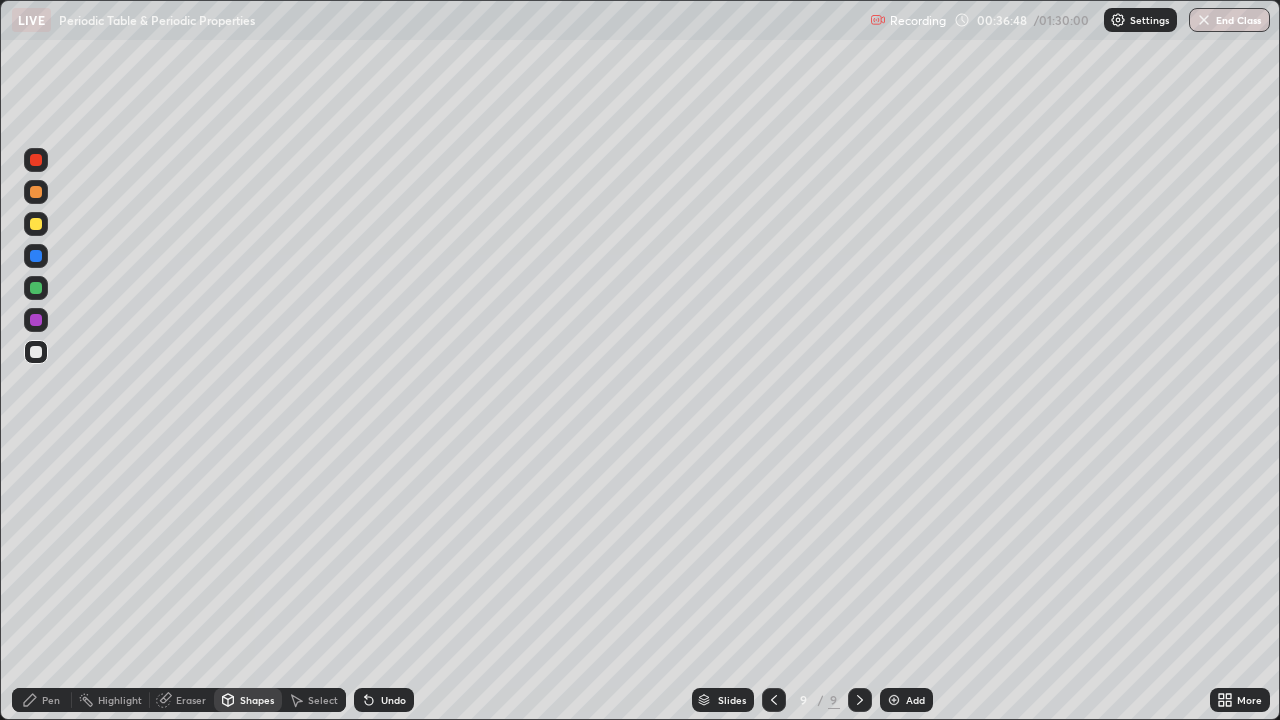 click 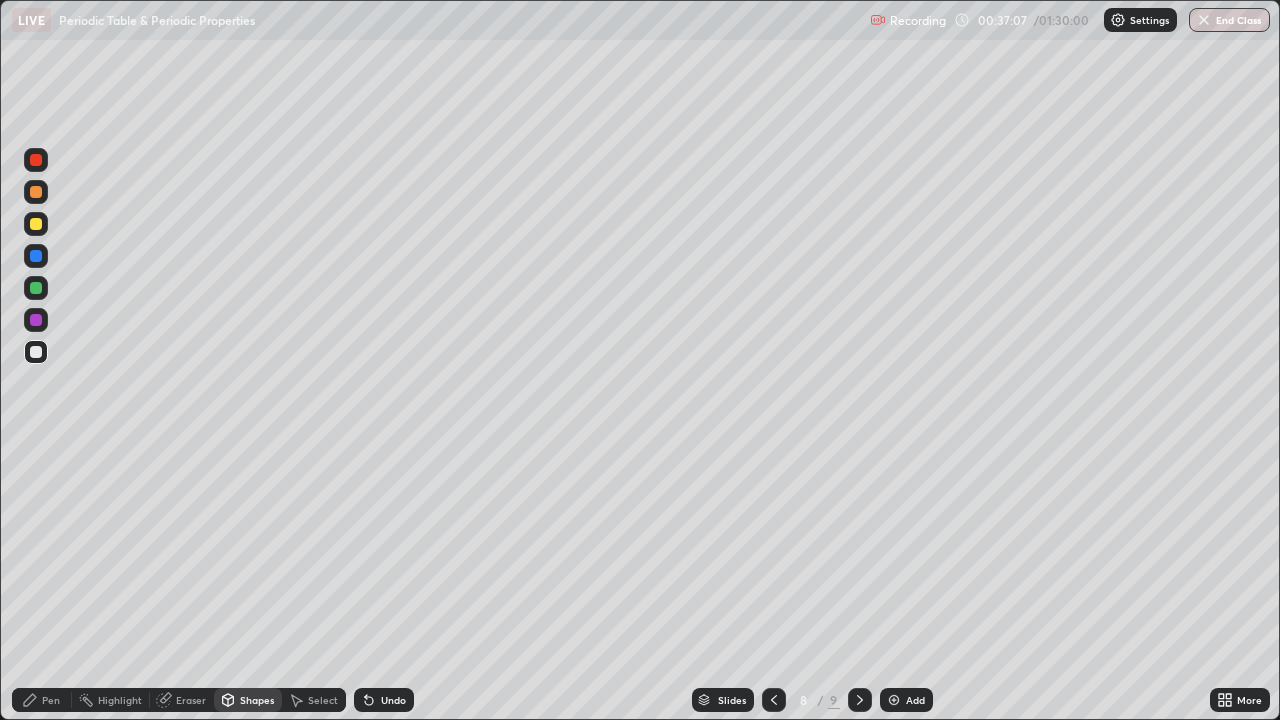 click 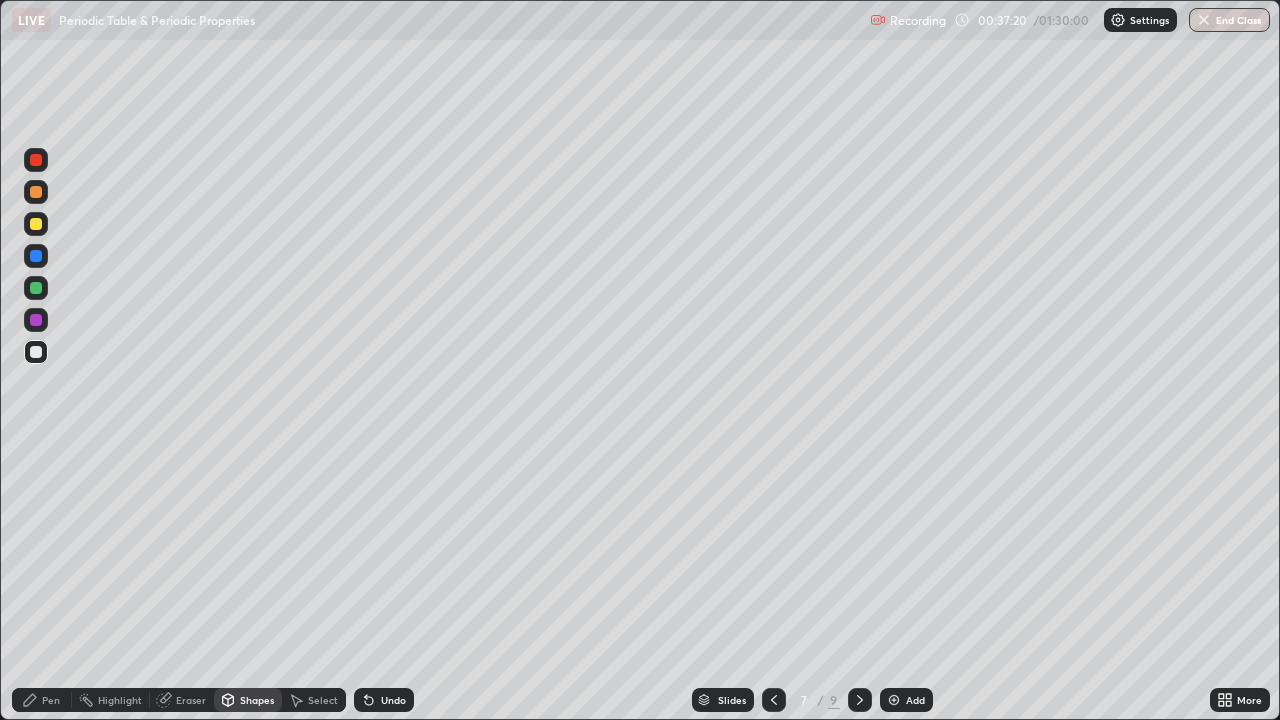 click 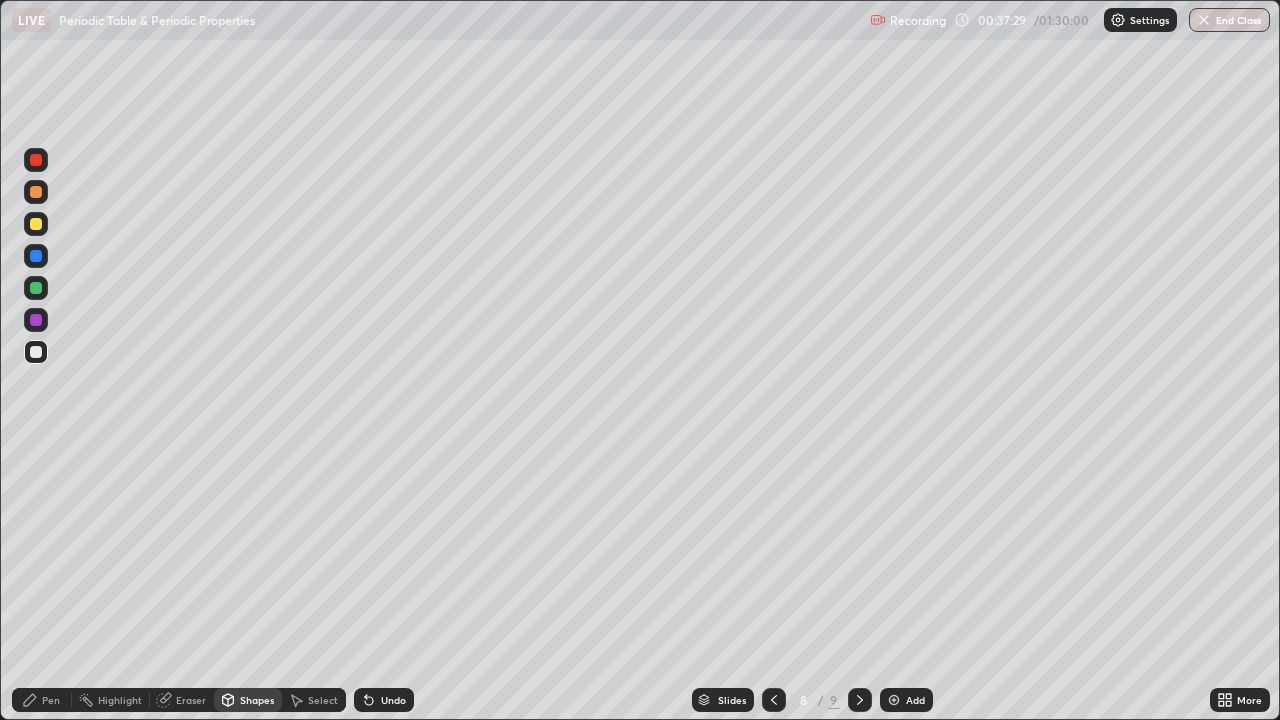 click on "Pen" at bounding box center (51, 700) 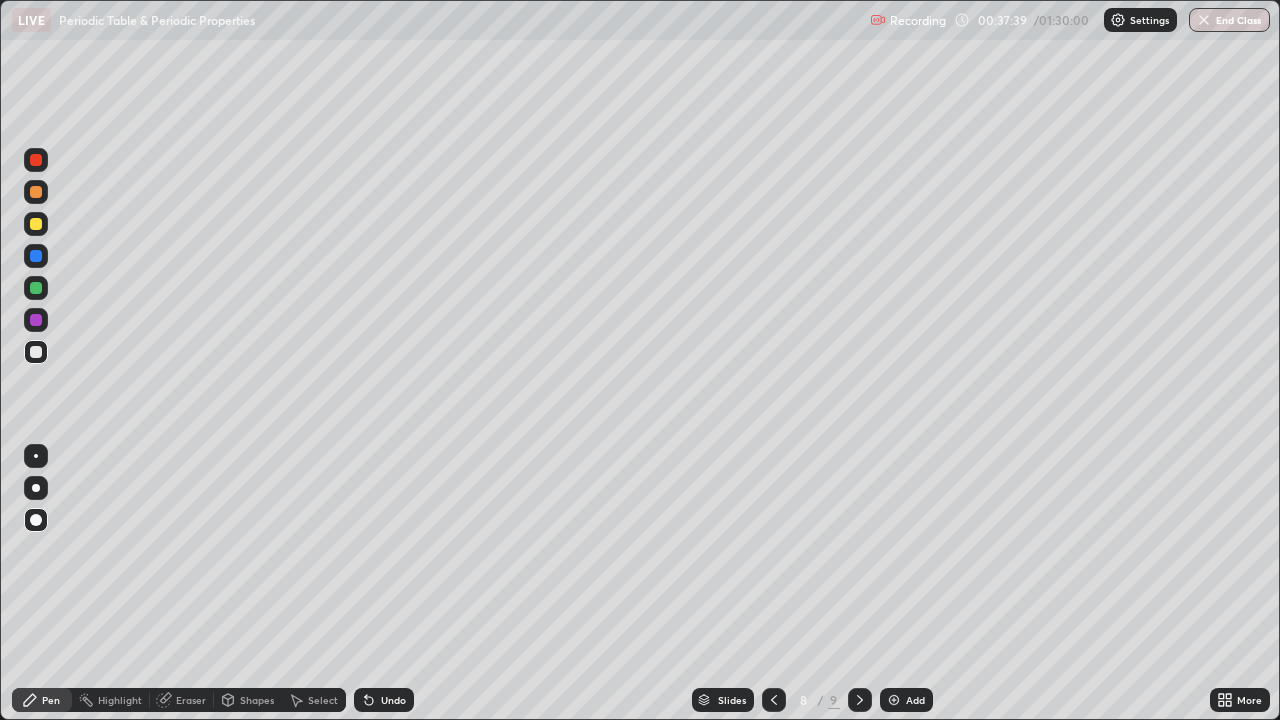 click 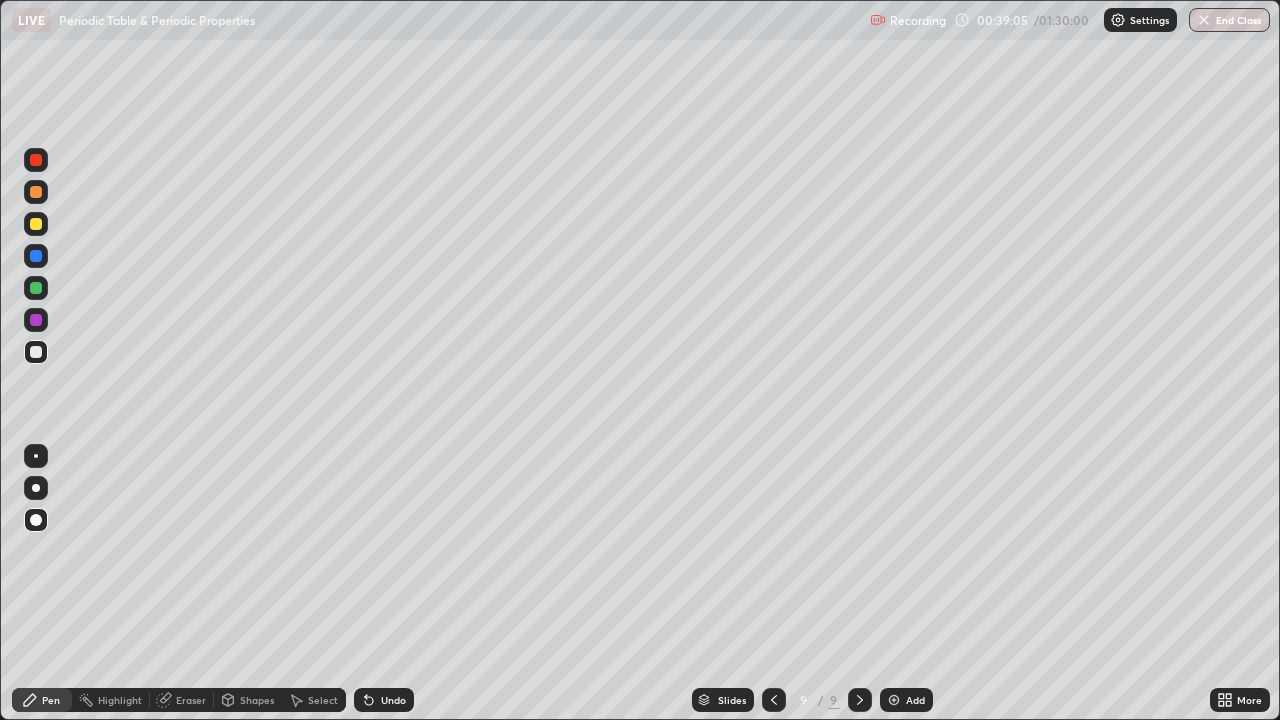 click 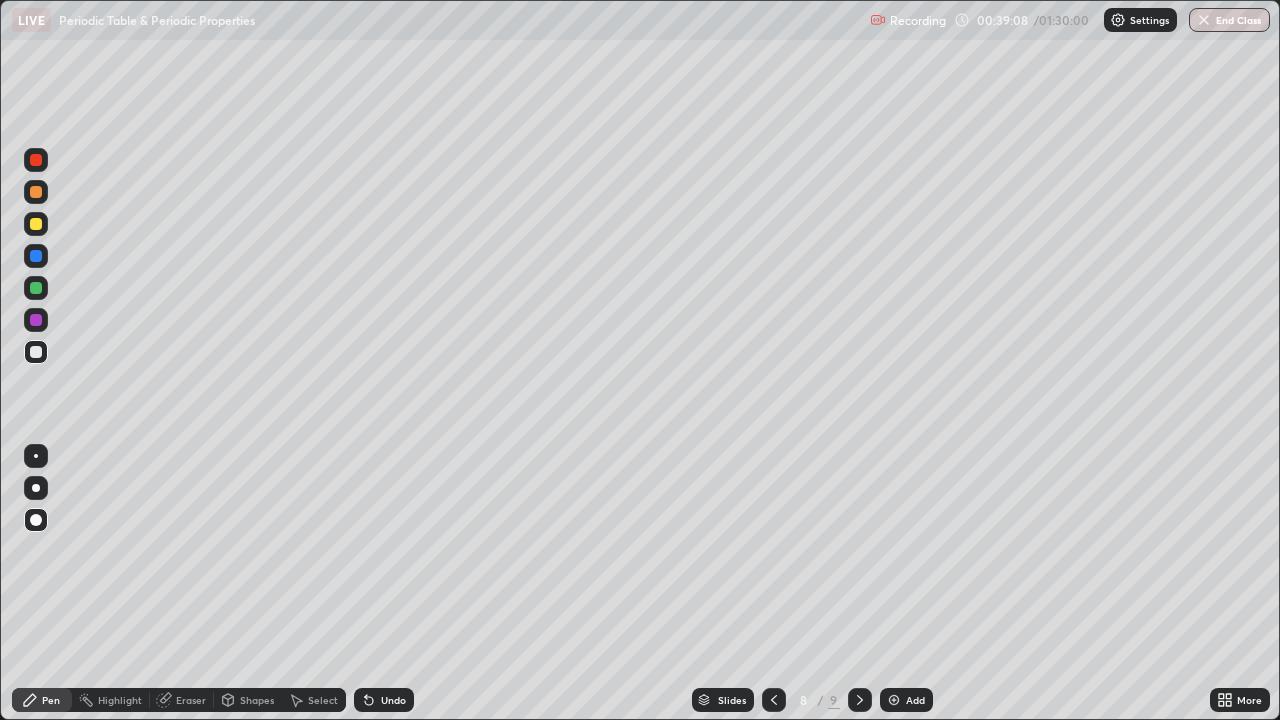 click 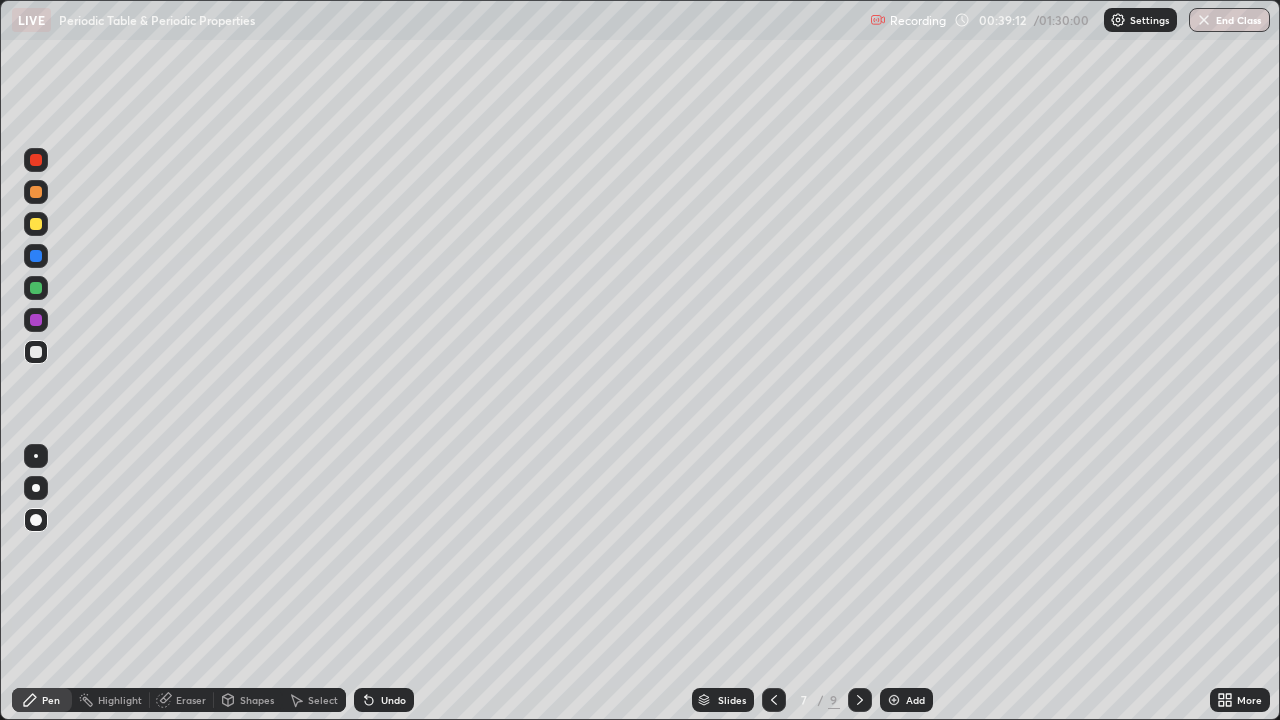 click 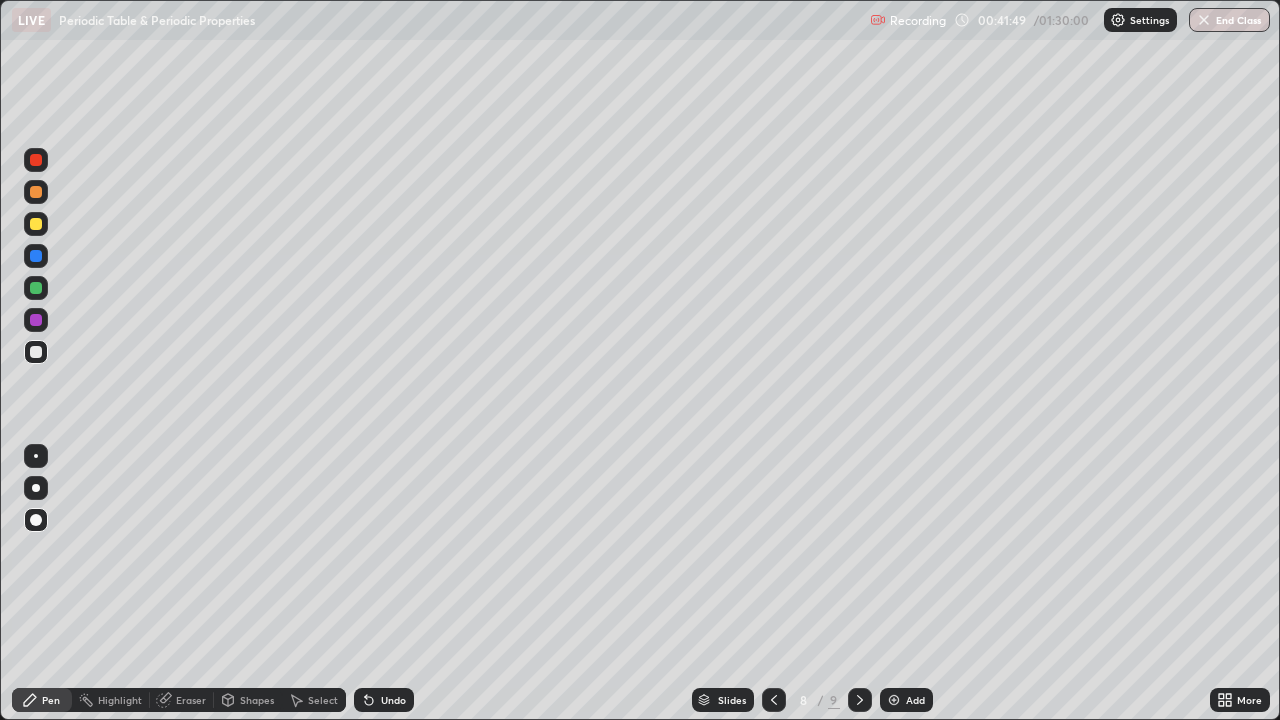 click 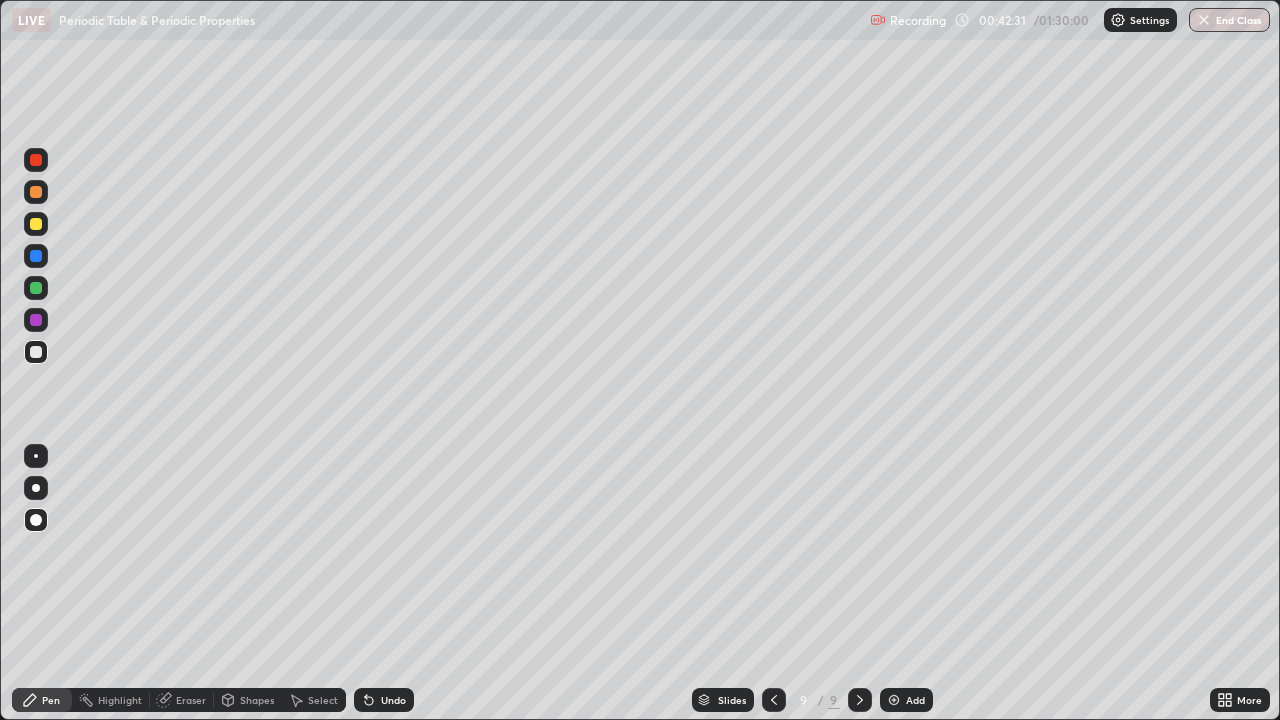 click on "Add" at bounding box center (915, 700) 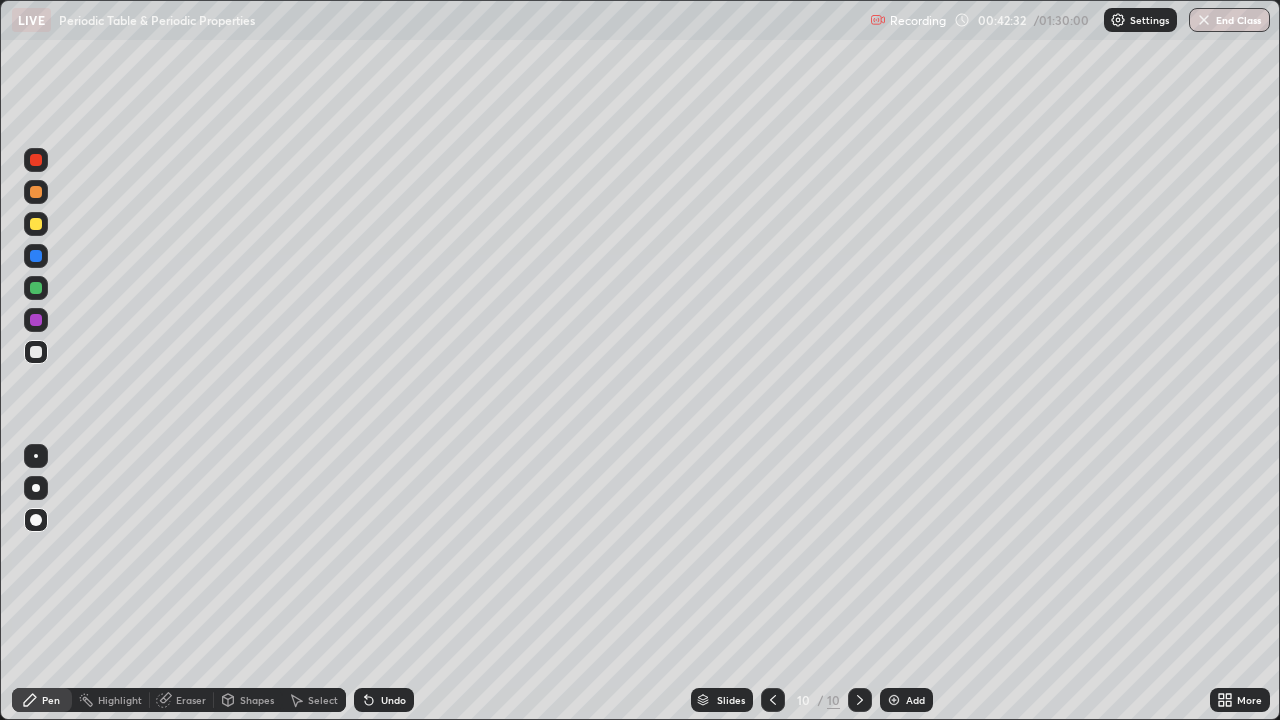 click 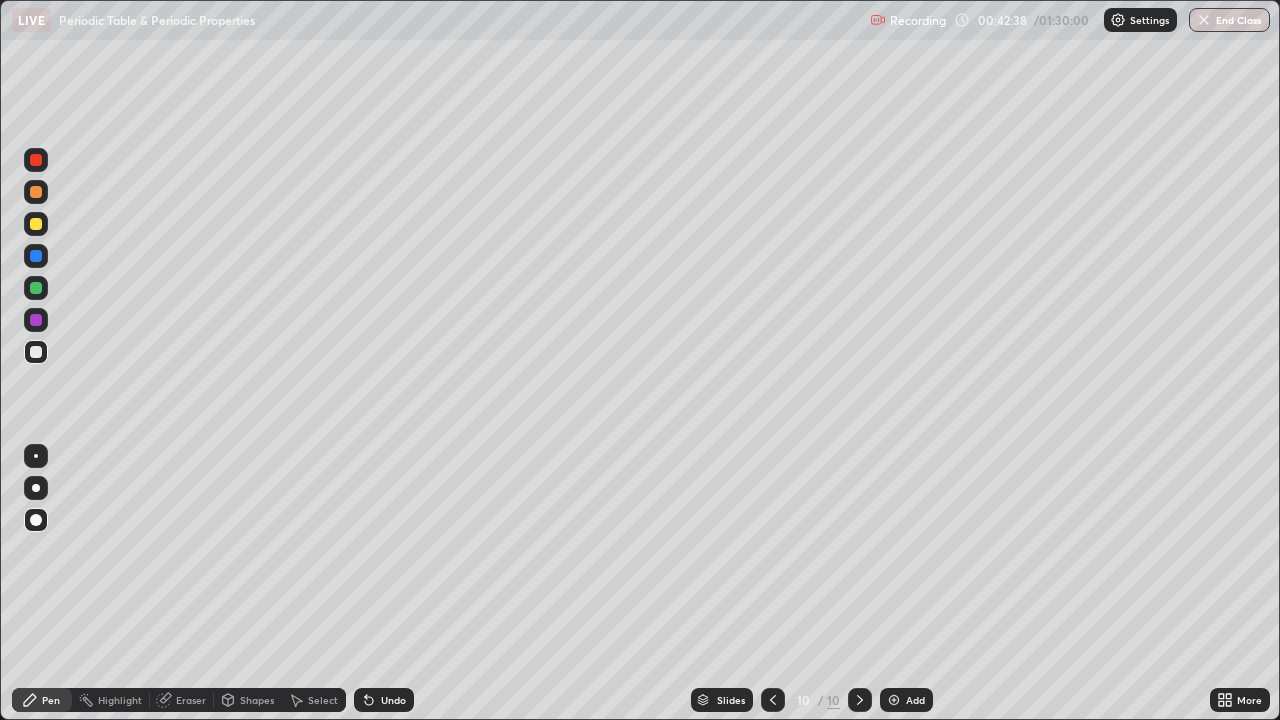 click at bounding box center (773, 700) 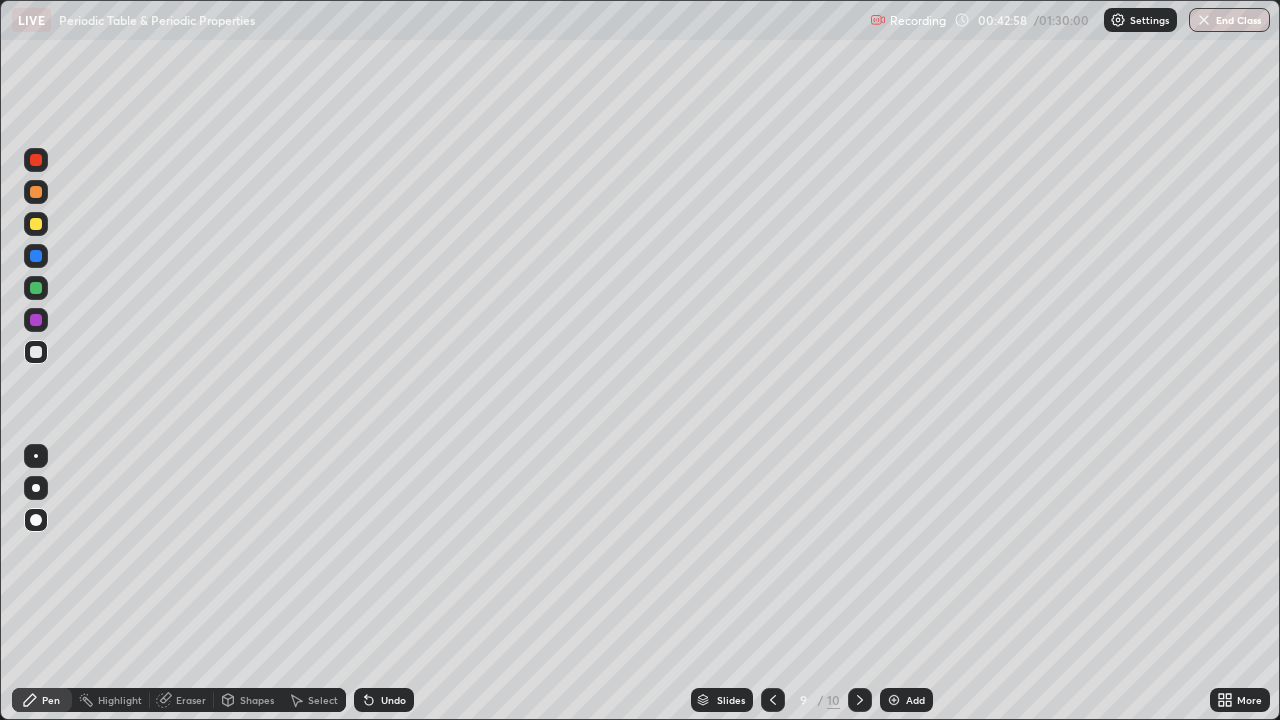 click 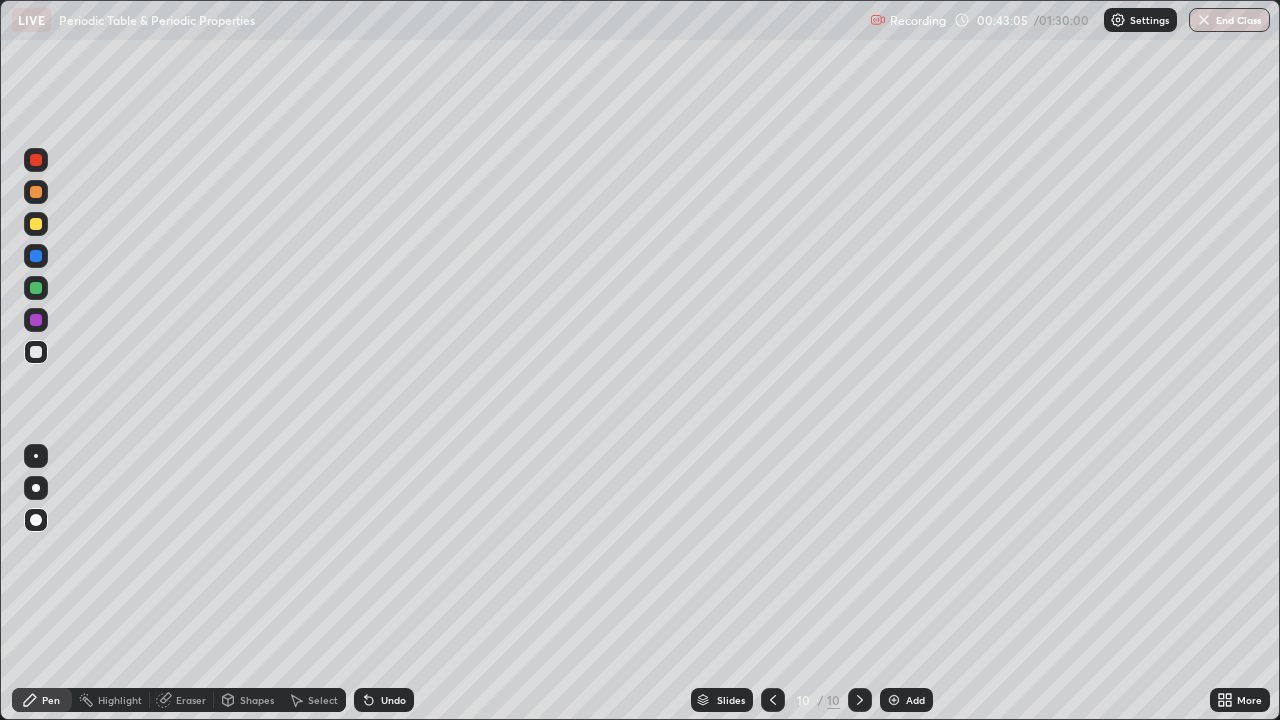 click on "Undo" at bounding box center [393, 700] 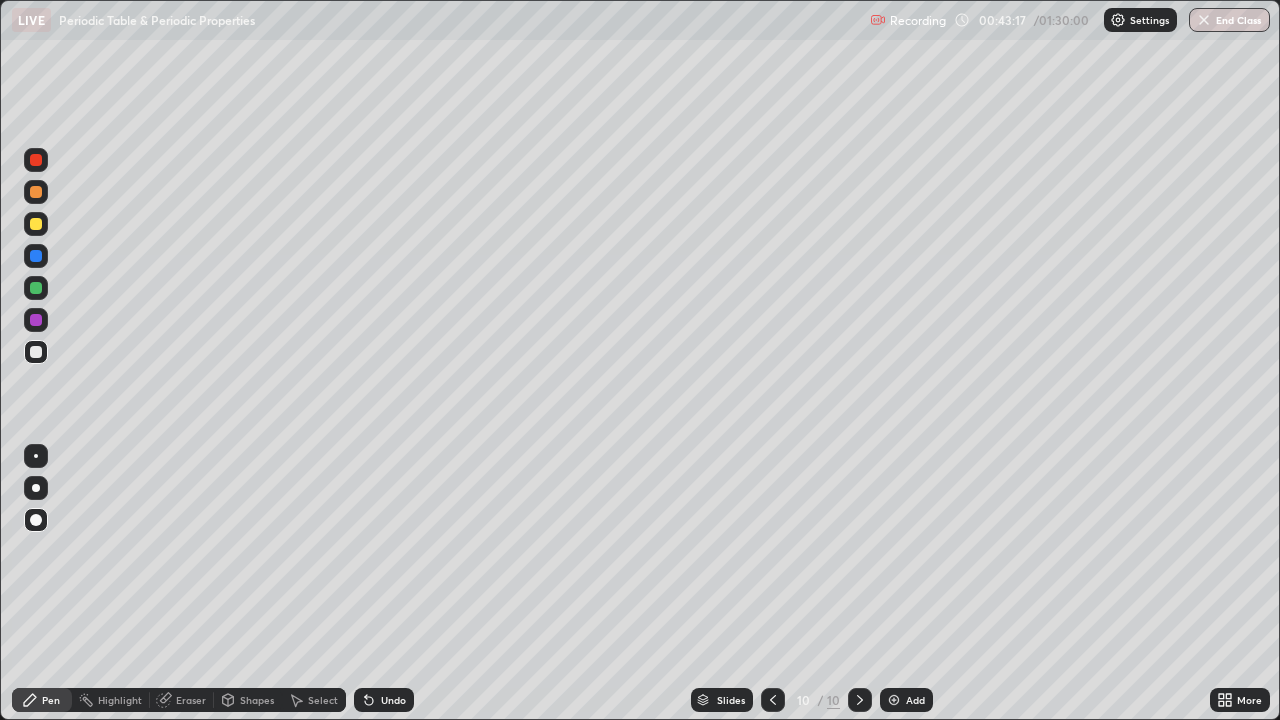 click on "Undo" at bounding box center (384, 700) 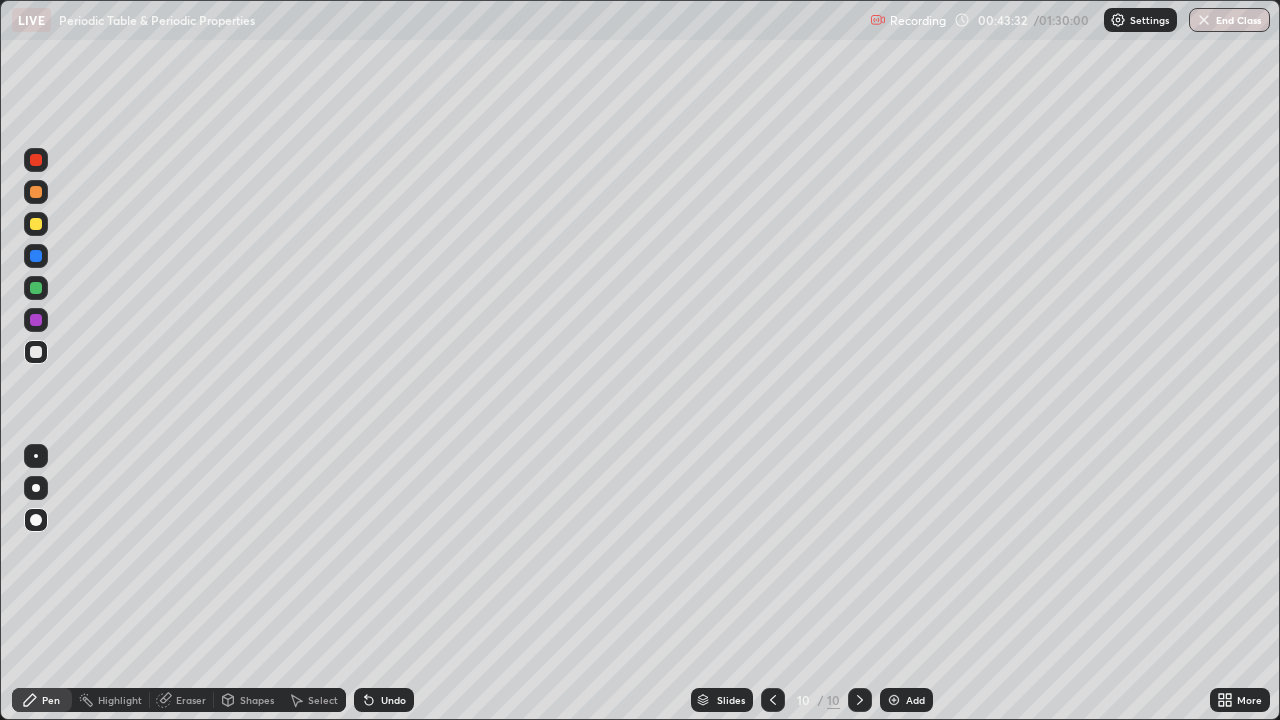 click on "Pen" at bounding box center [51, 700] 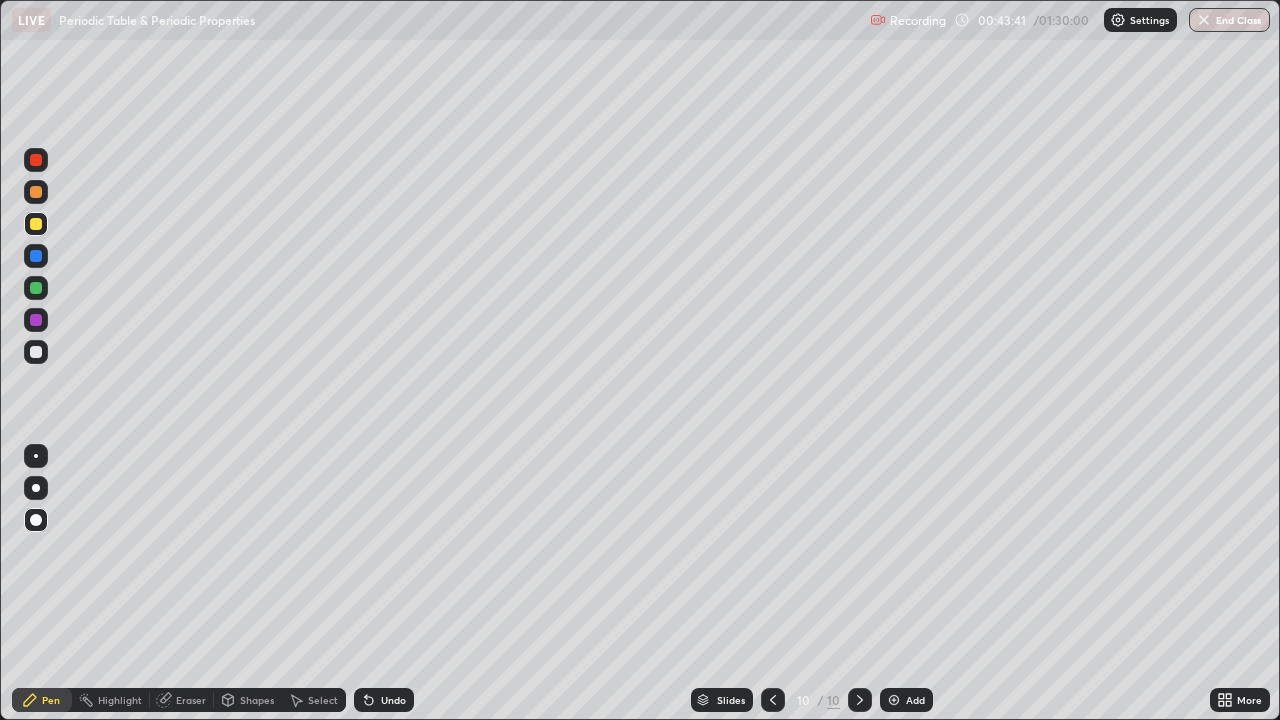 click on "Shapes" at bounding box center (257, 700) 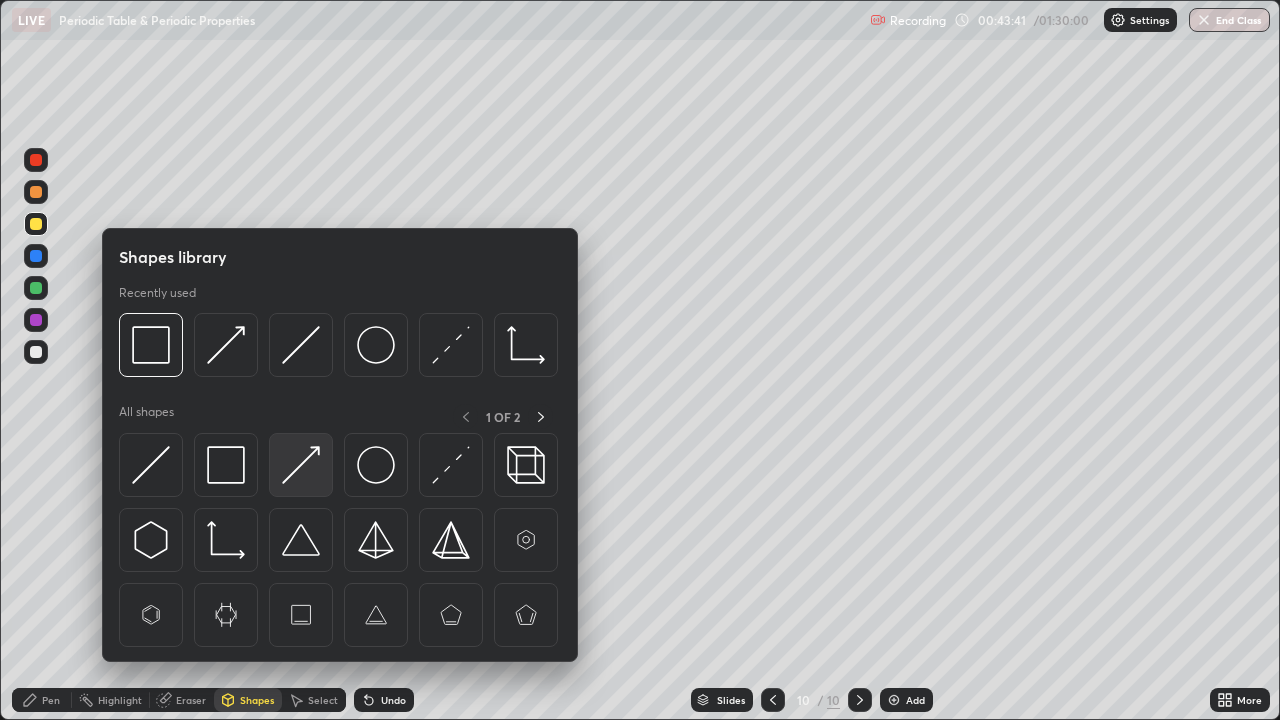 click at bounding box center [301, 465] 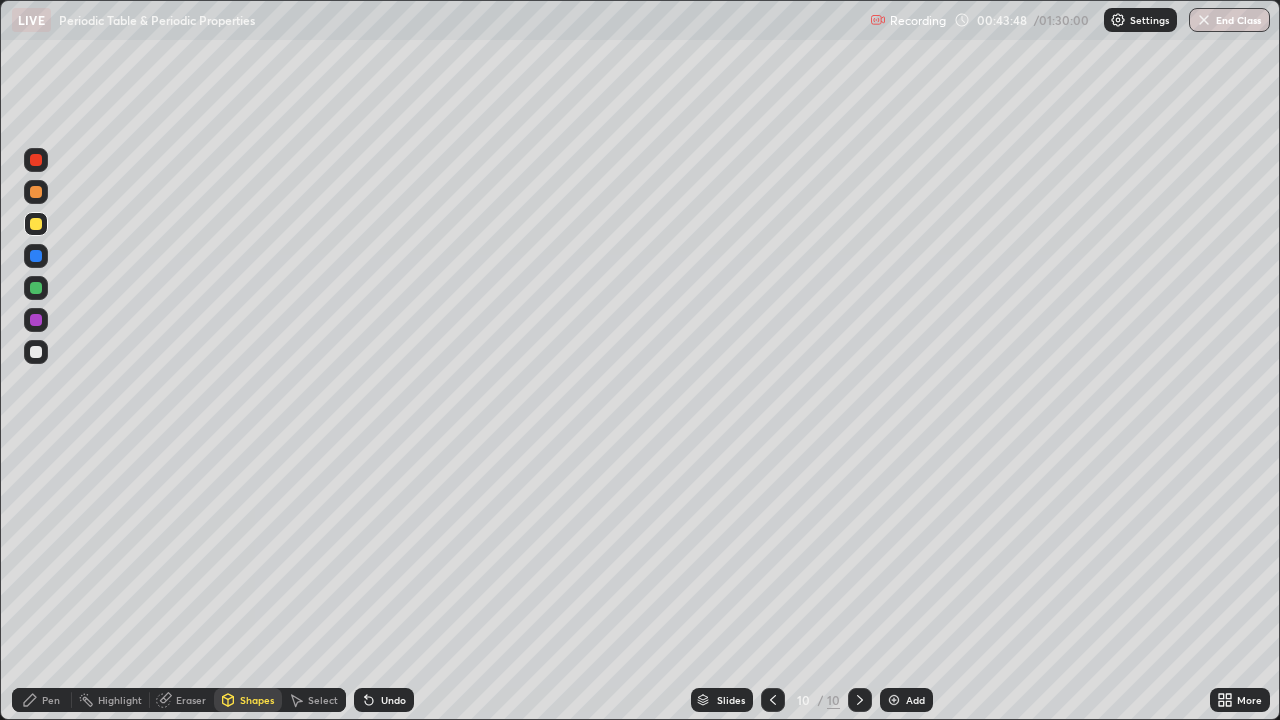 click 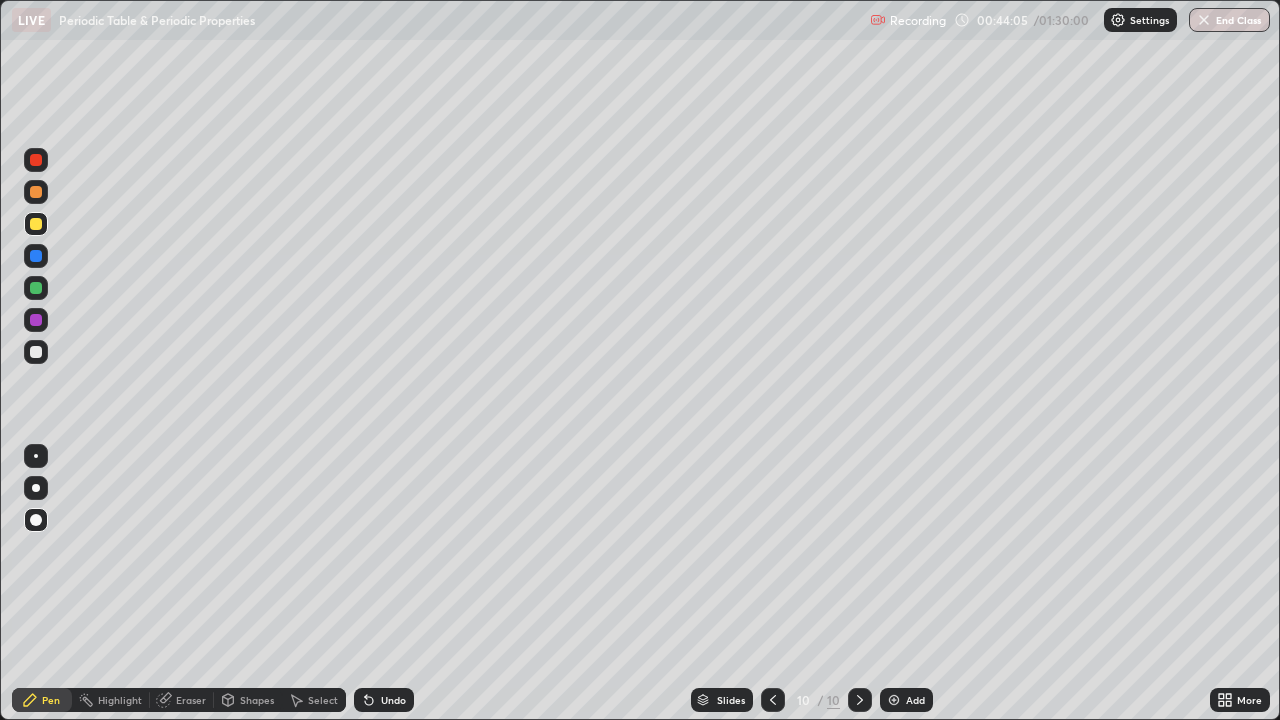 click on "Undo" at bounding box center (384, 700) 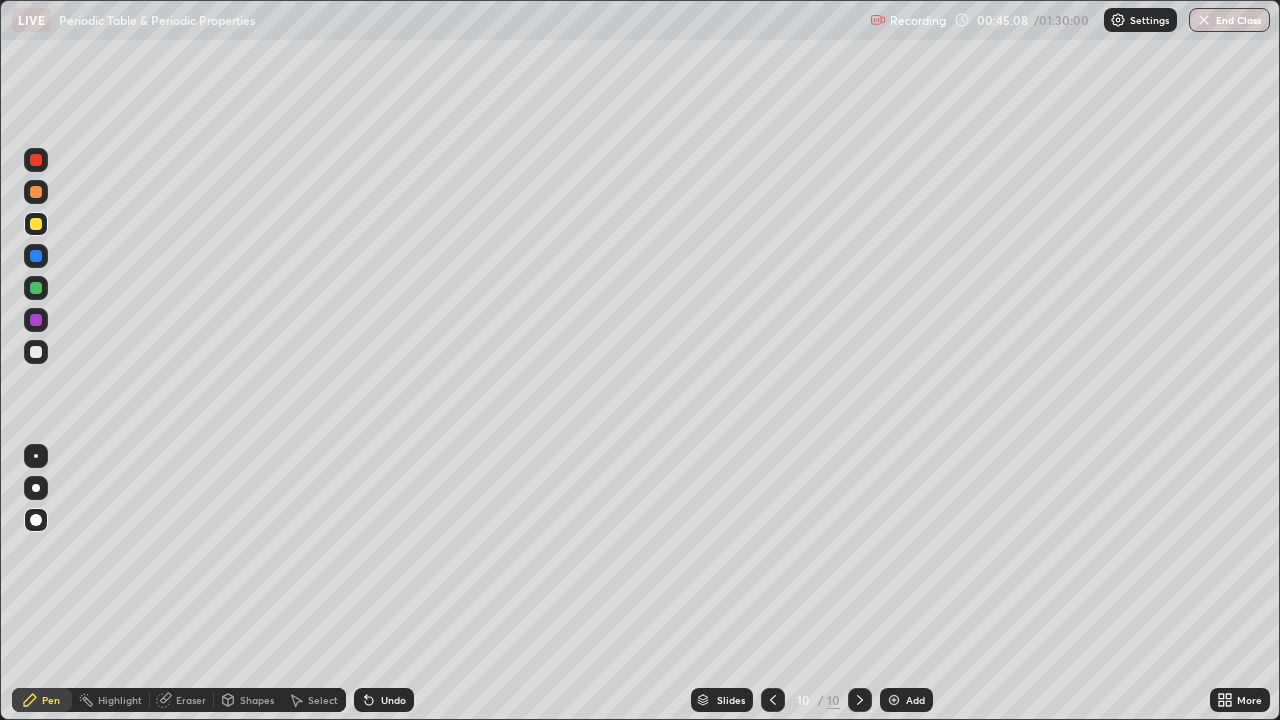 click at bounding box center [36, 320] 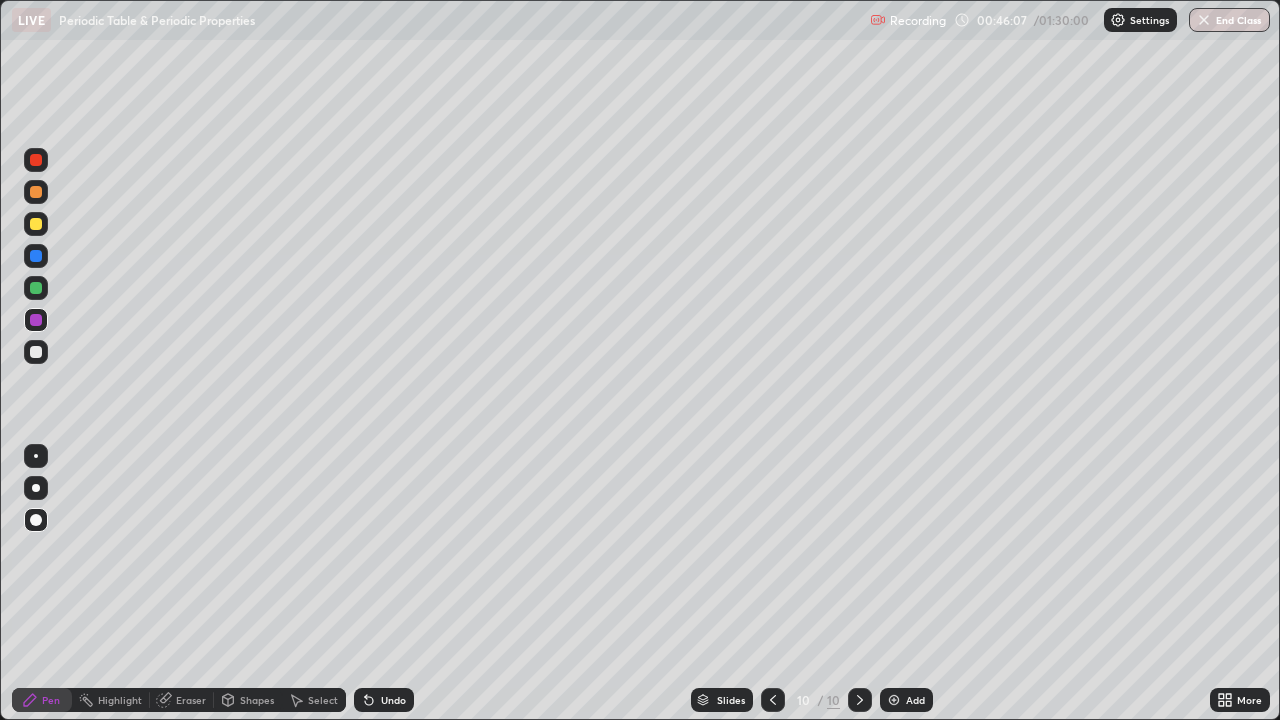 click on "Undo" at bounding box center (393, 700) 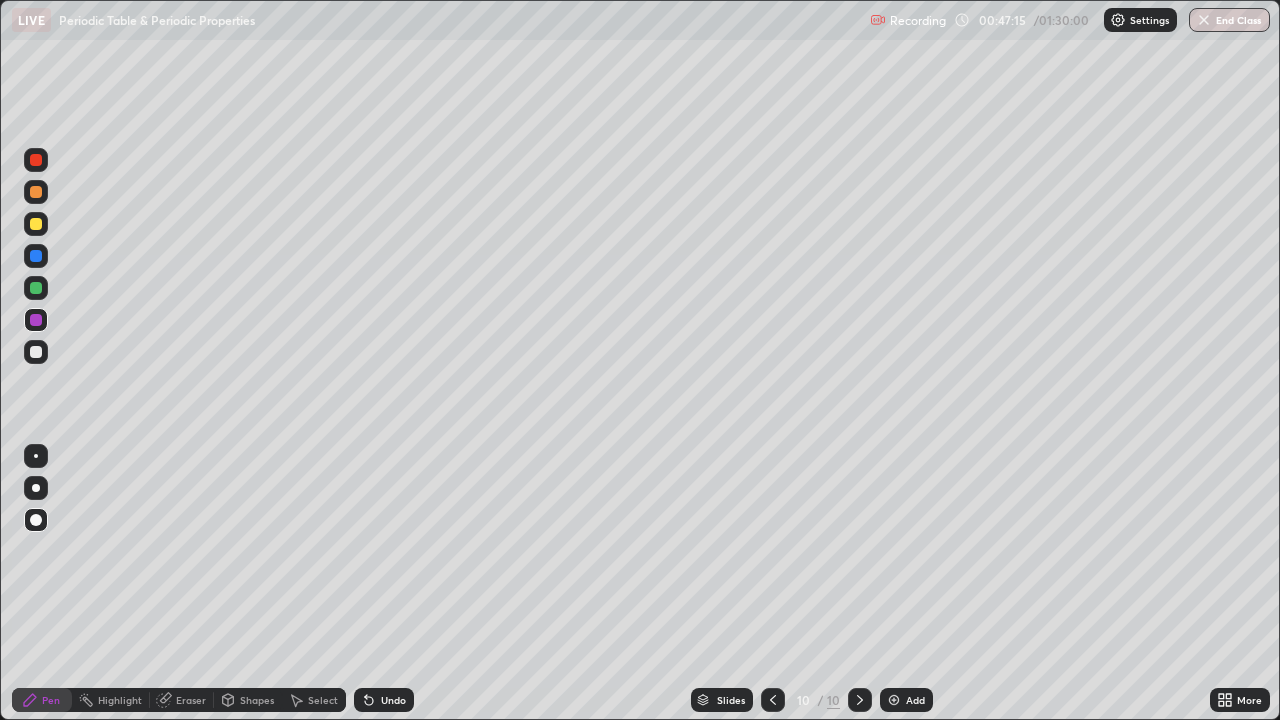 click at bounding box center (773, 700) 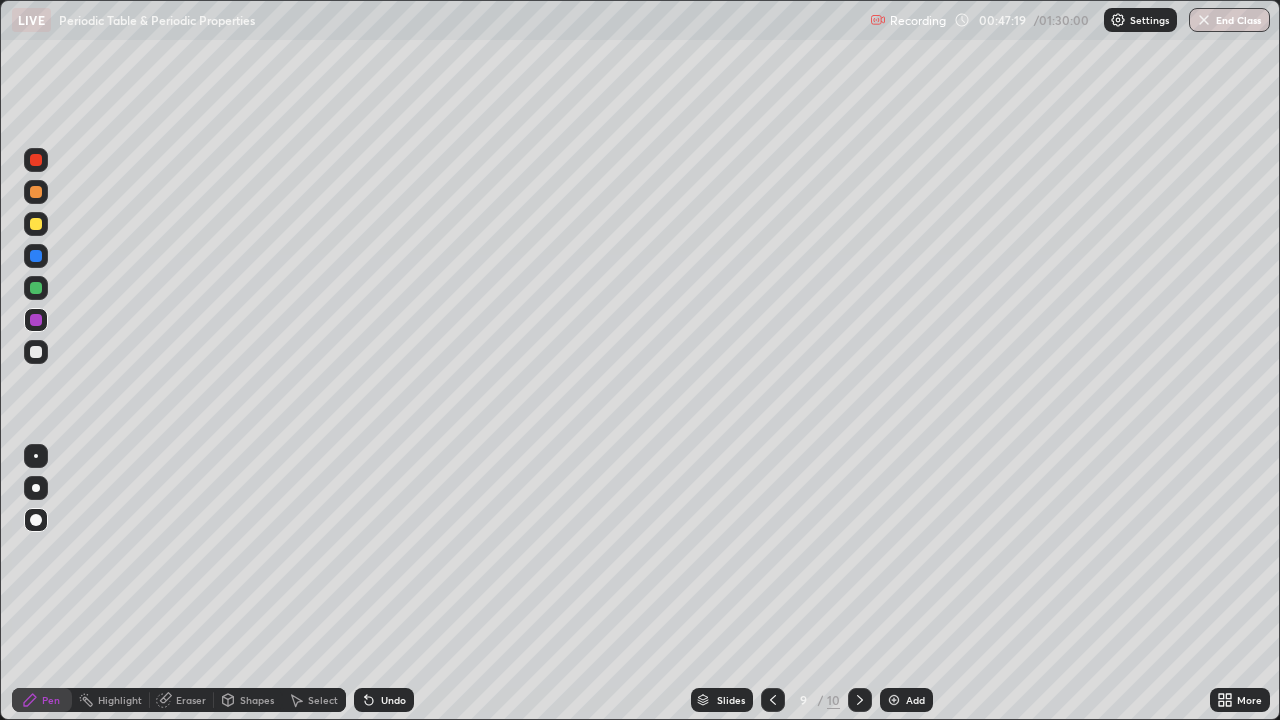 click at bounding box center (860, 700) 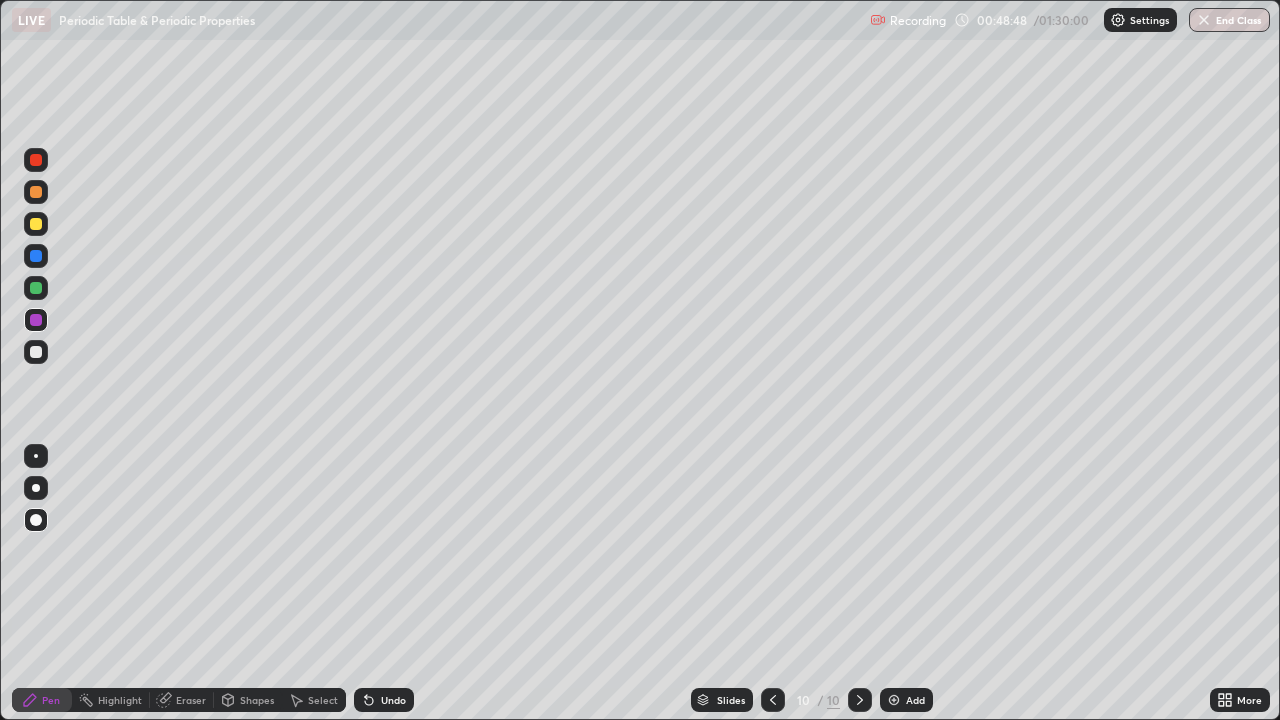 click on "Add" at bounding box center (906, 700) 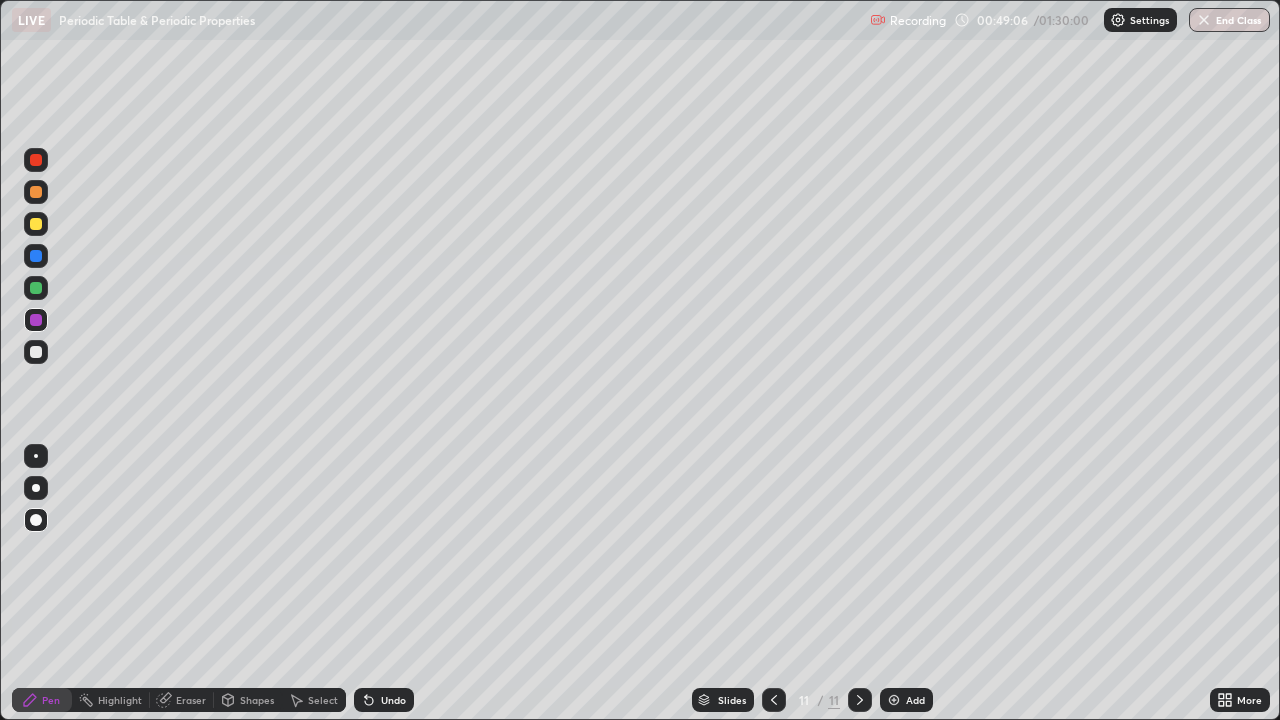 click on "Undo" at bounding box center [393, 700] 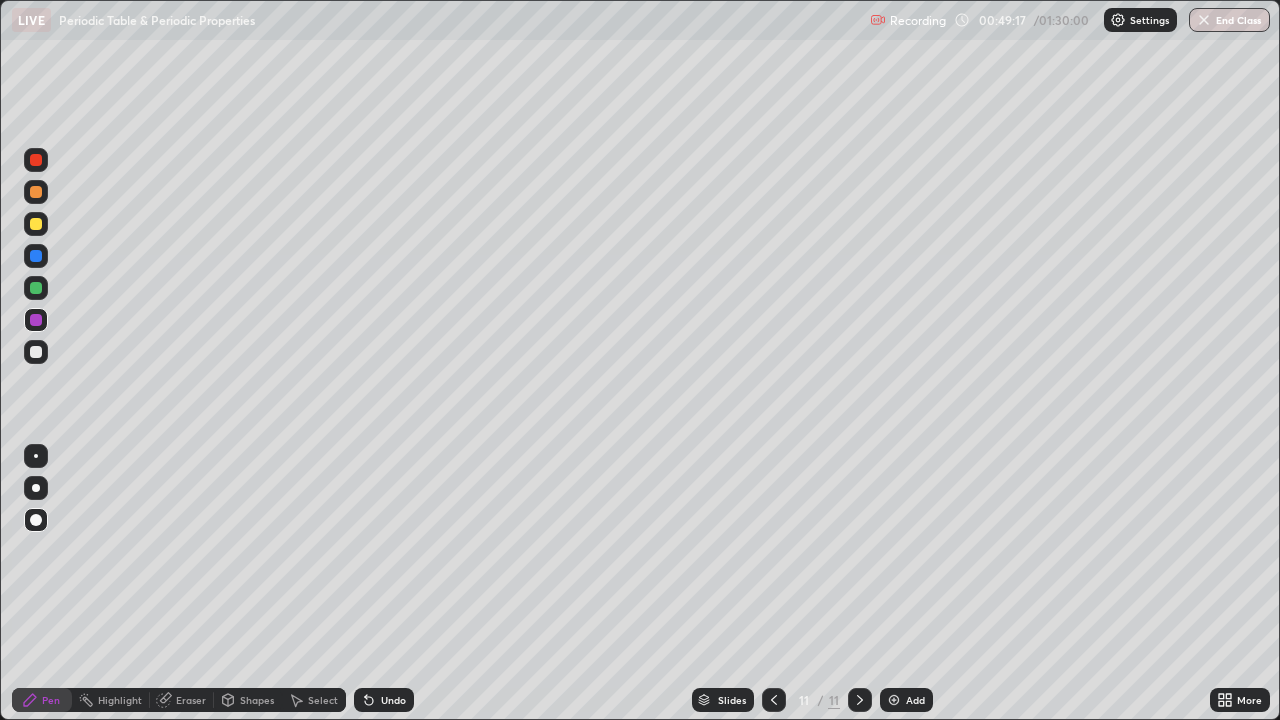 click at bounding box center (36, 224) 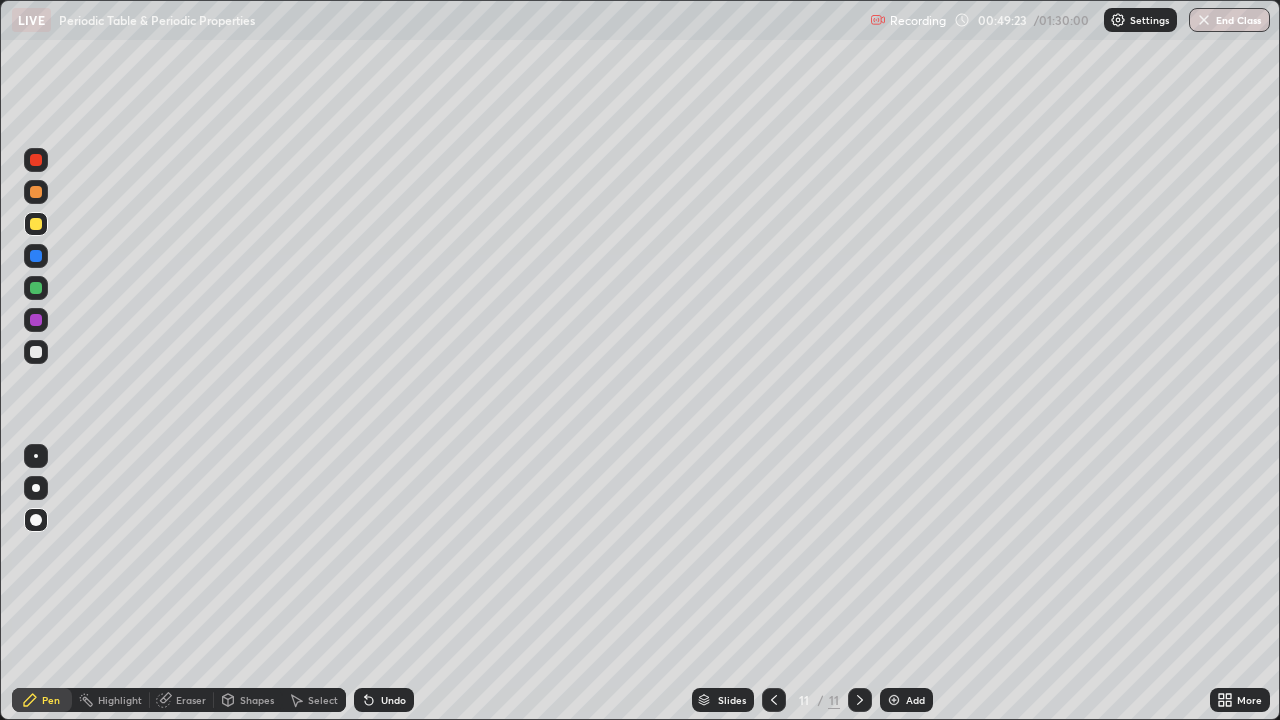 click on "Shapes" at bounding box center [248, 700] 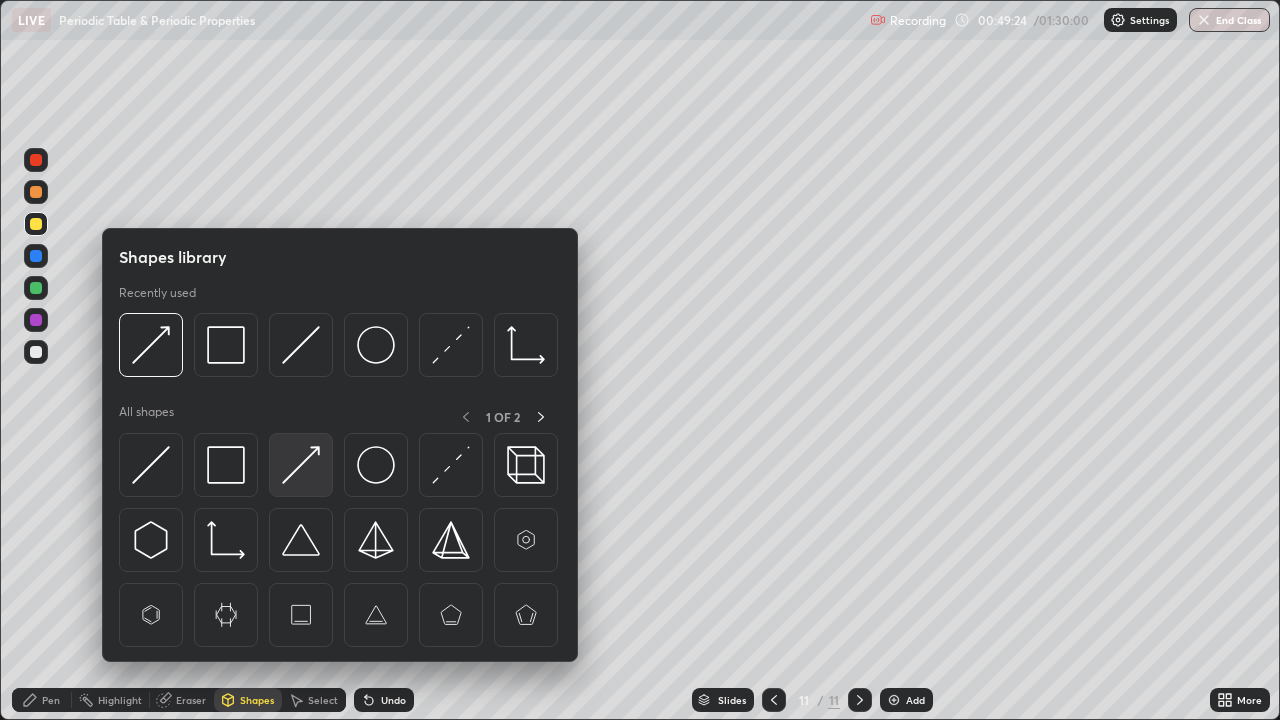 click at bounding box center [301, 465] 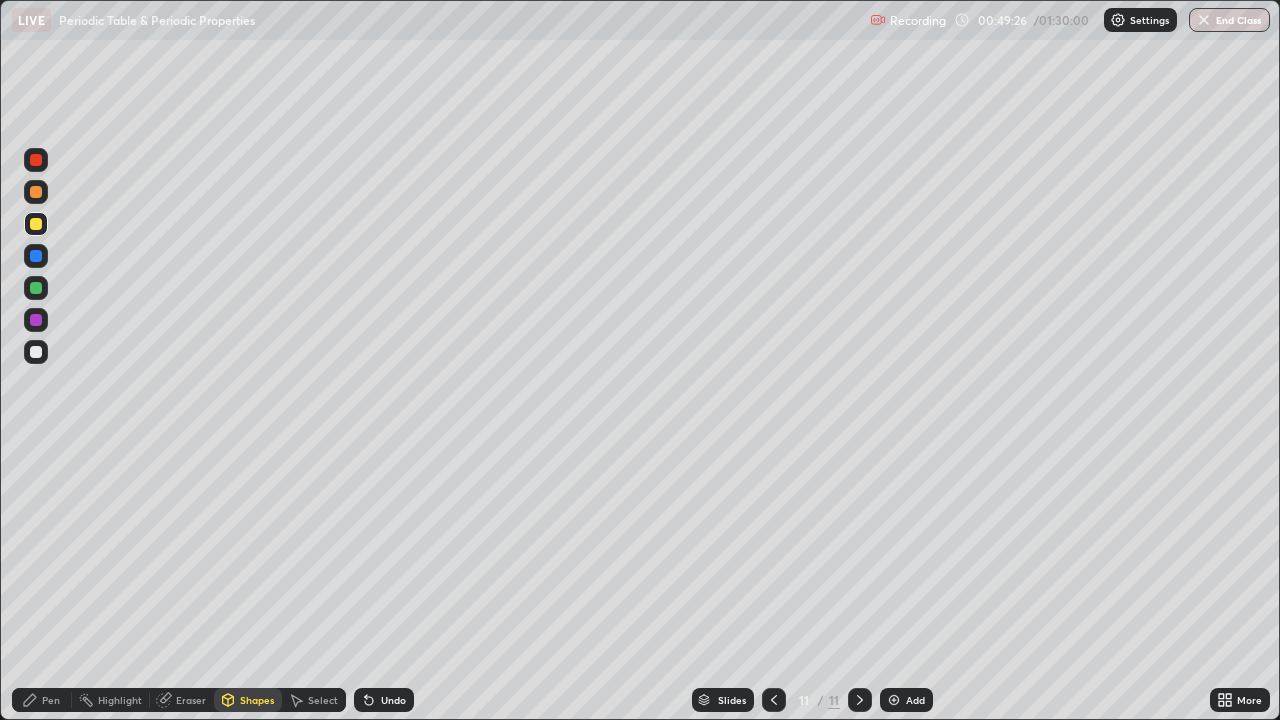 click on "Pen" at bounding box center [51, 700] 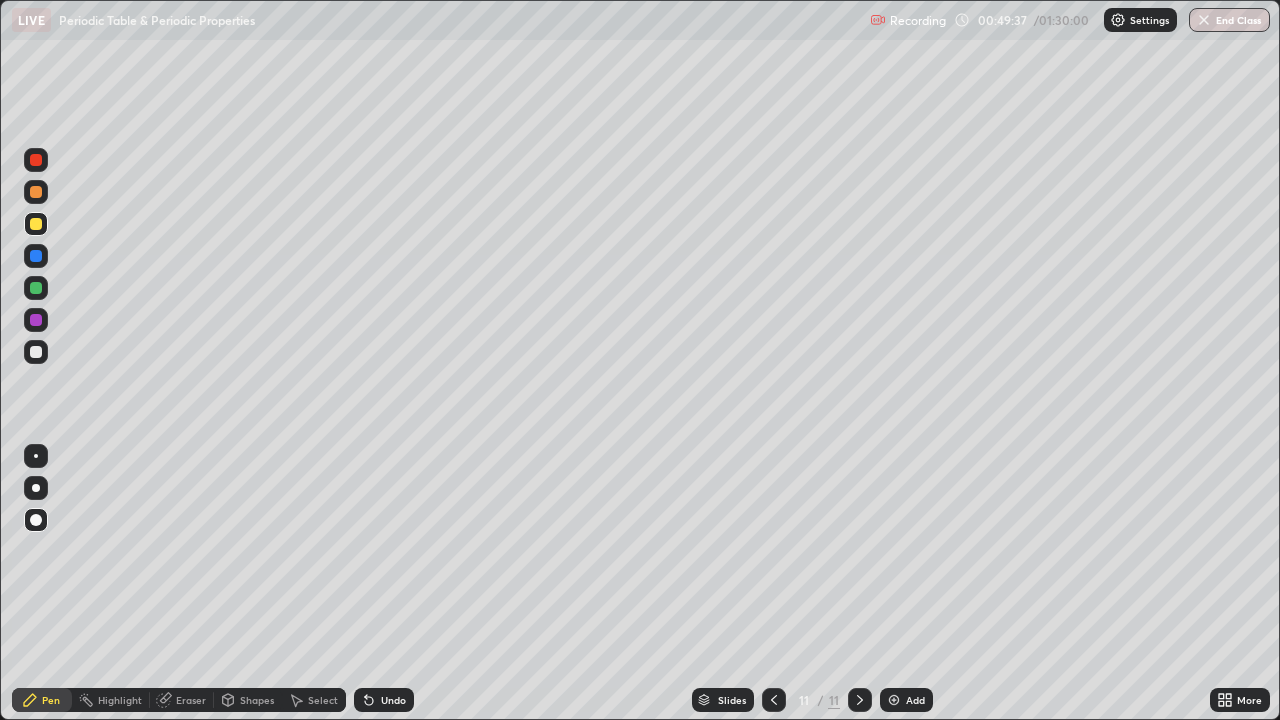 click on "Undo" at bounding box center [384, 700] 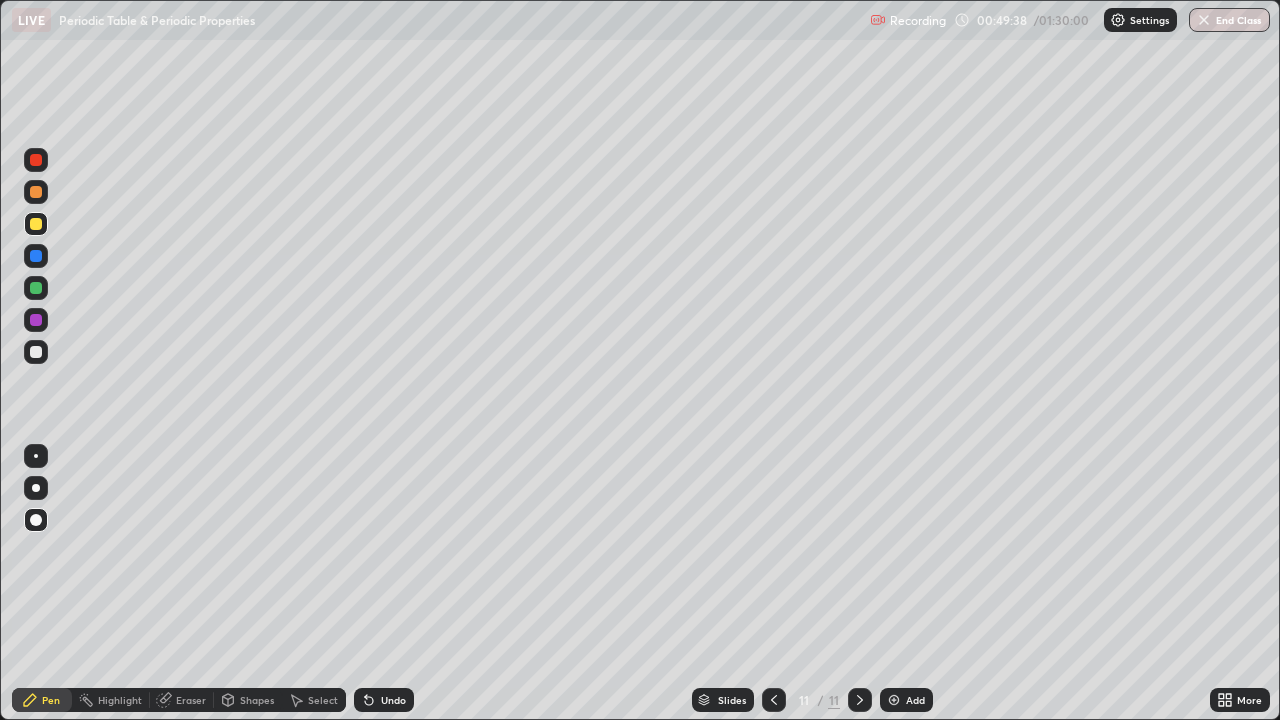 click on "Shapes" at bounding box center [257, 700] 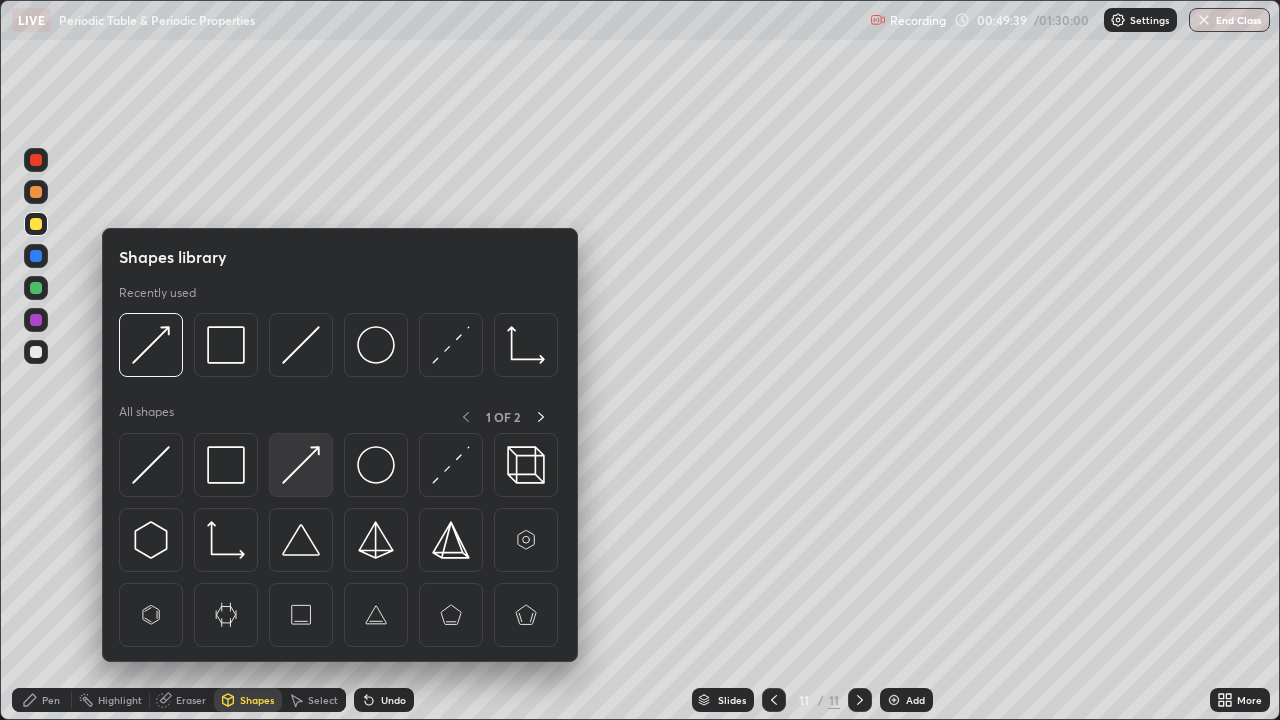 click at bounding box center [301, 465] 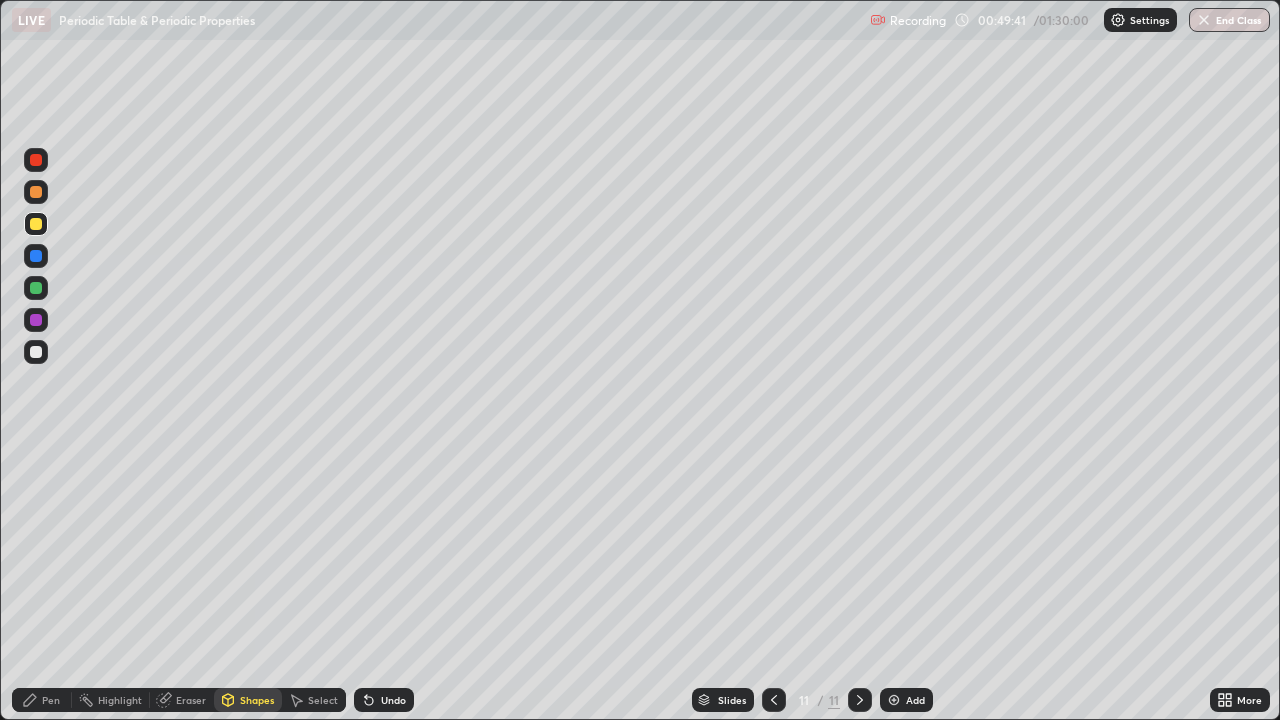 click on "Pen" at bounding box center (51, 700) 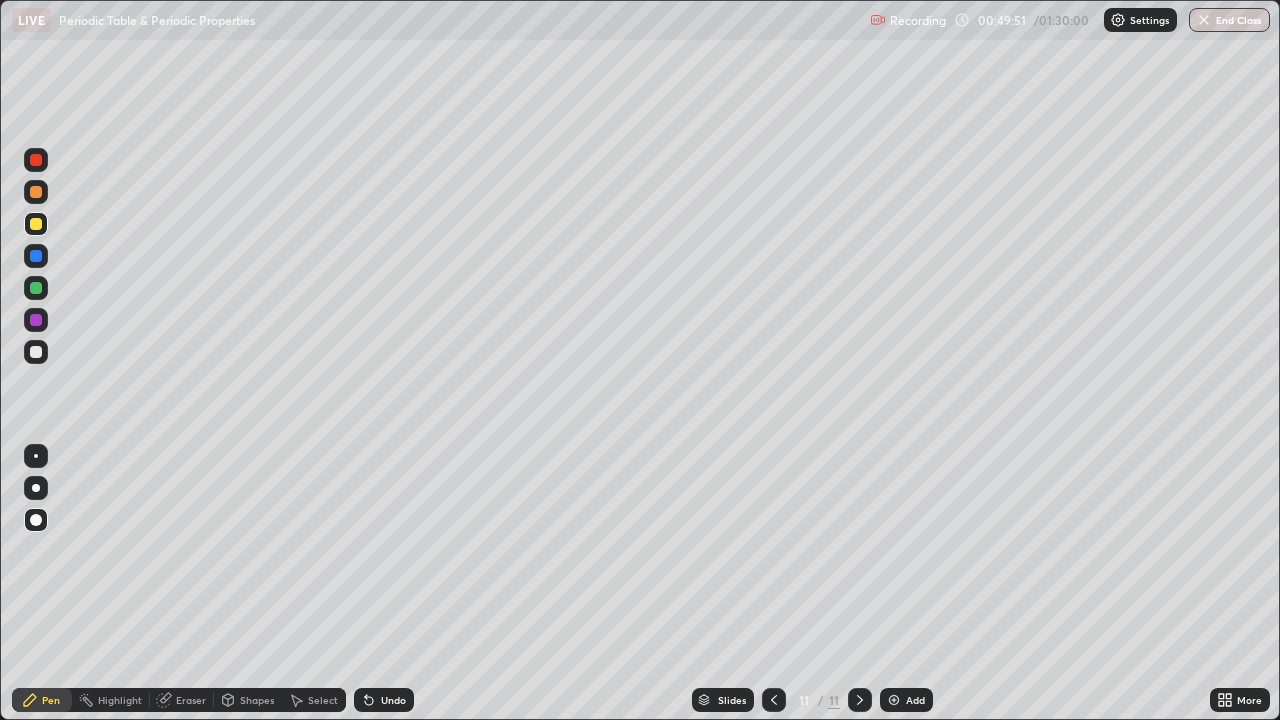 click on "Shapes" at bounding box center [257, 700] 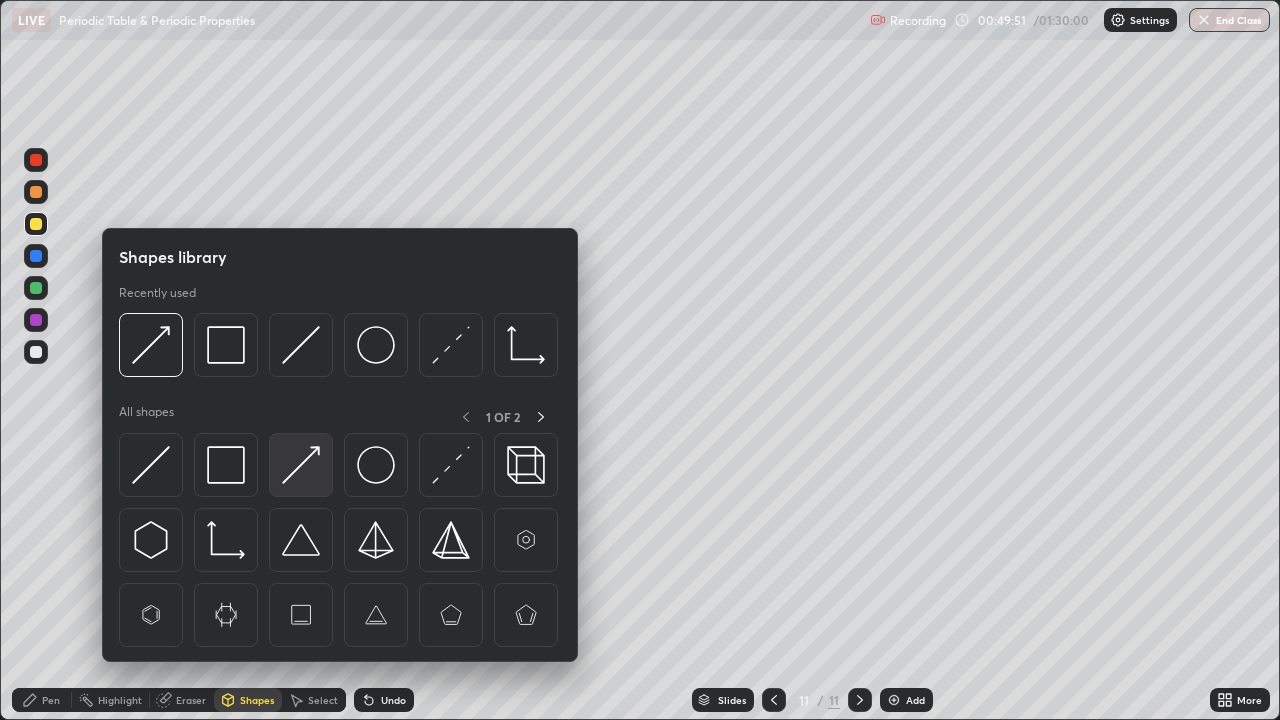 click at bounding box center (301, 465) 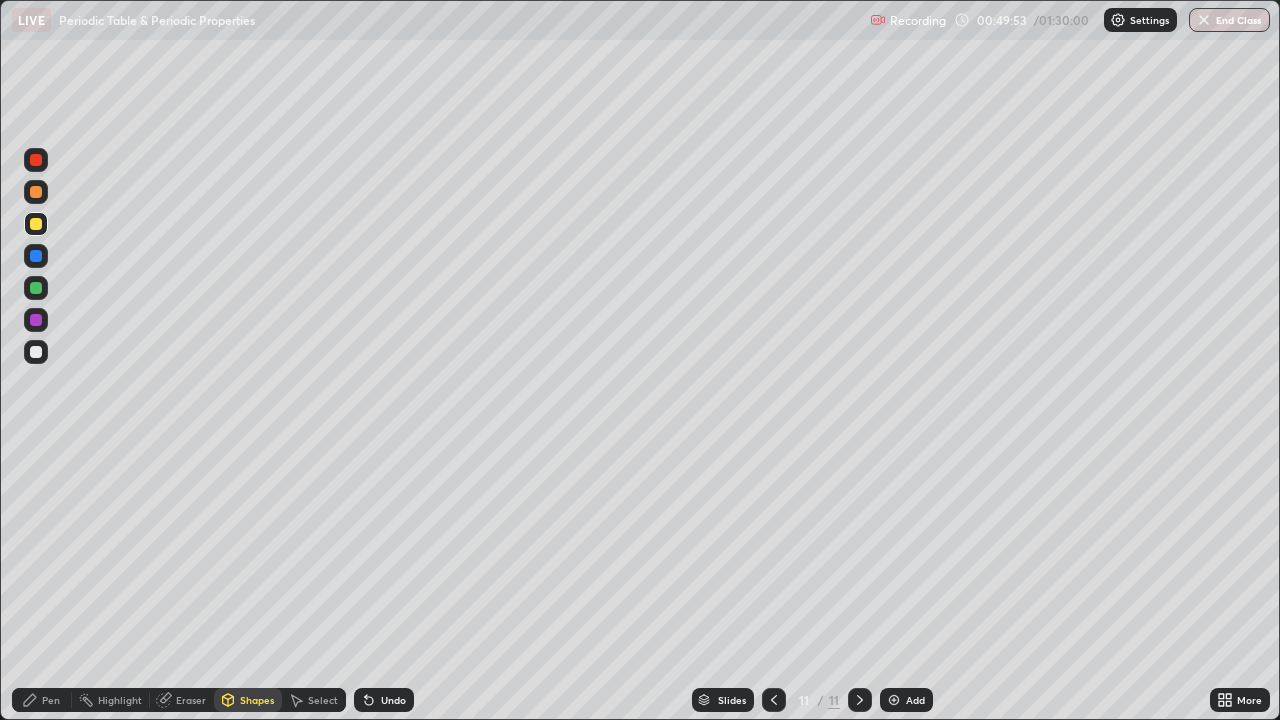 click on "Pen" at bounding box center [51, 700] 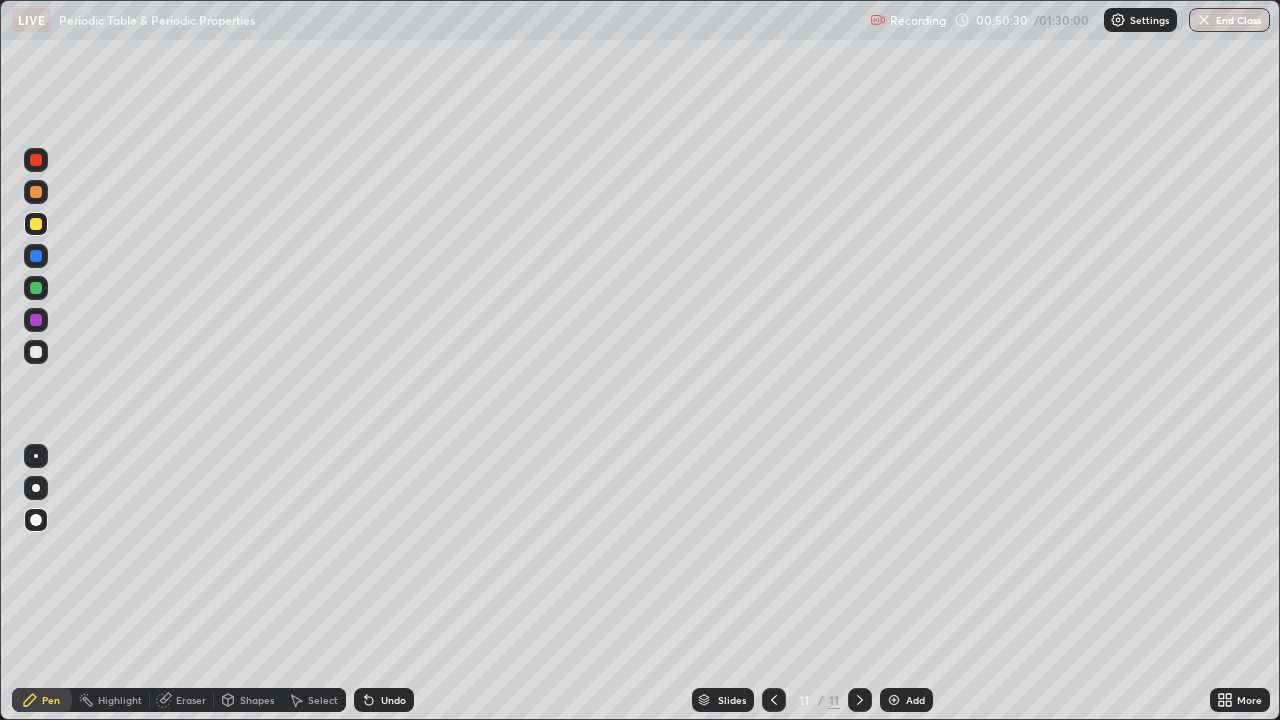 click on "Eraser" at bounding box center [191, 700] 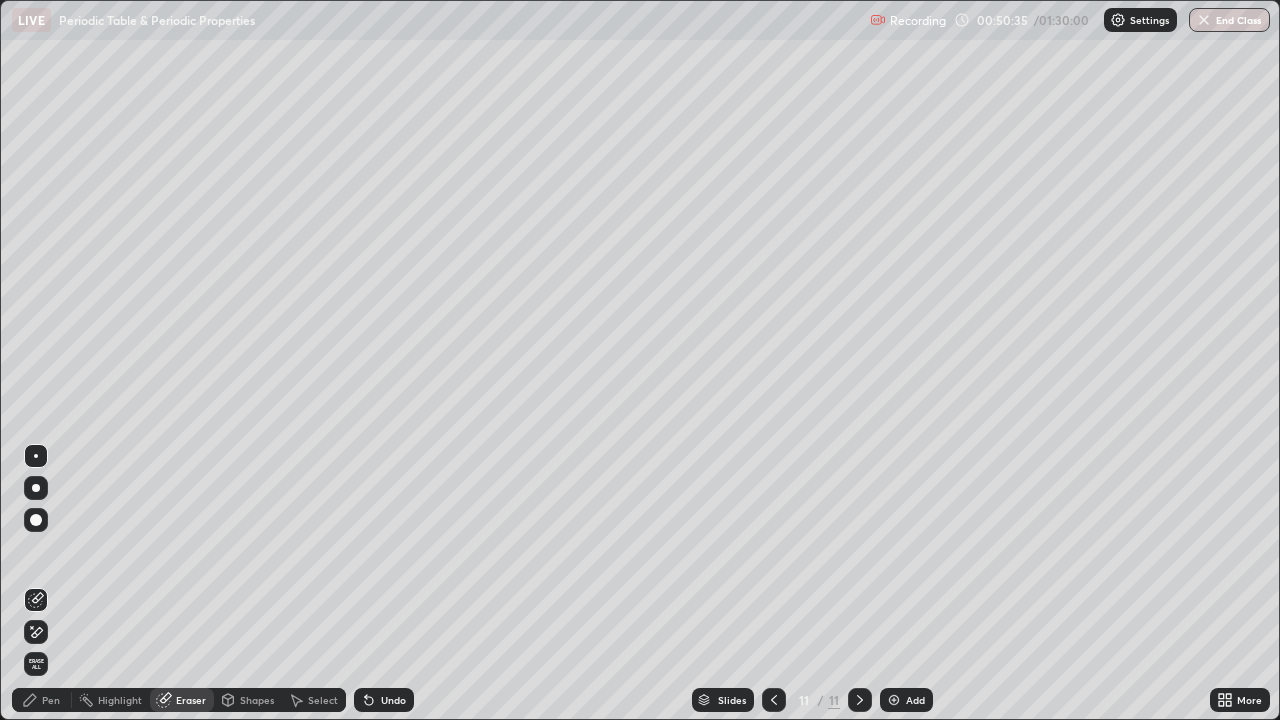 click on "Pen" at bounding box center [51, 700] 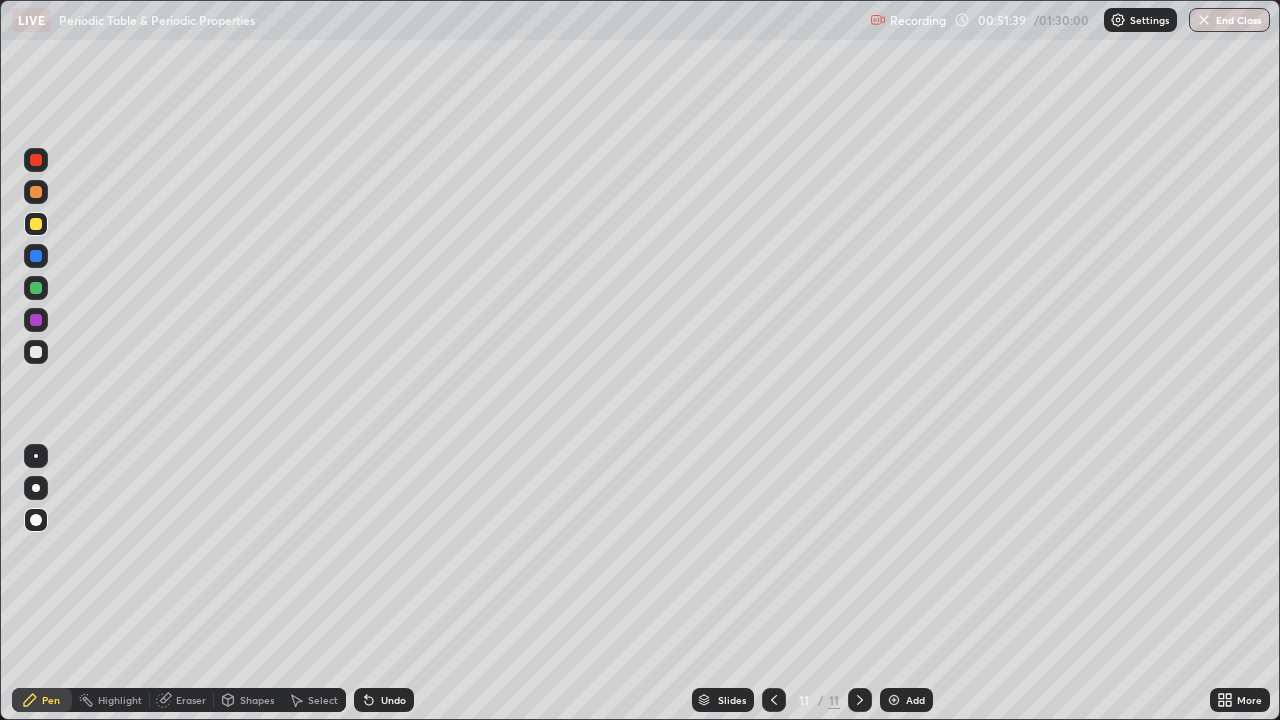 click on "Add" at bounding box center [906, 700] 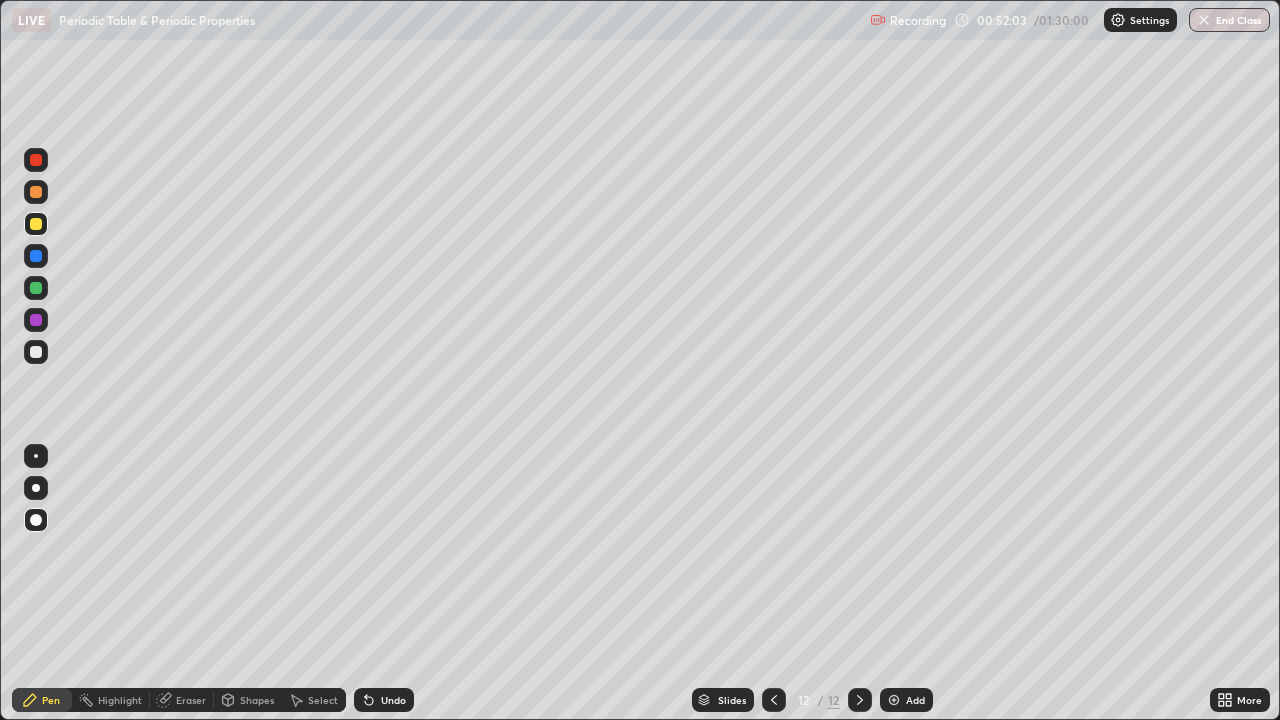 click 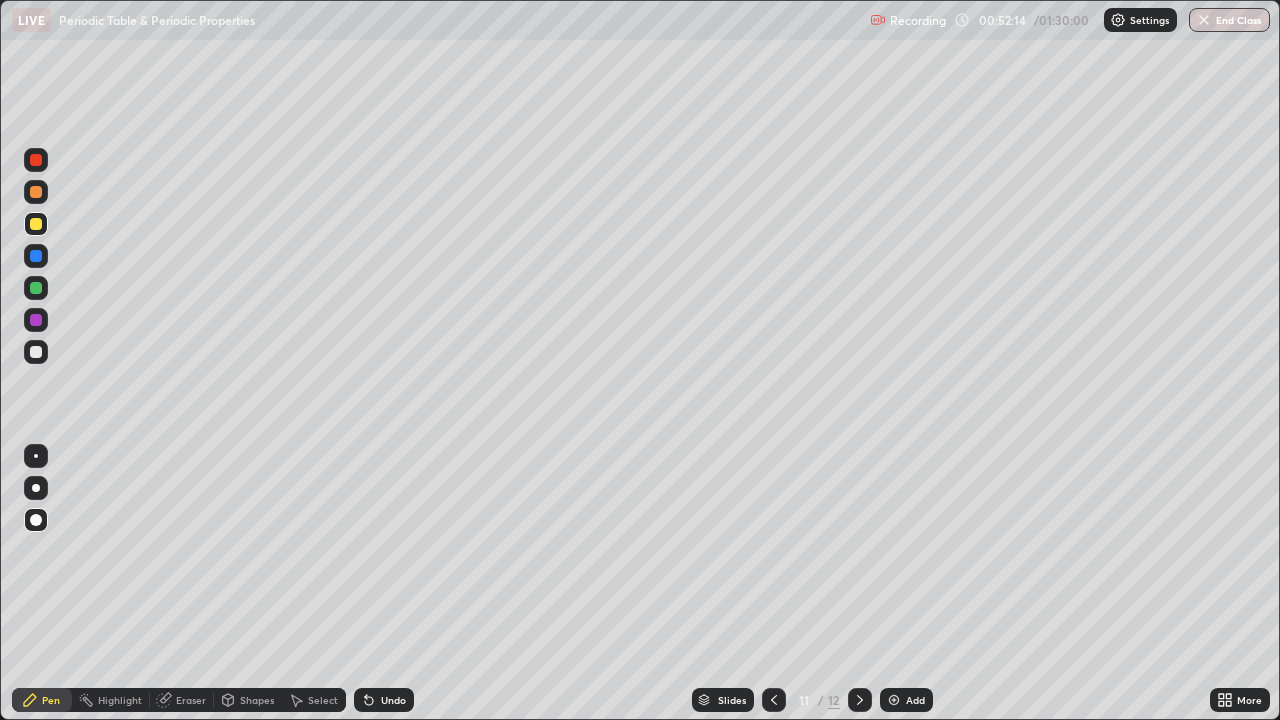 click 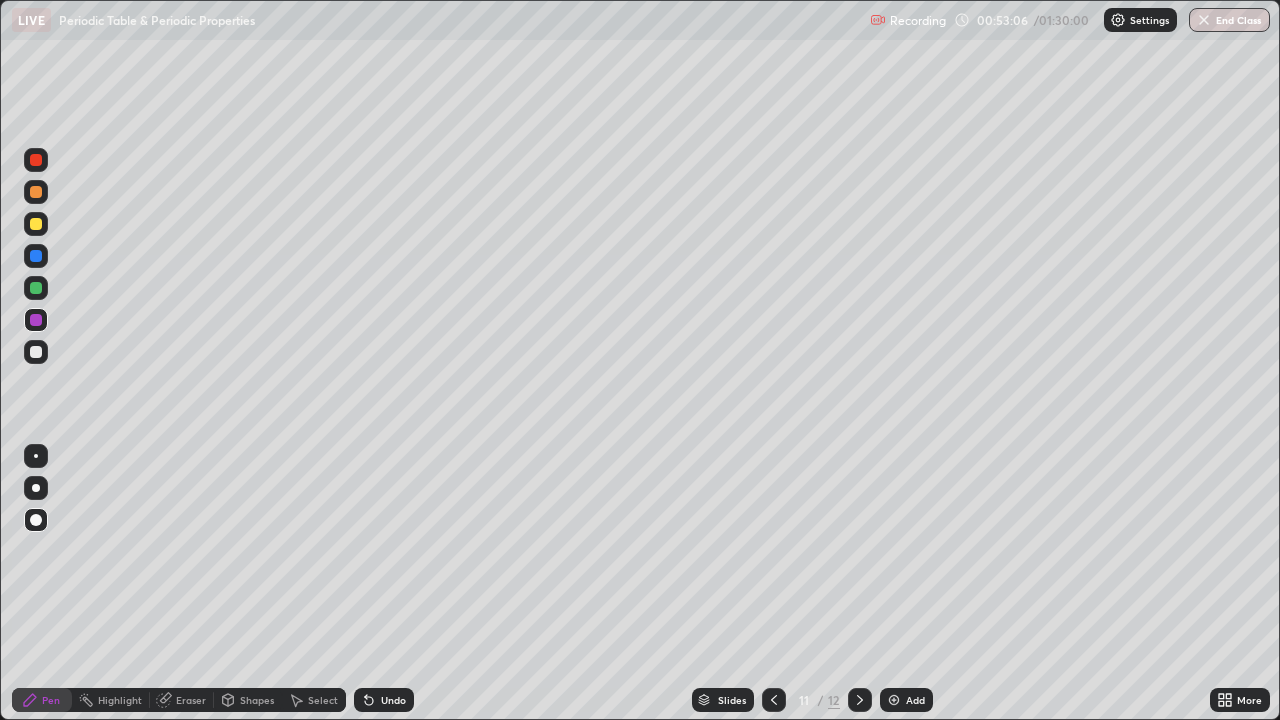 click on "Eraser" at bounding box center (191, 700) 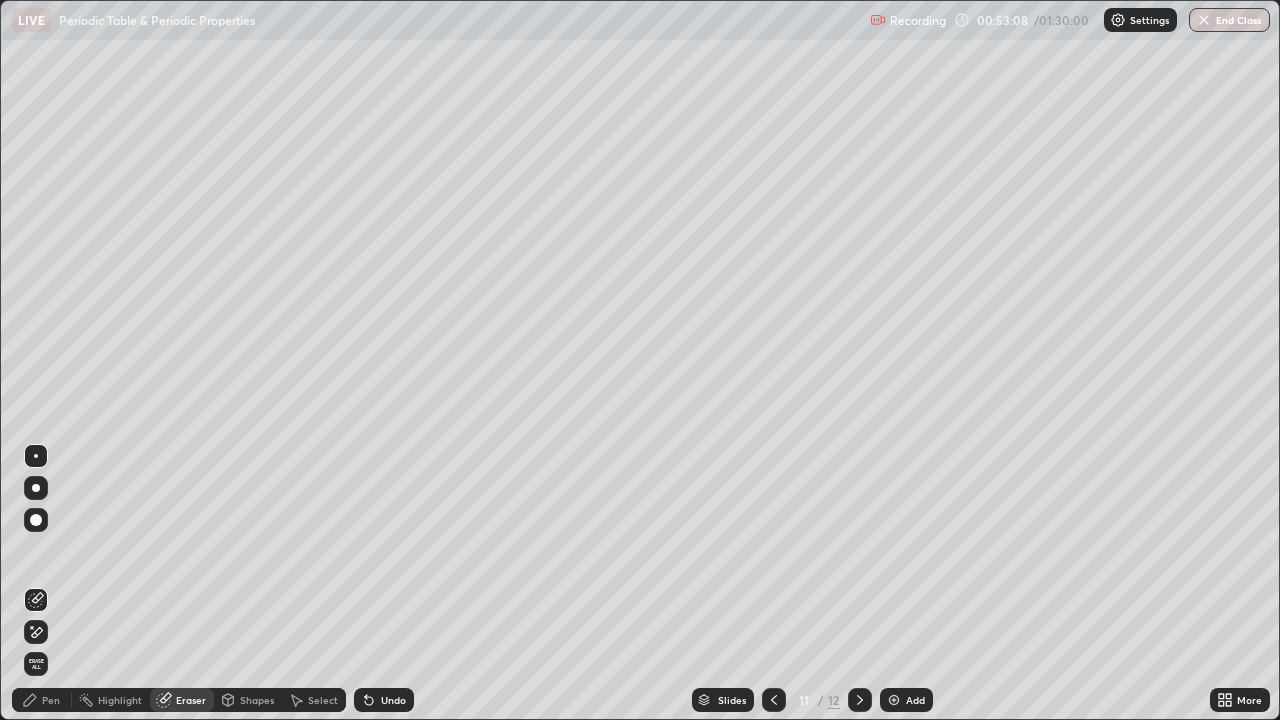 click on "Pen" at bounding box center (51, 700) 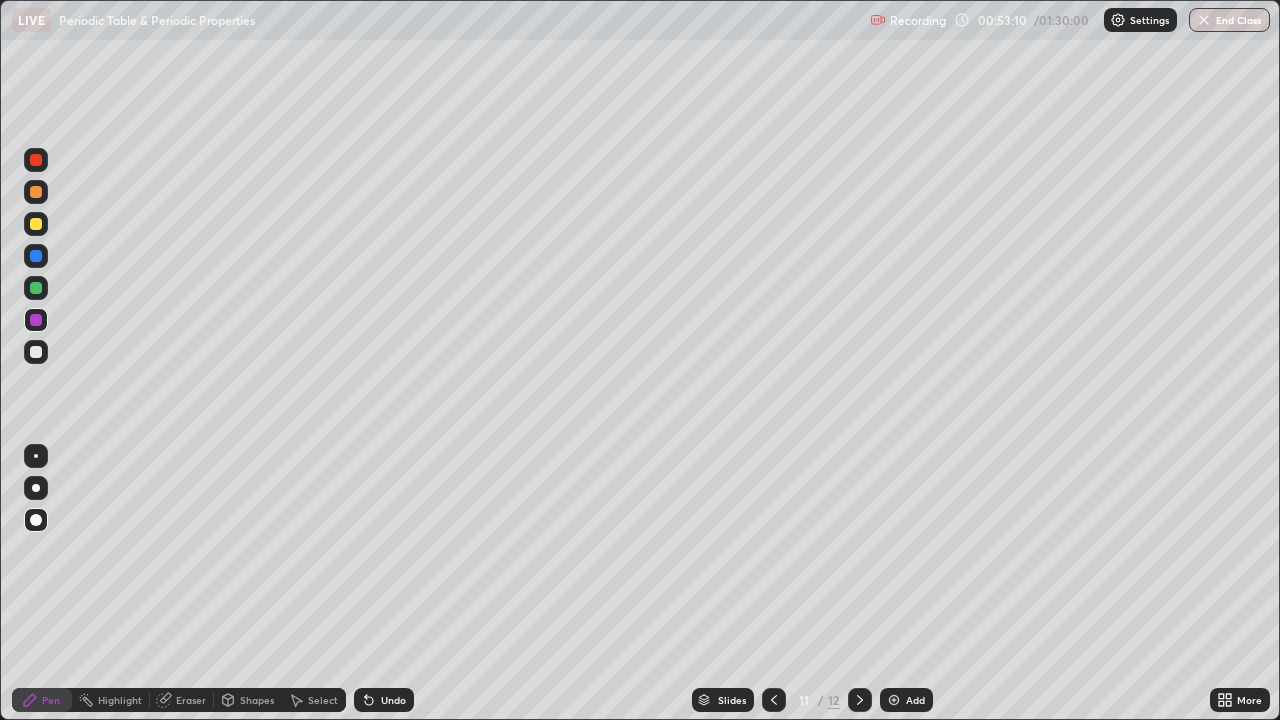 click 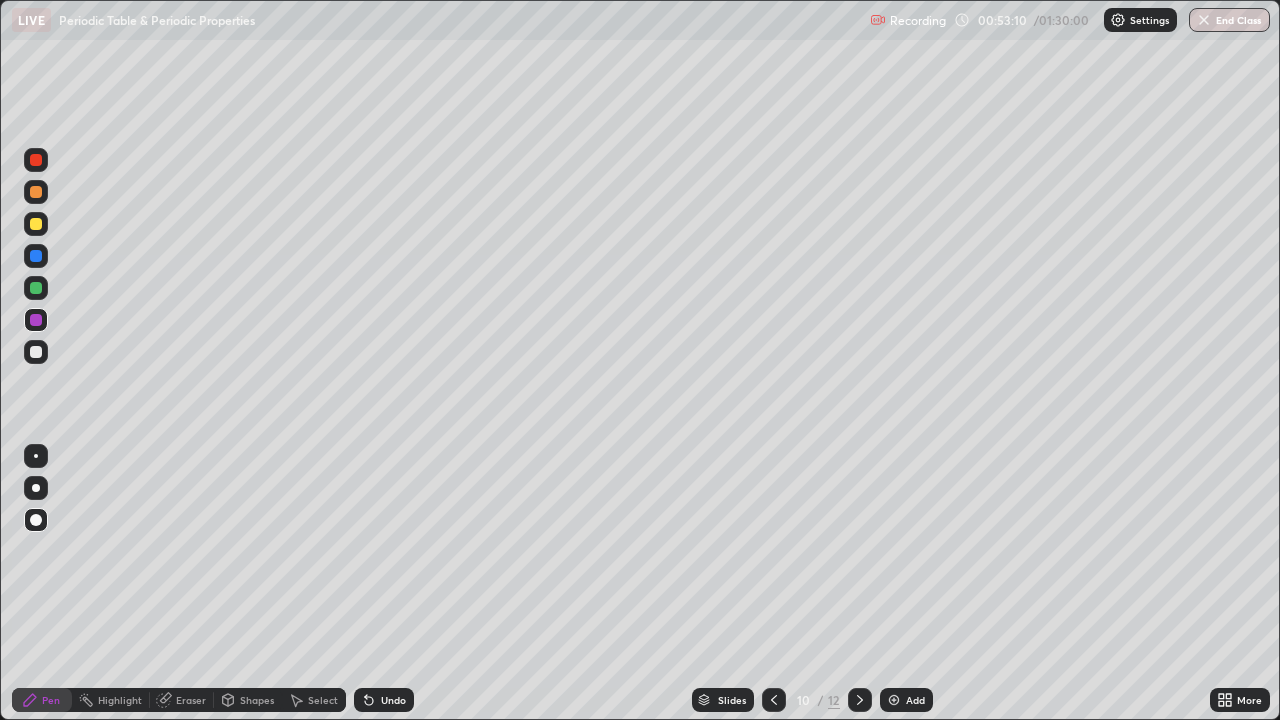 click 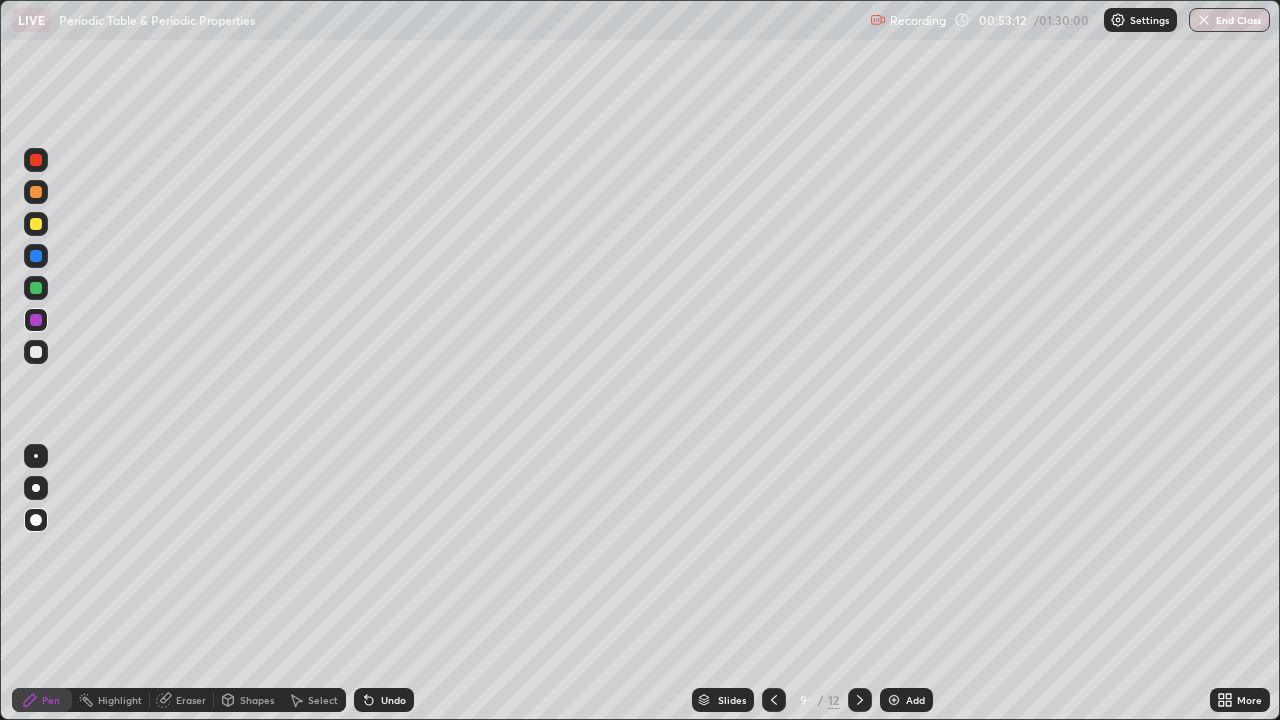 click 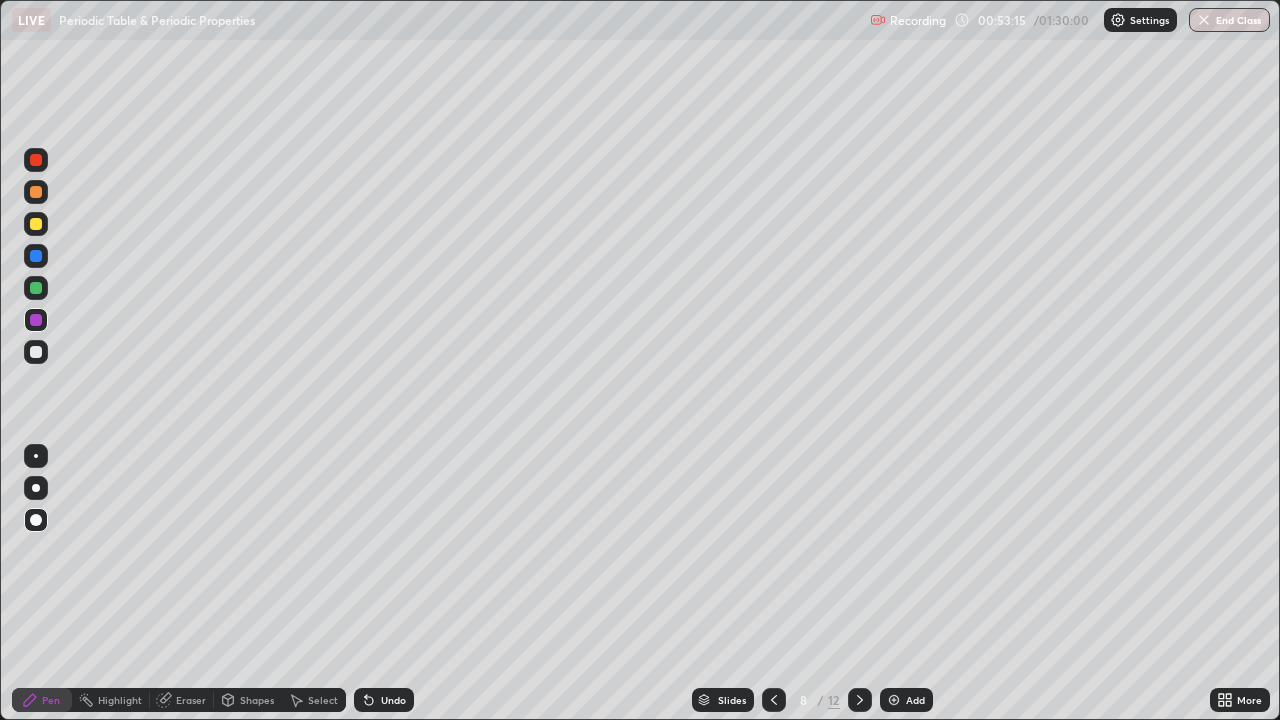 click 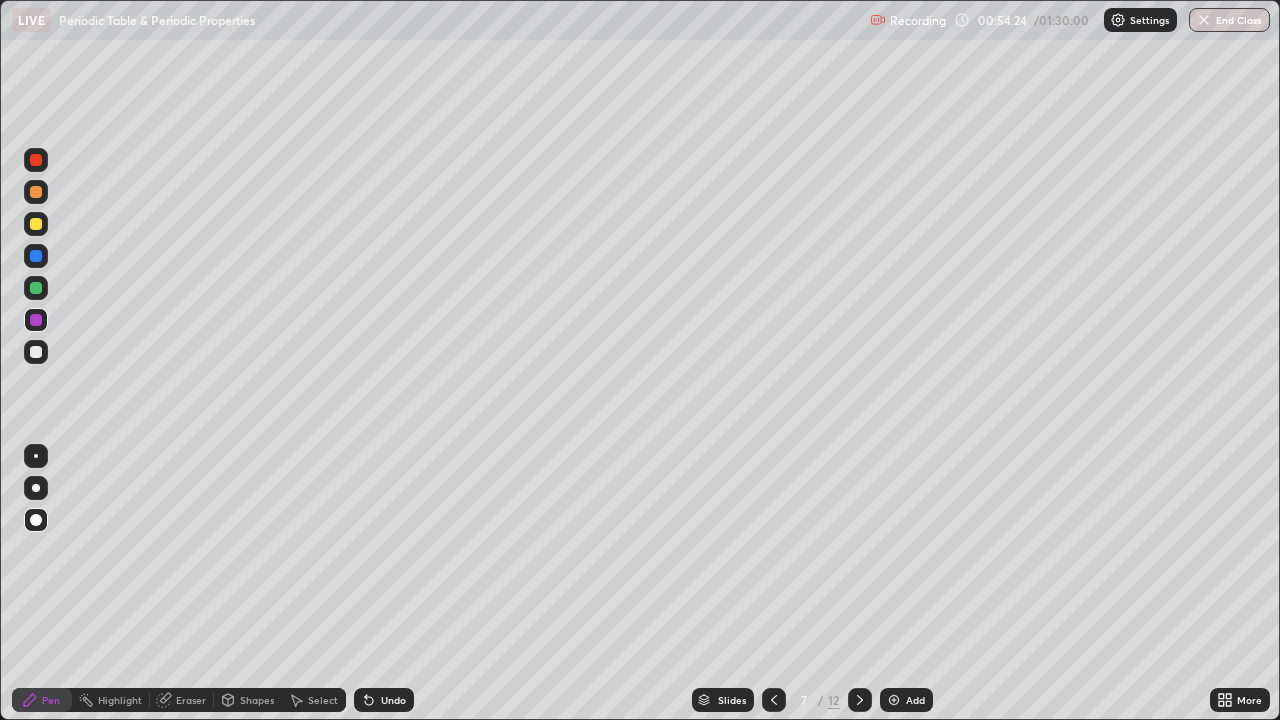click 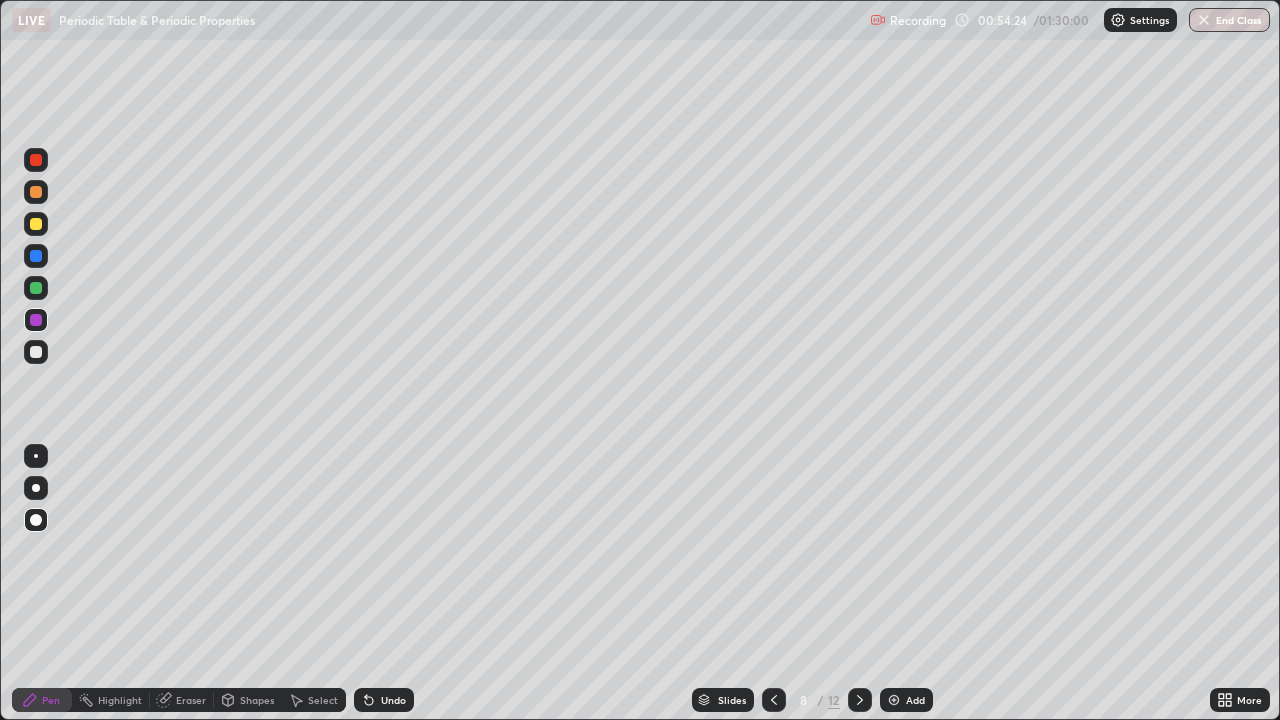 click 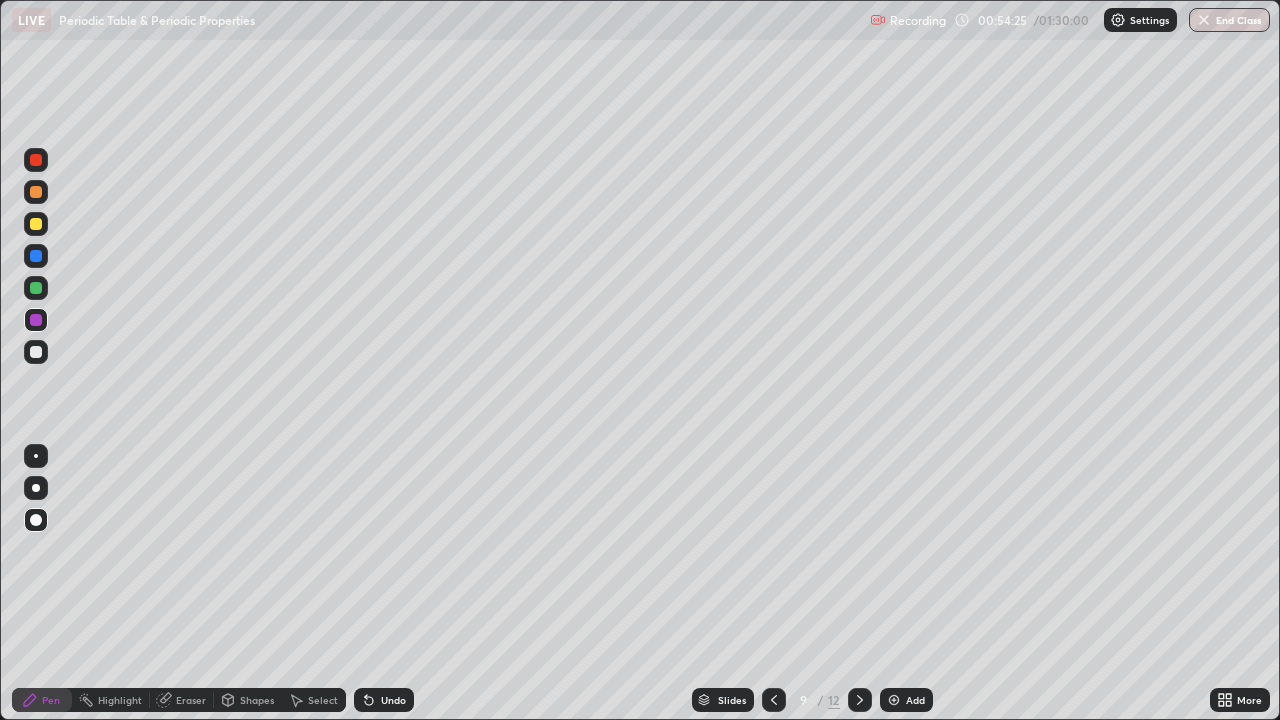 click at bounding box center (860, 700) 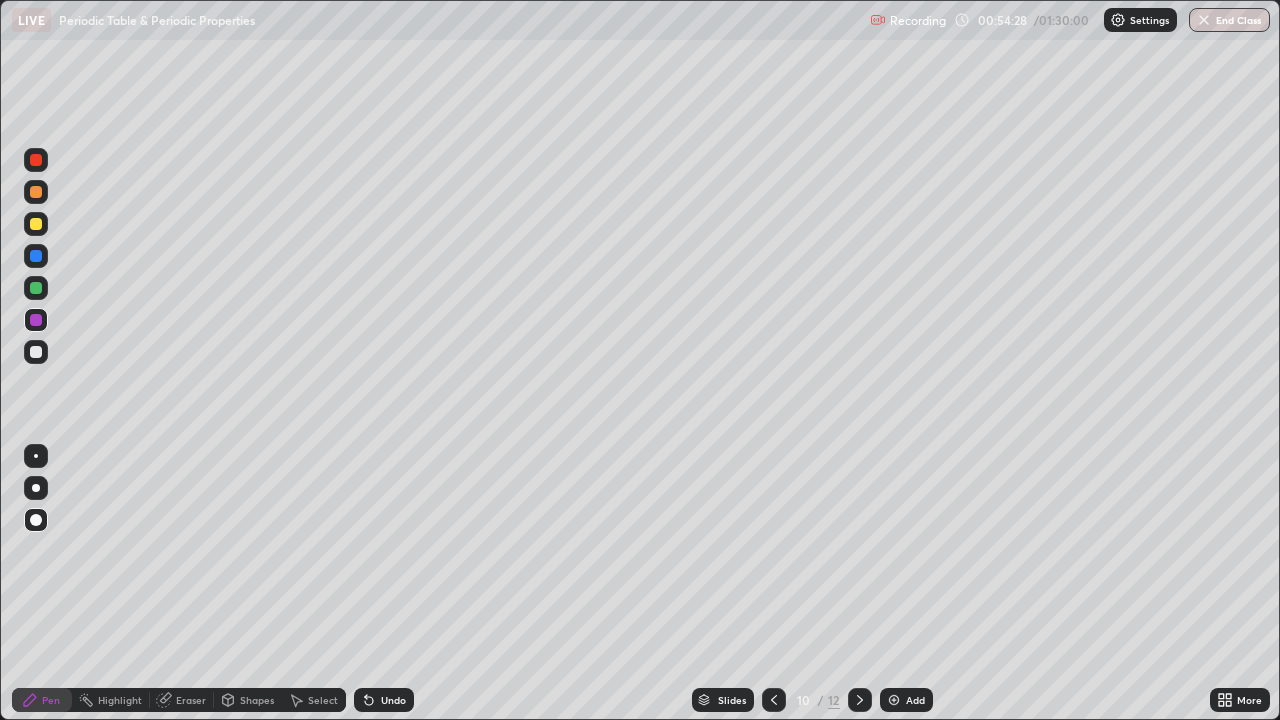 click 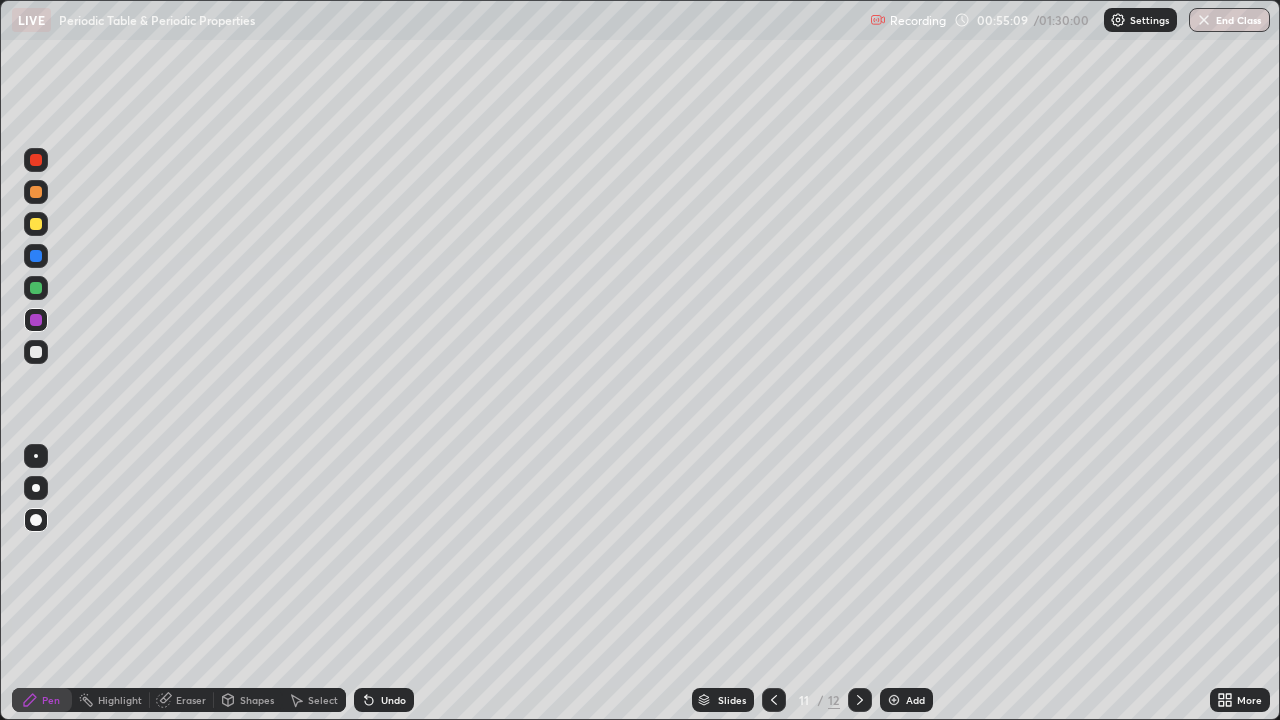 click at bounding box center [36, 288] 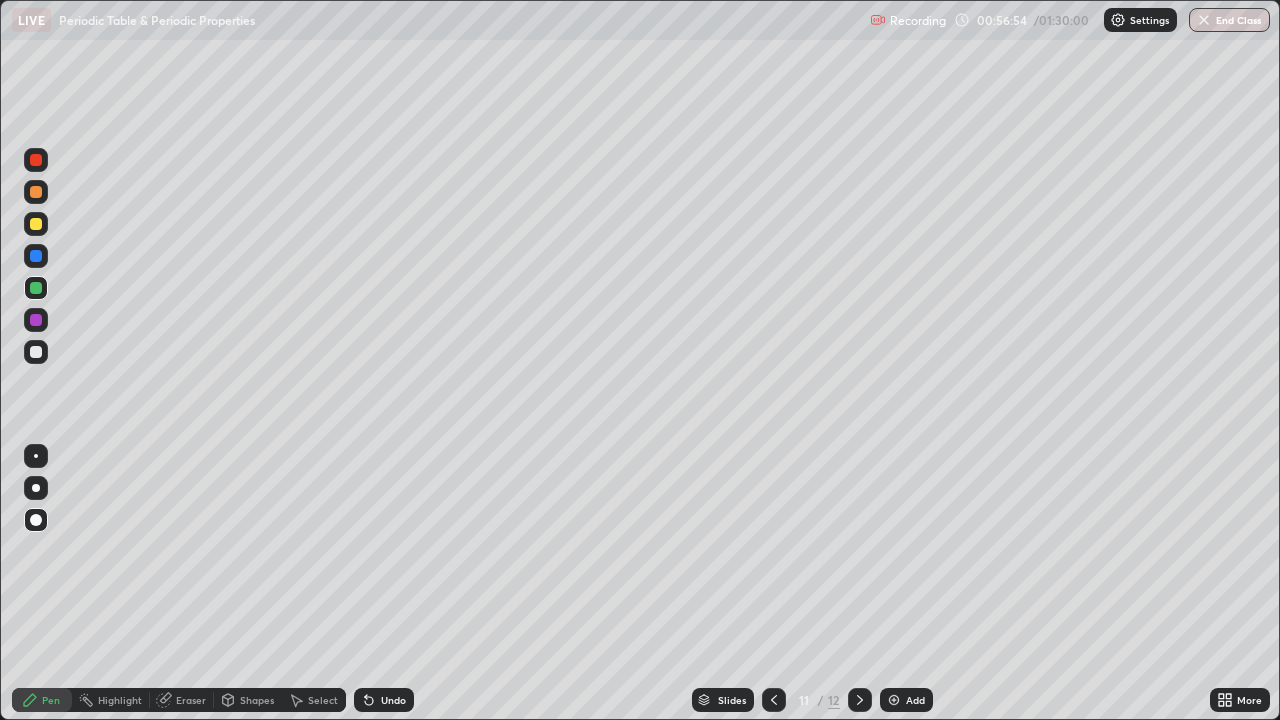 click at bounding box center (860, 700) 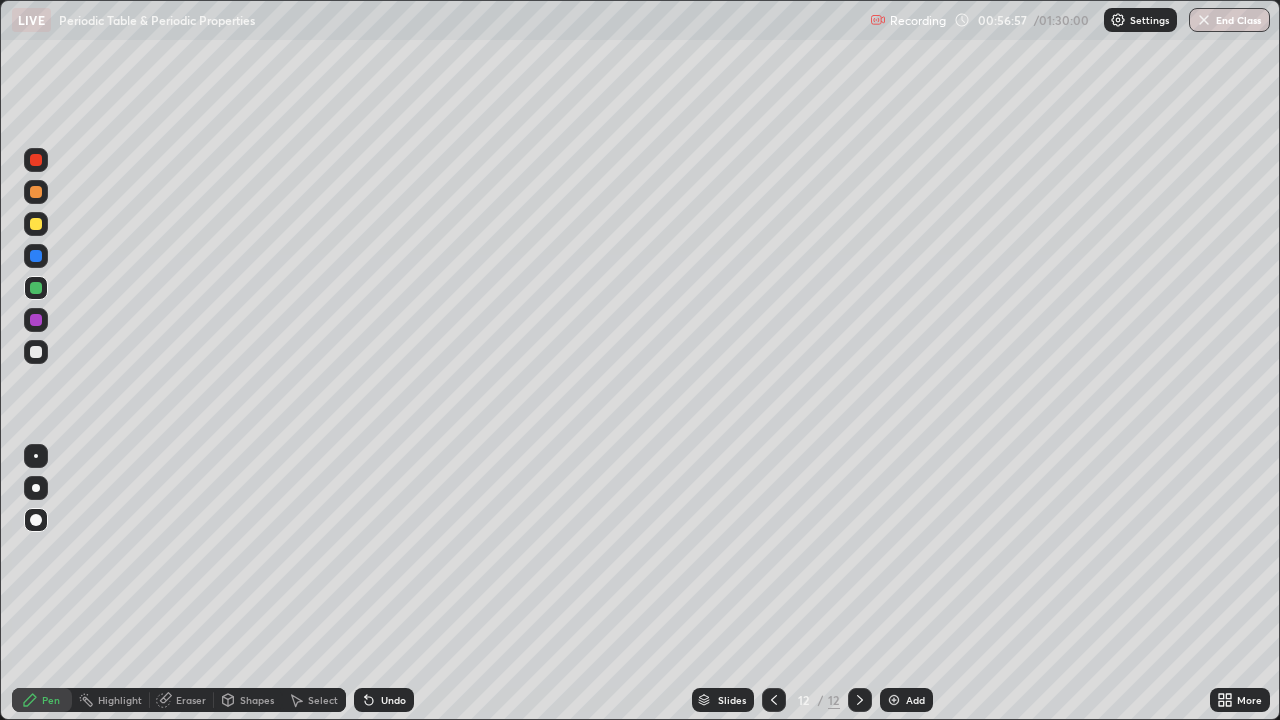 click 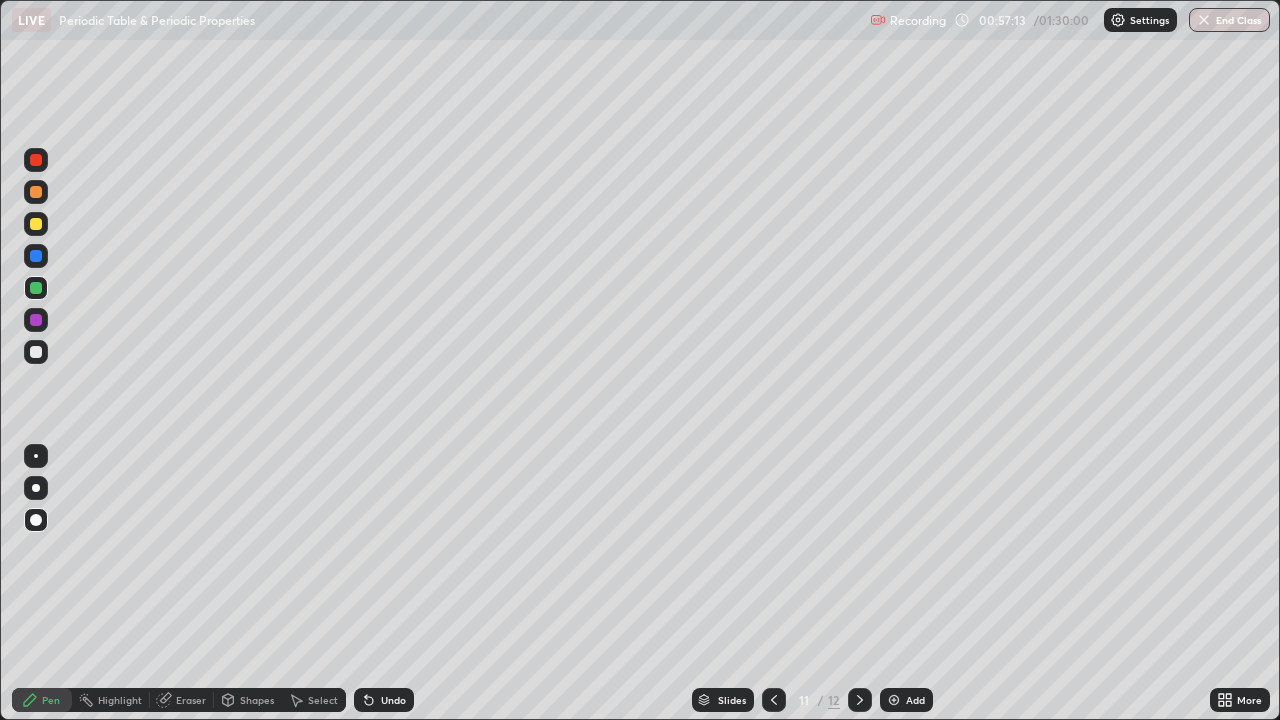 click at bounding box center [860, 700] 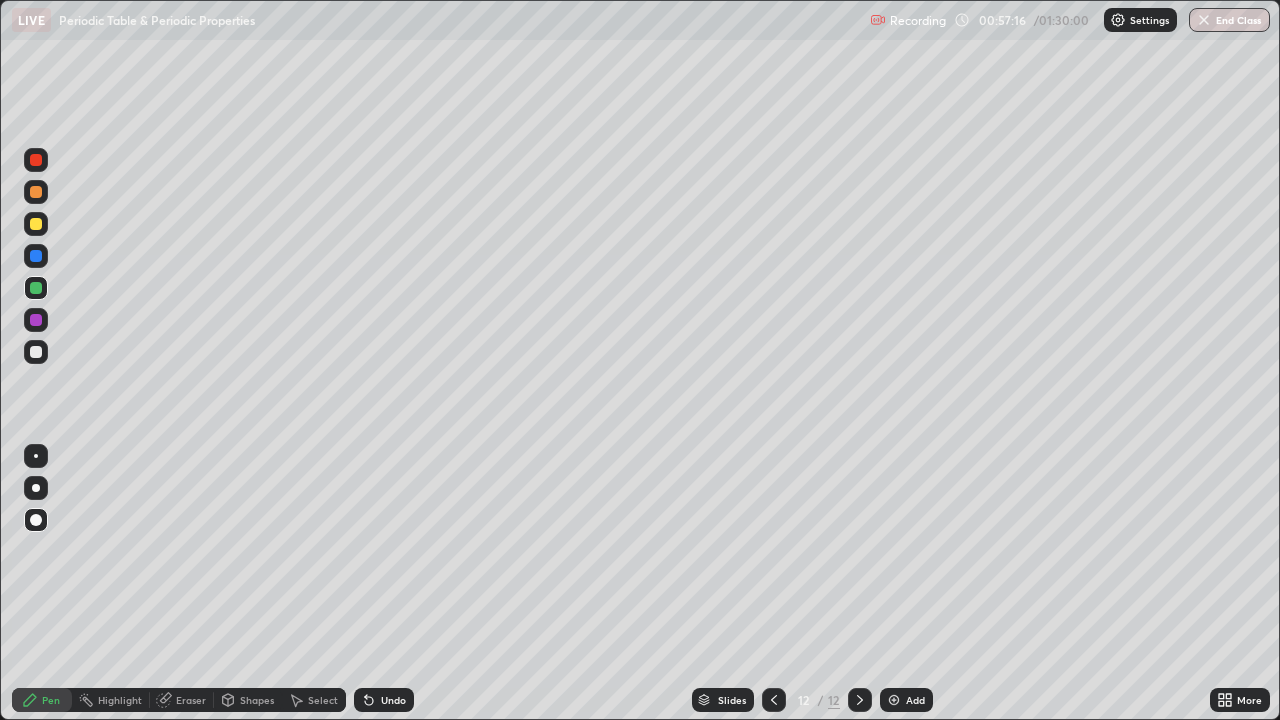 click on "Add" at bounding box center [915, 700] 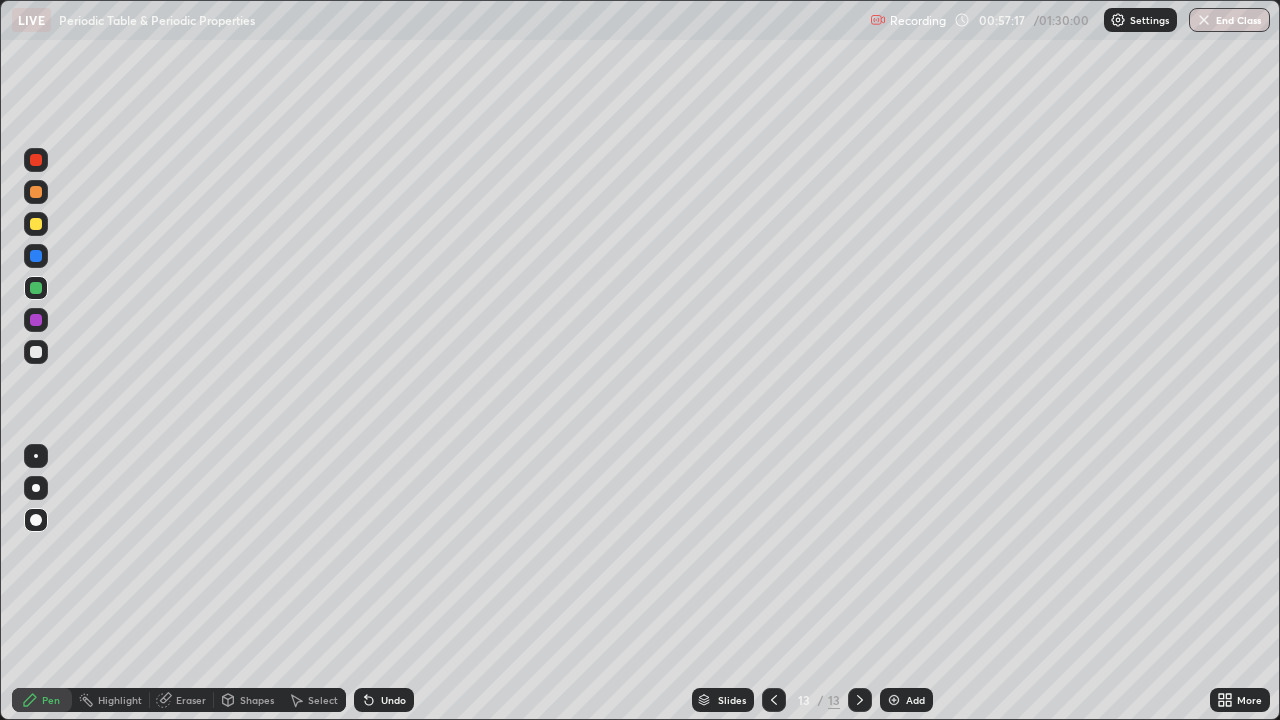 click on "Shapes" at bounding box center (257, 700) 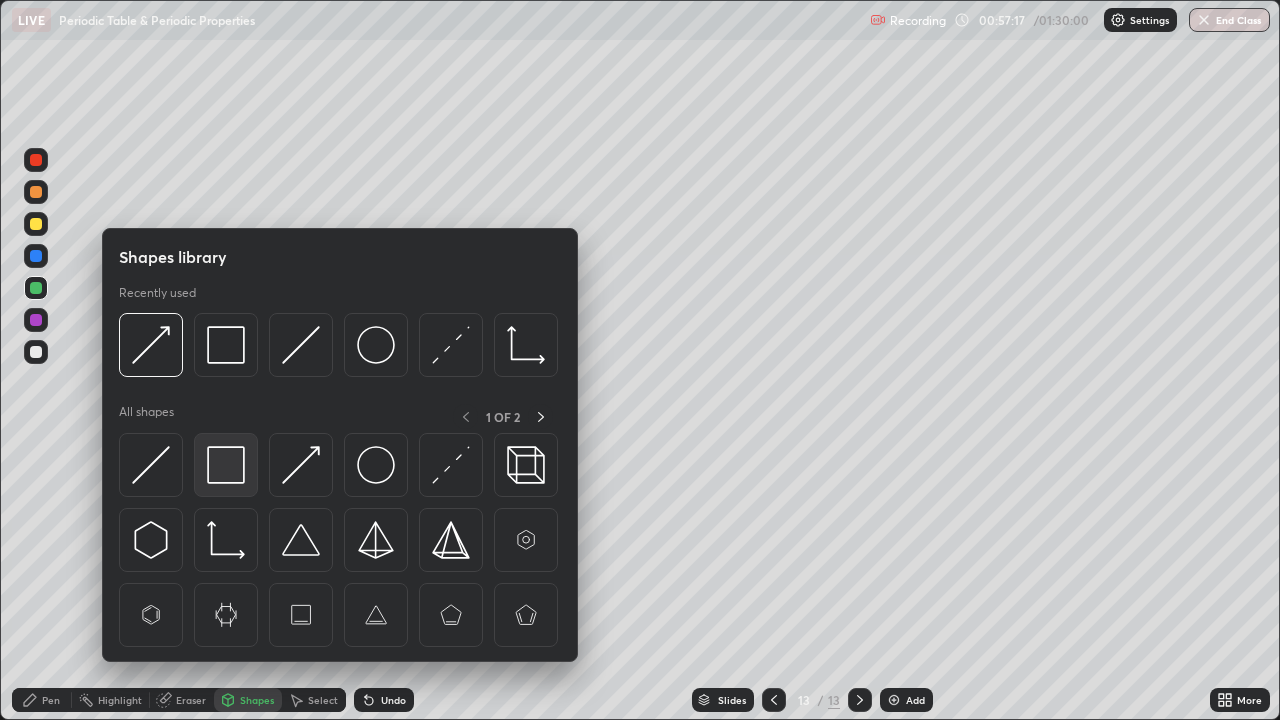 click at bounding box center [226, 465] 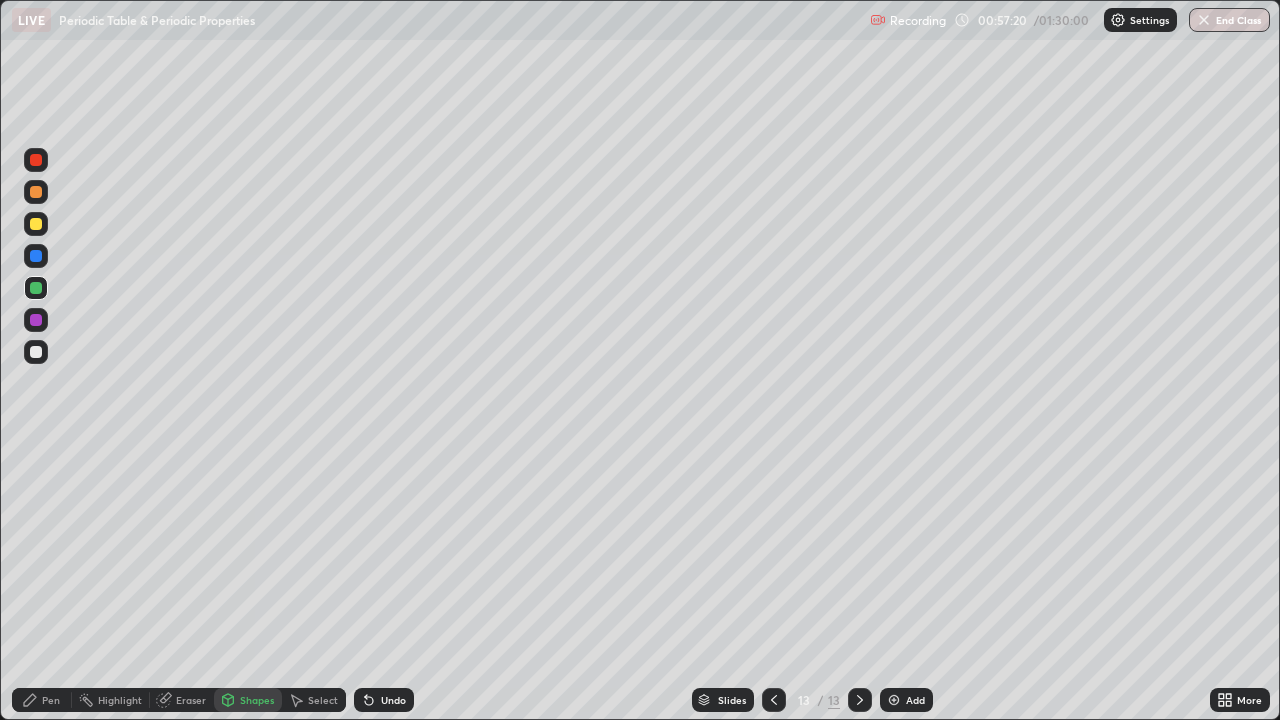 click 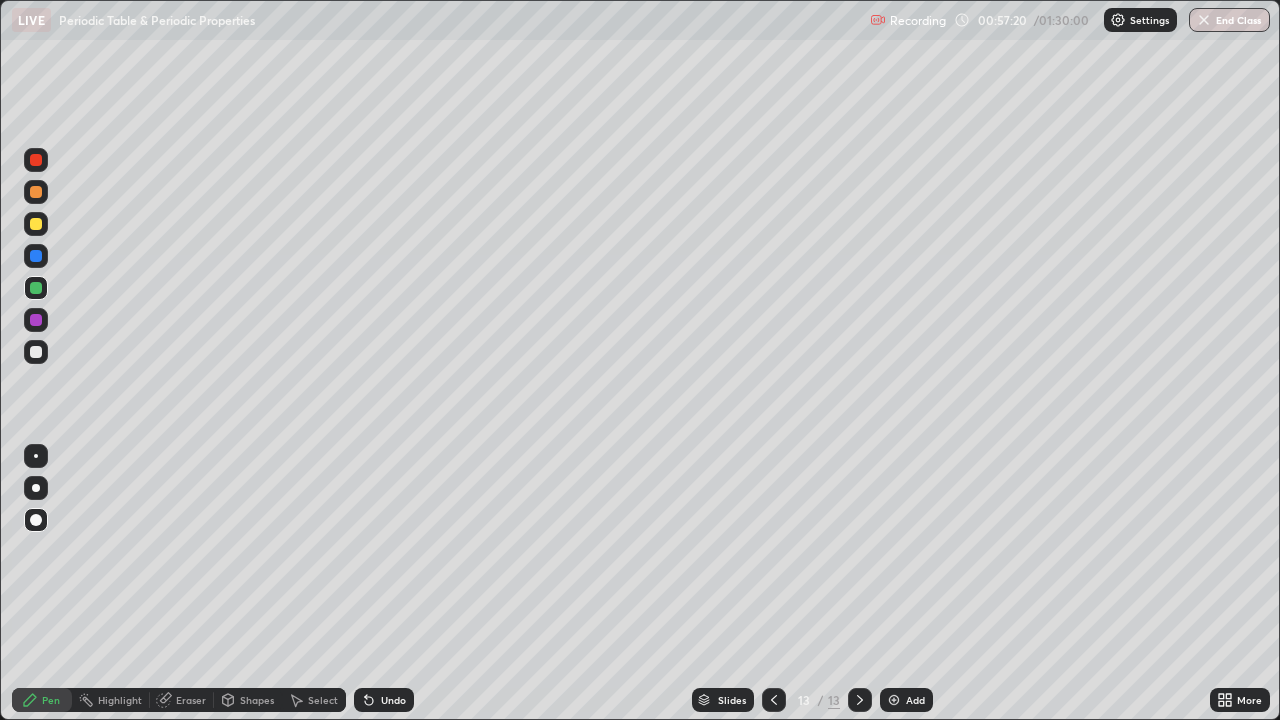 click at bounding box center (36, 224) 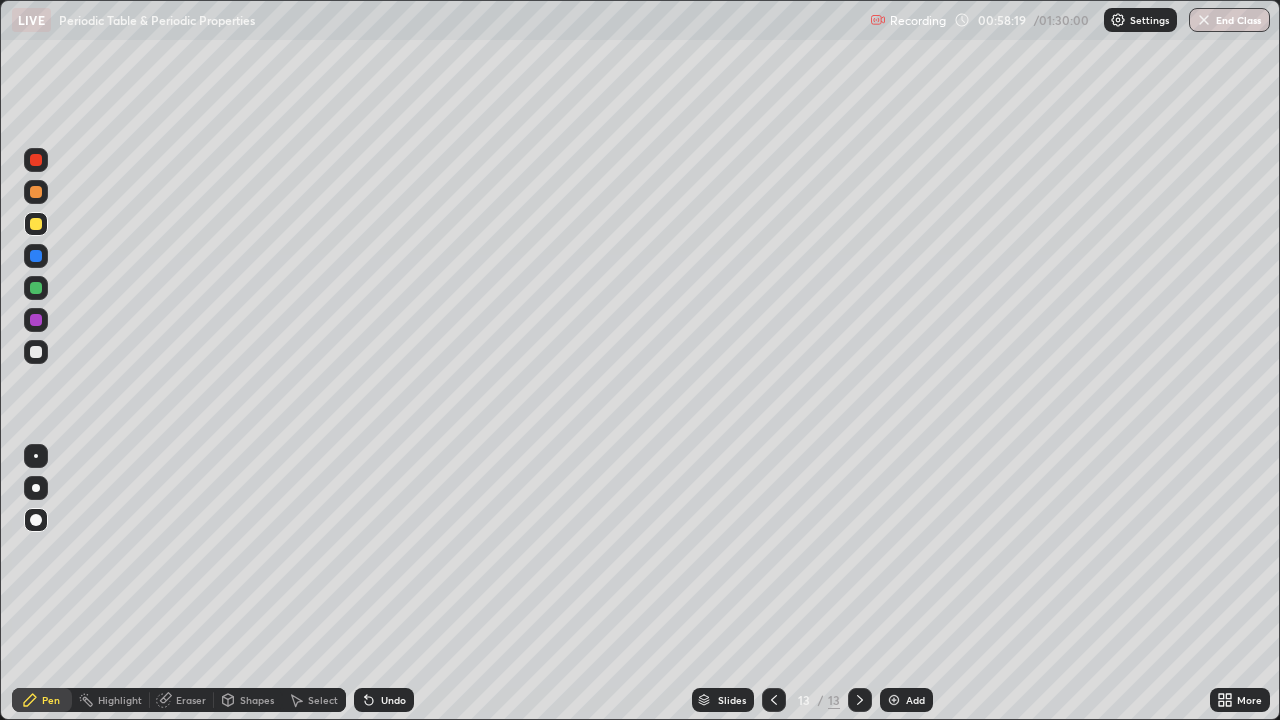 click on "Eraser" at bounding box center [191, 700] 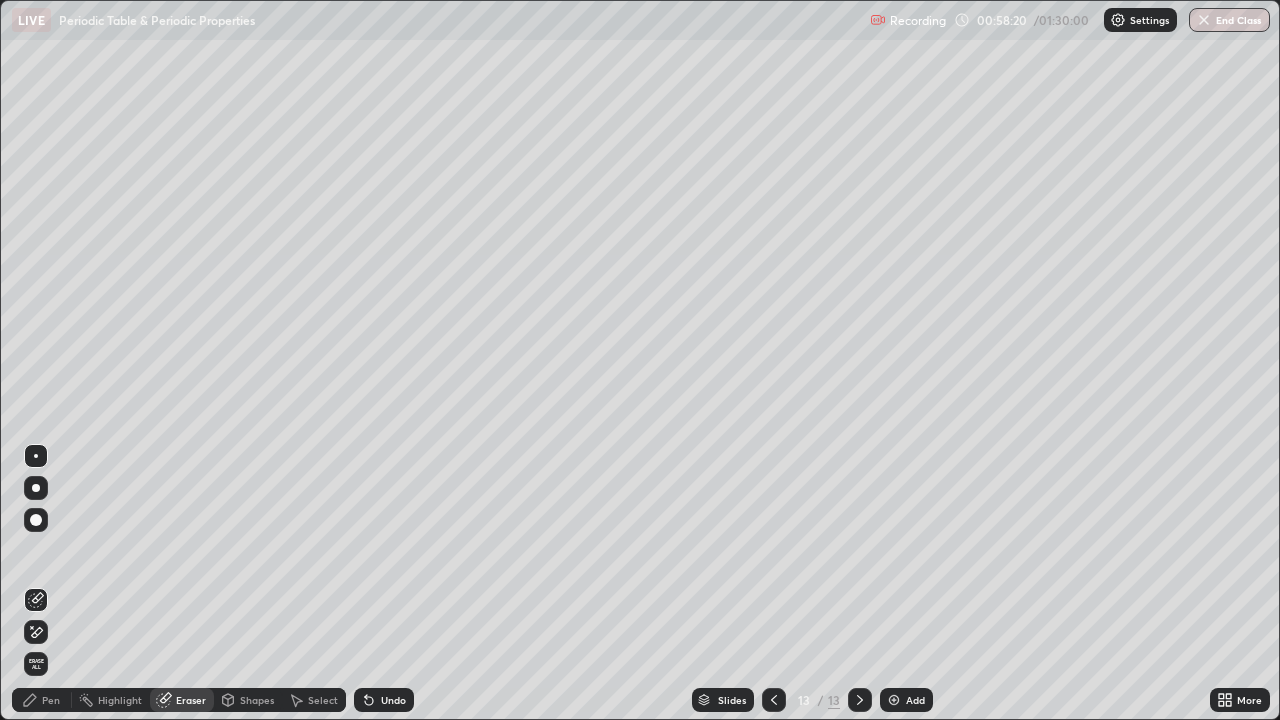 click on "Shapes" at bounding box center [257, 700] 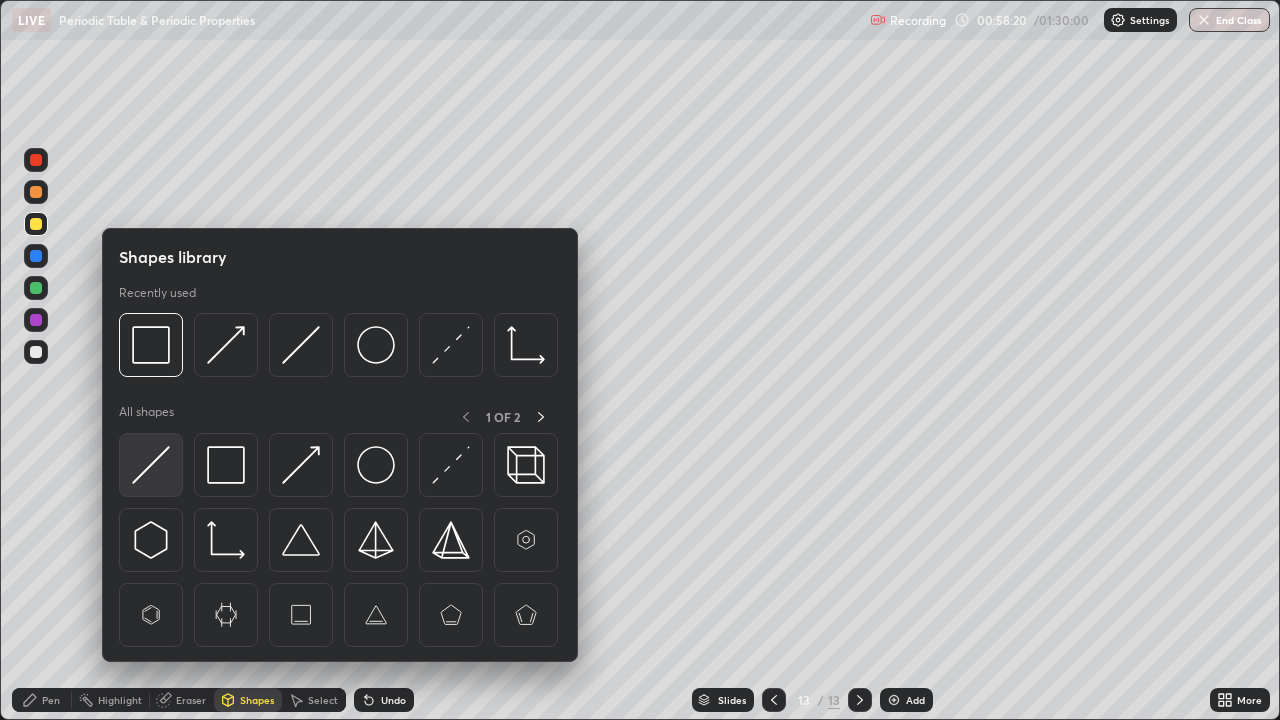 click at bounding box center (151, 465) 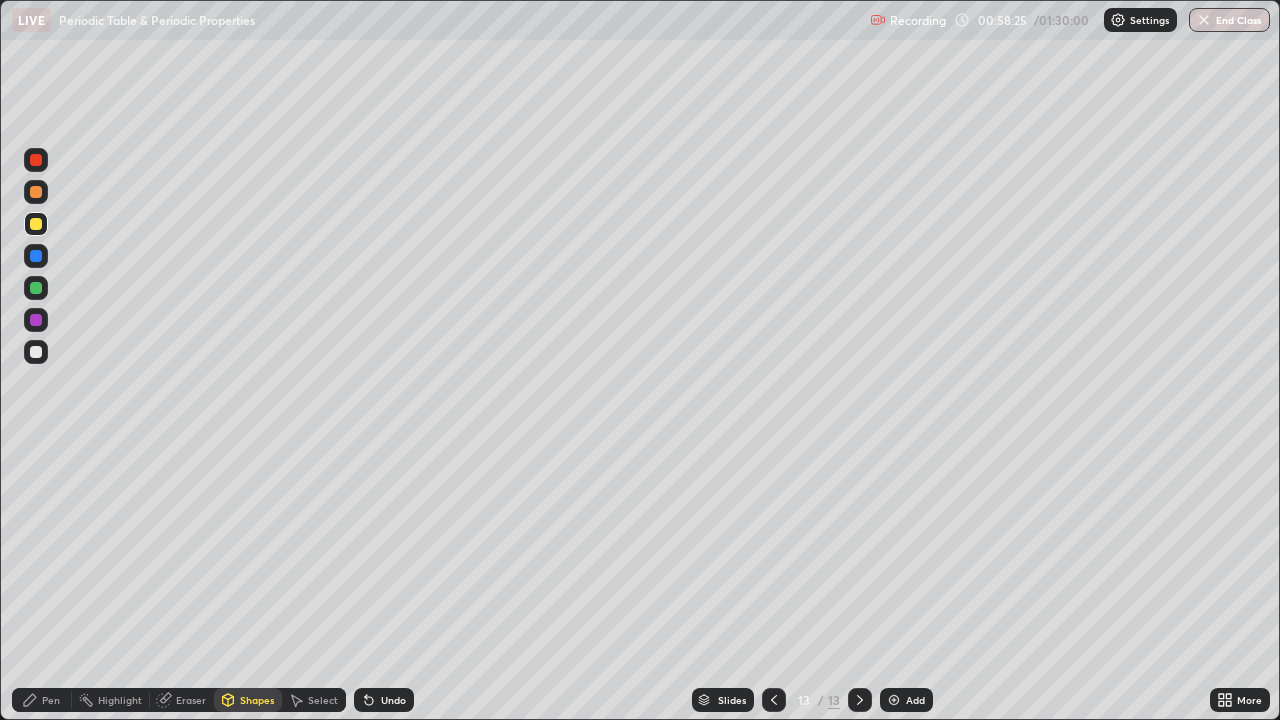 click on "Pen" at bounding box center (42, 700) 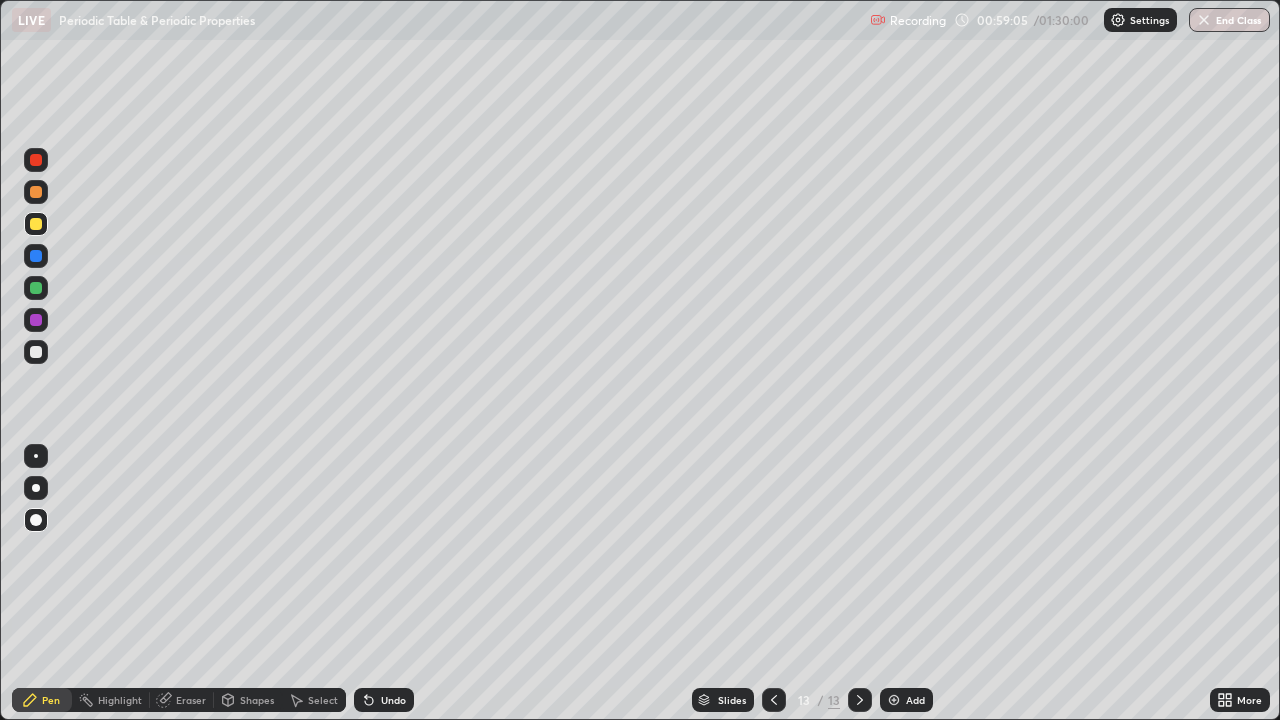 click on "Pen" at bounding box center (42, 700) 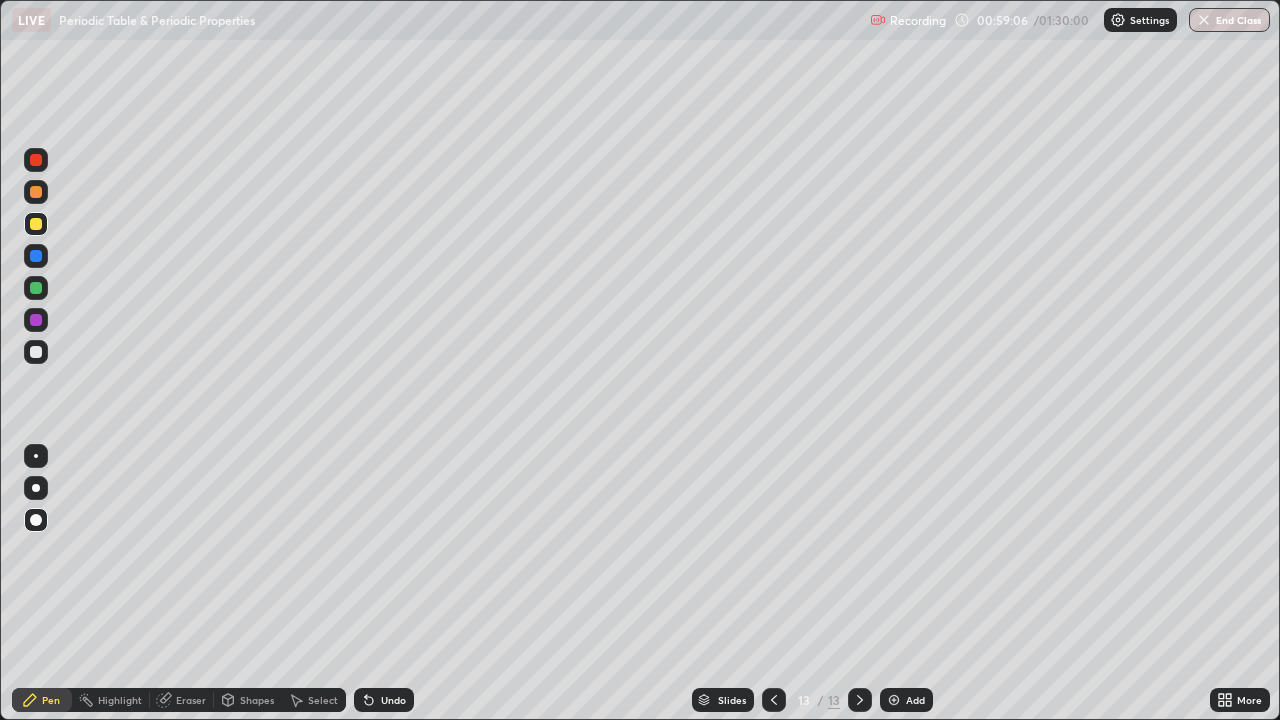 click at bounding box center (36, 320) 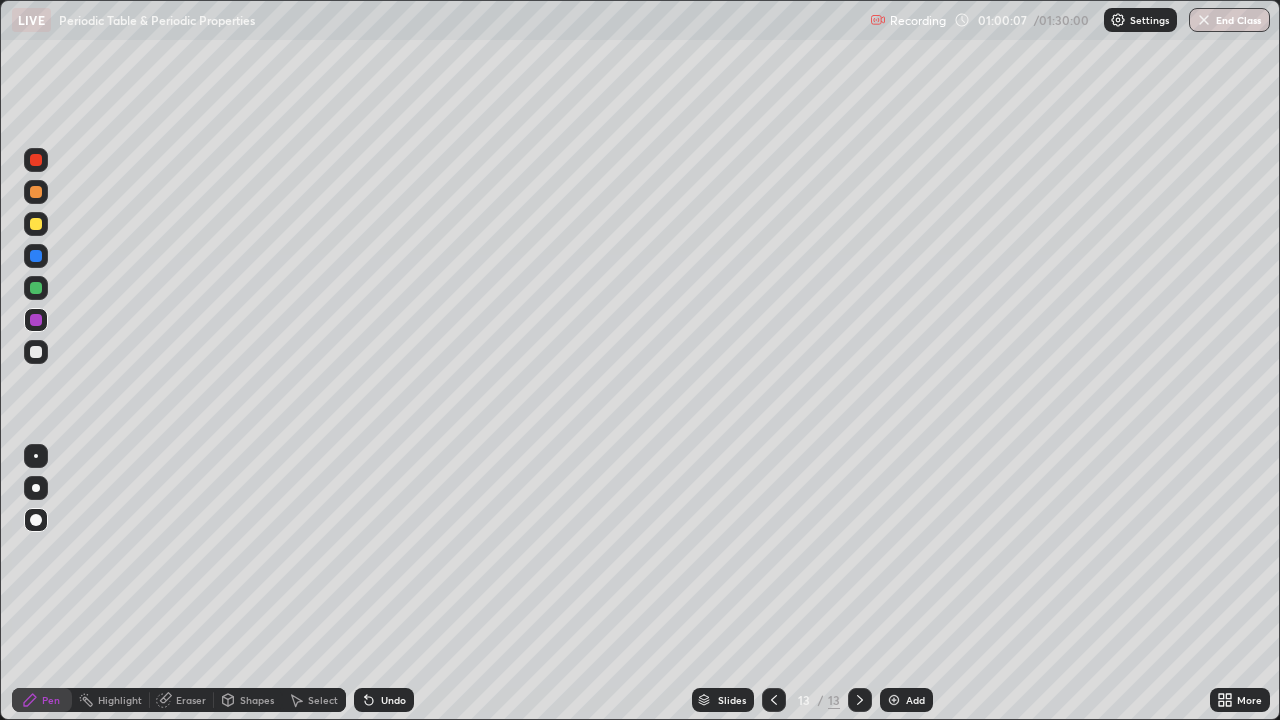 click at bounding box center [36, 352] 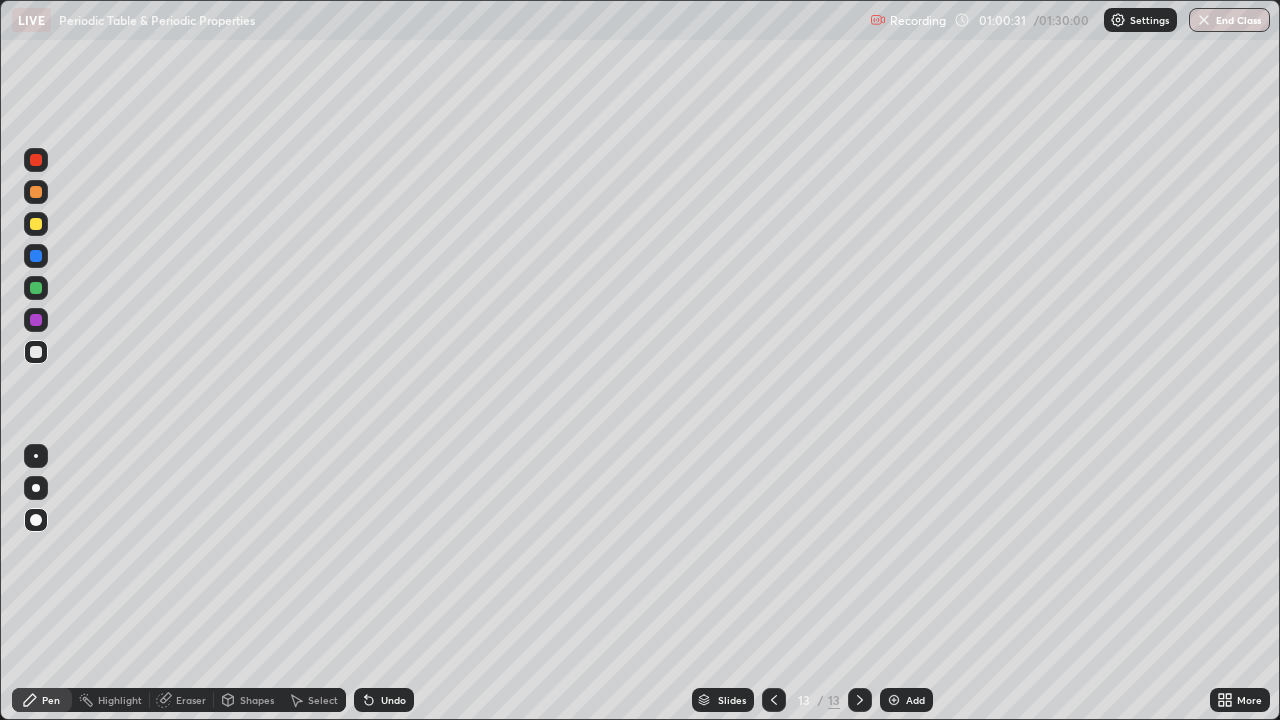 click on "Slides 13 / 13 Add" at bounding box center (812, 700) 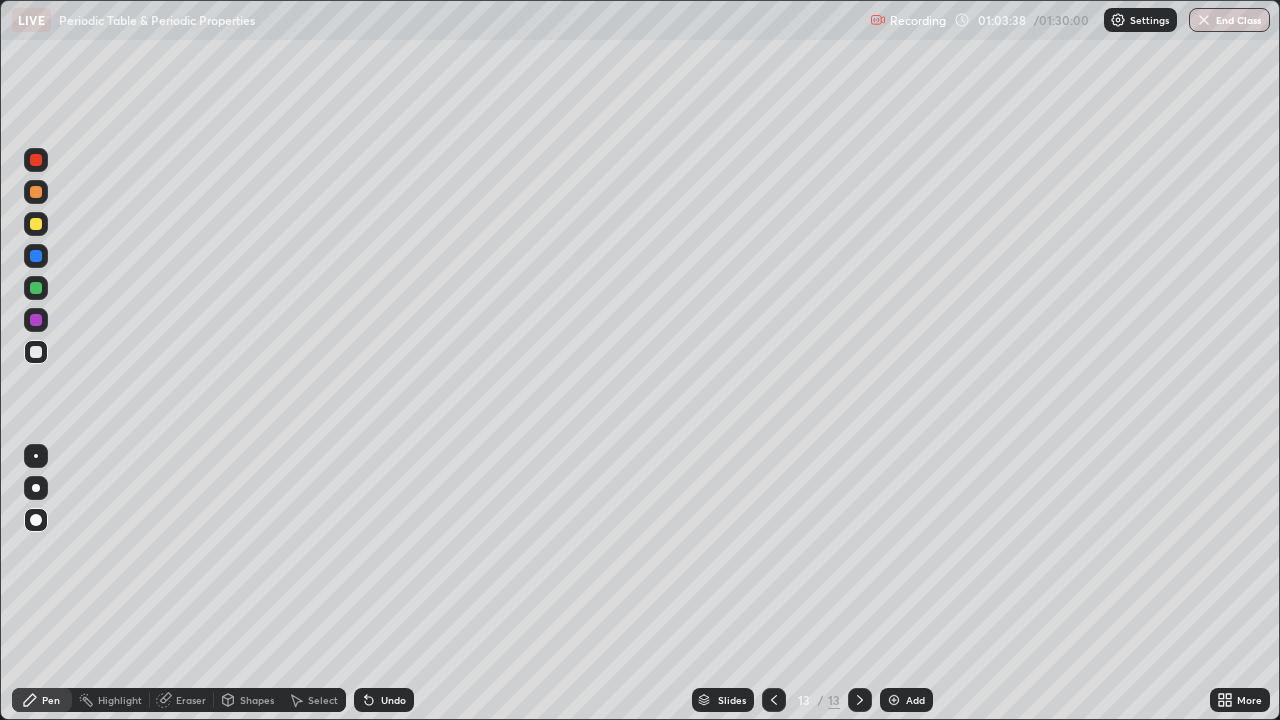 click 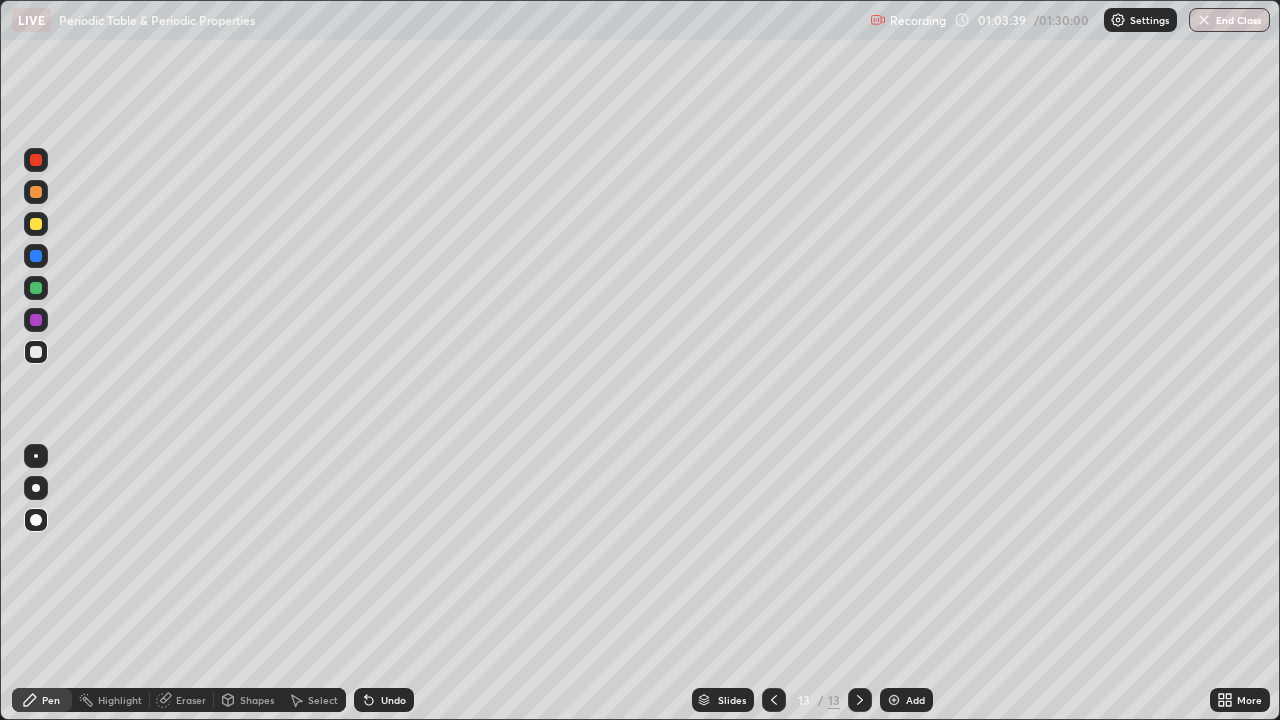 click at bounding box center (894, 700) 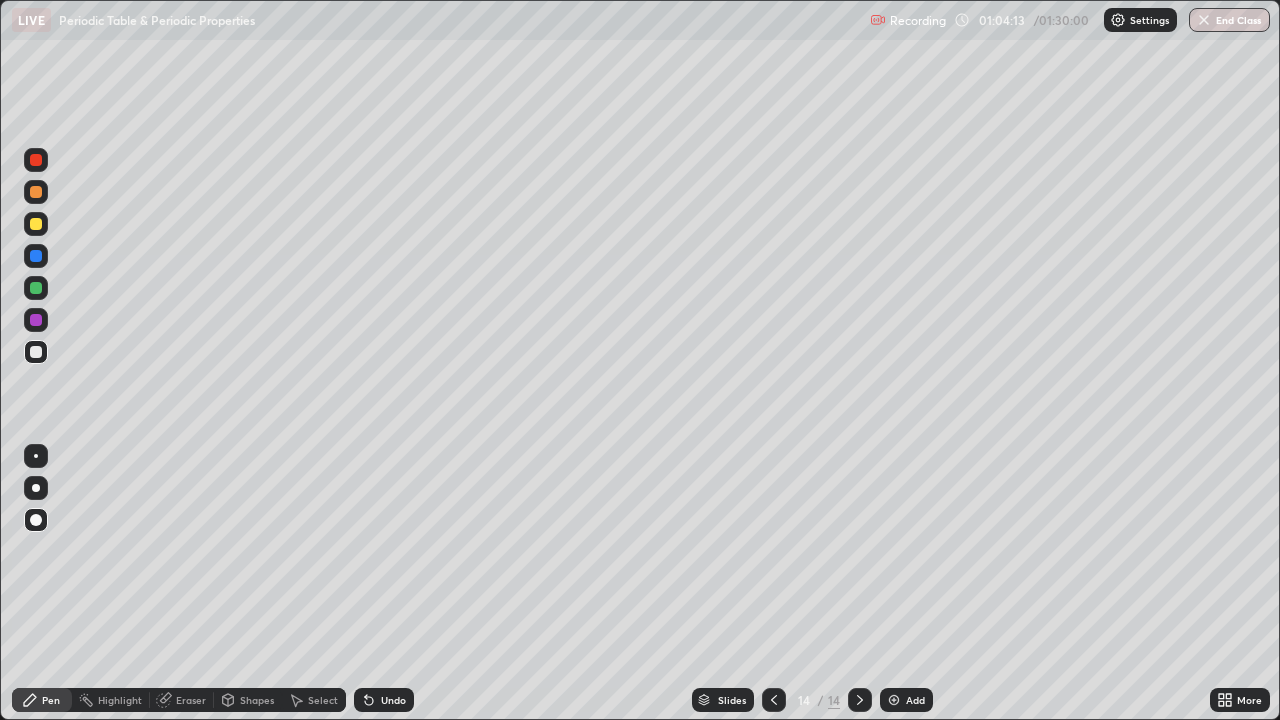 click on "Eraser" at bounding box center [182, 700] 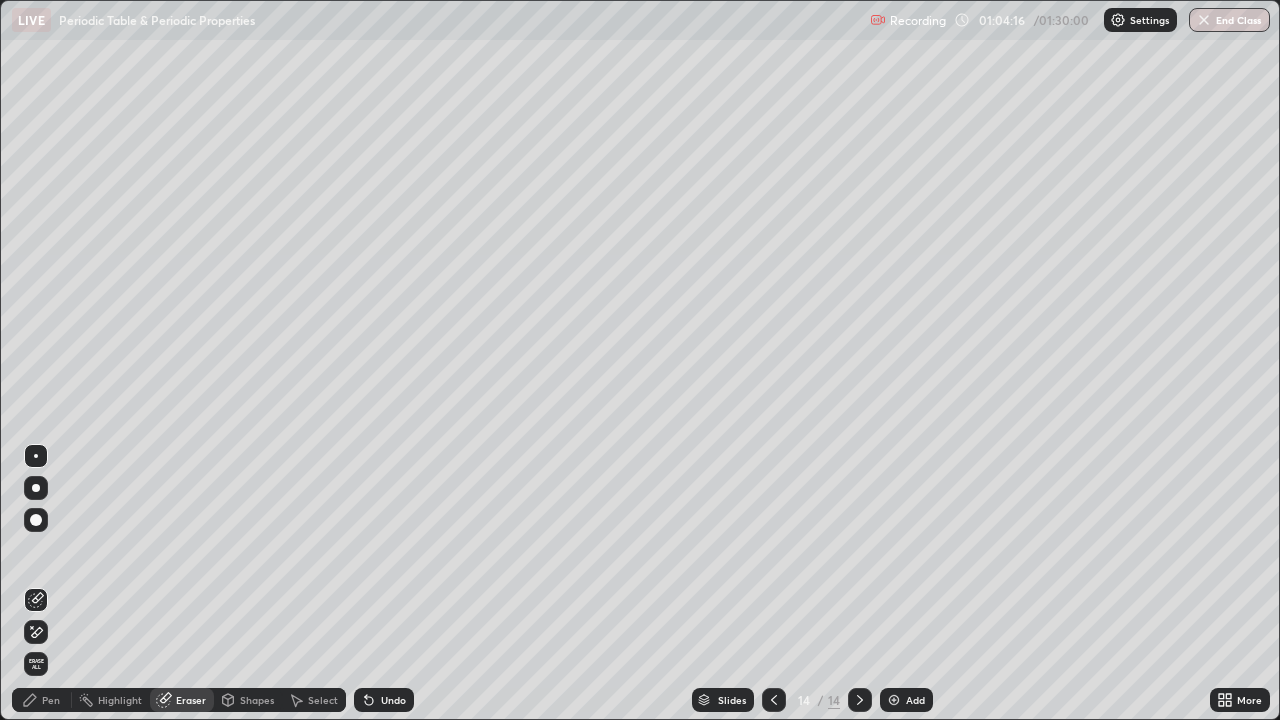 click on "Pen" at bounding box center (51, 700) 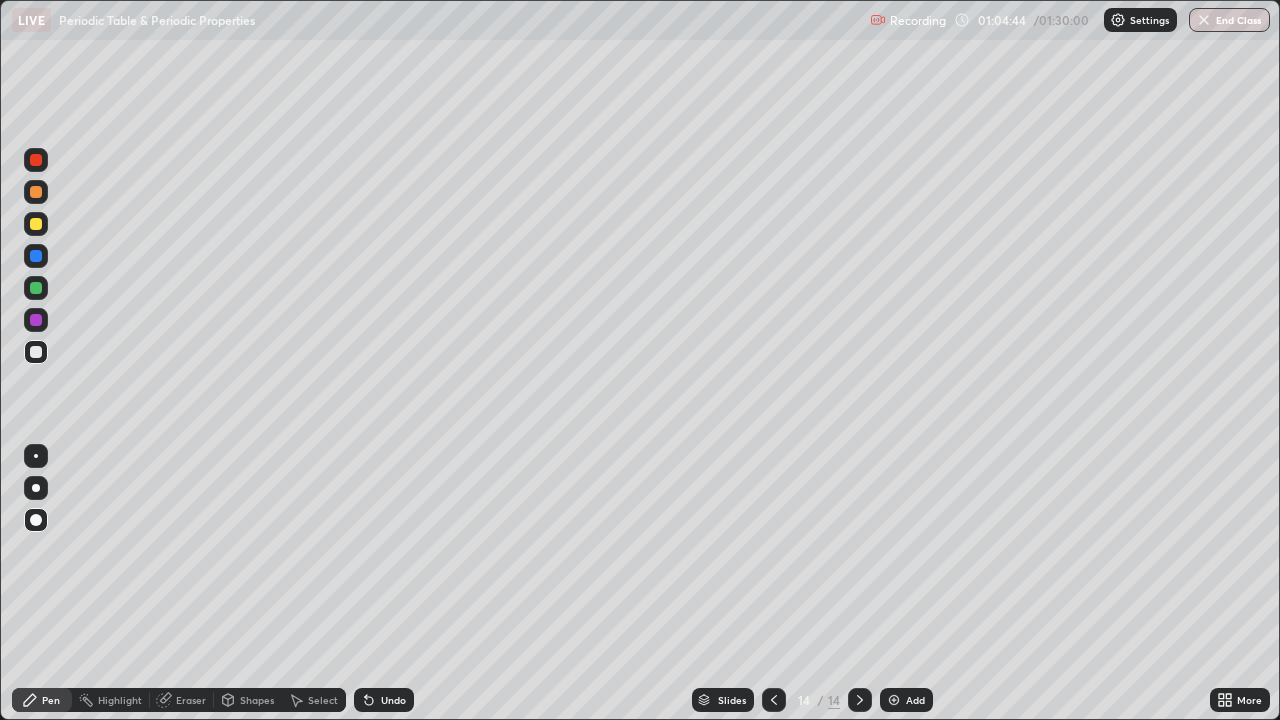 click on "Eraser" at bounding box center (182, 700) 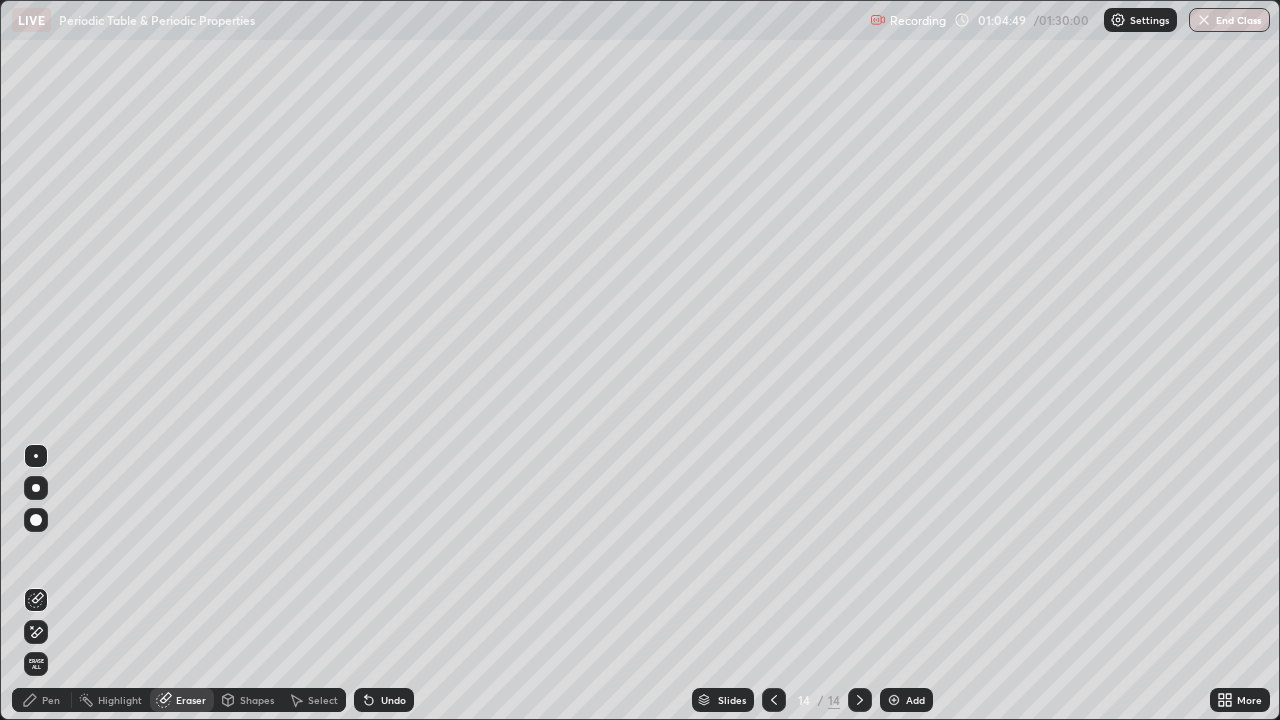 click on "Pen" at bounding box center [51, 700] 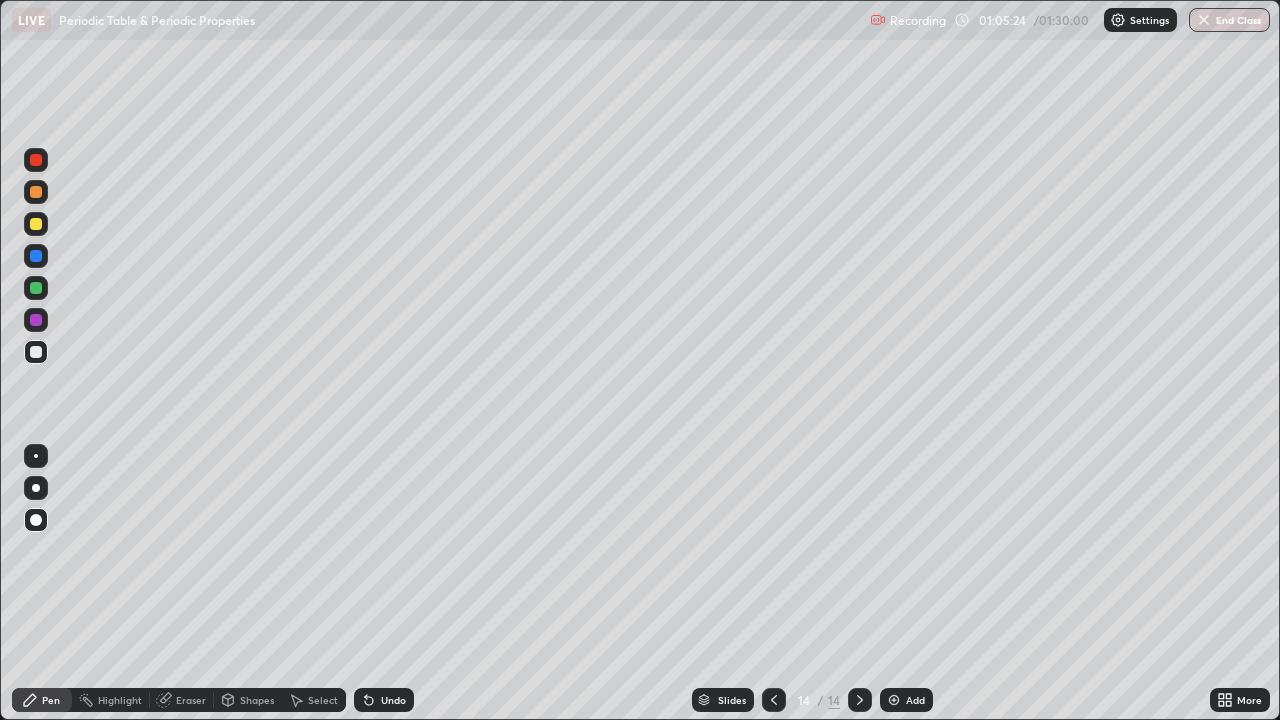 click 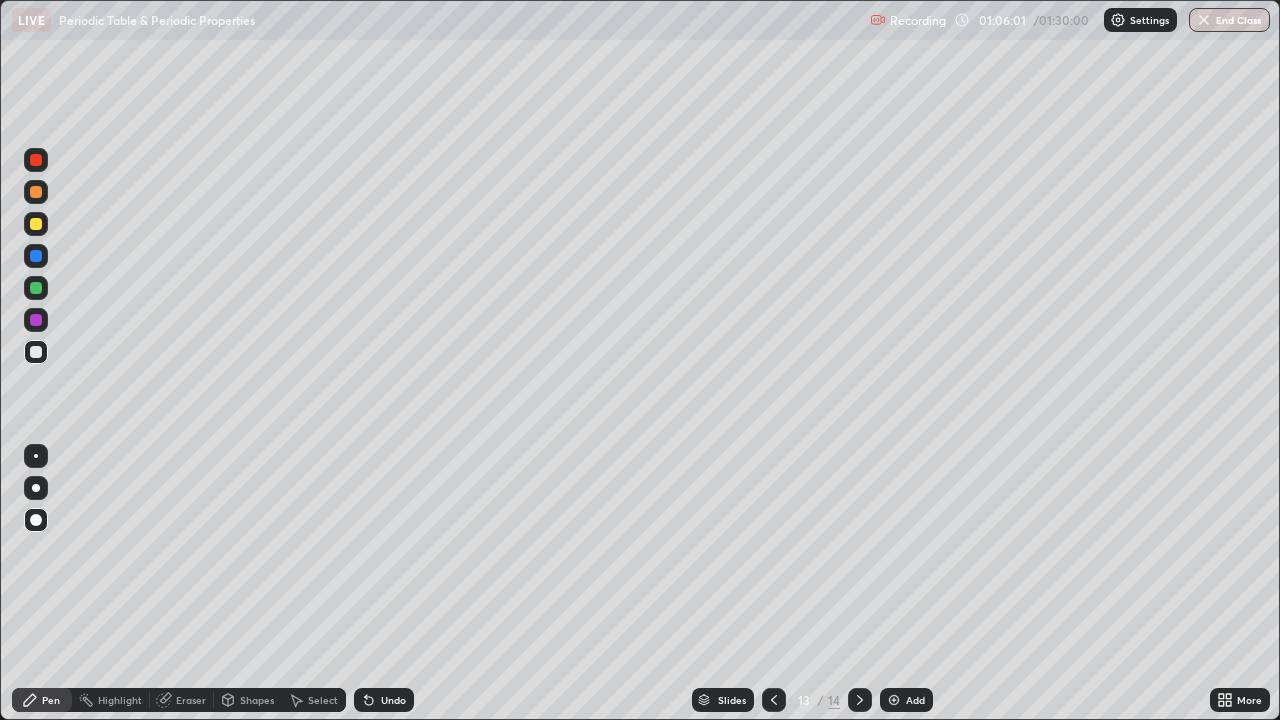 click at bounding box center [860, 700] 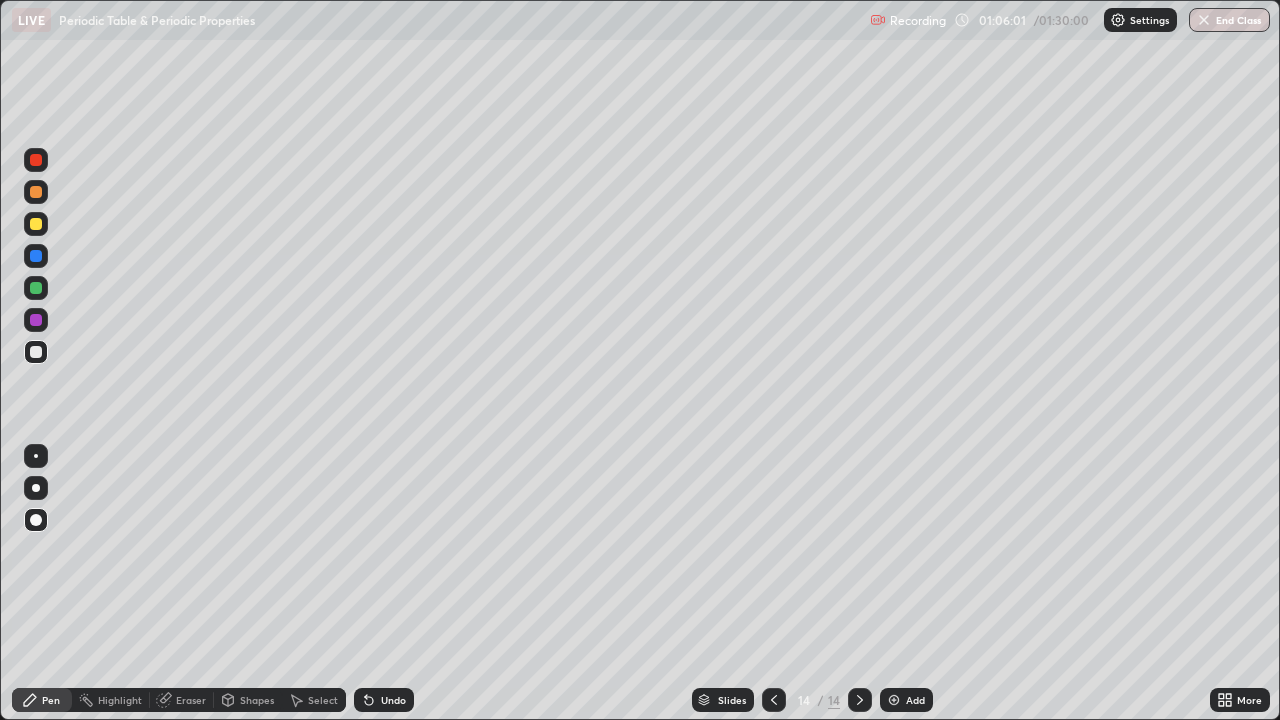 click on "Add" at bounding box center (915, 700) 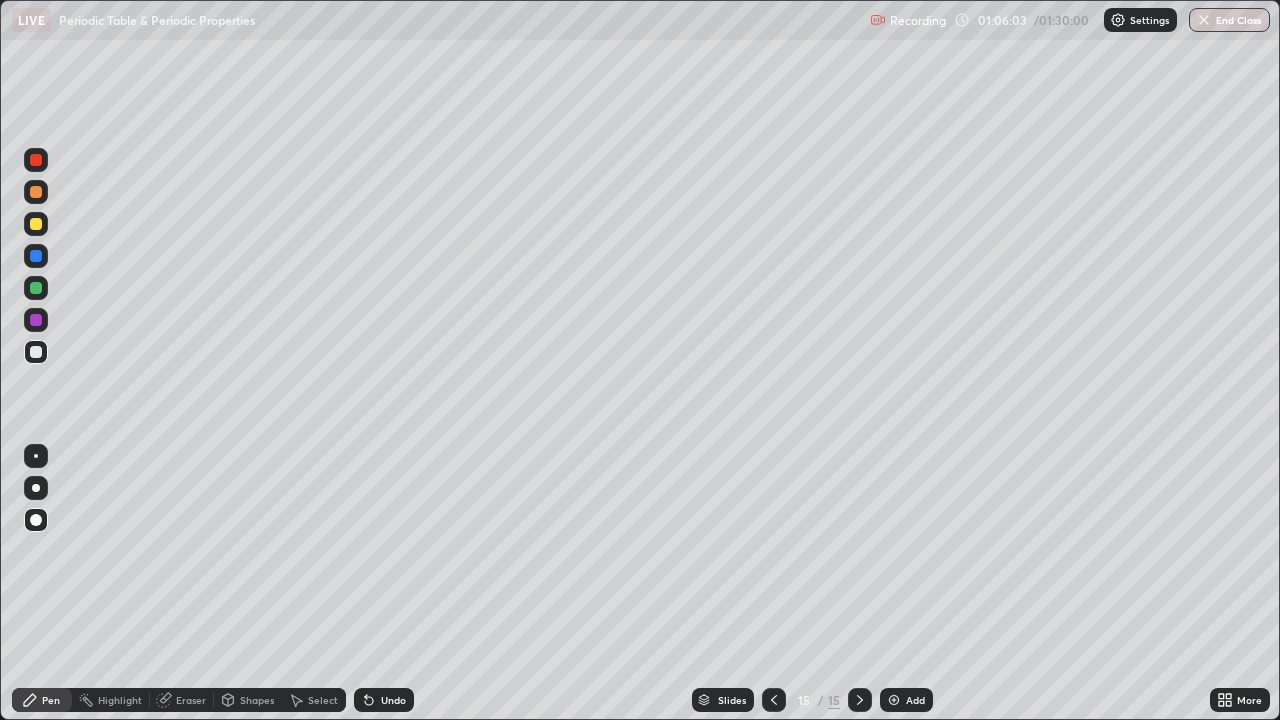 click on "Pen" at bounding box center [42, 700] 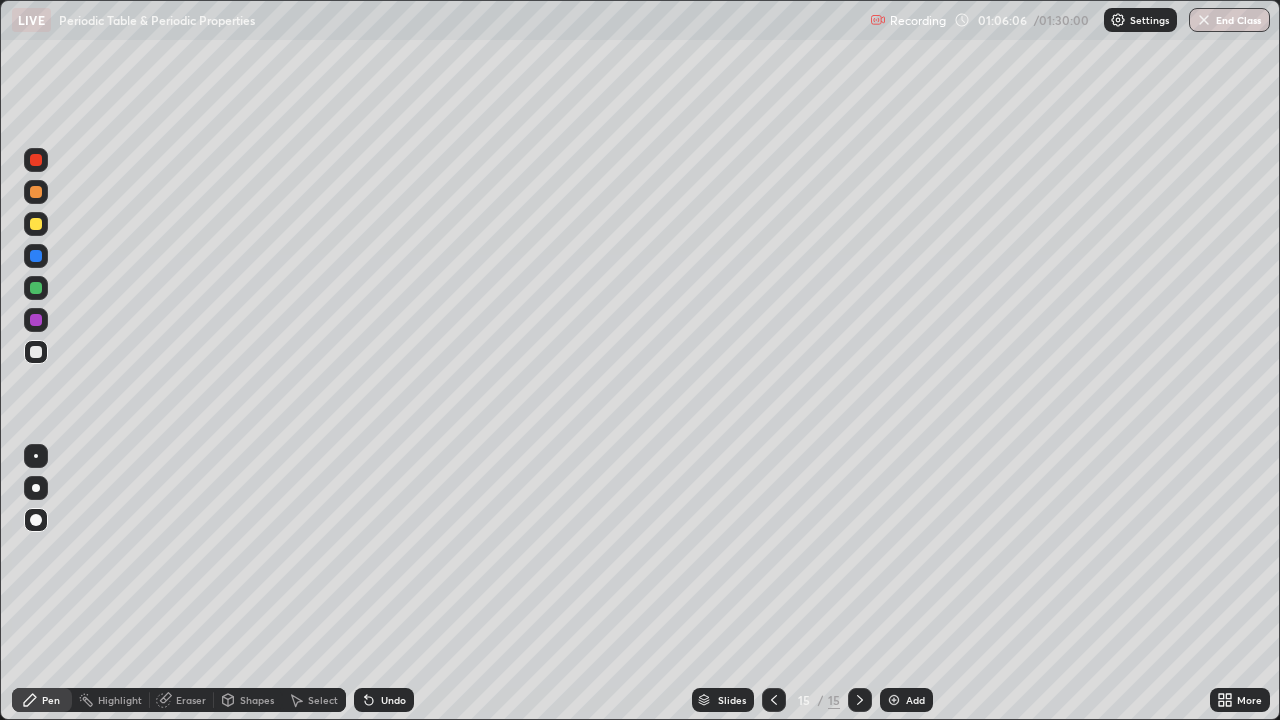 click on "Undo" at bounding box center [384, 700] 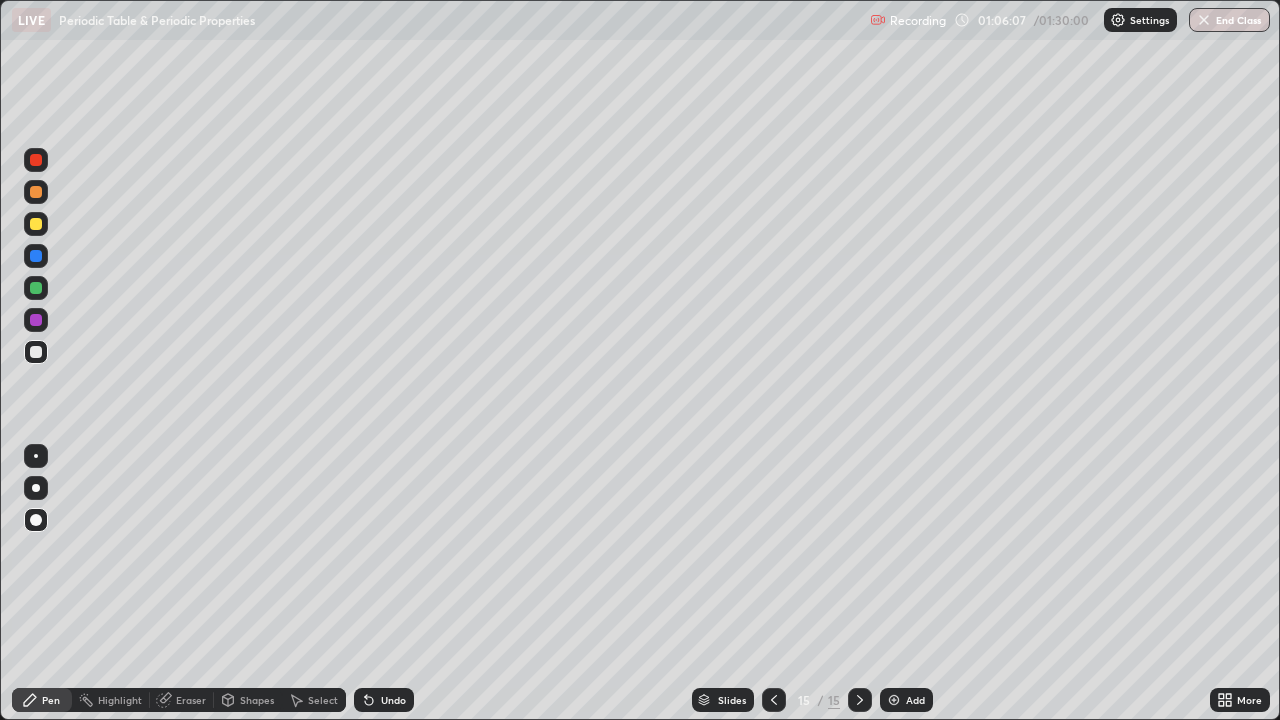 click on "Undo" at bounding box center (393, 700) 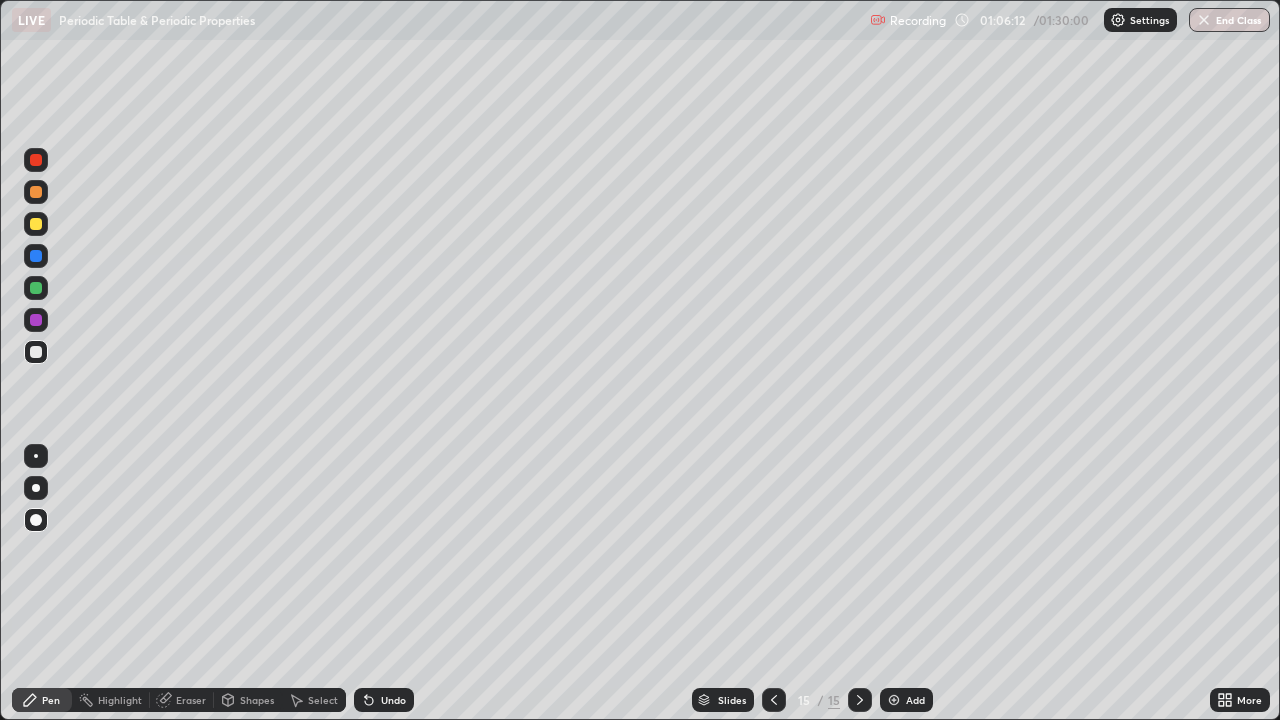click 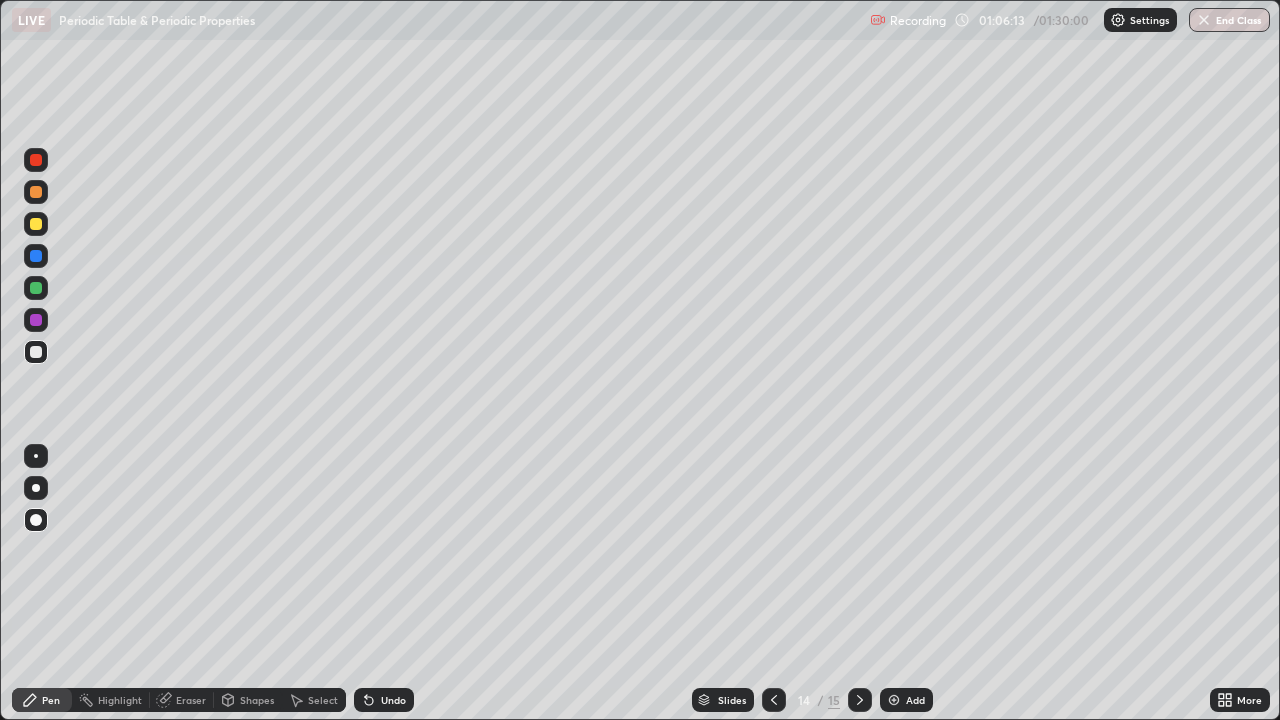 click 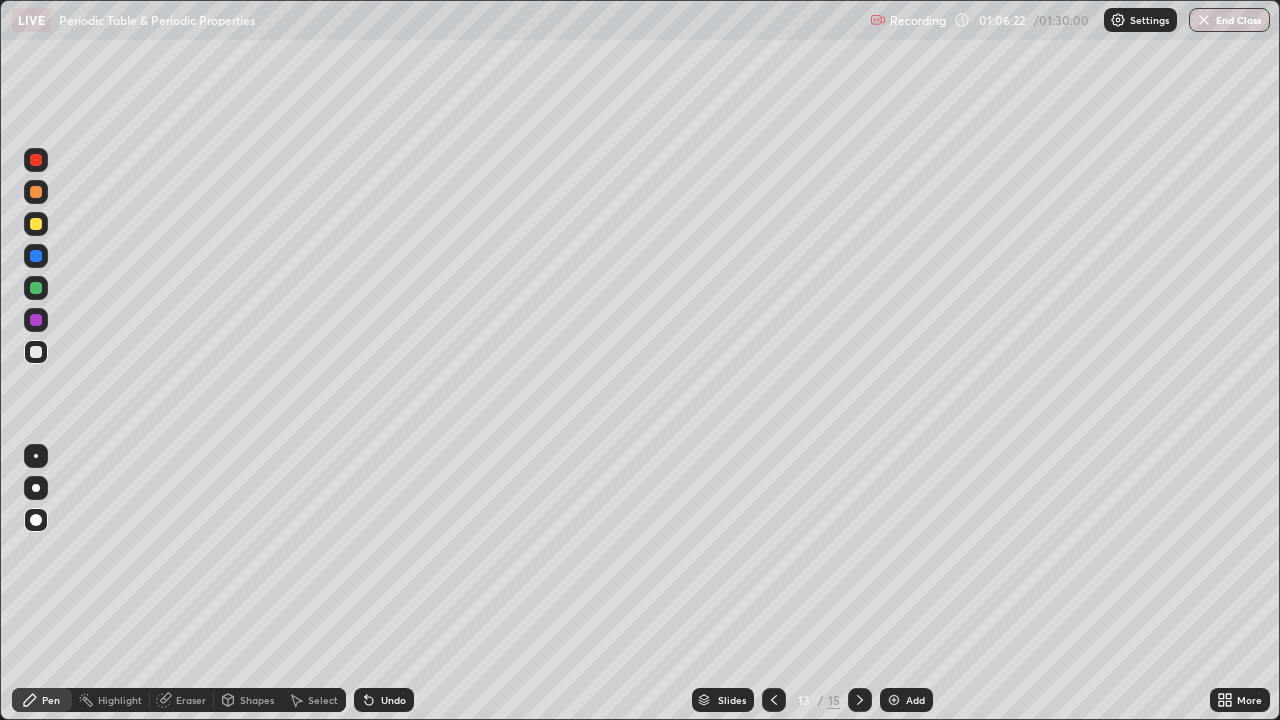 click 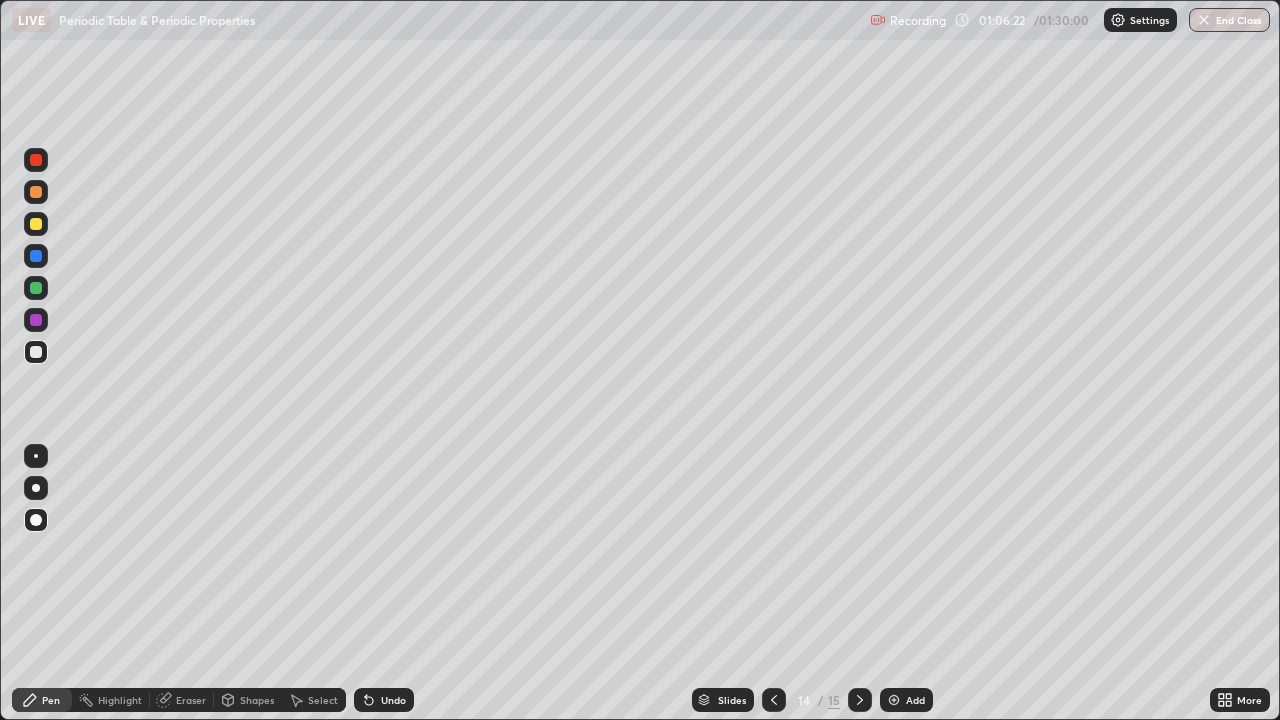 click 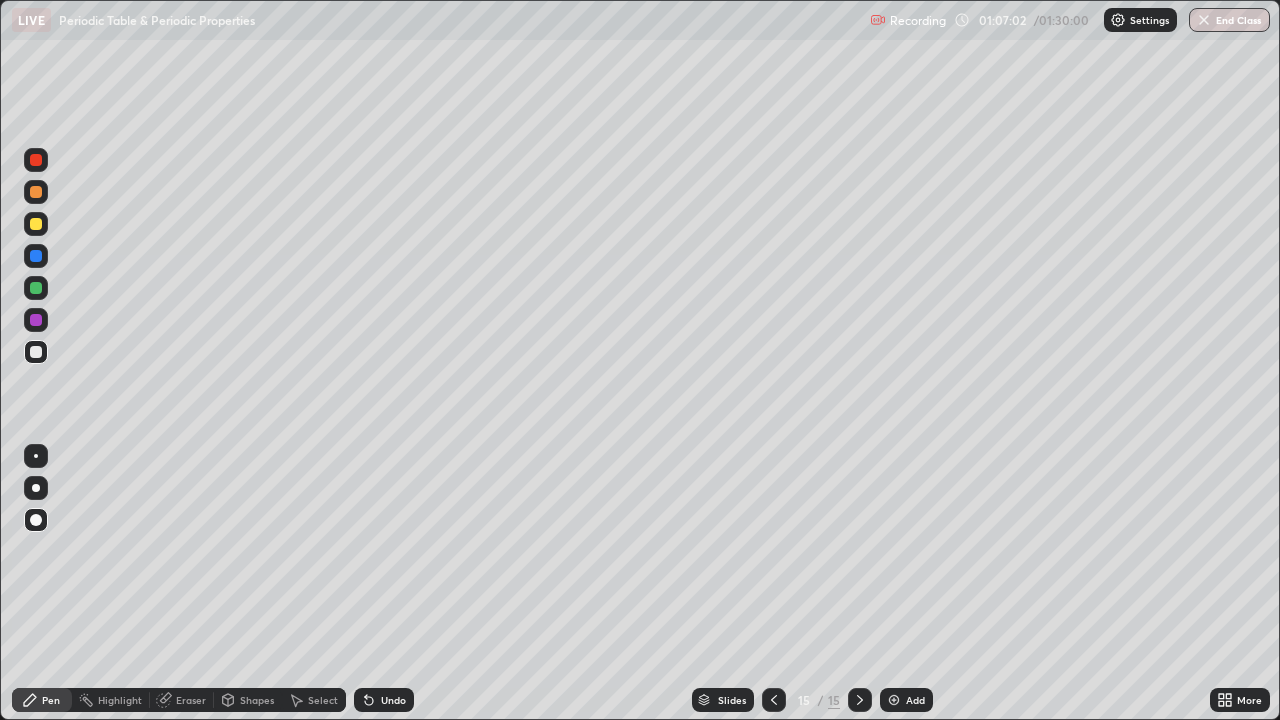 click at bounding box center (36, 288) 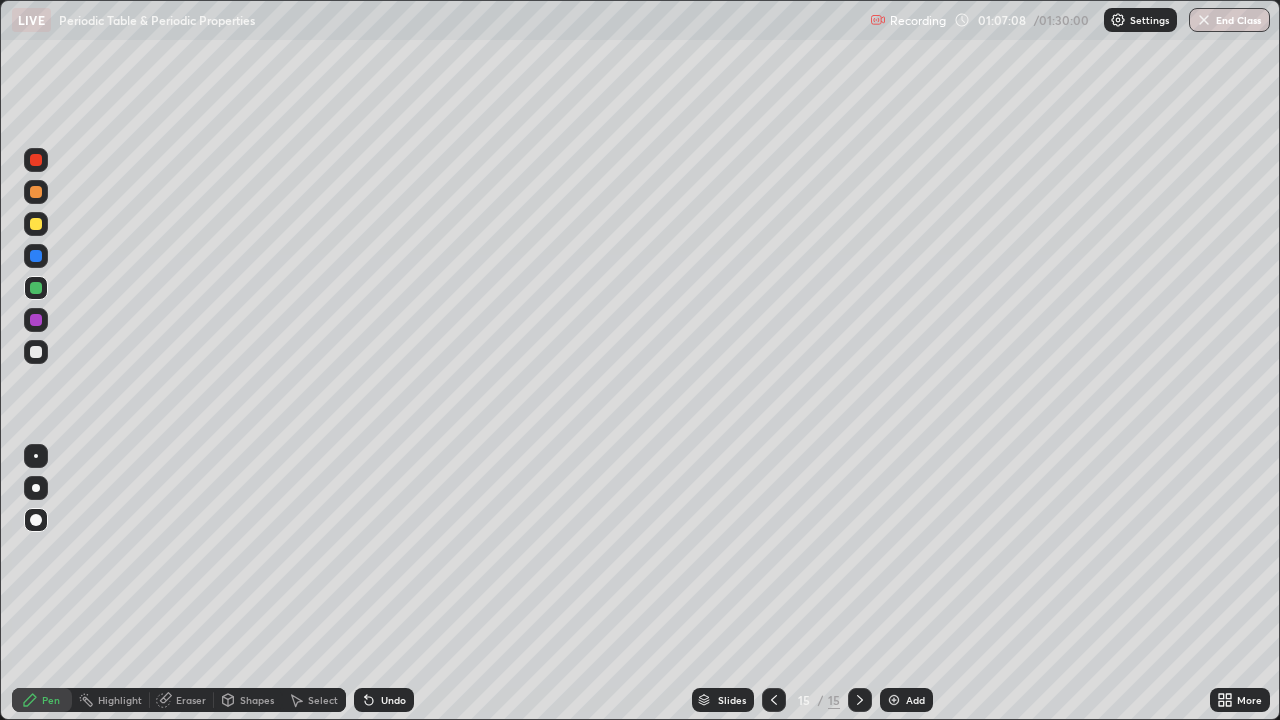 click on "Undo" at bounding box center (393, 700) 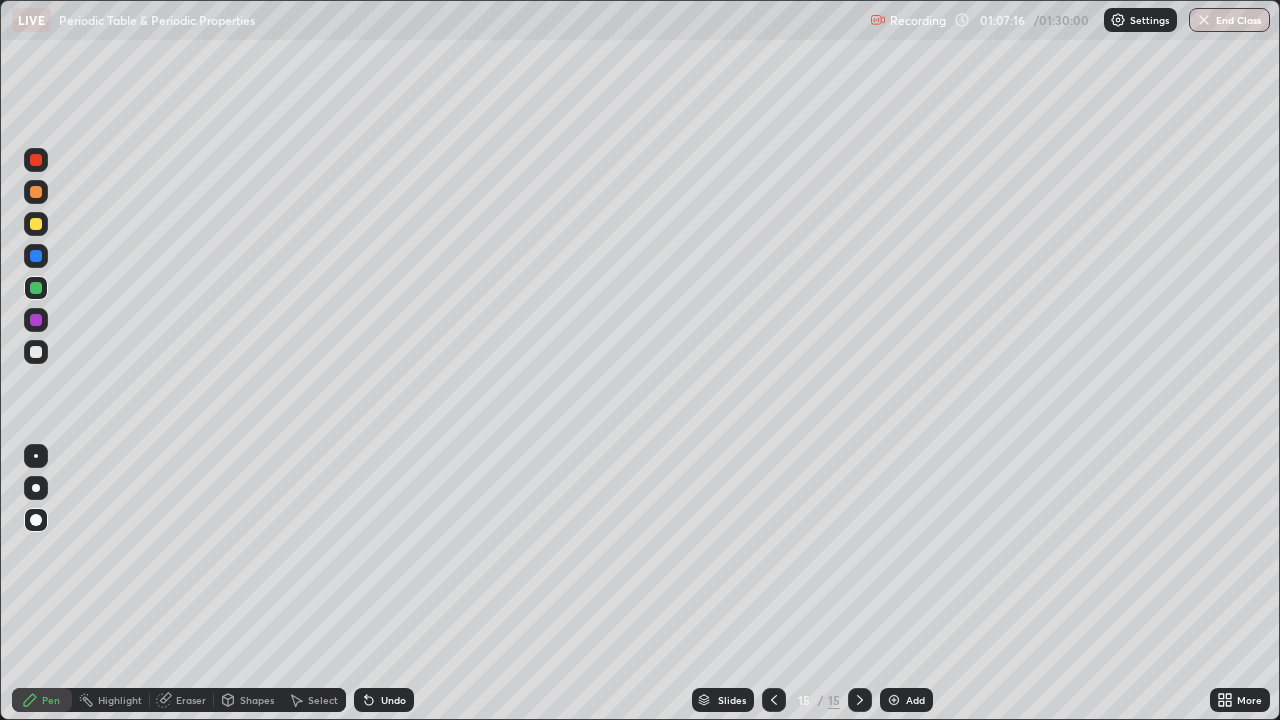 click on "Shapes" at bounding box center [257, 700] 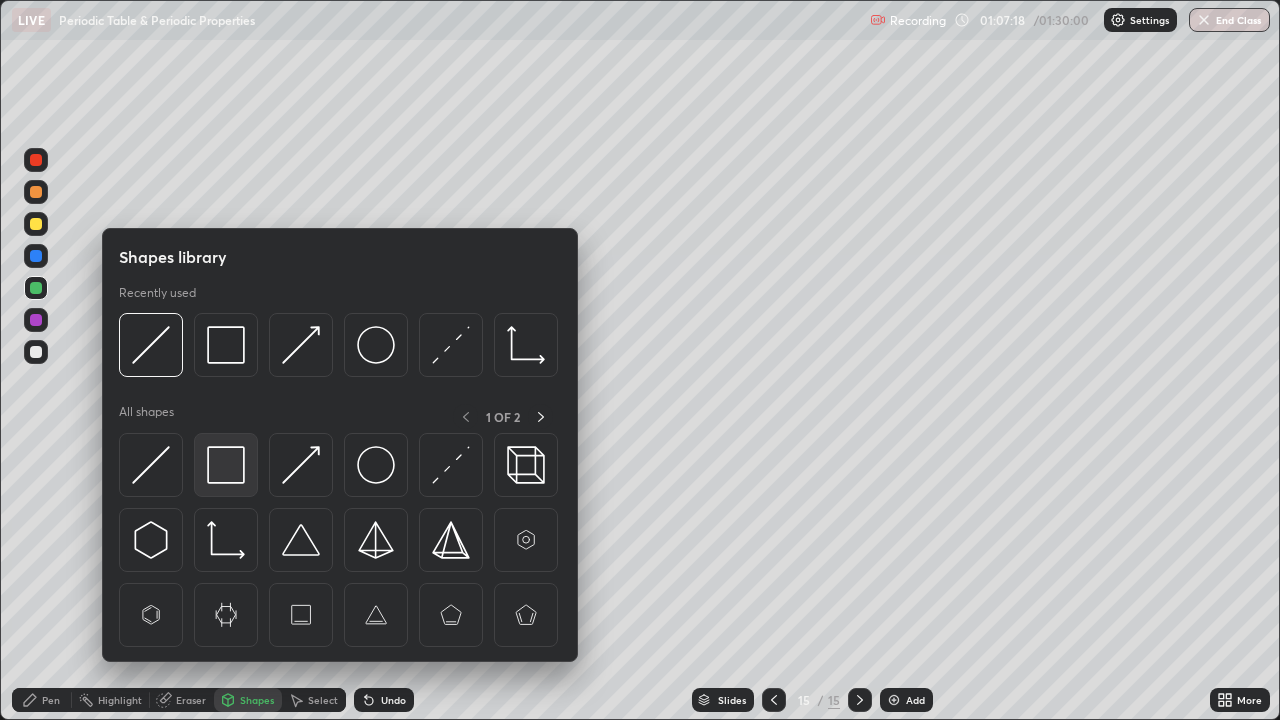 click at bounding box center (226, 465) 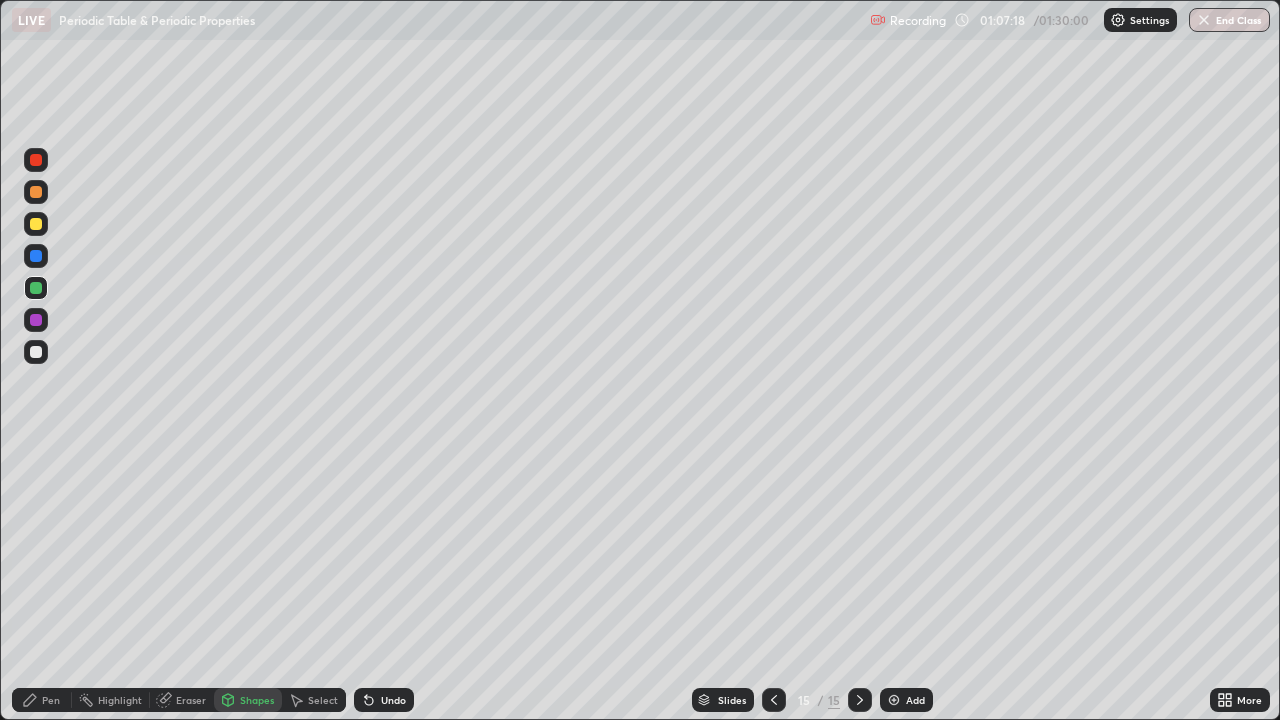 click at bounding box center [36, 352] 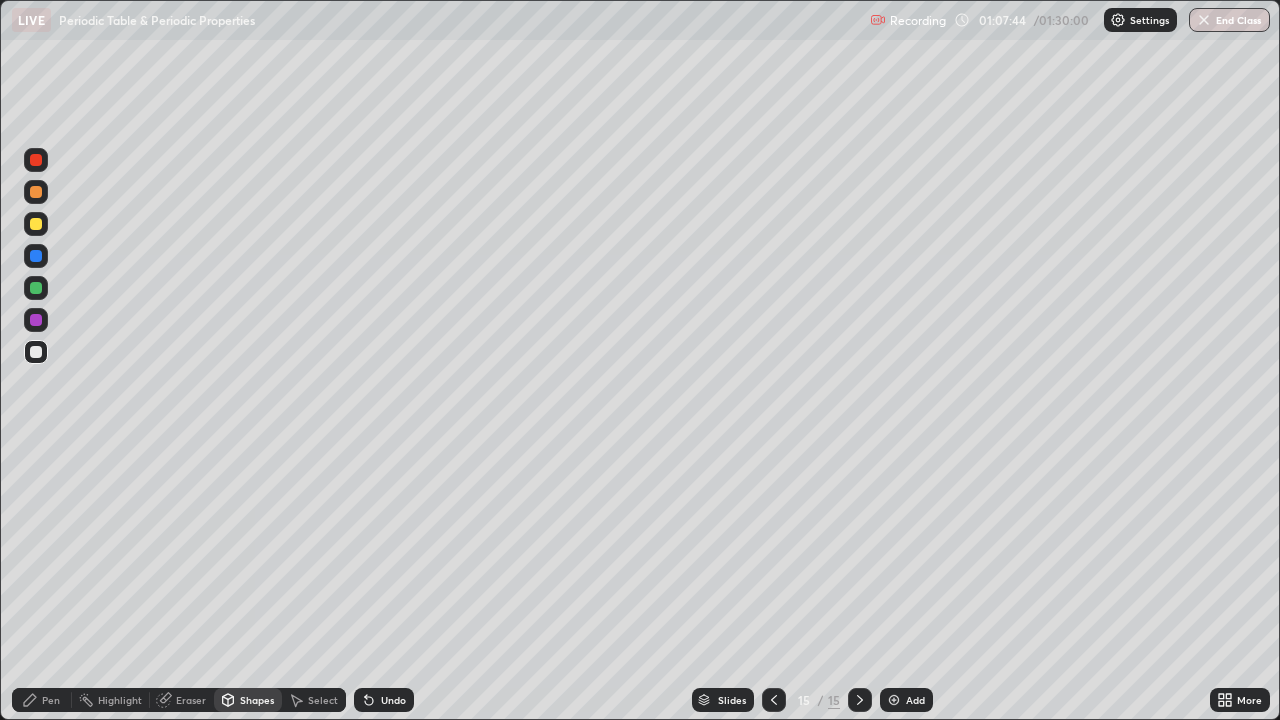 click on "Pen" at bounding box center [42, 700] 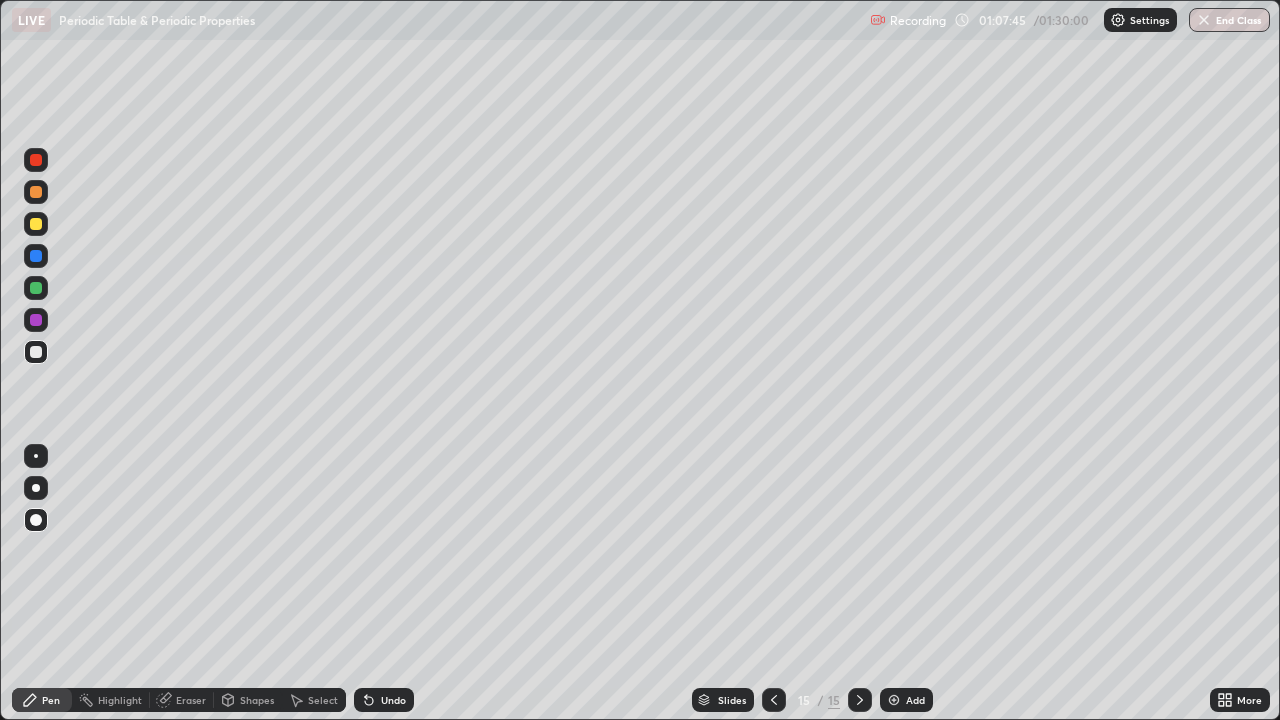 click at bounding box center (36, 256) 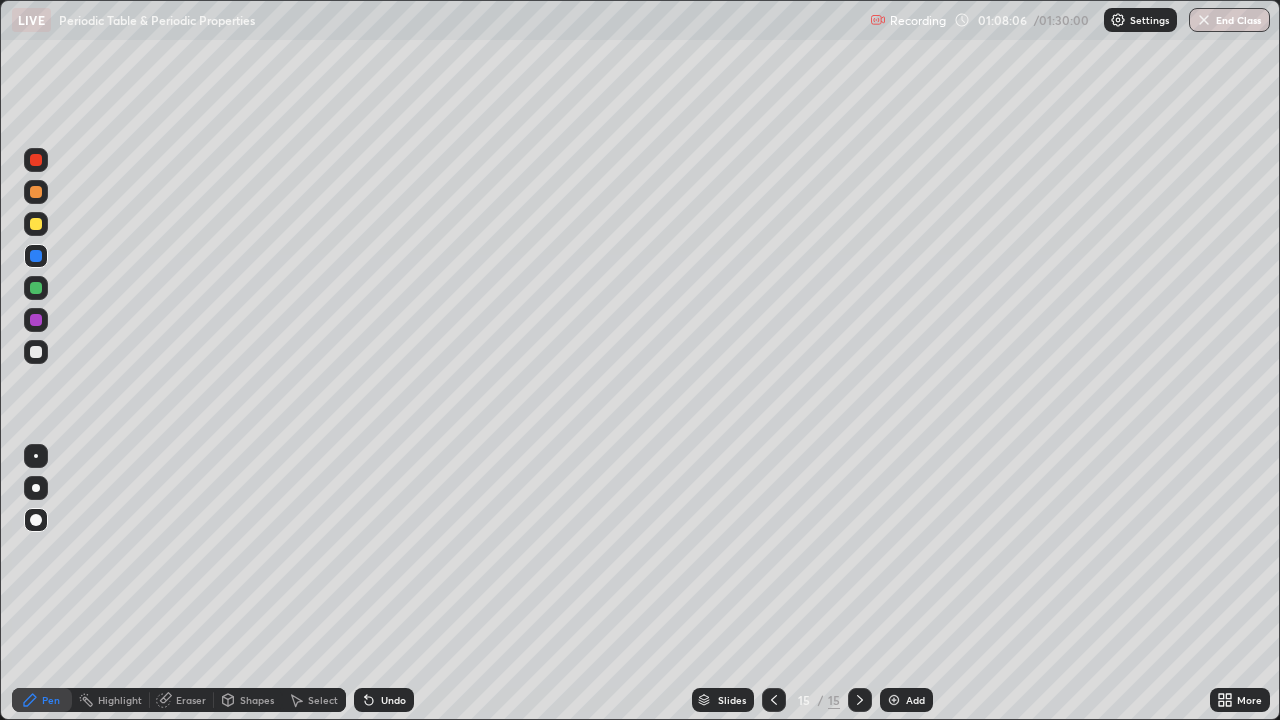 click on "Undo" at bounding box center (384, 700) 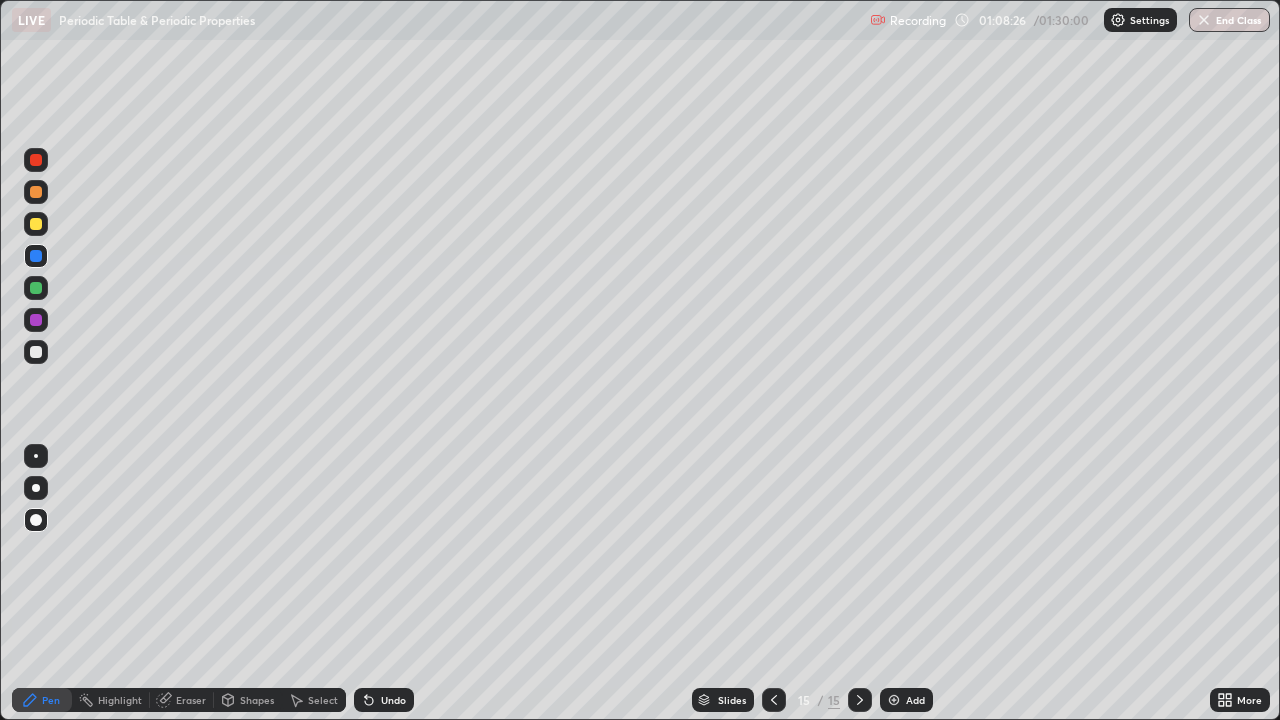 click on "Pen" at bounding box center [42, 700] 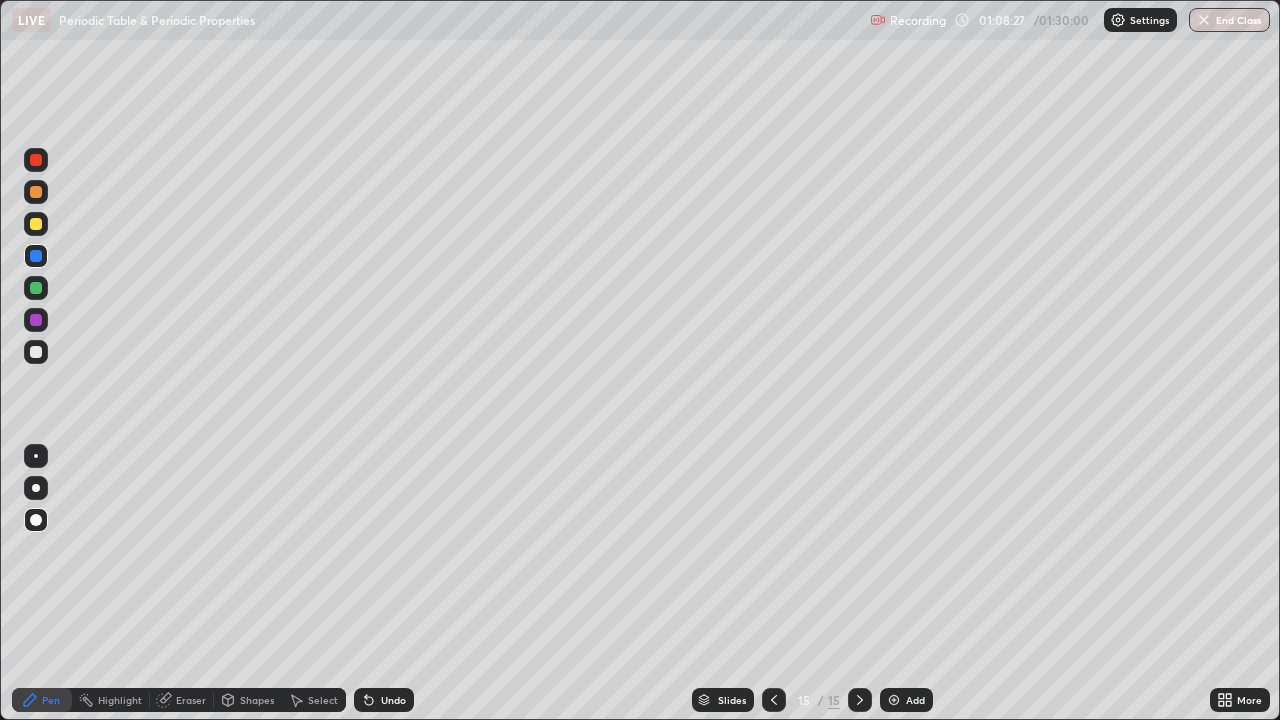 click at bounding box center (36, 224) 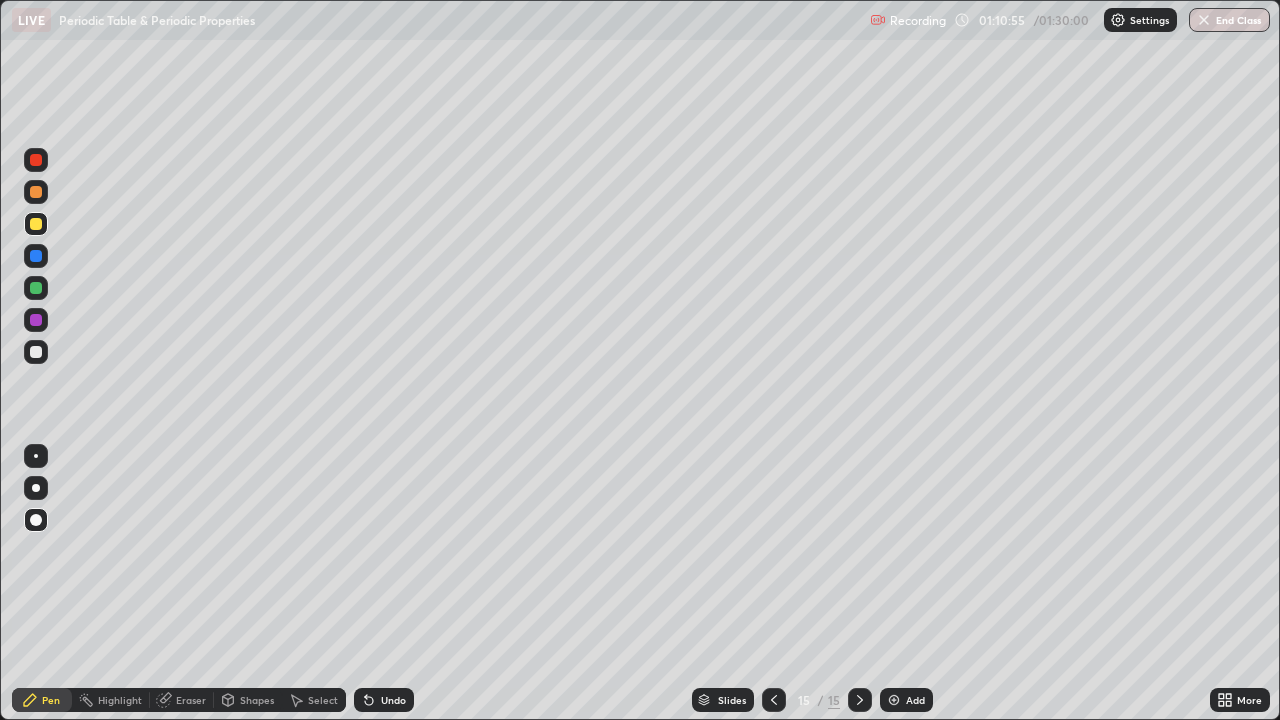 click on "Add" at bounding box center [915, 700] 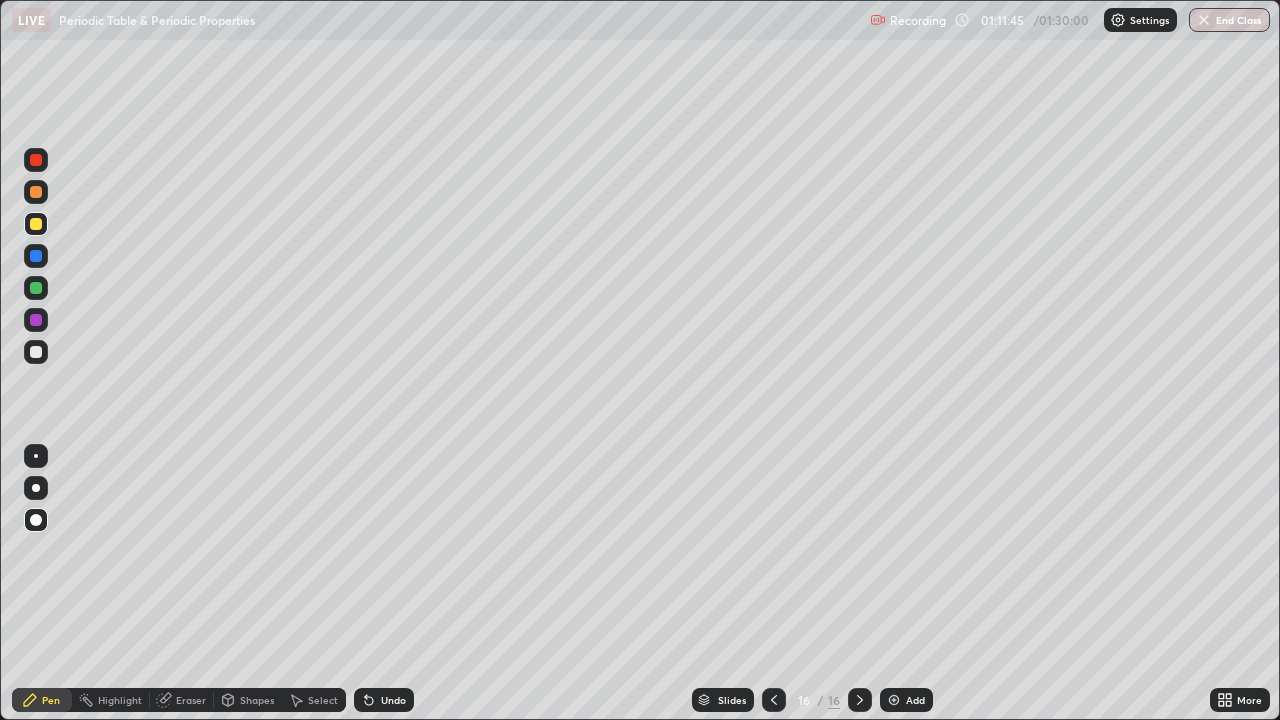 click on "Eraser" at bounding box center [191, 700] 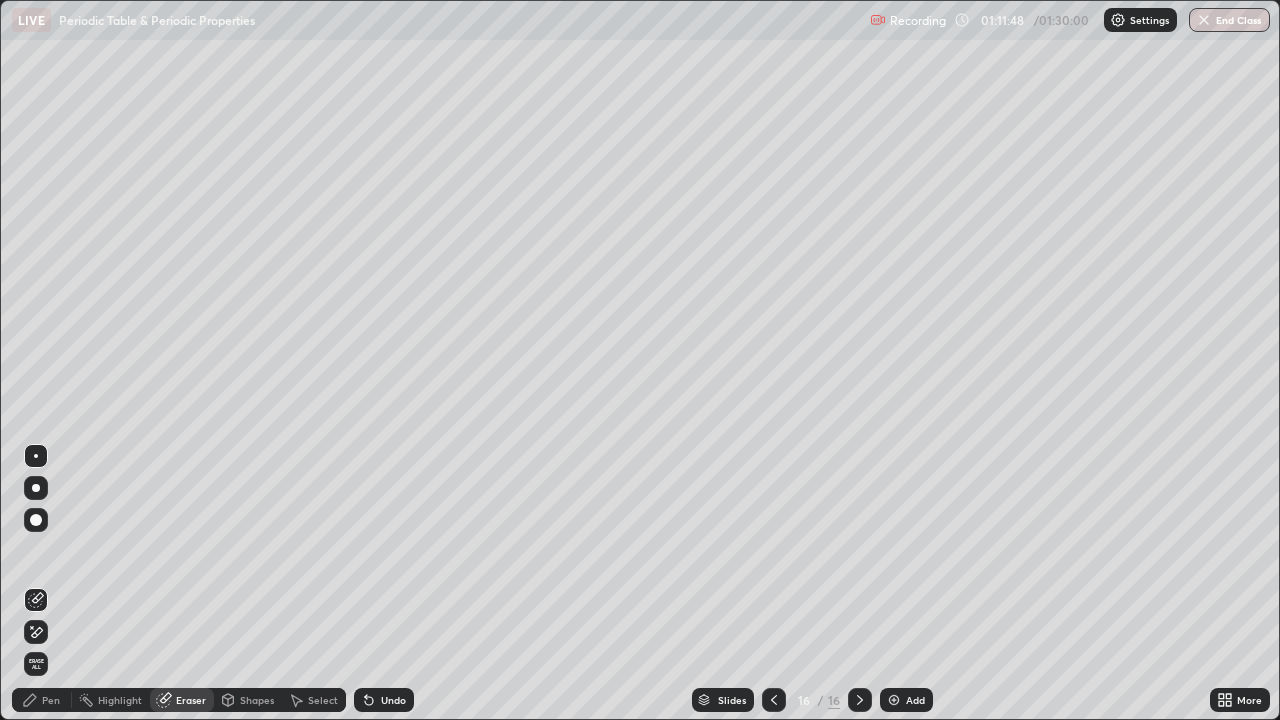 click on "Pen" at bounding box center (51, 700) 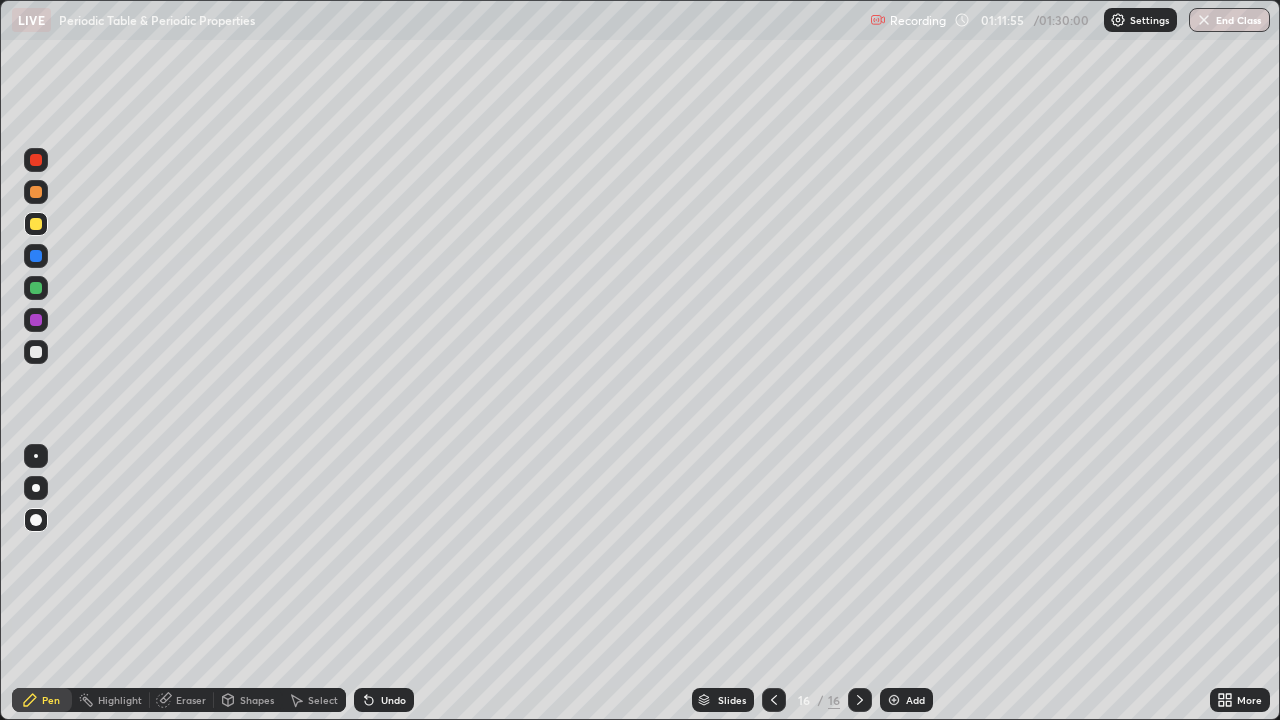 click on "Add" at bounding box center (906, 700) 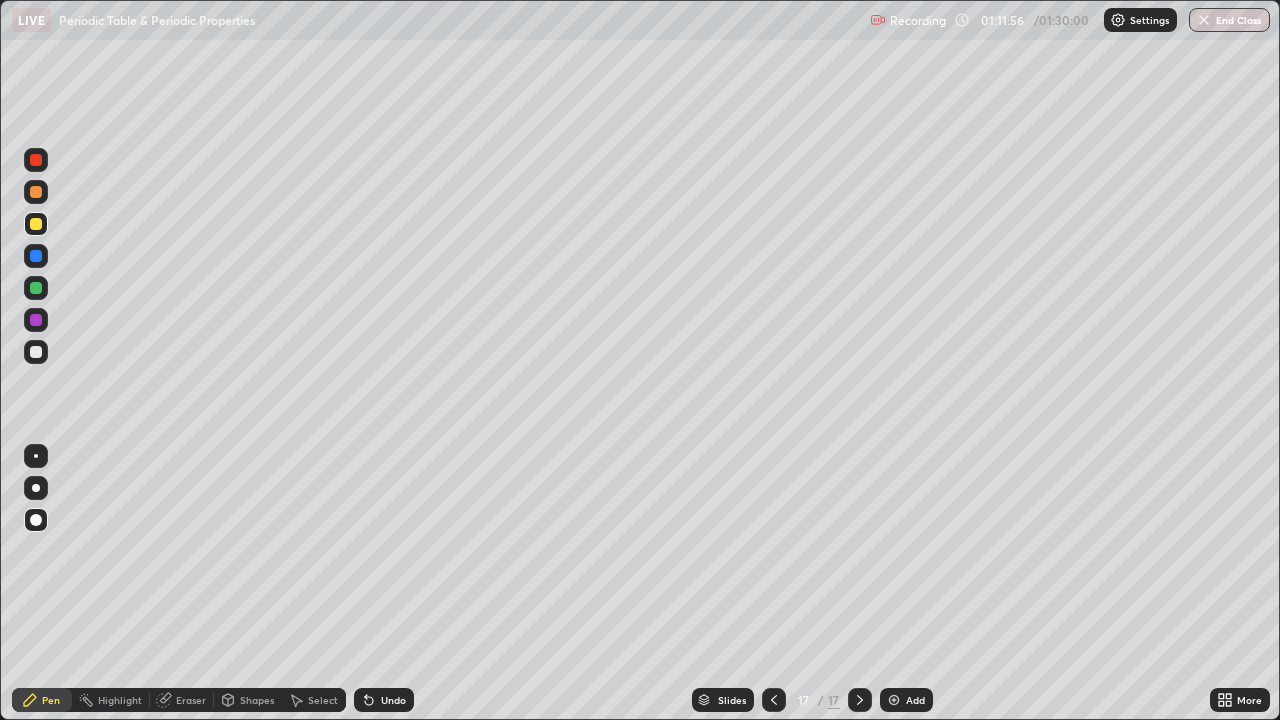 click on "Shapes" at bounding box center (257, 700) 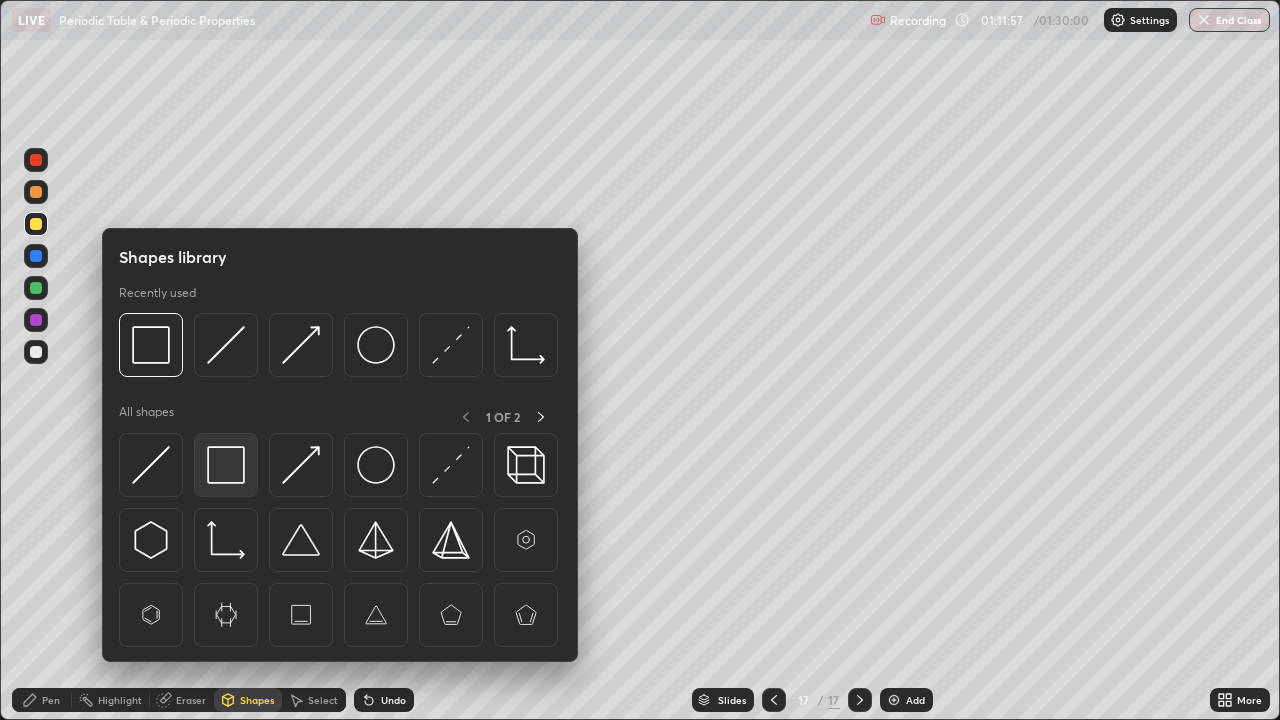 click at bounding box center (226, 465) 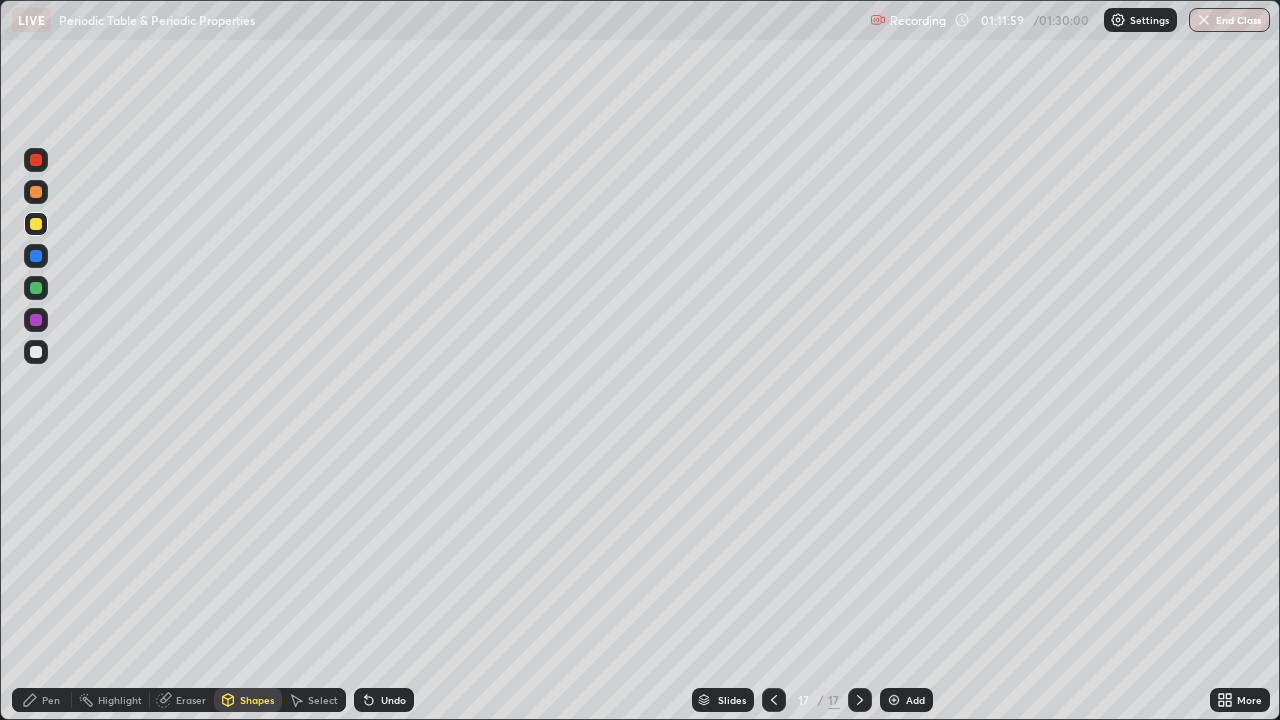 click on "Pen" at bounding box center (42, 700) 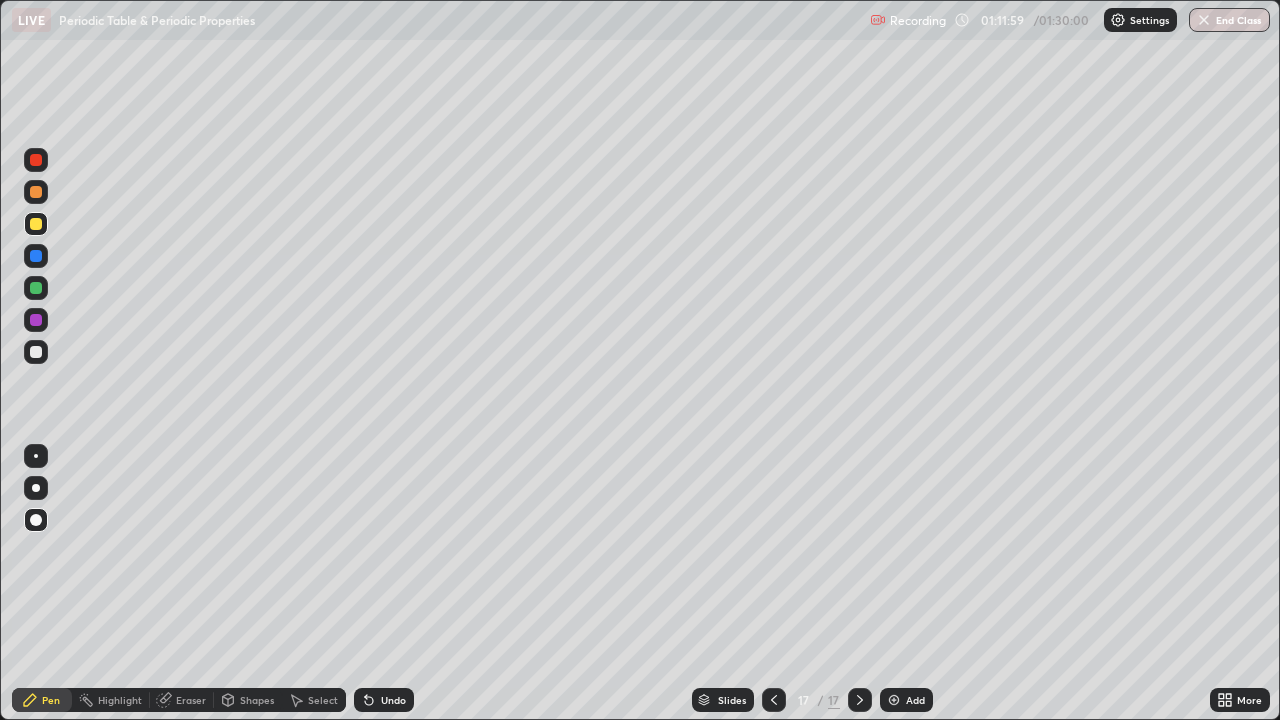 click at bounding box center [36, 256] 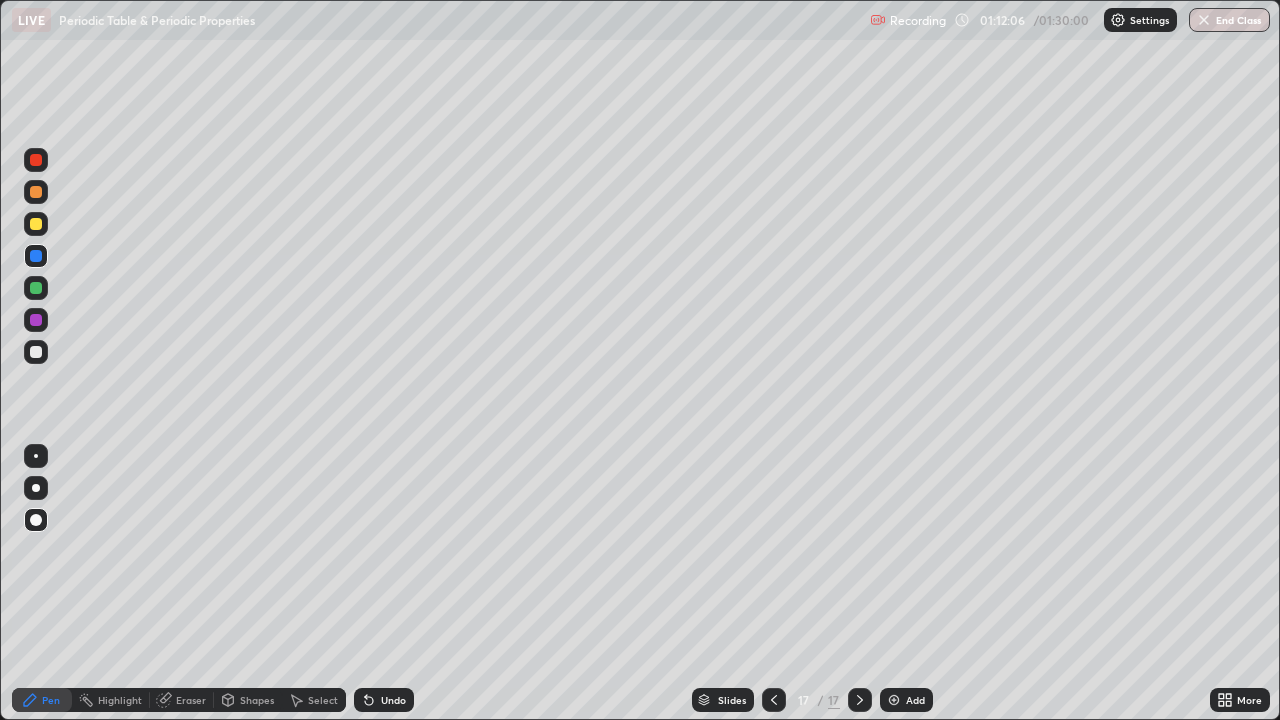 click on "Undo" at bounding box center (384, 700) 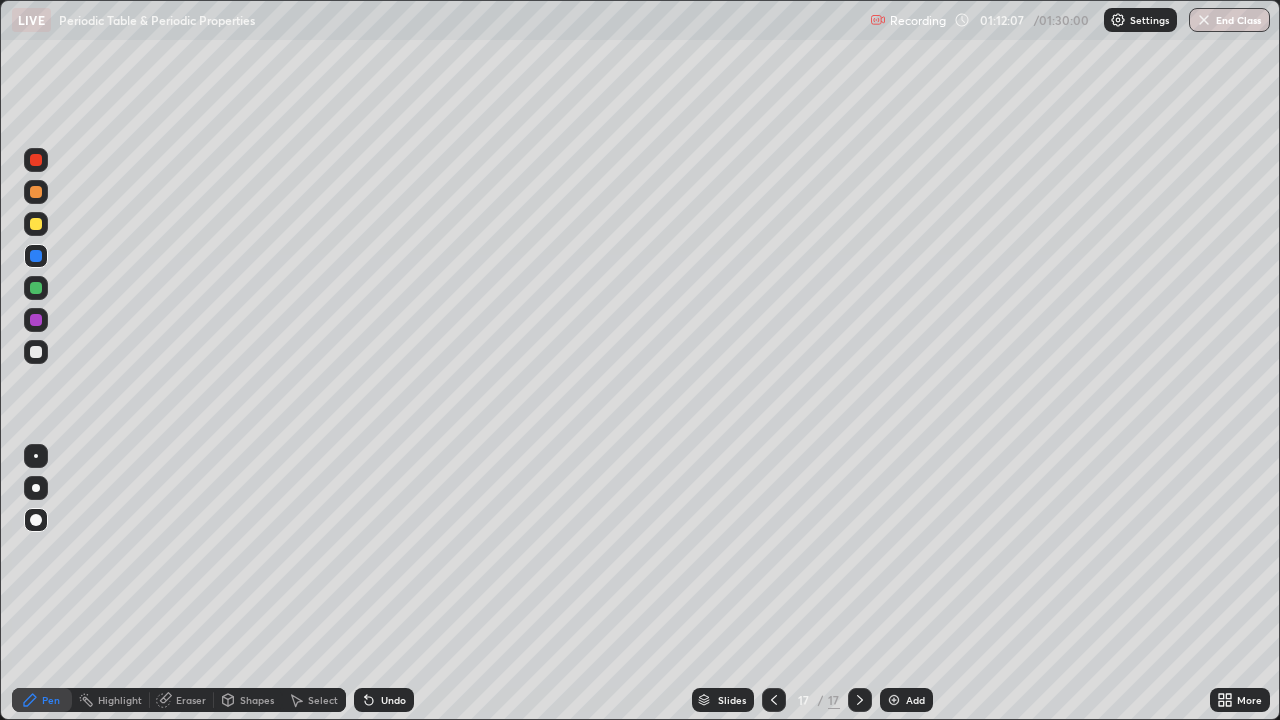 click on "Undo" at bounding box center [384, 700] 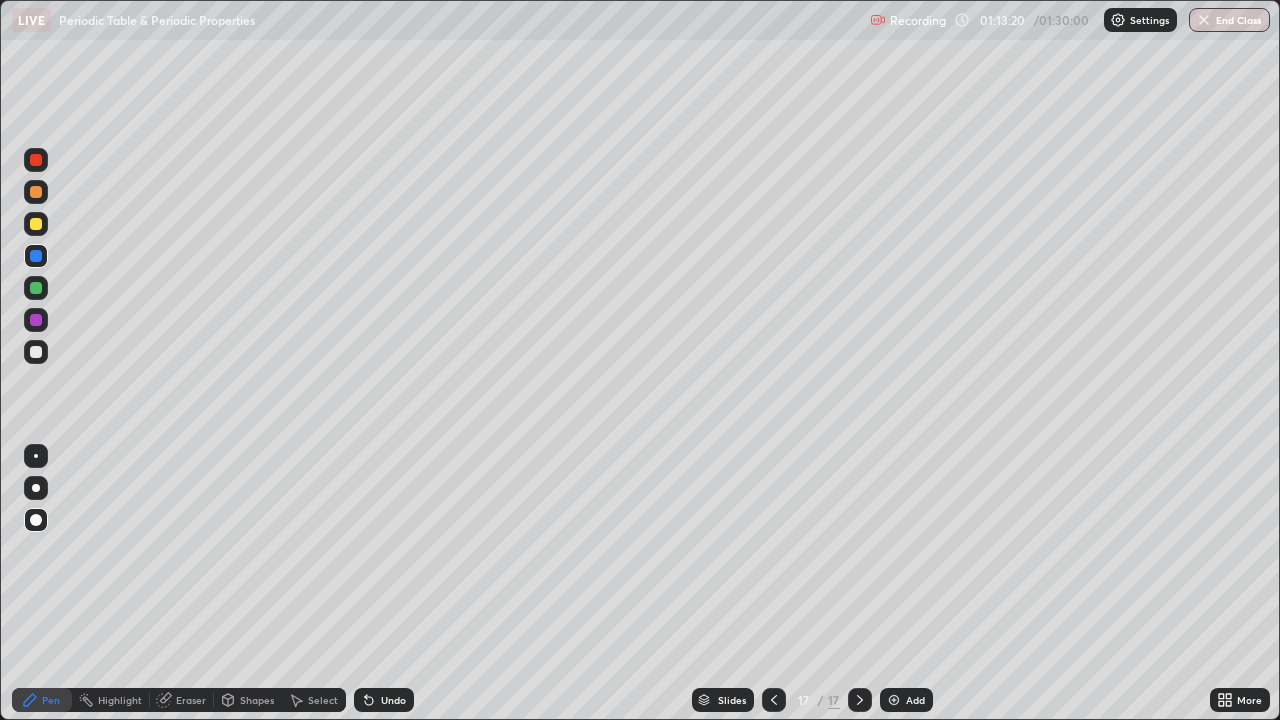 click on "Shapes" at bounding box center [257, 700] 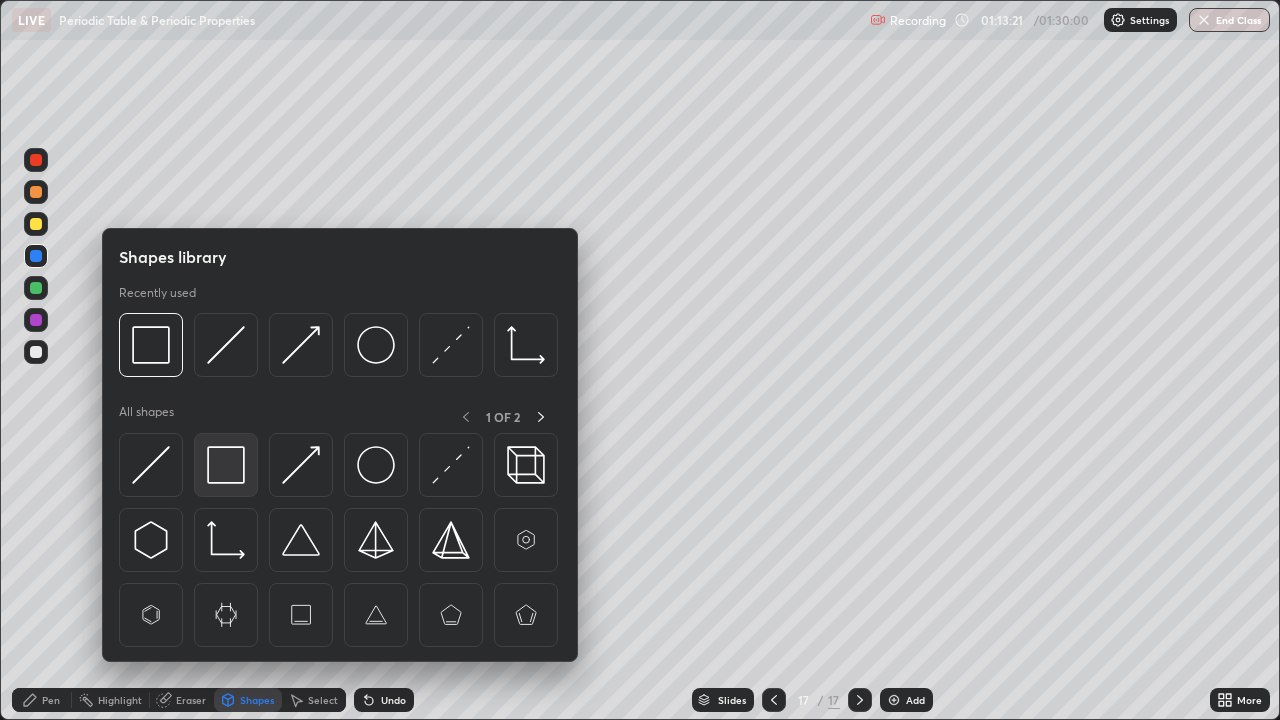click at bounding box center [226, 465] 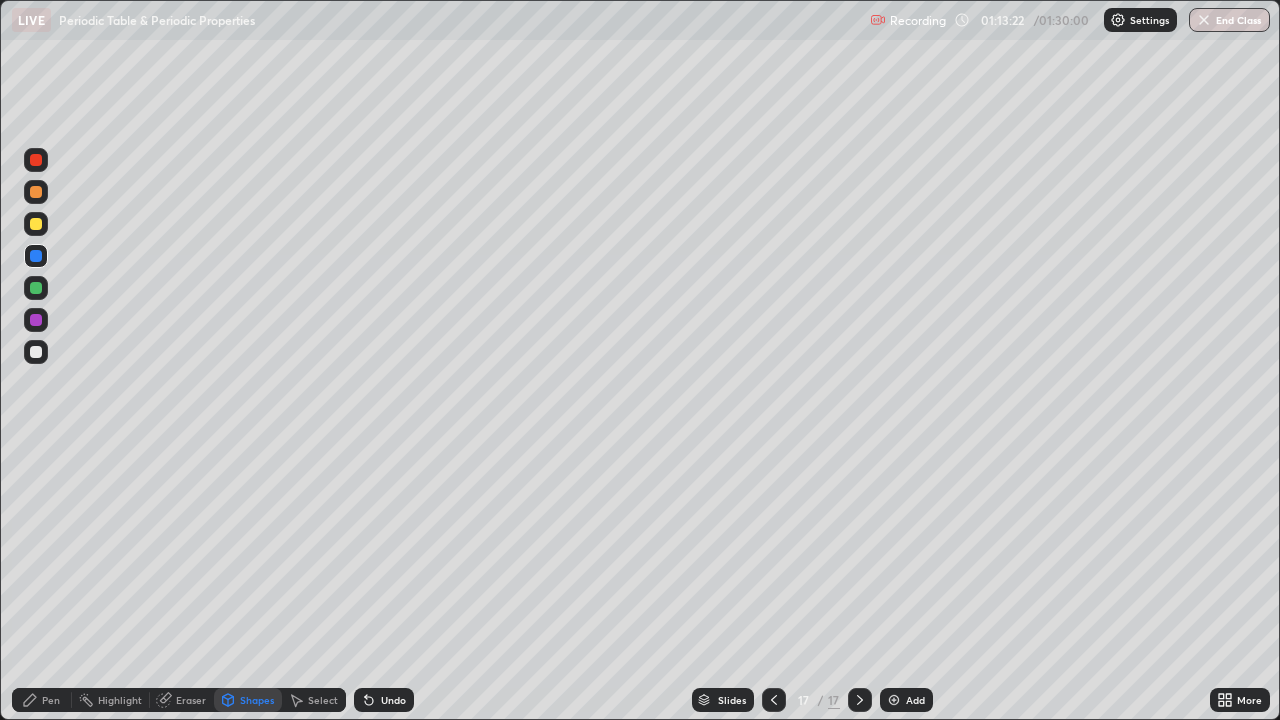 click at bounding box center (36, 352) 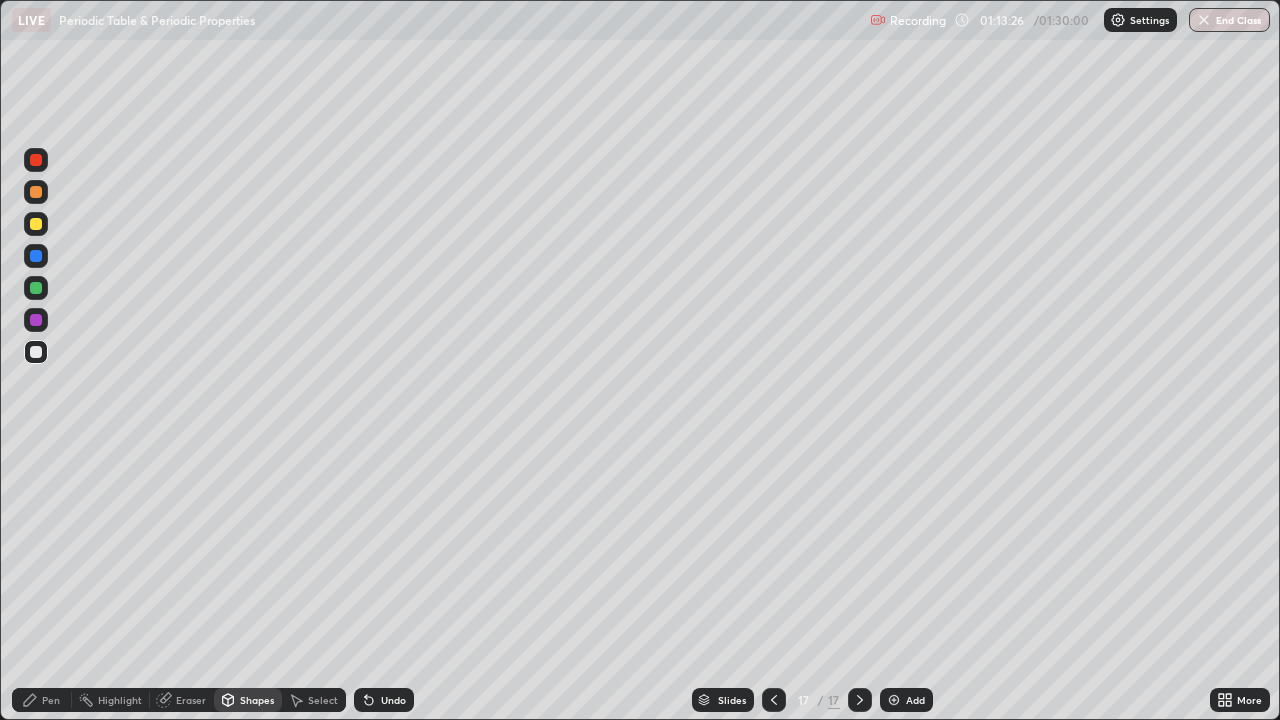 click on "Pen" at bounding box center (42, 700) 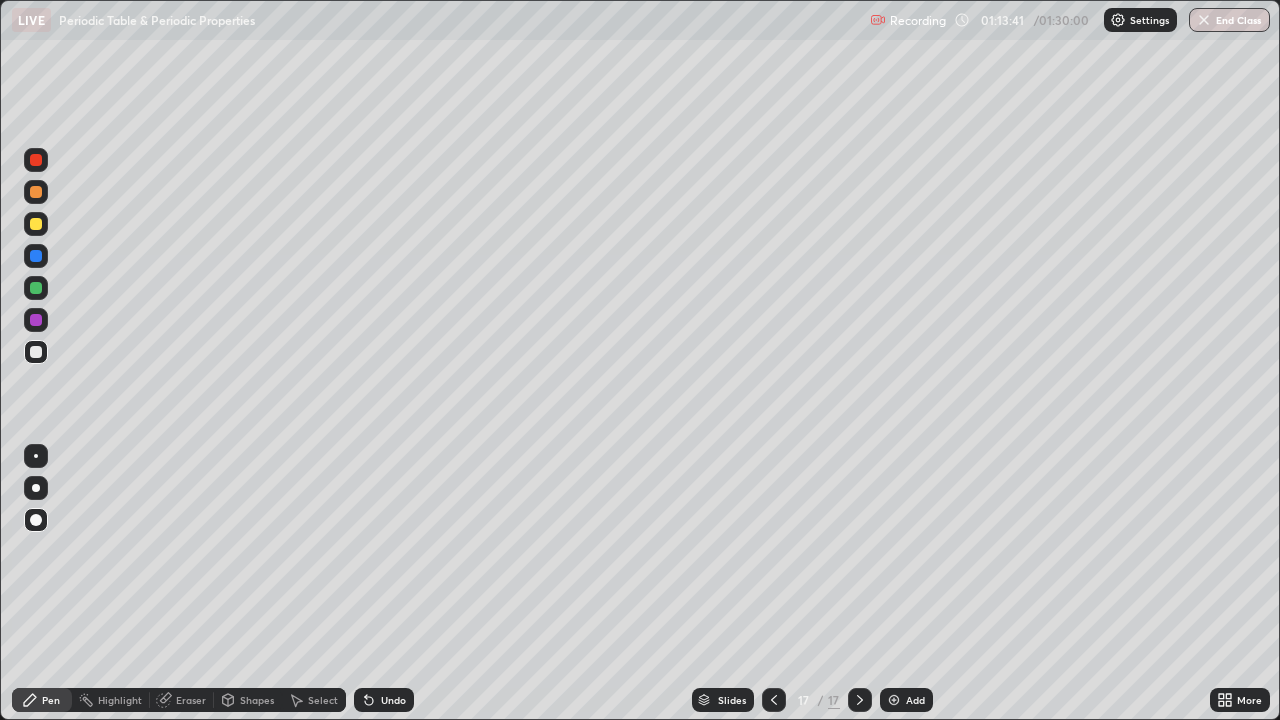 click on "Add" at bounding box center [906, 700] 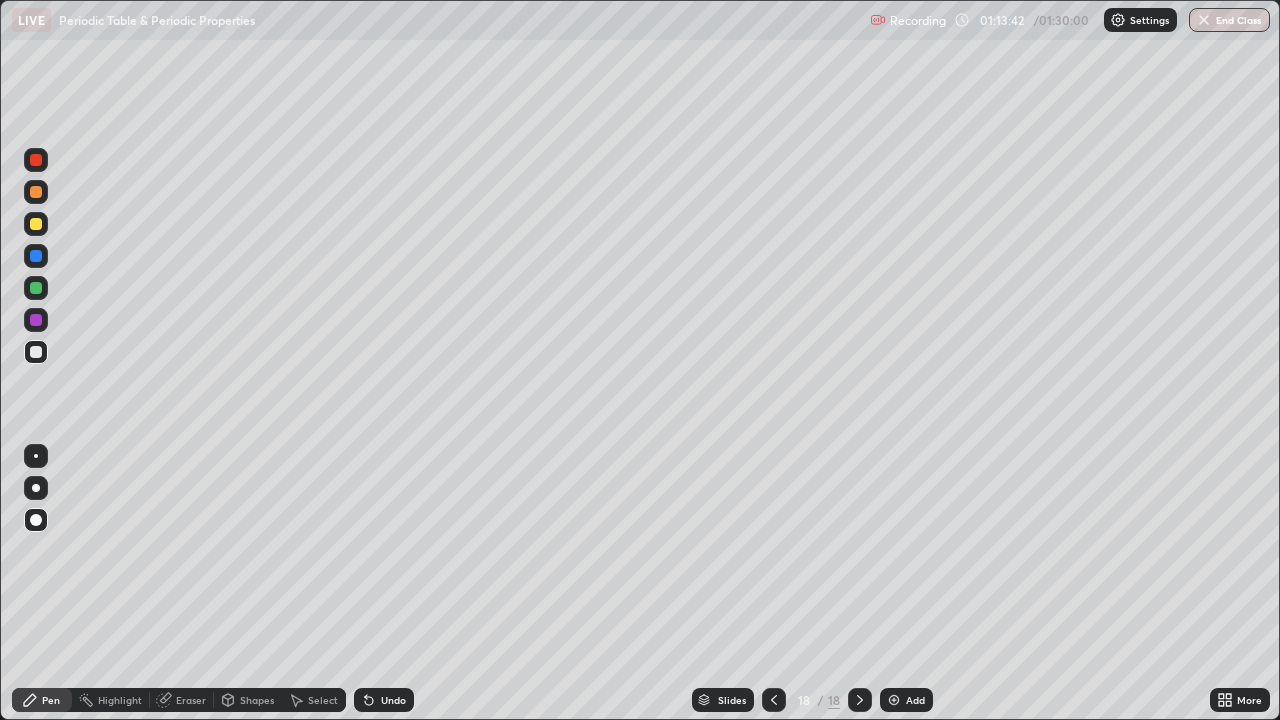 click on "Pen" at bounding box center (51, 700) 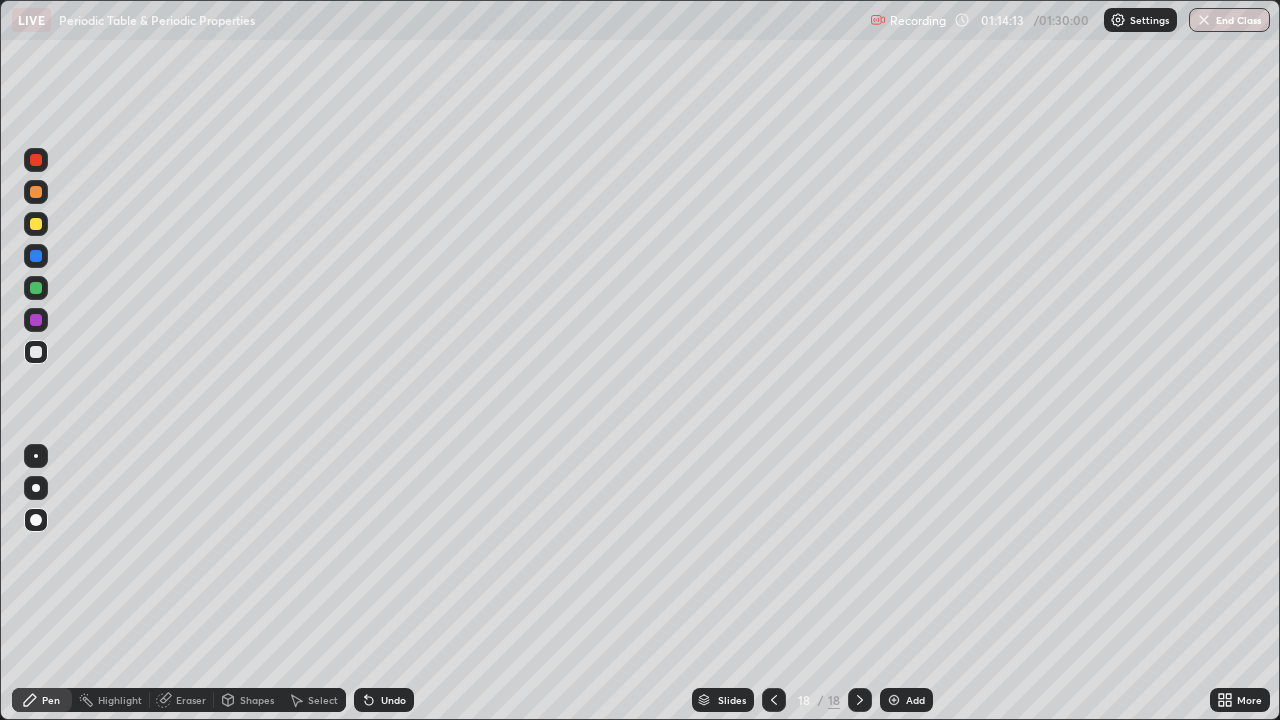 click on "Pen" at bounding box center (42, 700) 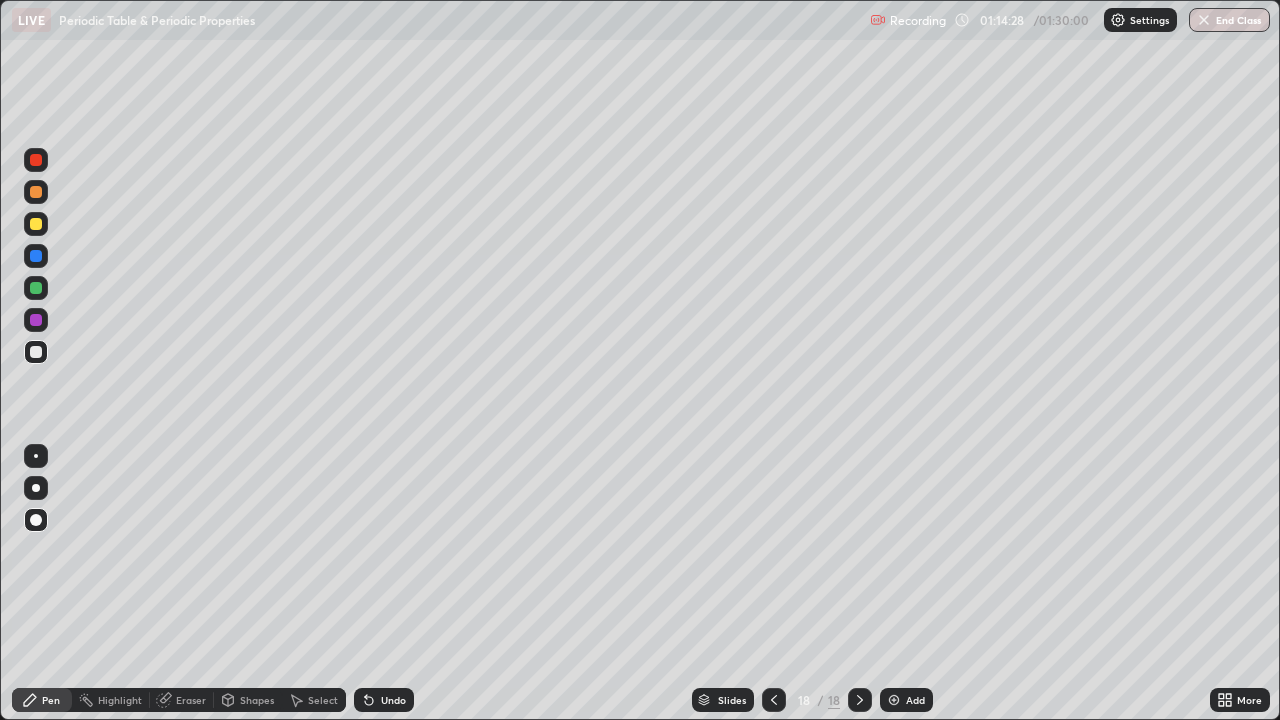 click on "Shapes" at bounding box center [257, 700] 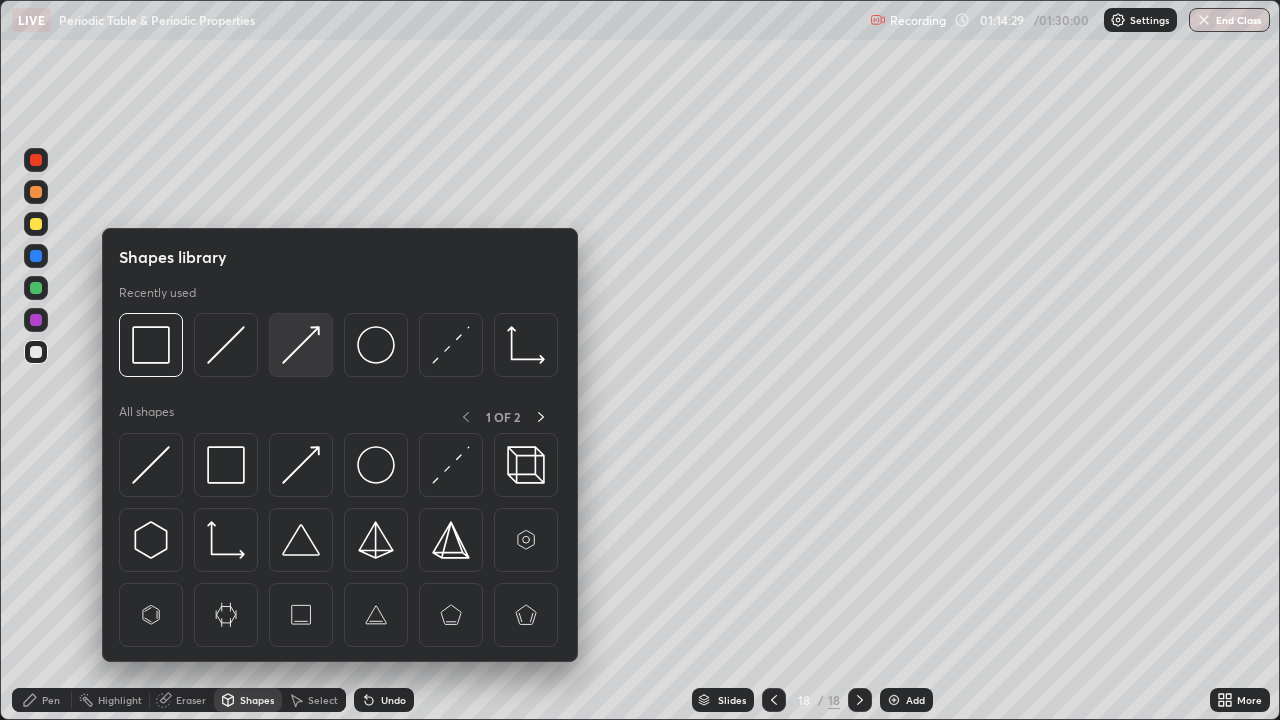 click at bounding box center (301, 345) 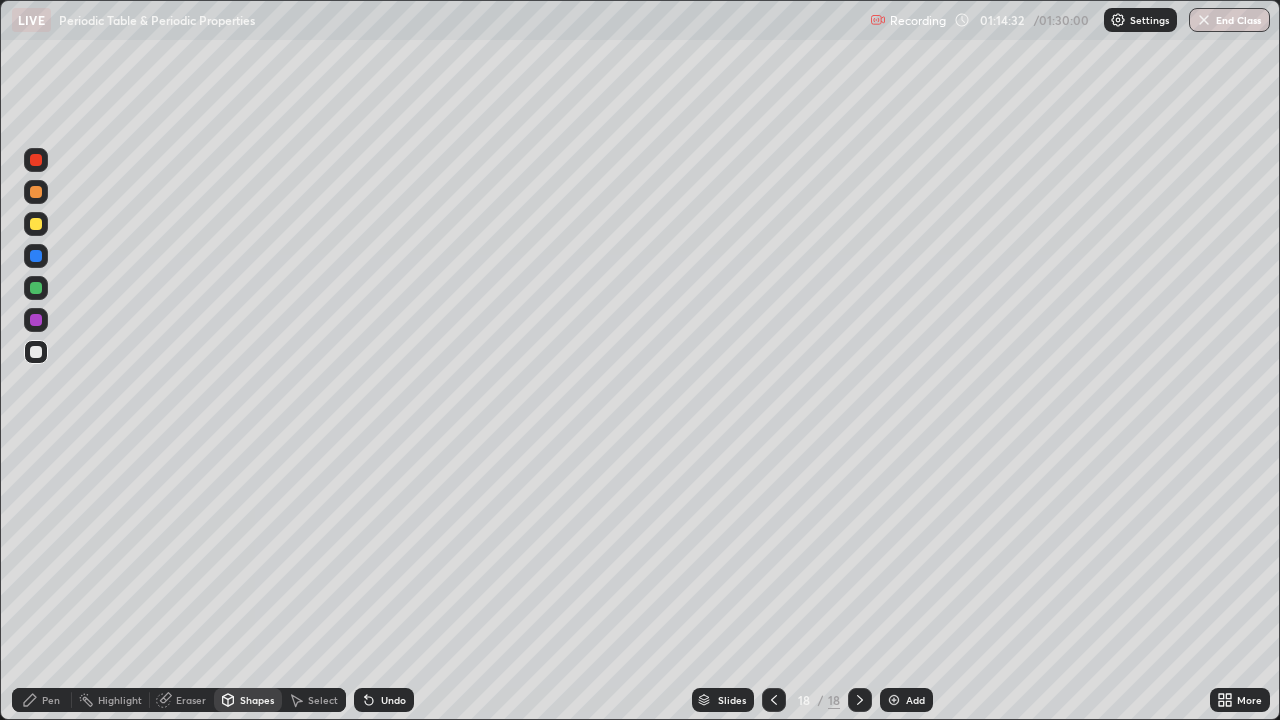 click on "Pen" at bounding box center [51, 700] 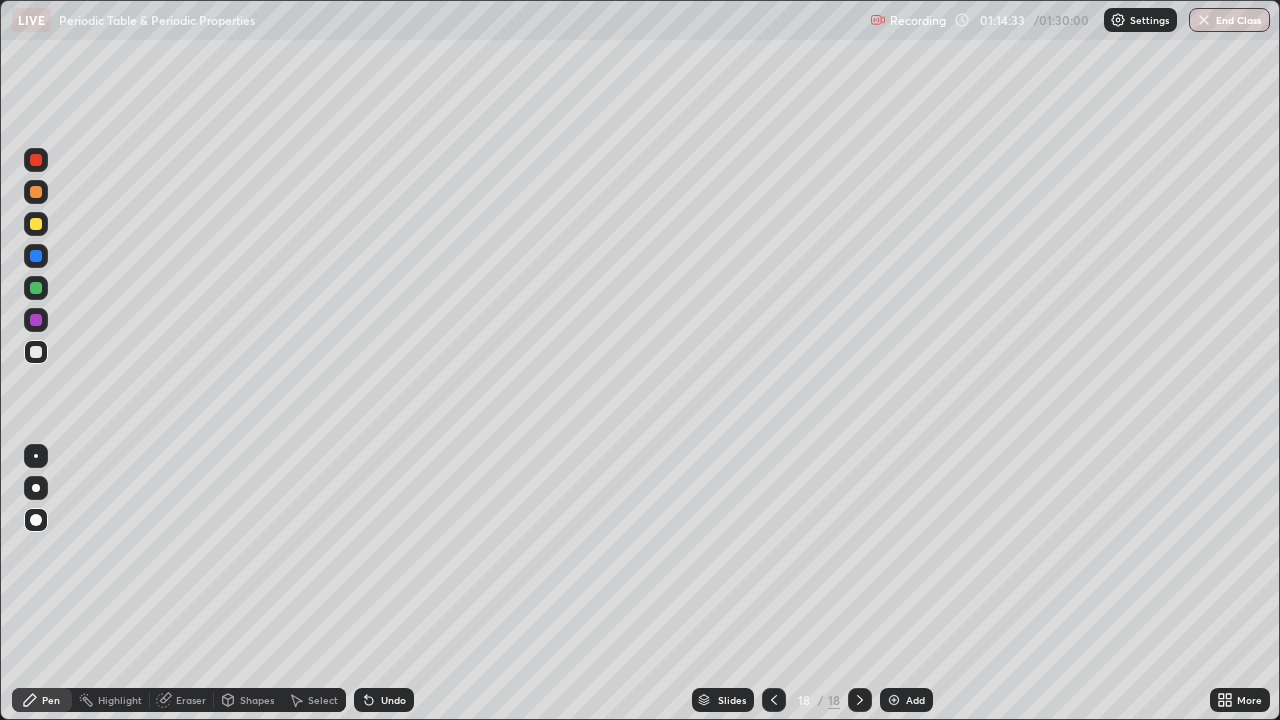 click at bounding box center [36, 288] 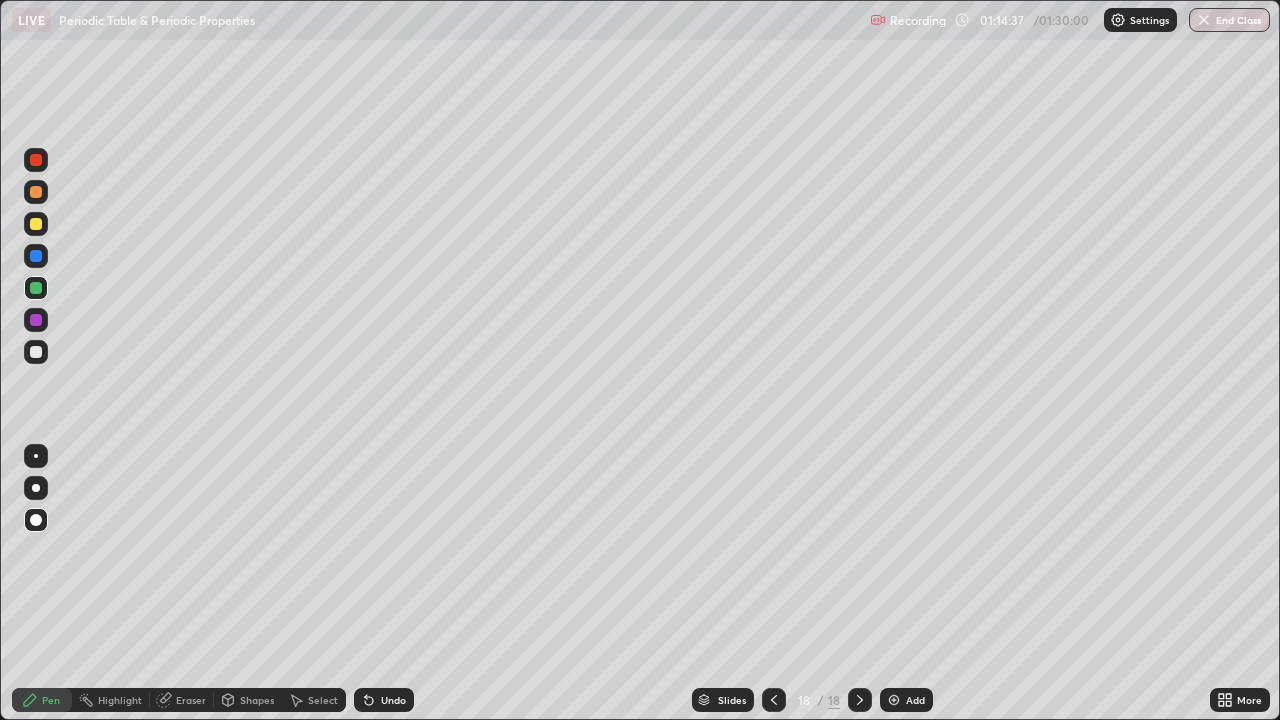click 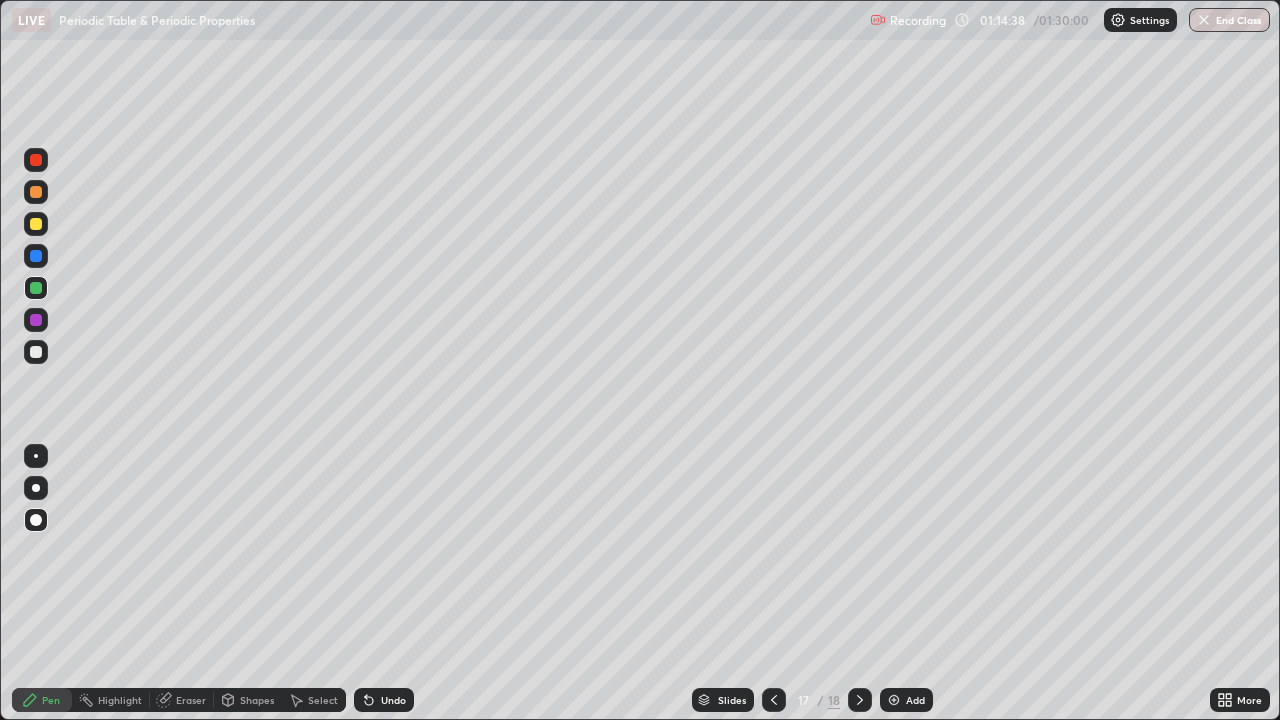 click at bounding box center (860, 700) 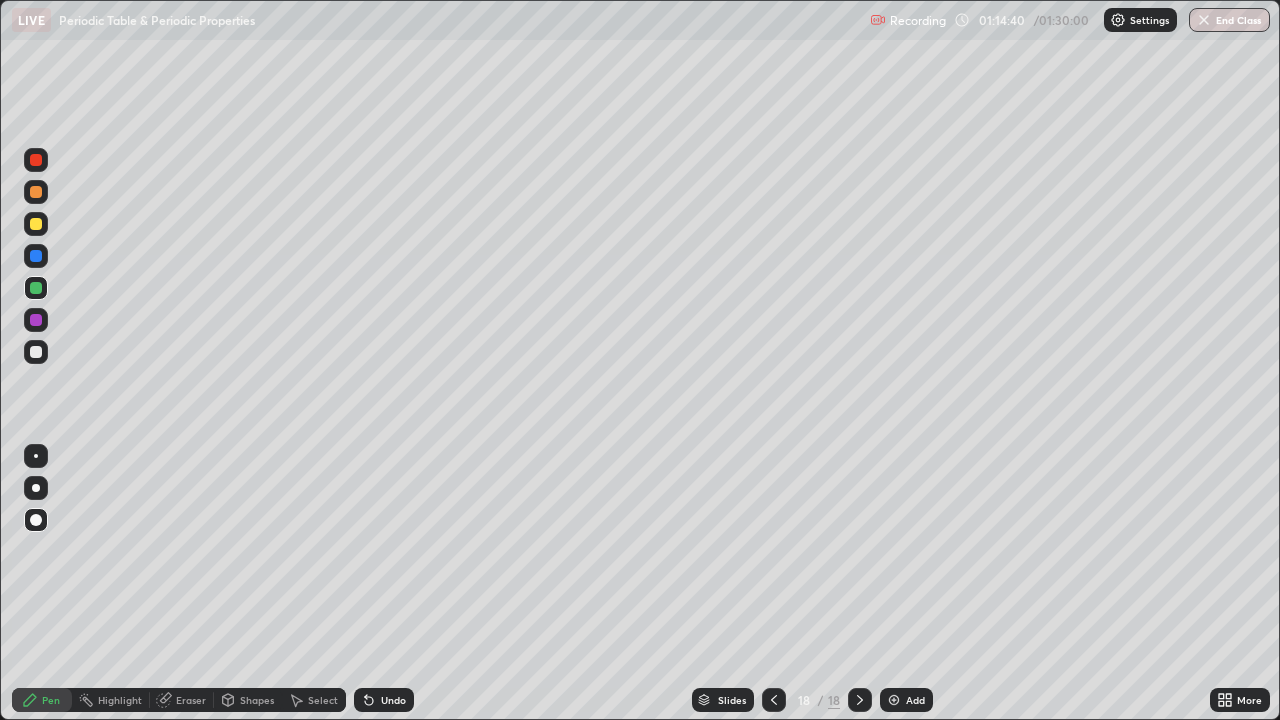 click on "Undo" at bounding box center [384, 700] 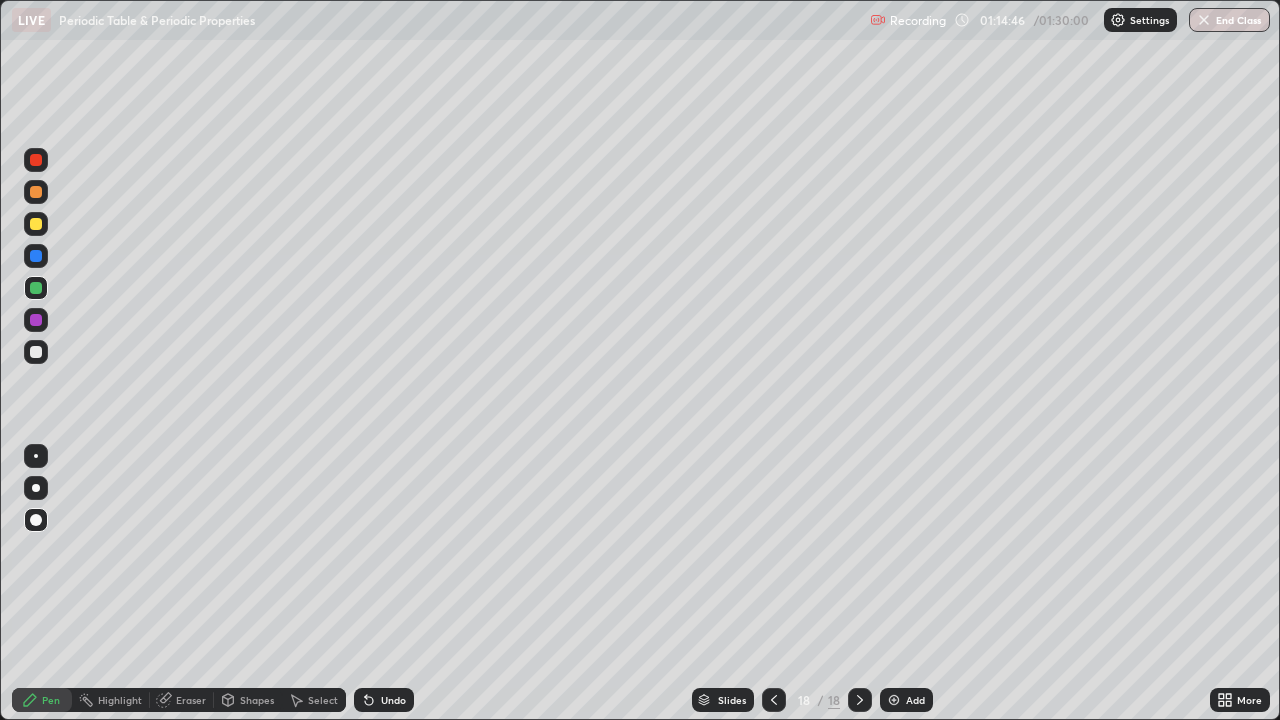 click 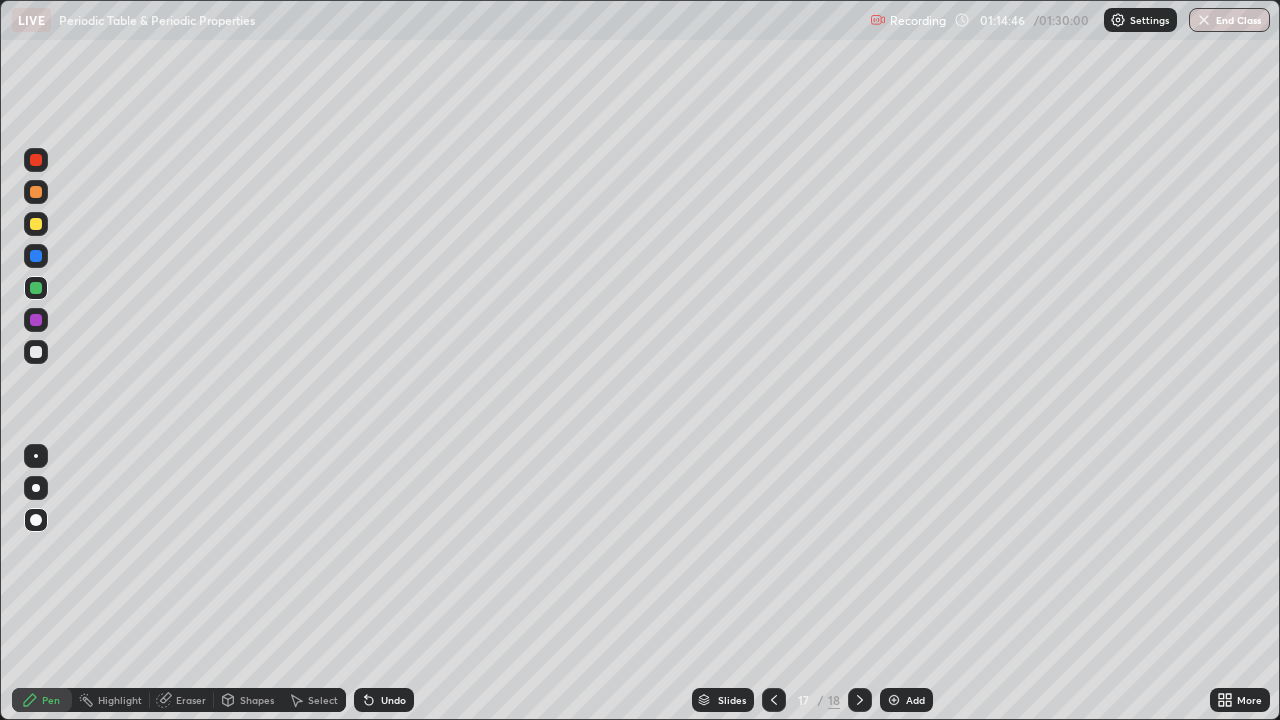 click 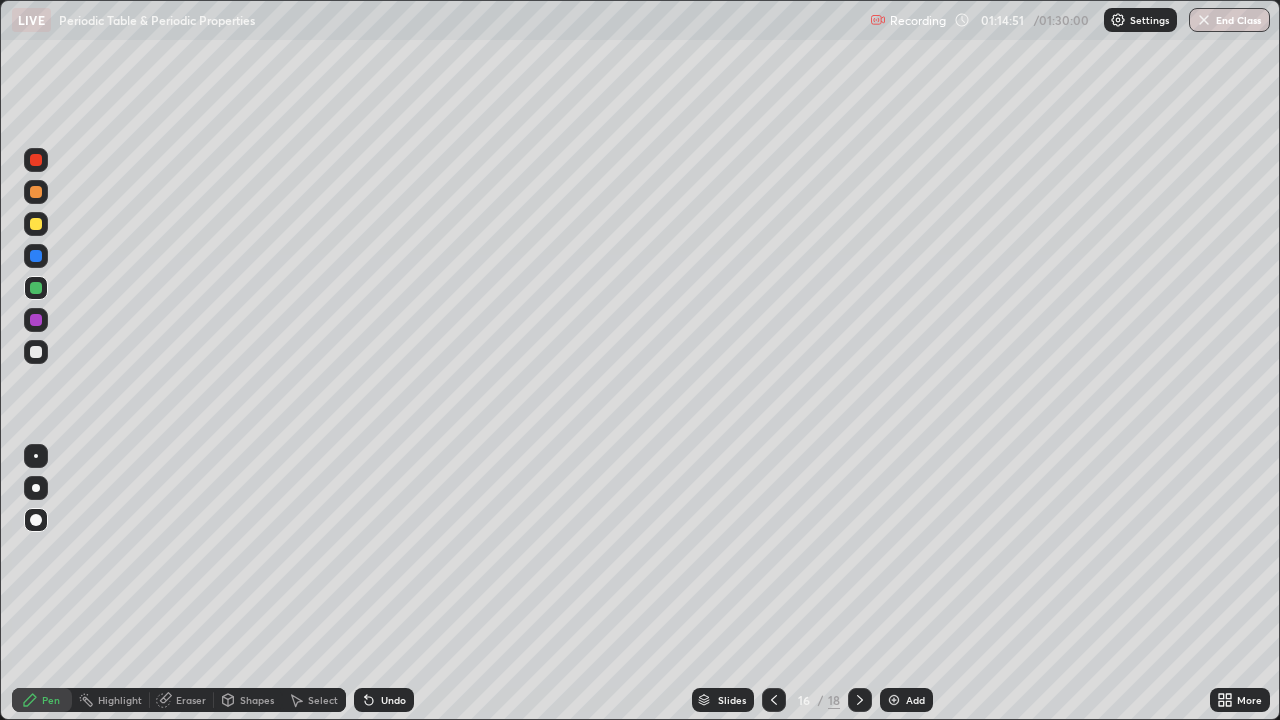 click 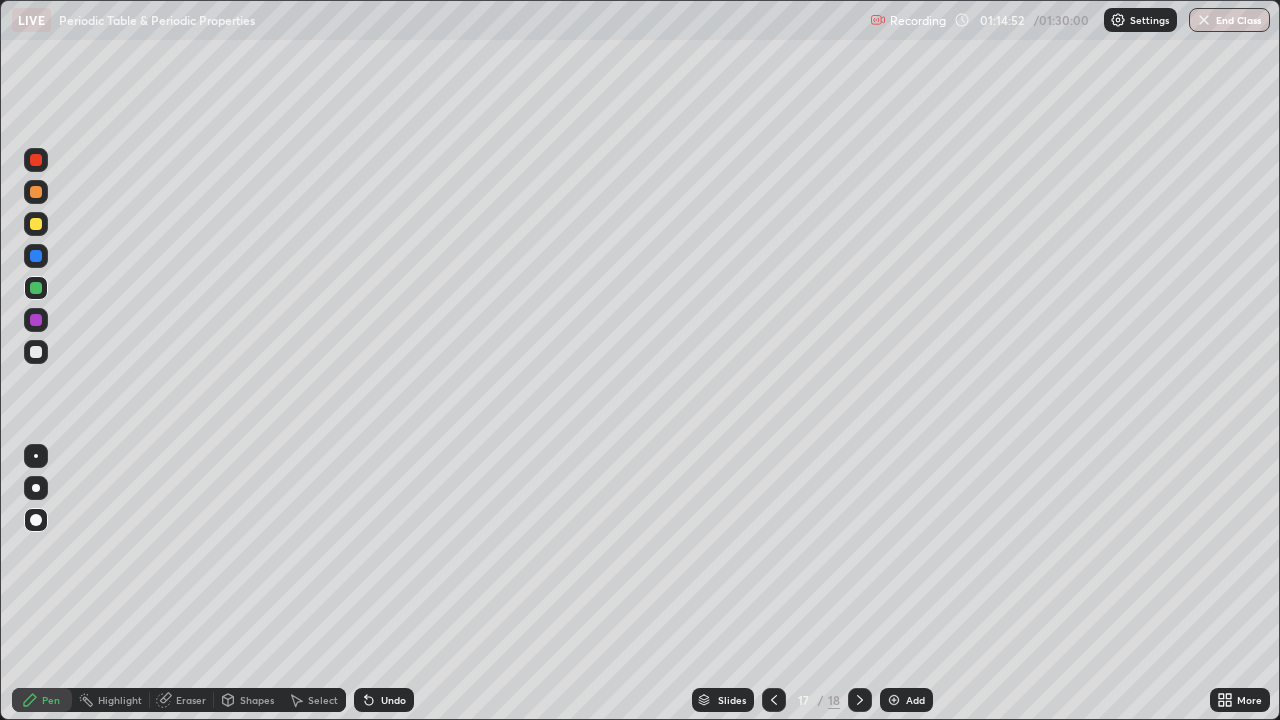 click 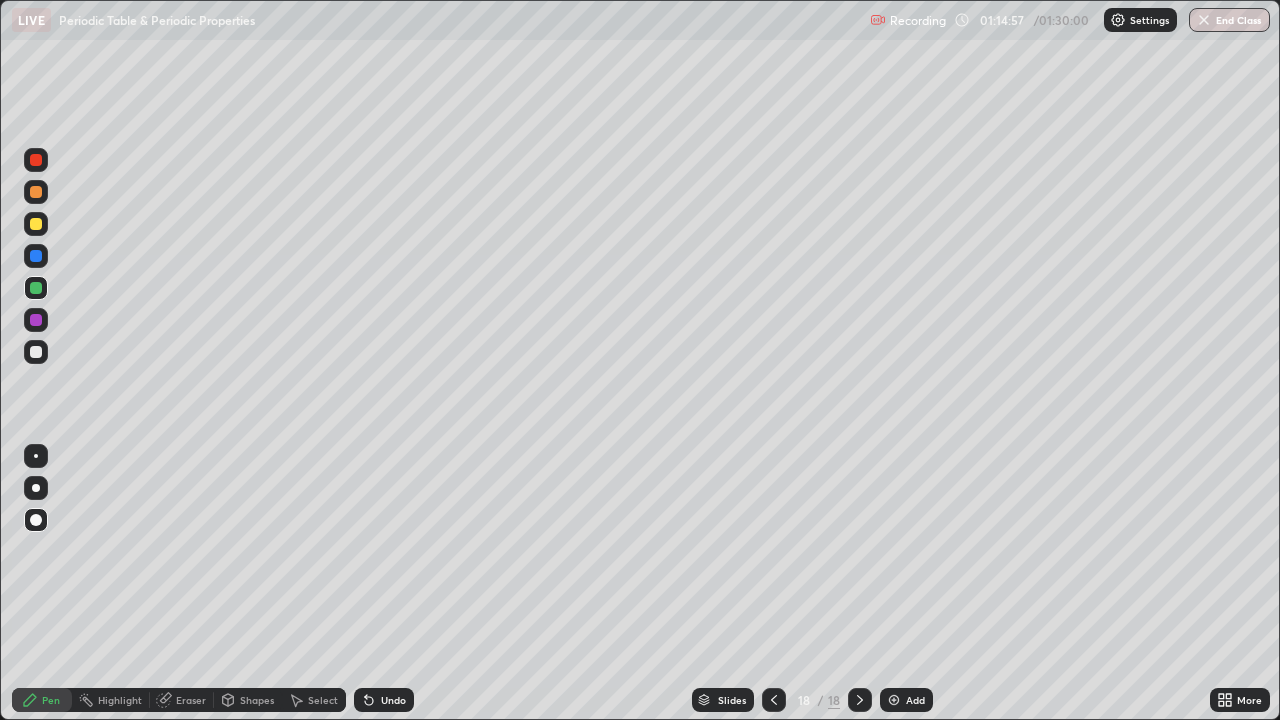 click at bounding box center [36, 320] 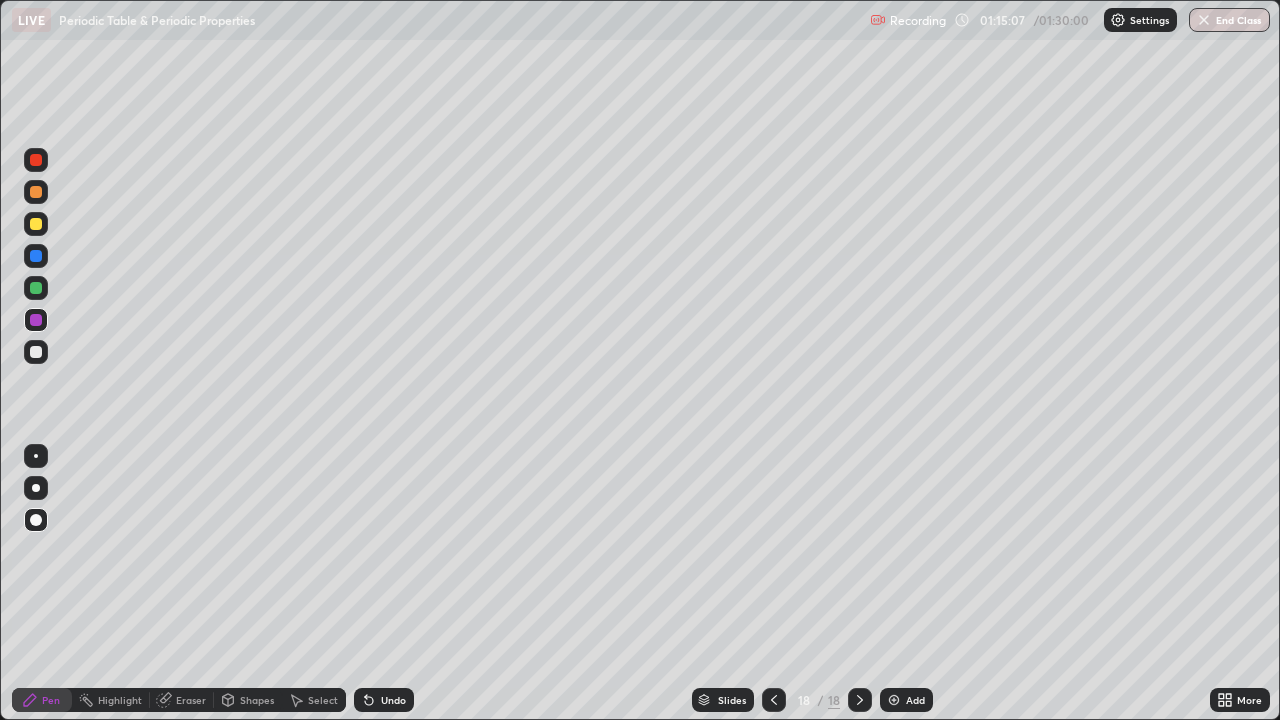 click on "Undo" at bounding box center [393, 700] 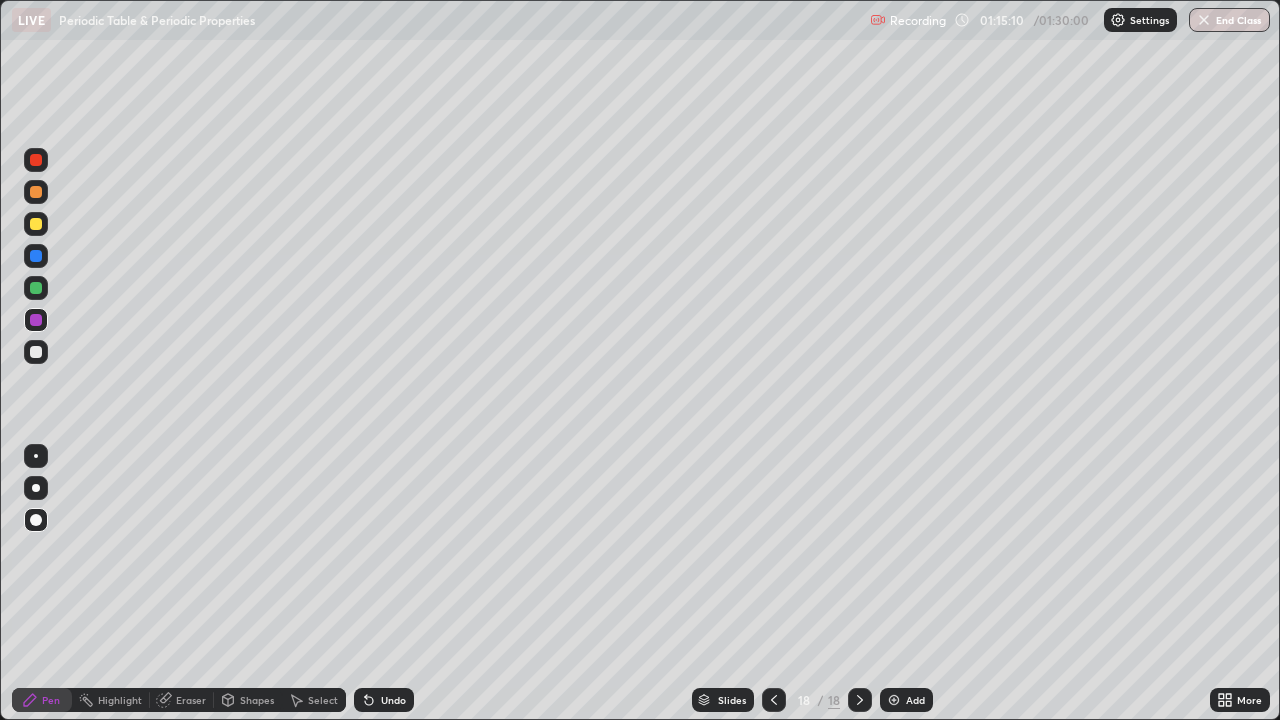 click on "Shapes" at bounding box center (257, 700) 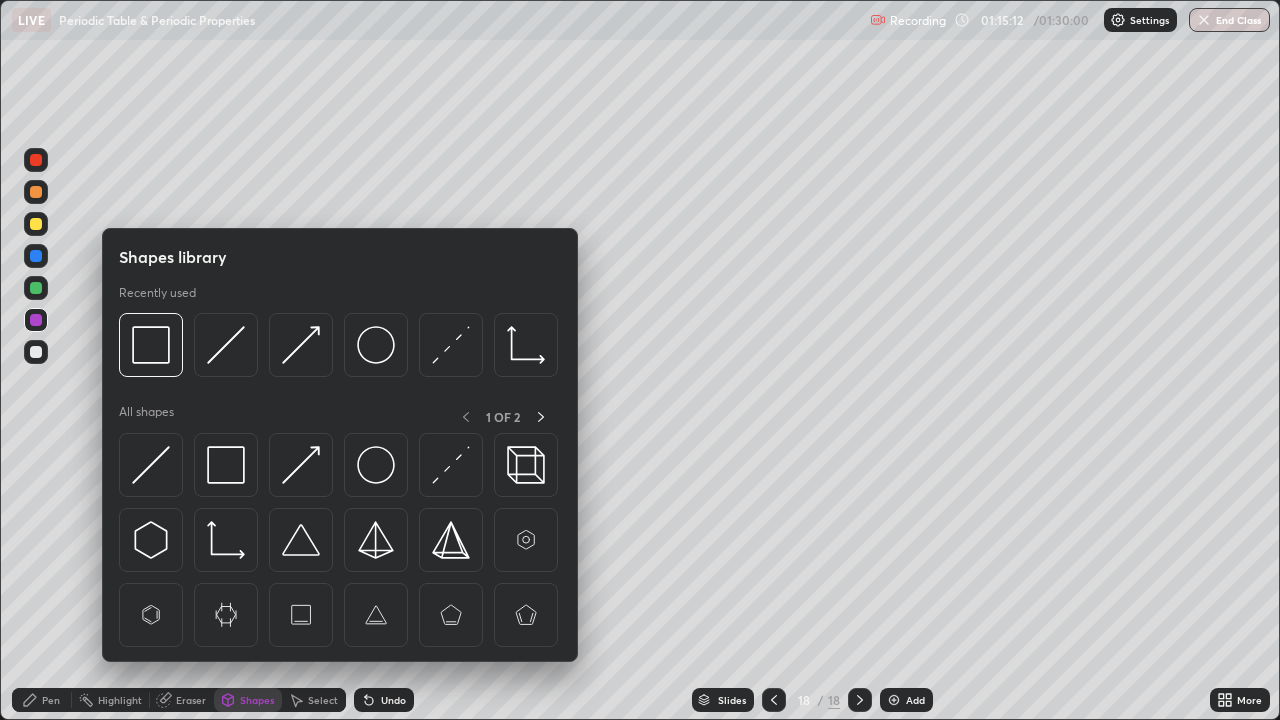 click on "Add" at bounding box center [915, 700] 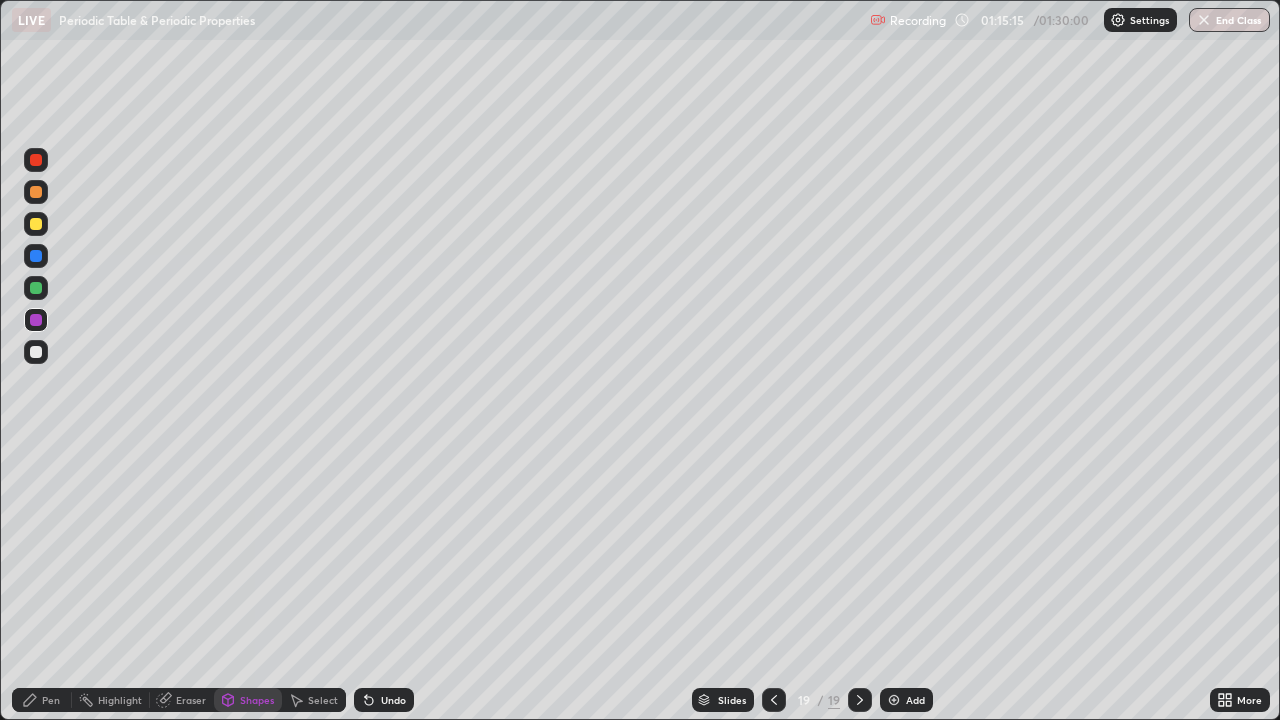 click on "Pen" at bounding box center (42, 700) 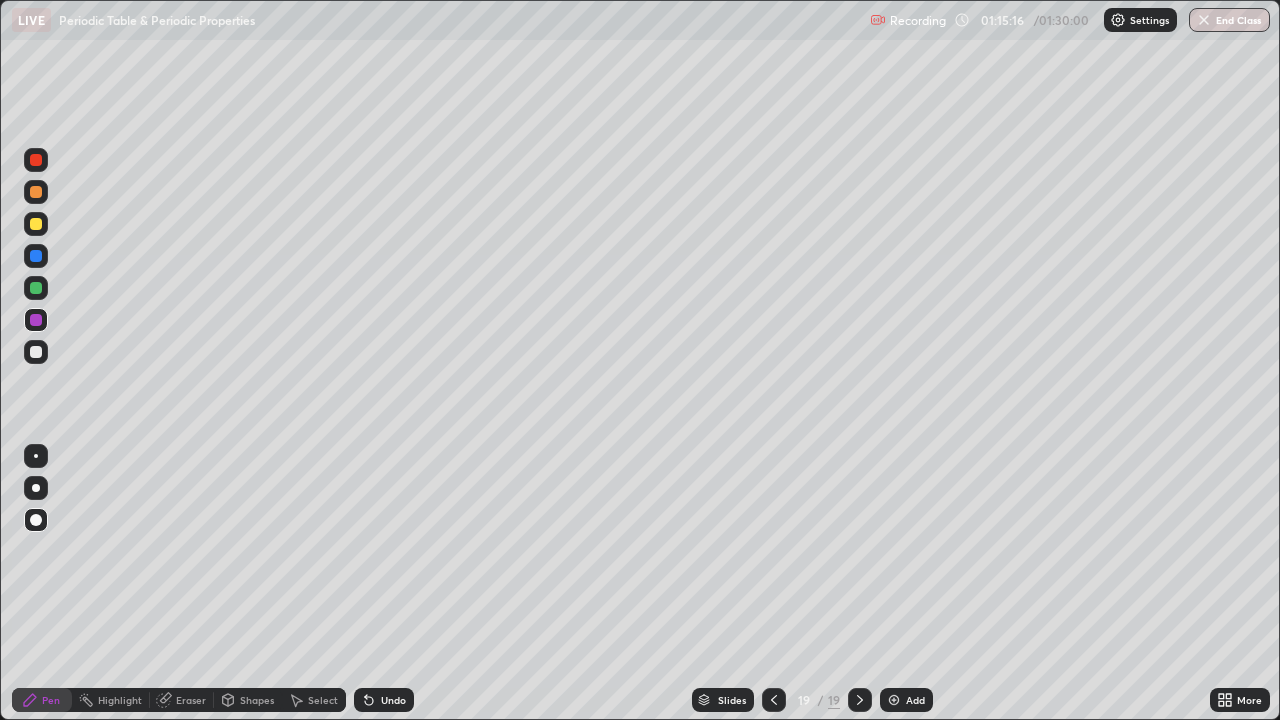 click on "Shapes" at bounding box center [257, 700] 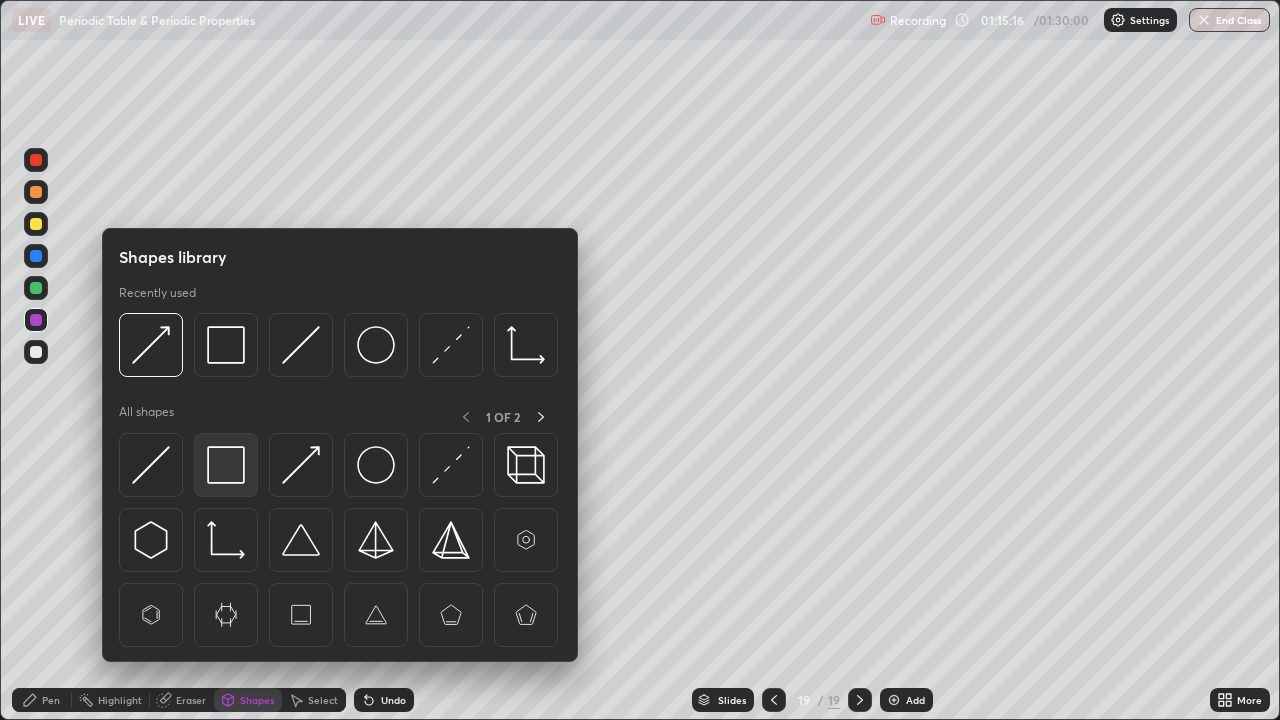 click at bounding box center (226, 465) 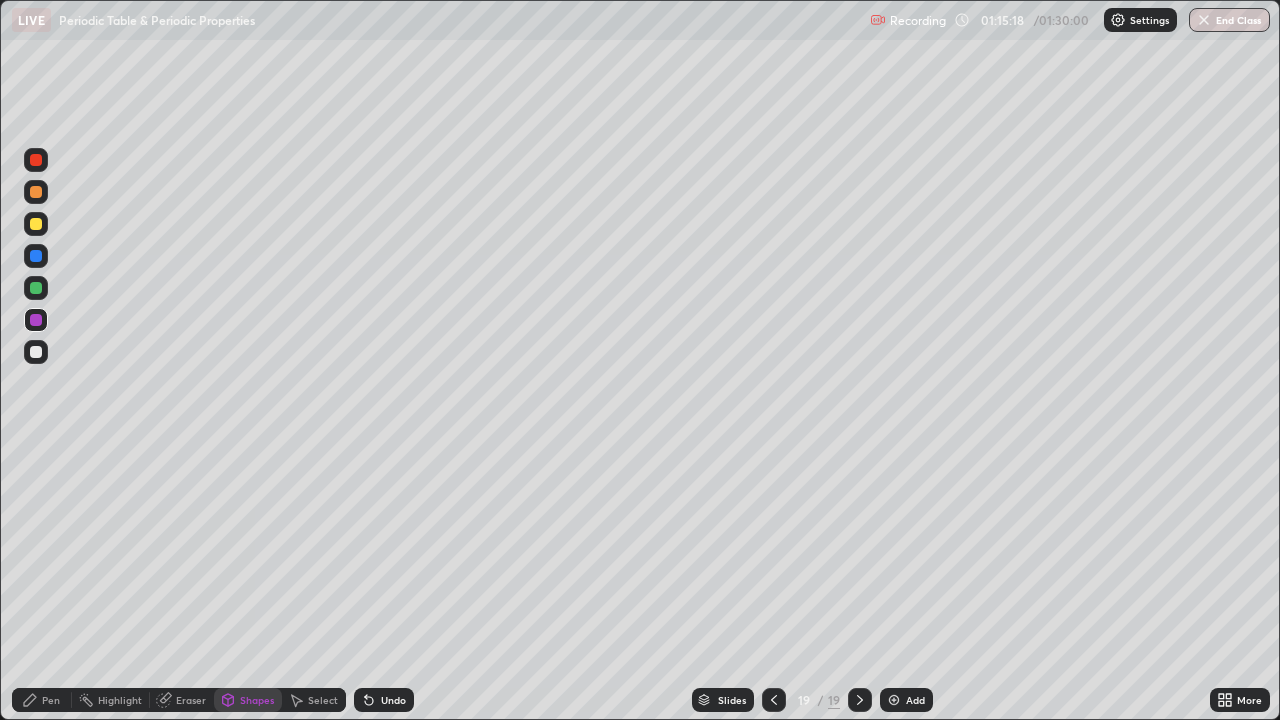 click 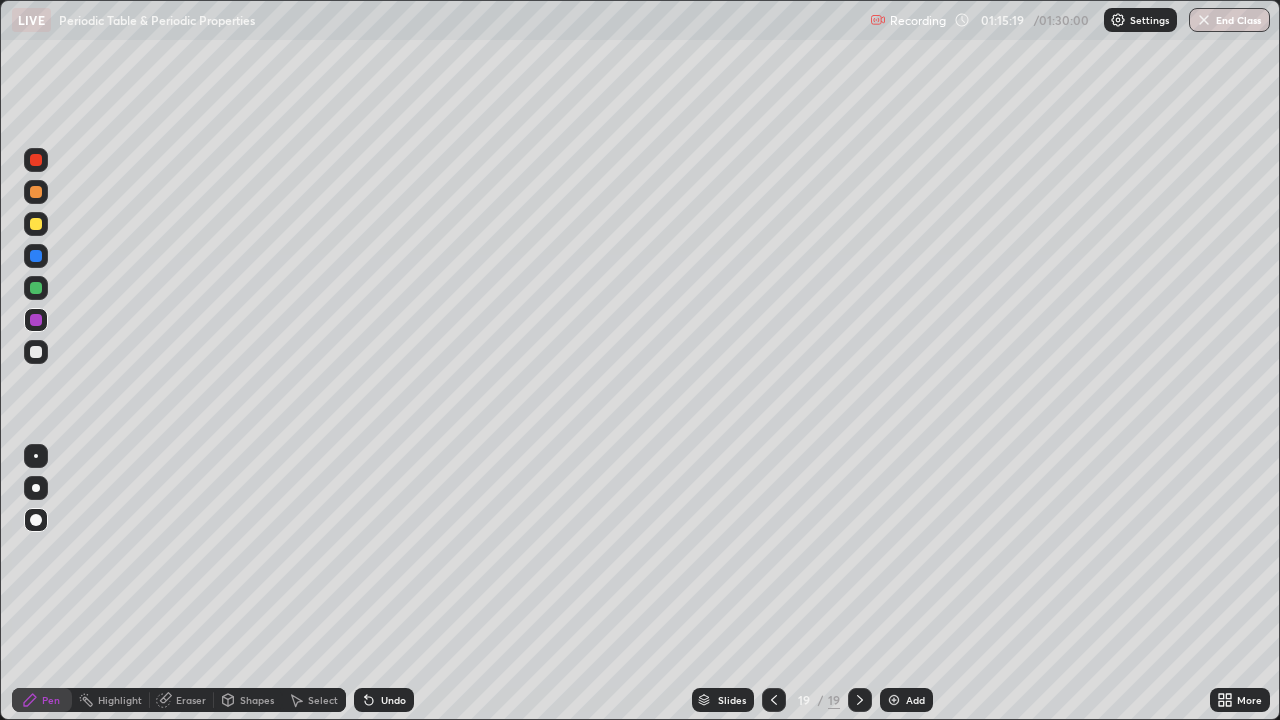 click on "Eraser" at bounding box center (191, 700) 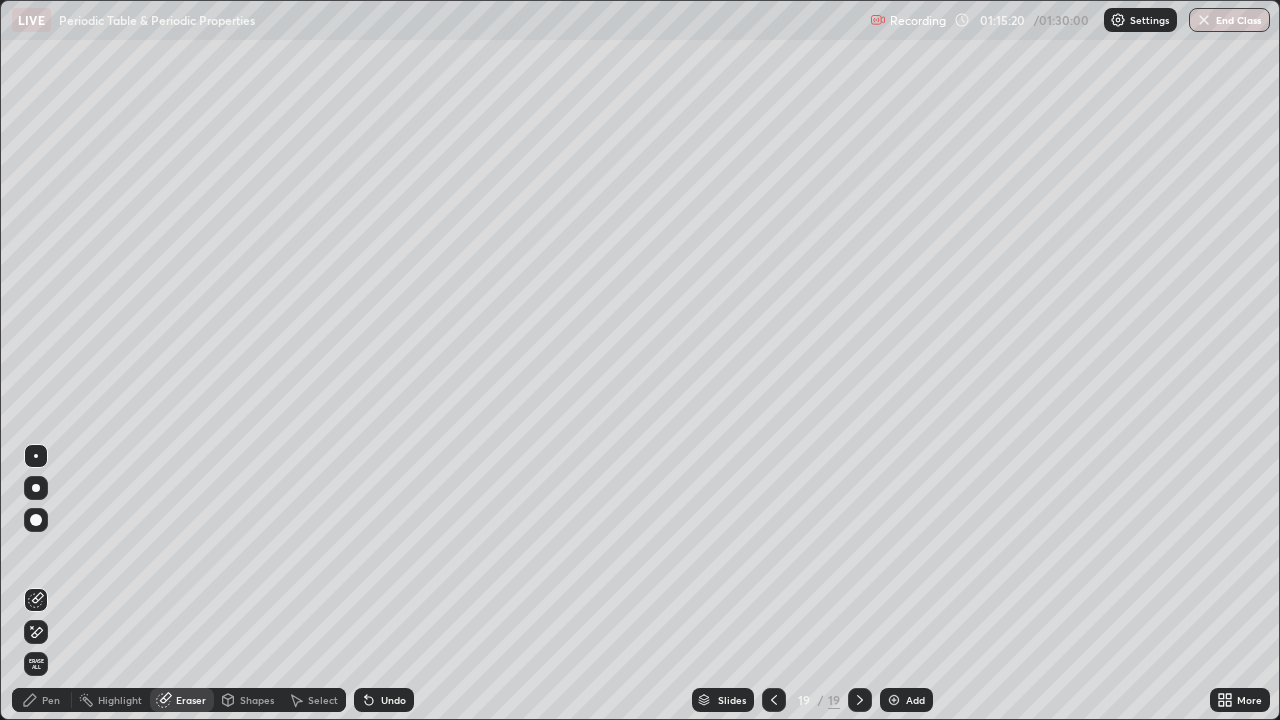 click on "Pen" at bounding box center [51, 700] 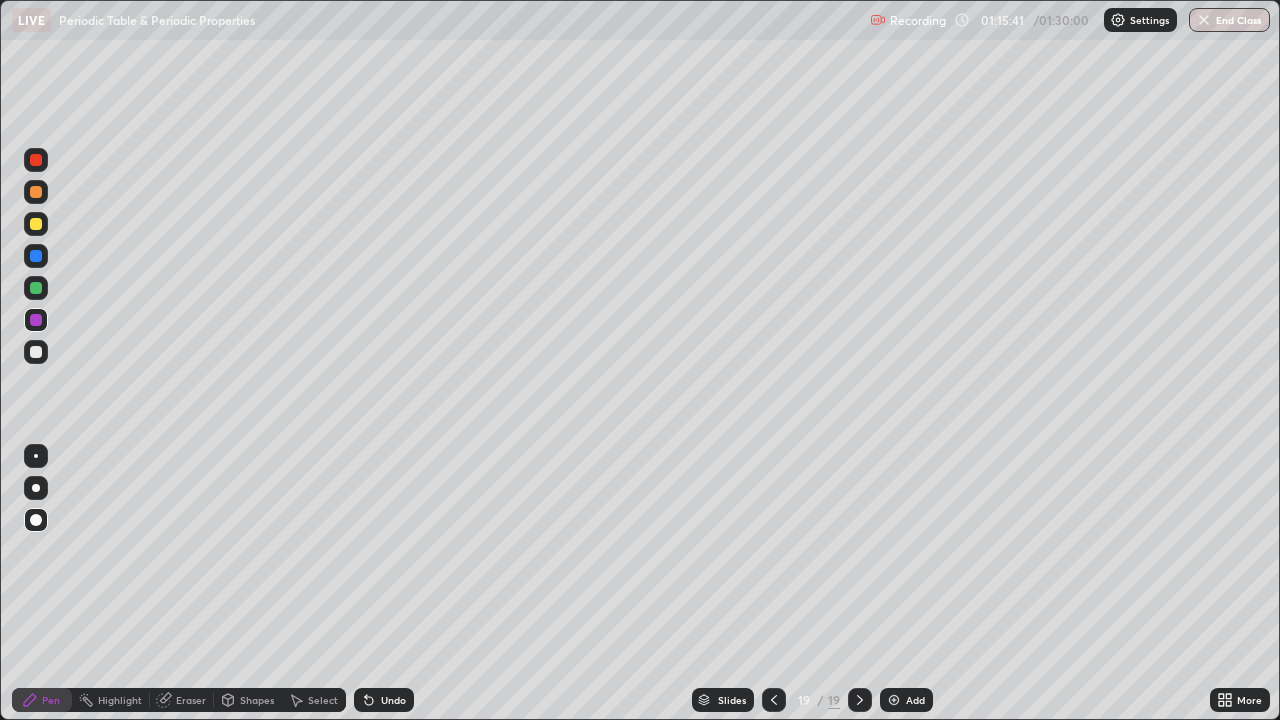 click on "Pen" at bounding box center (42, 700) 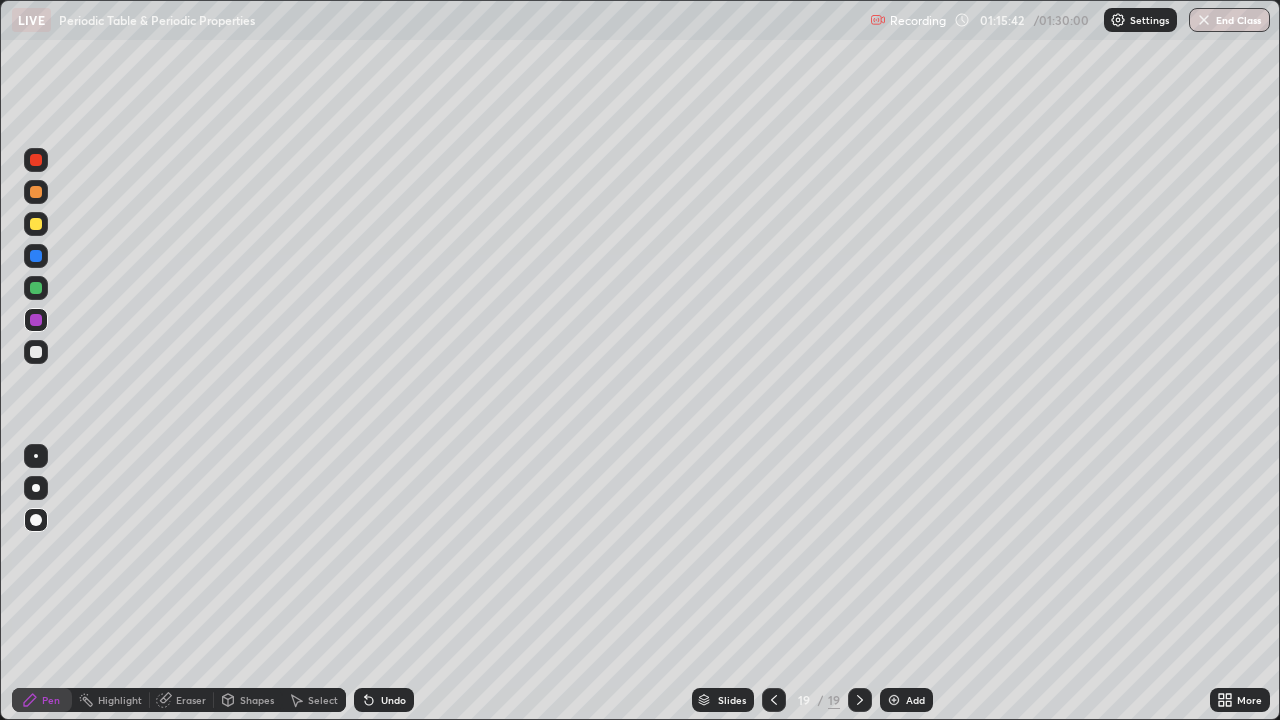 click at bounding box center [36, 288] 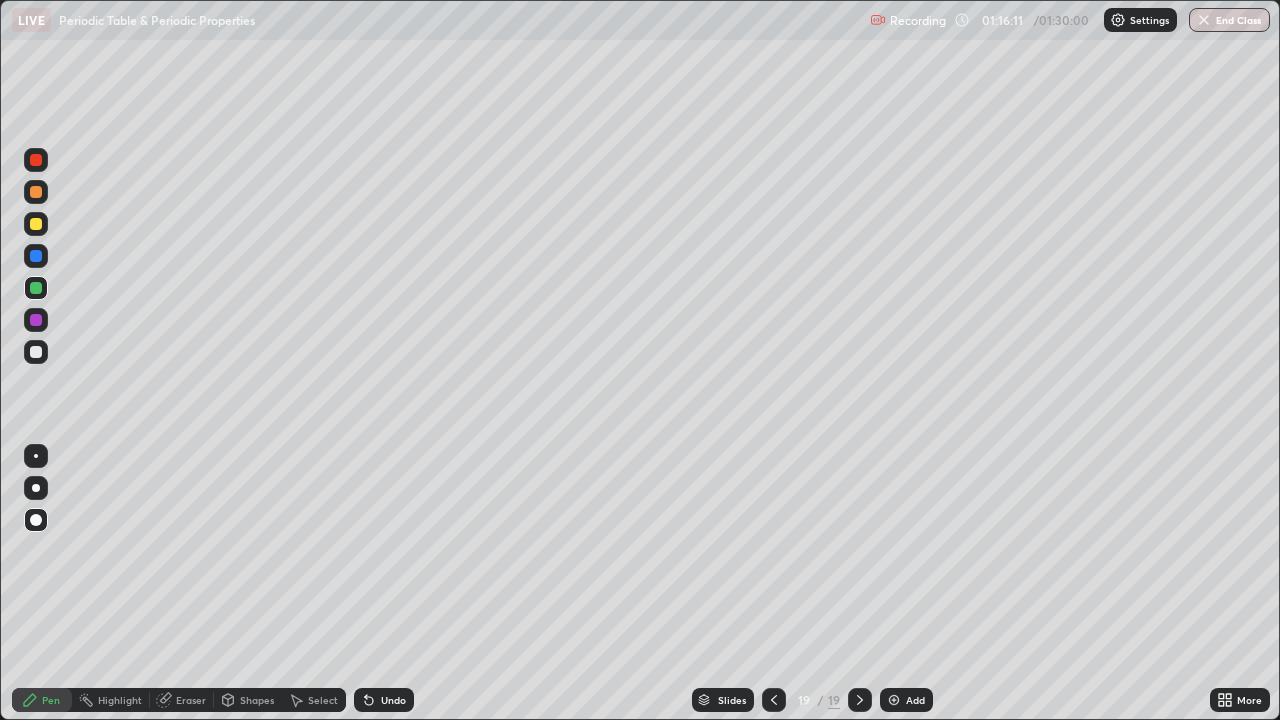 click 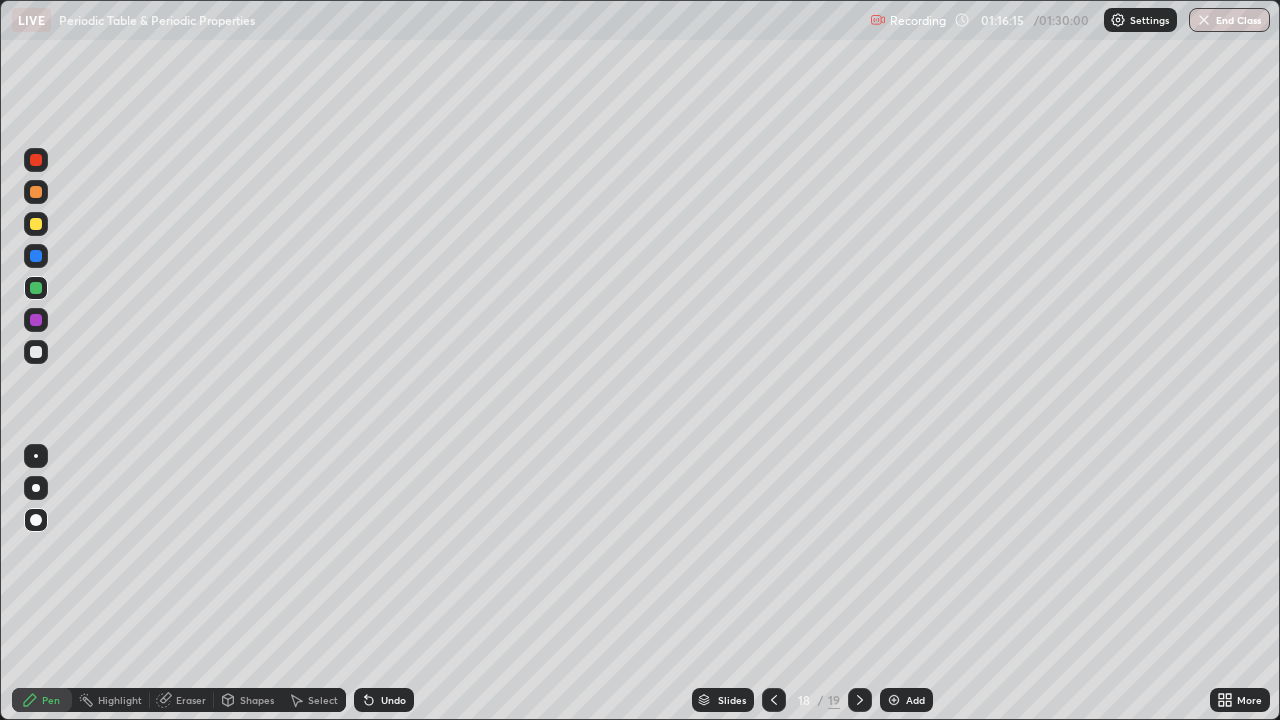 click 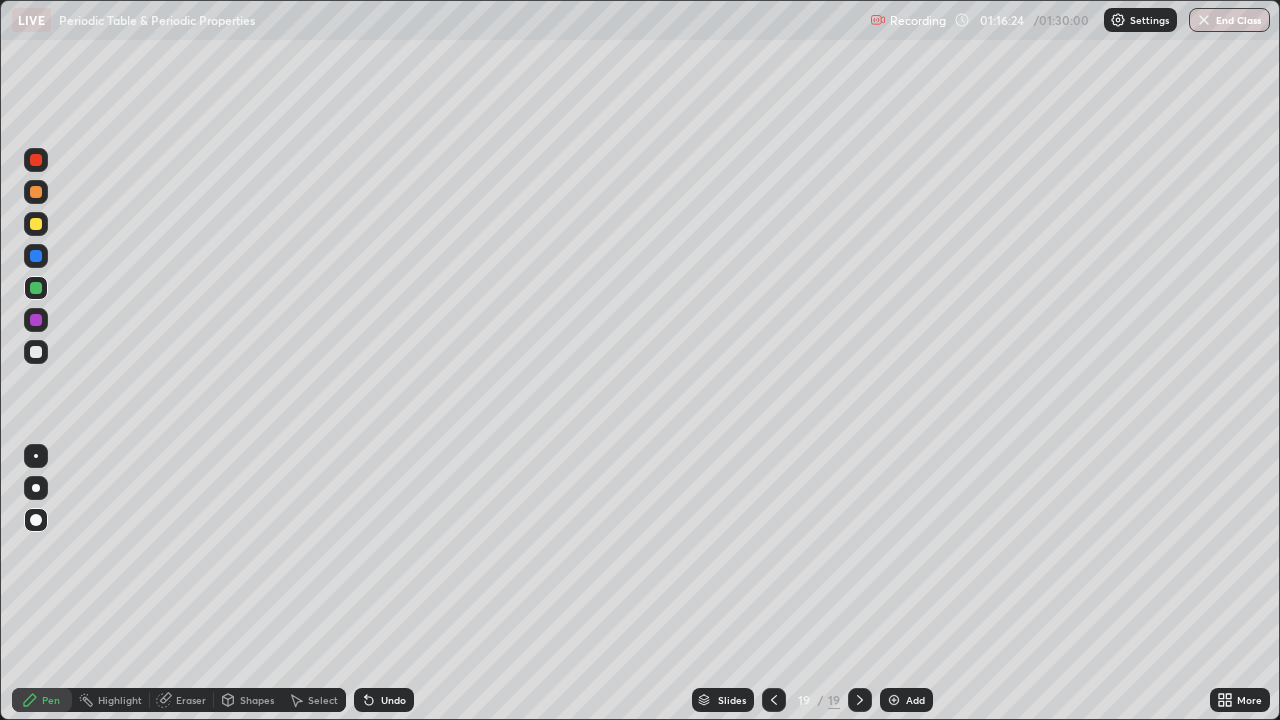 click at bounding box center (894, 700) 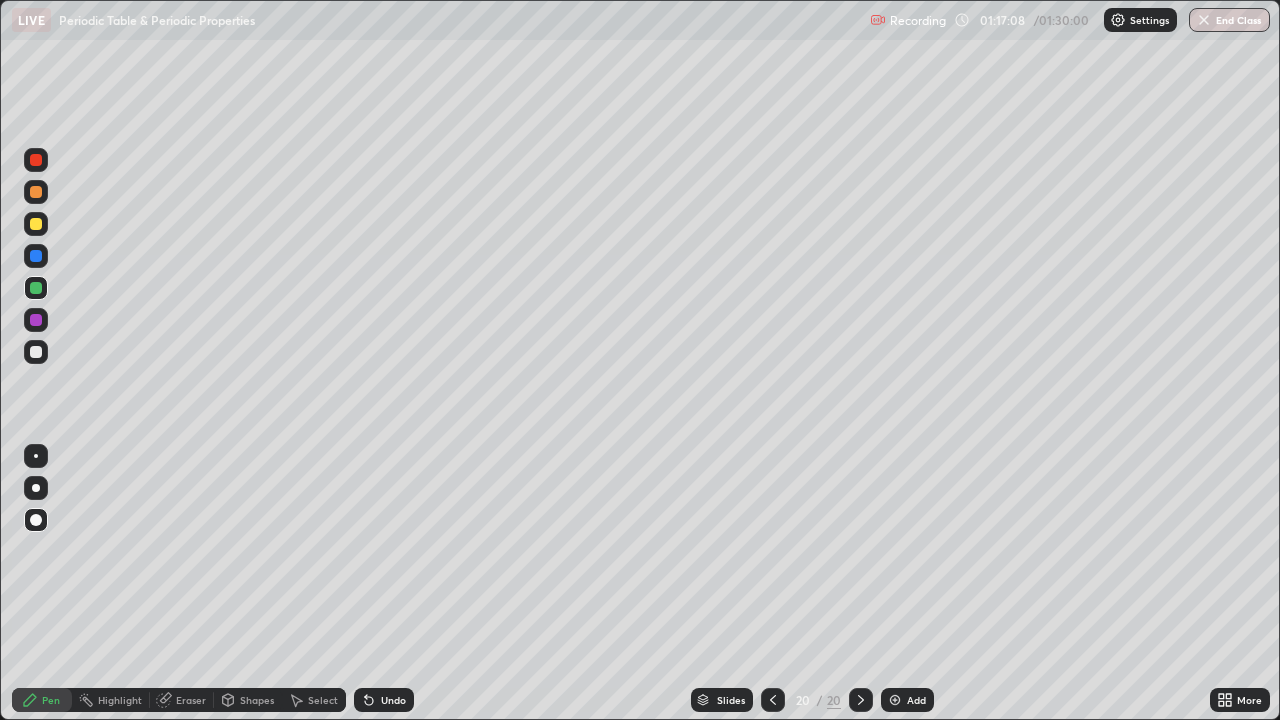 click on "Undo" at bounding box center [393, 700] 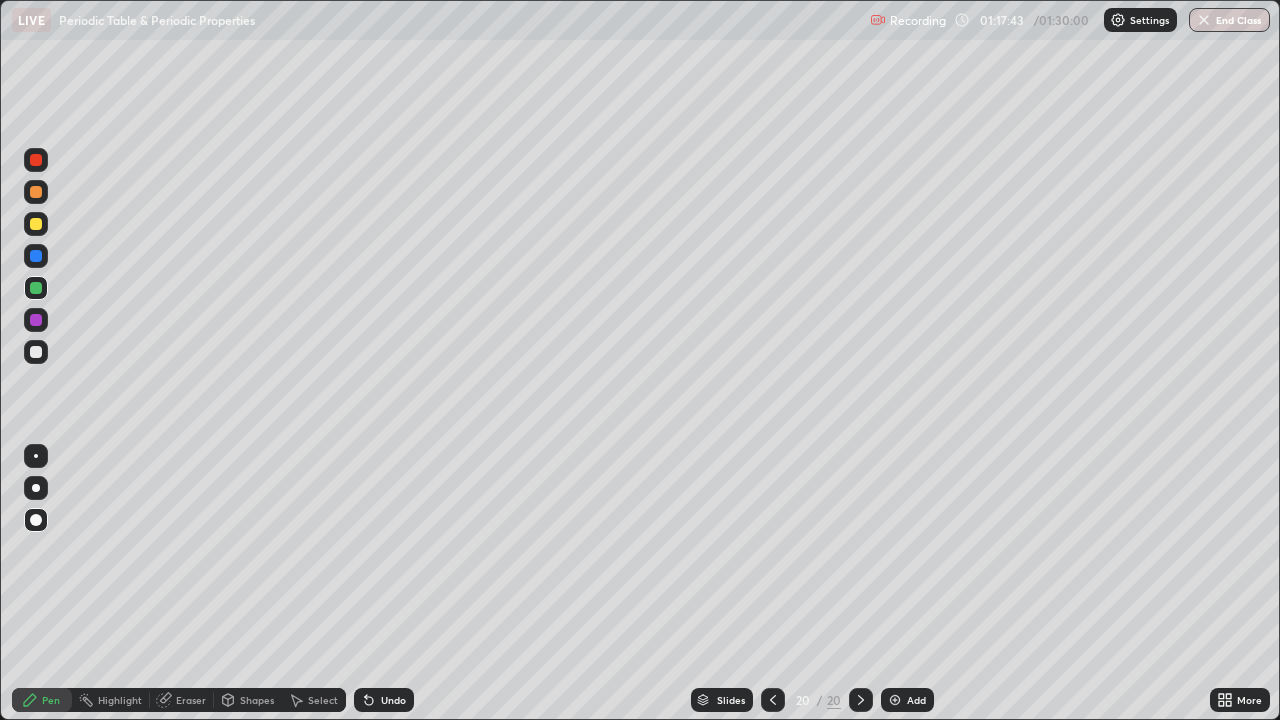 click 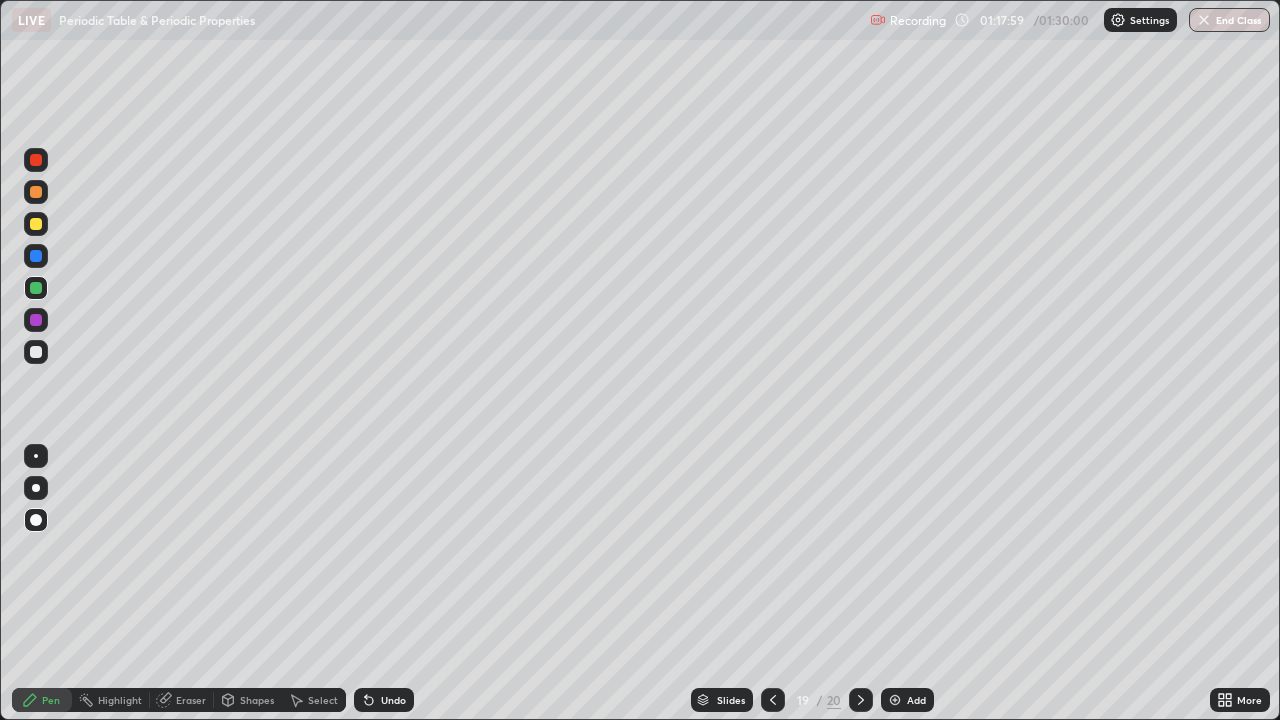 click 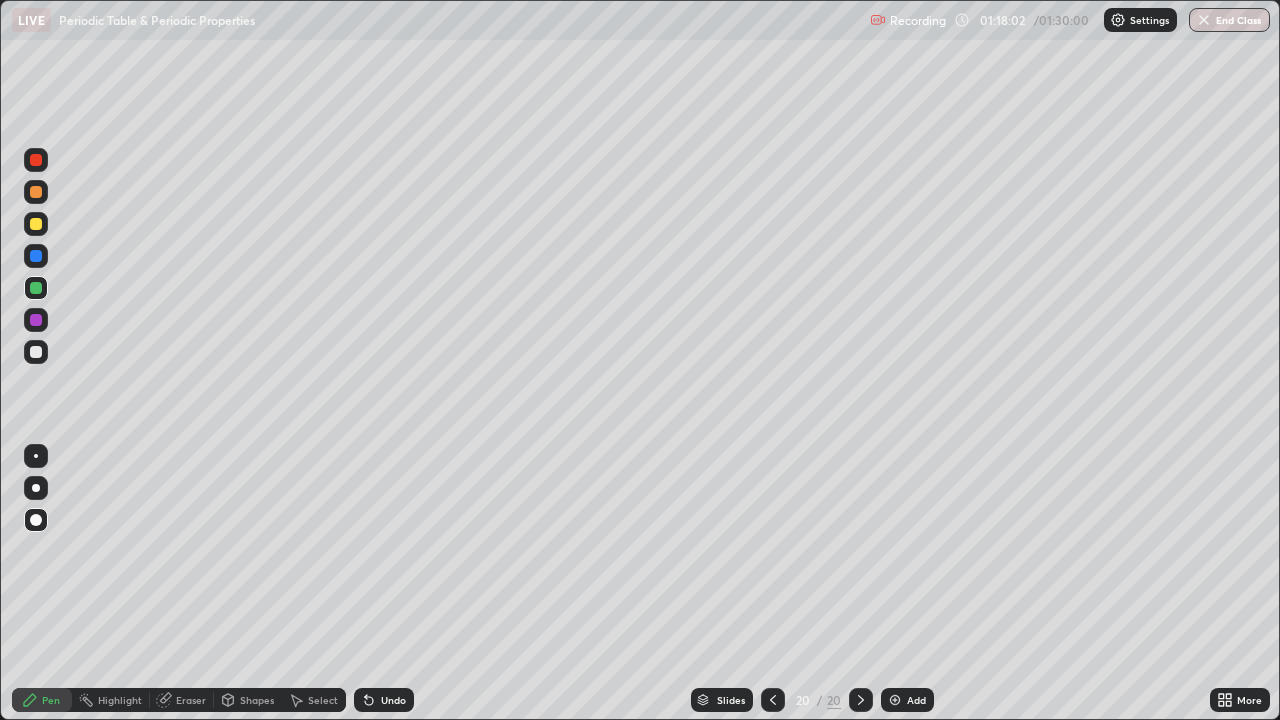 click 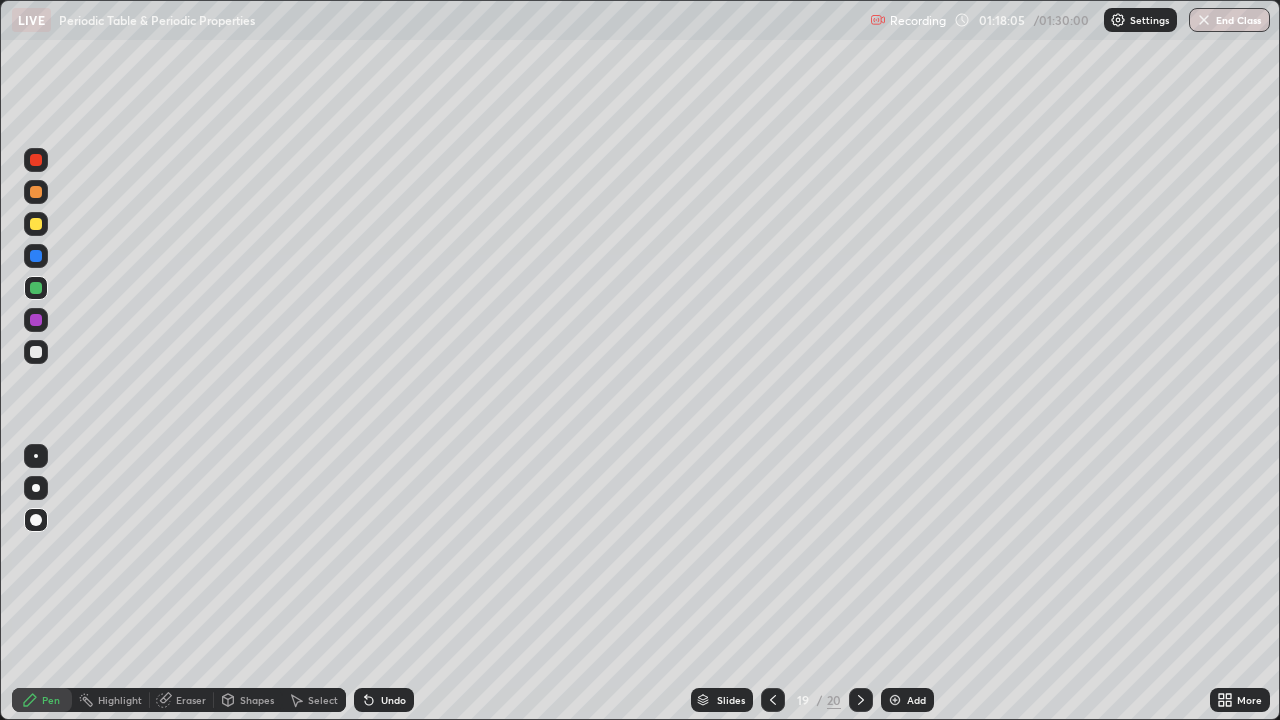 click 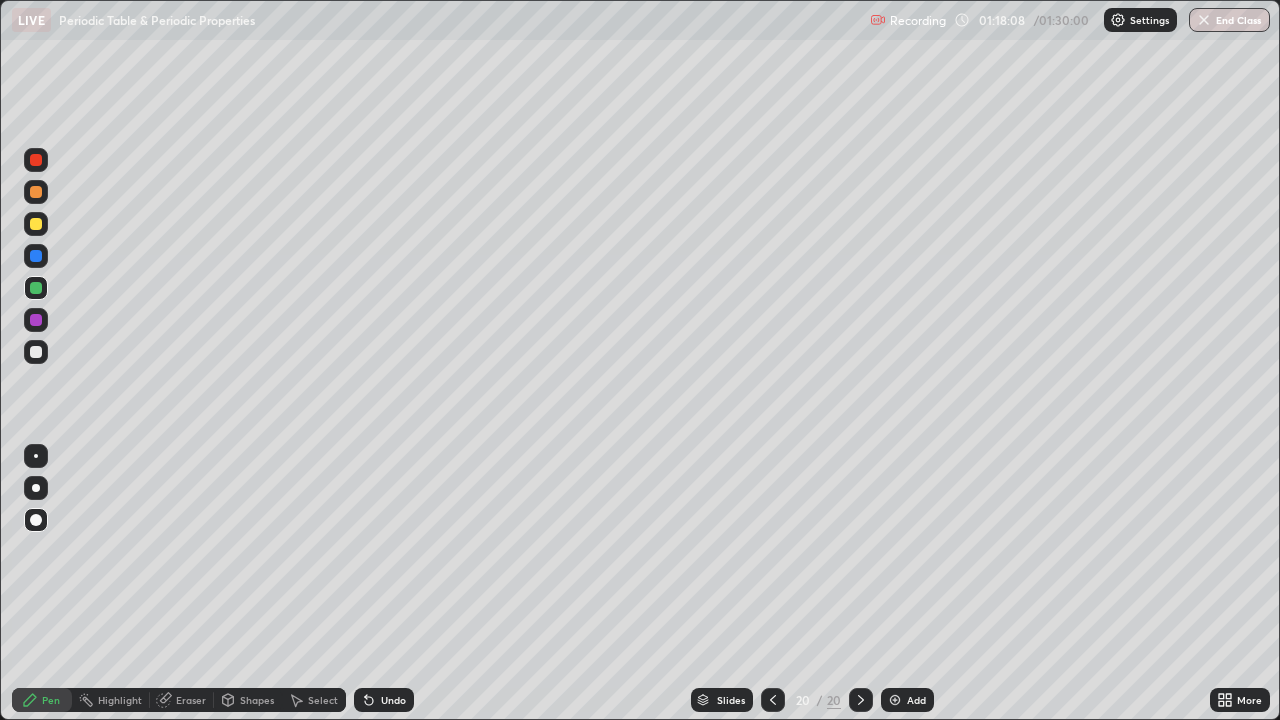 click on "Shapes" at bounding box center (257, 700) 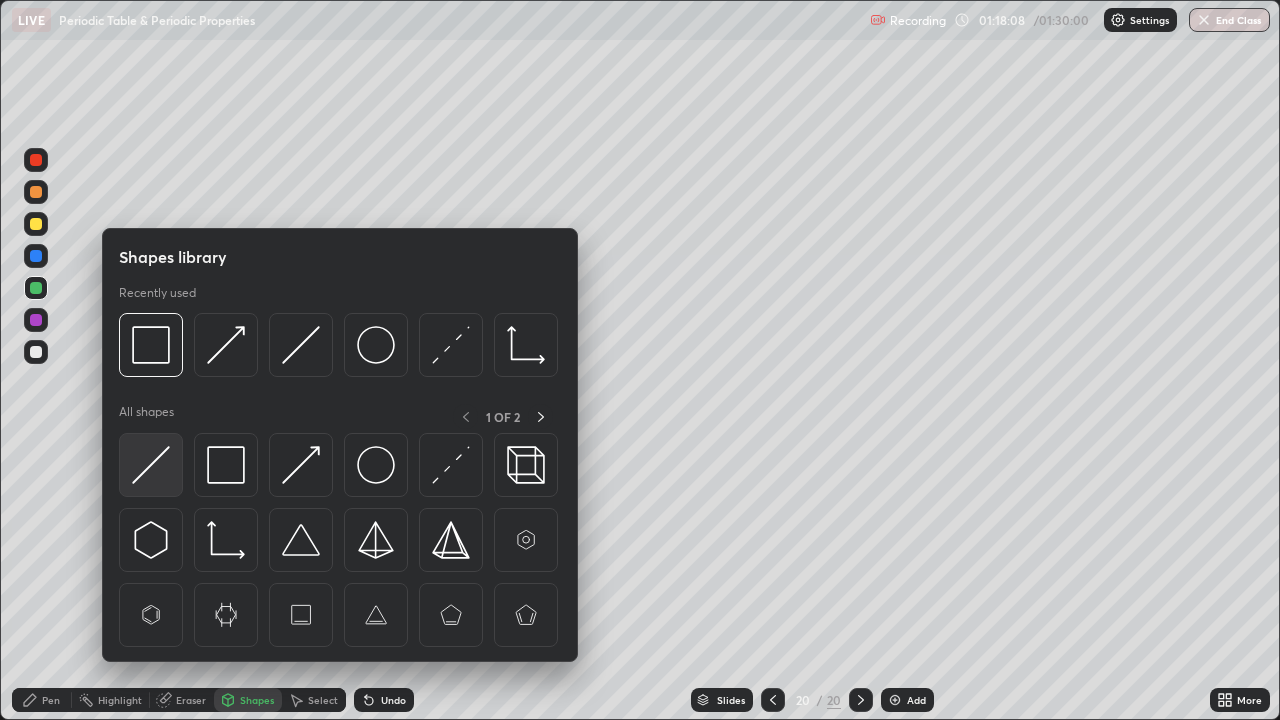 click at bounding box center [151, 465] 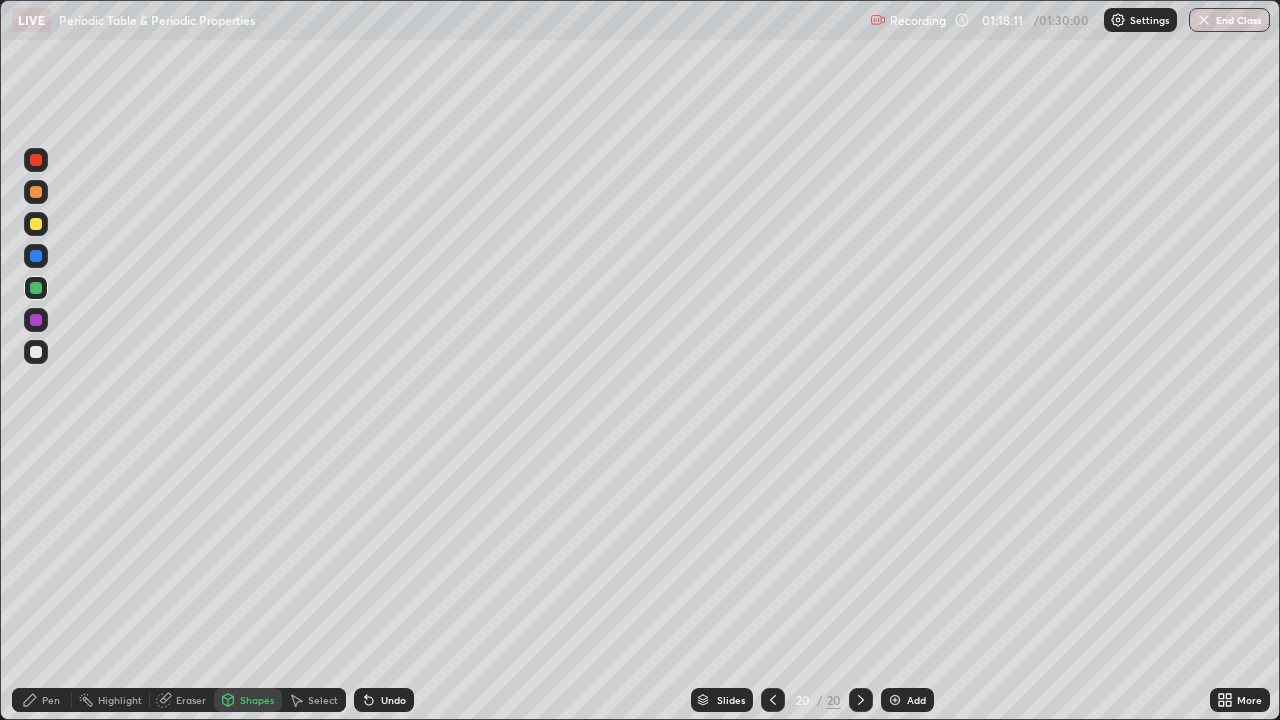 click 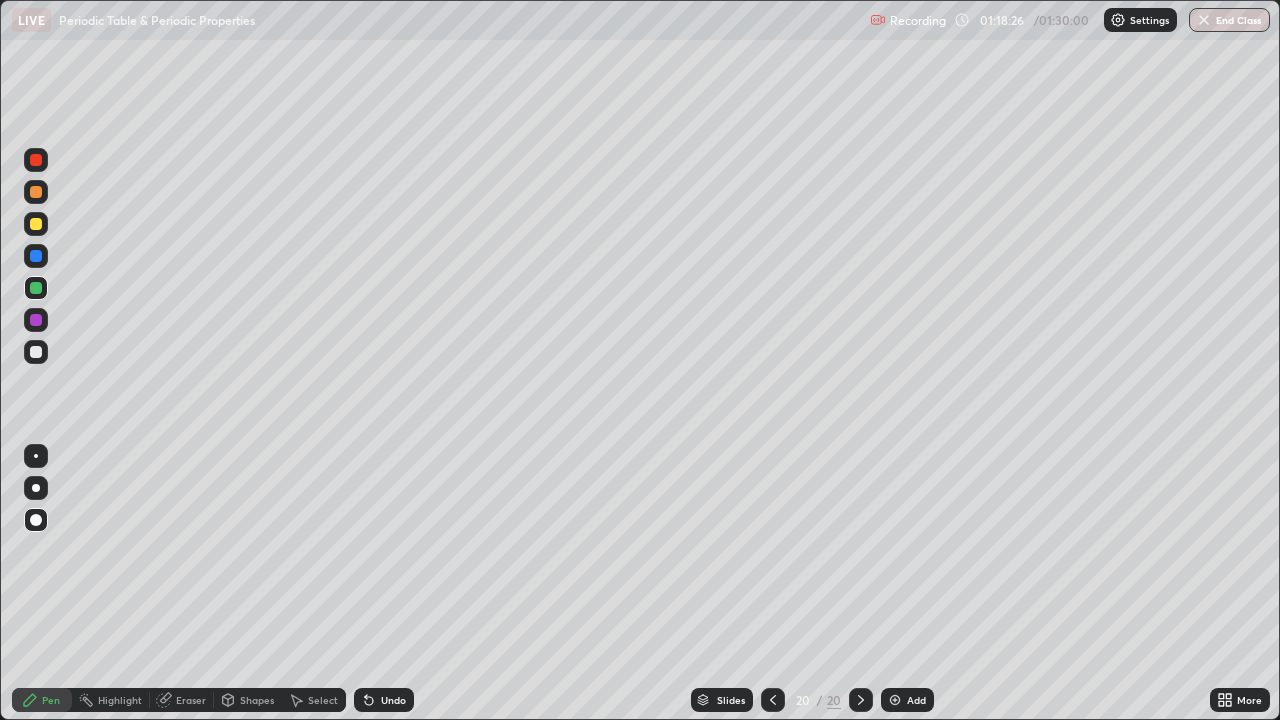 click at bounding box center [36, 320] 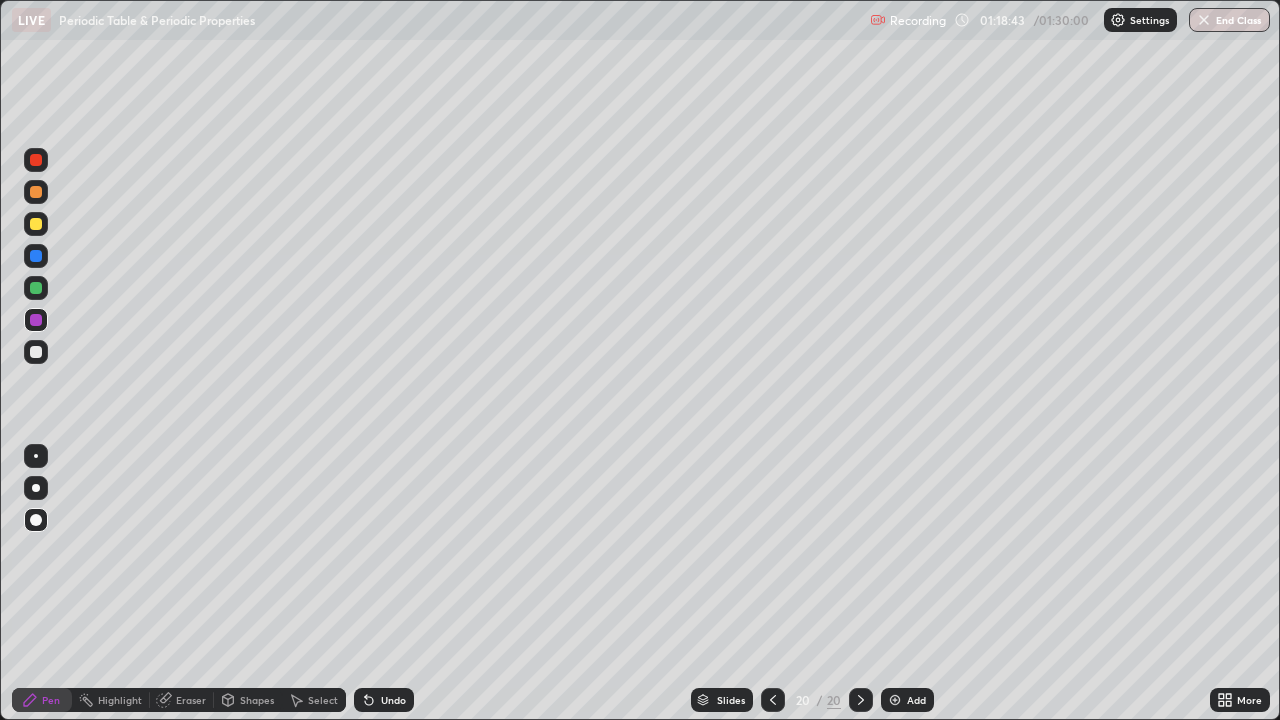 click 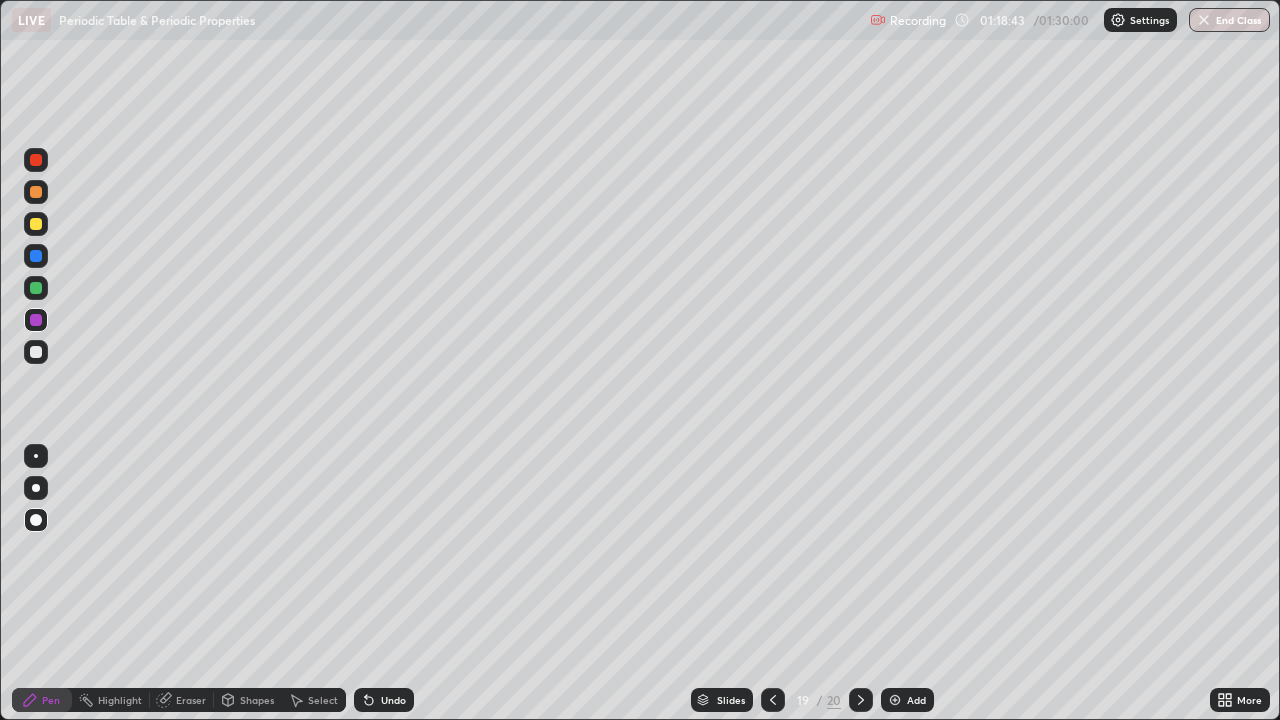 click 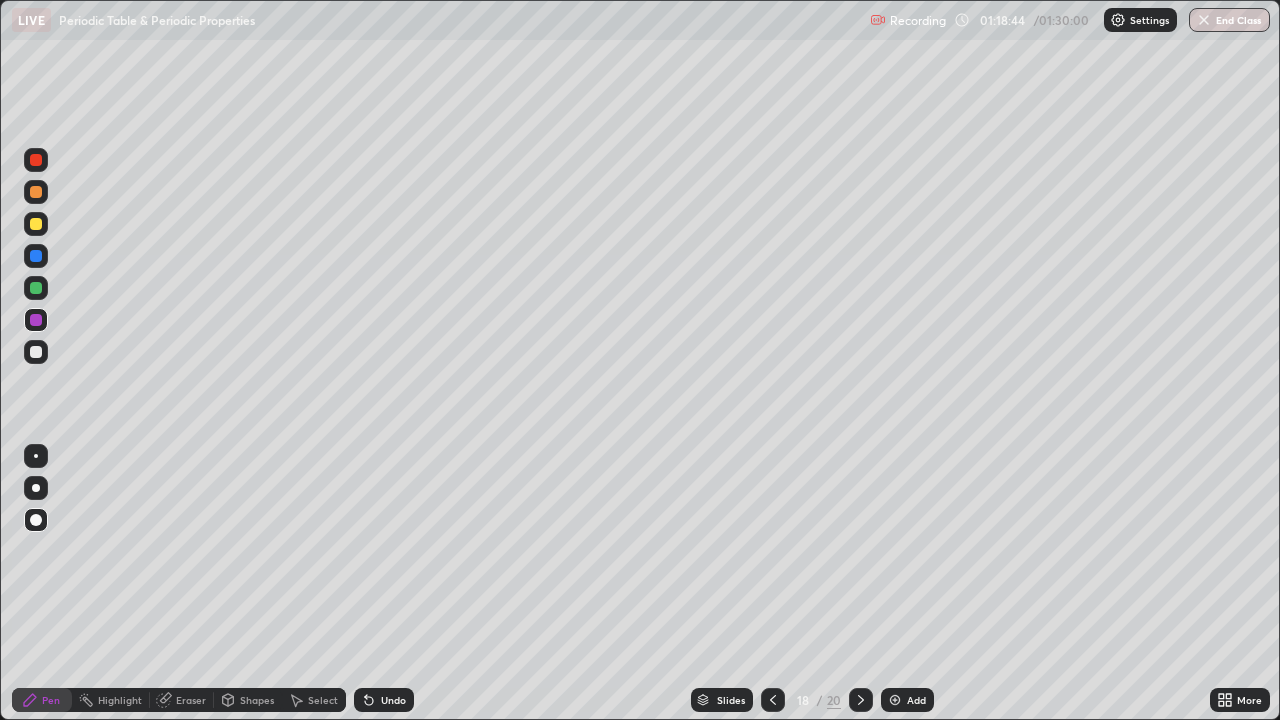 click 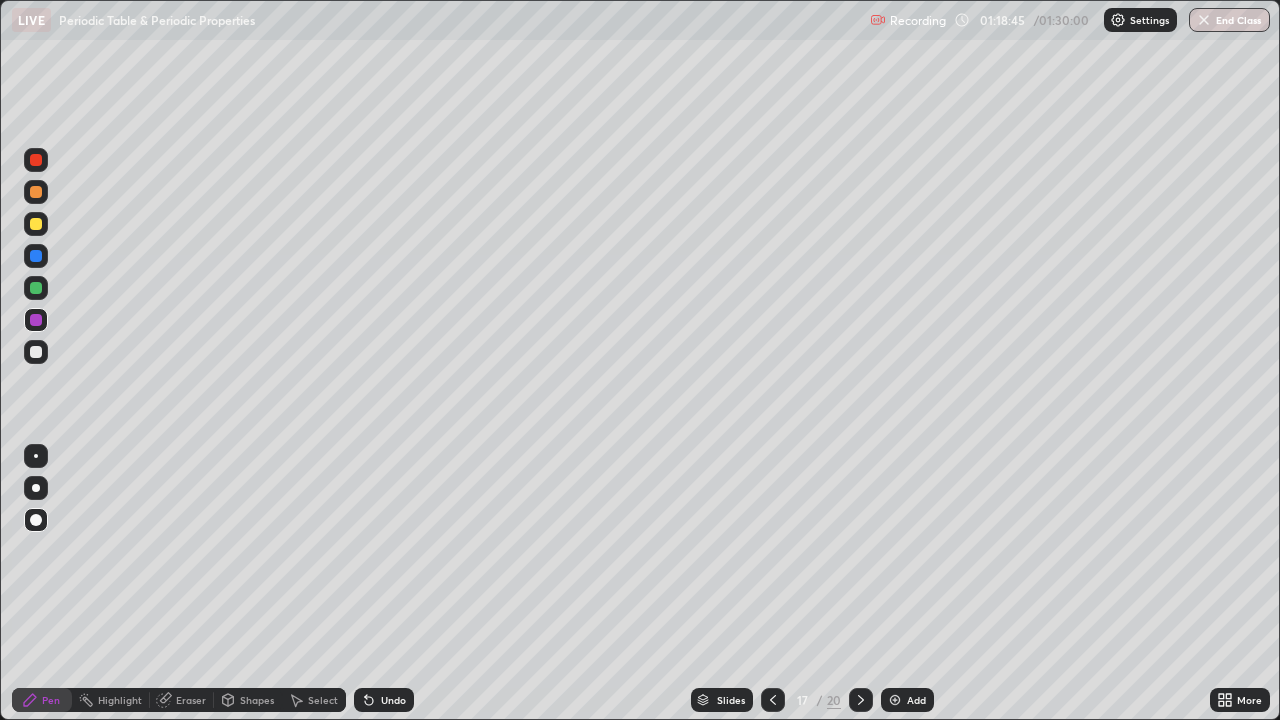 click 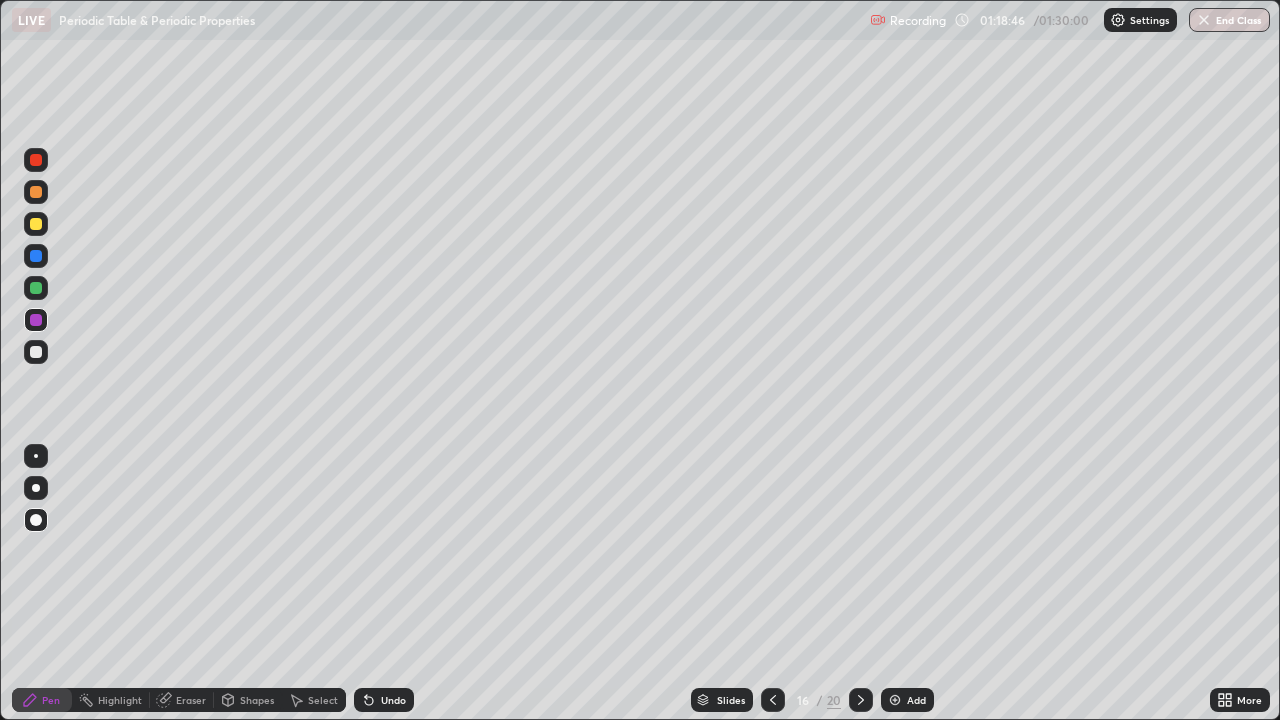 click 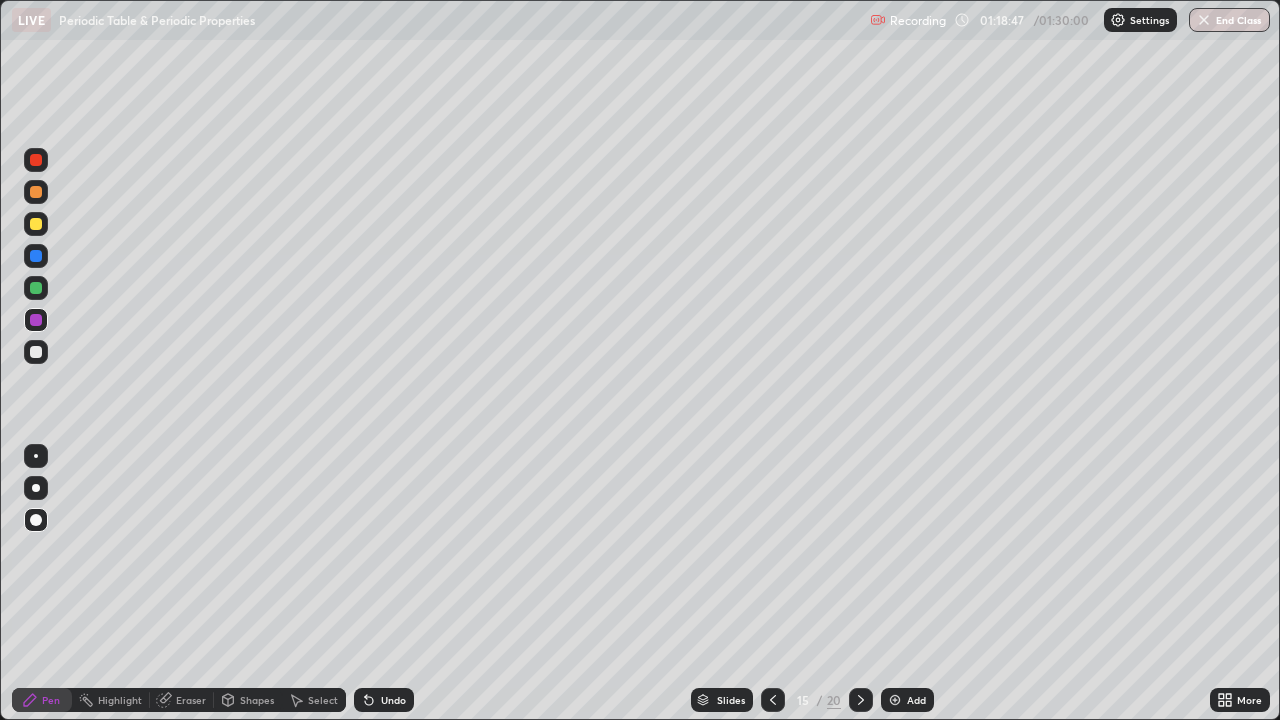 click 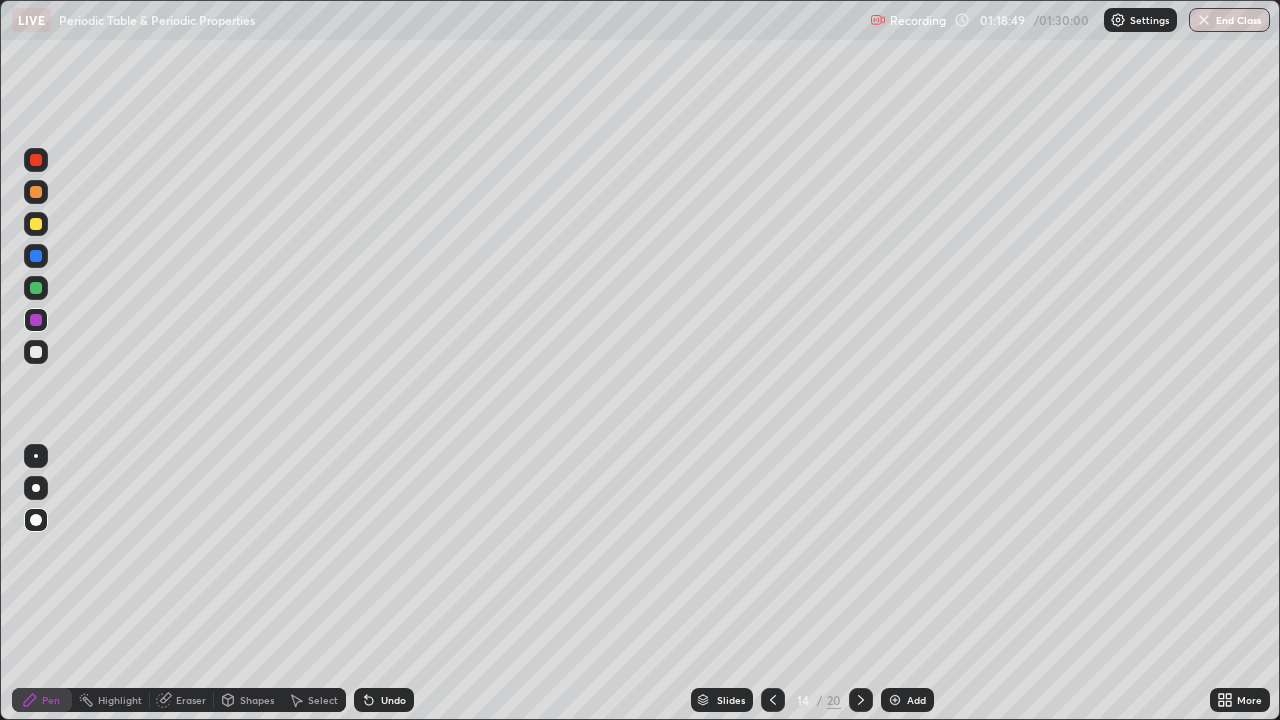 click 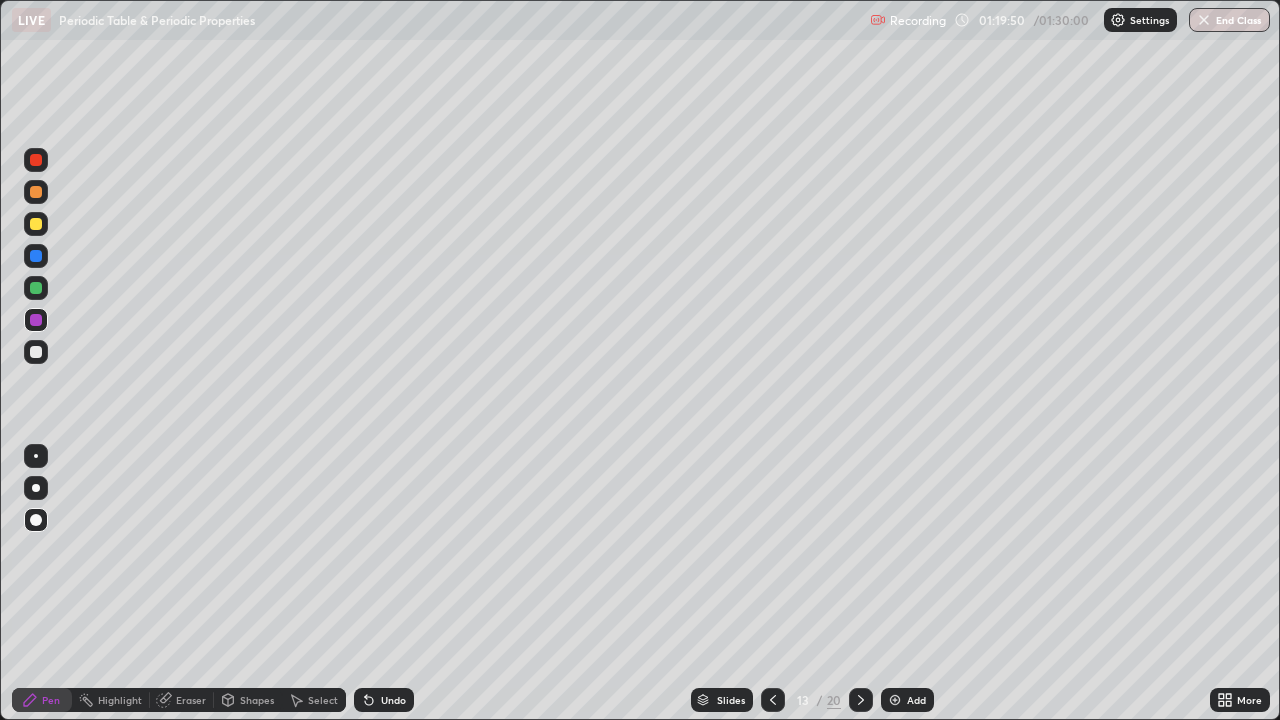 click 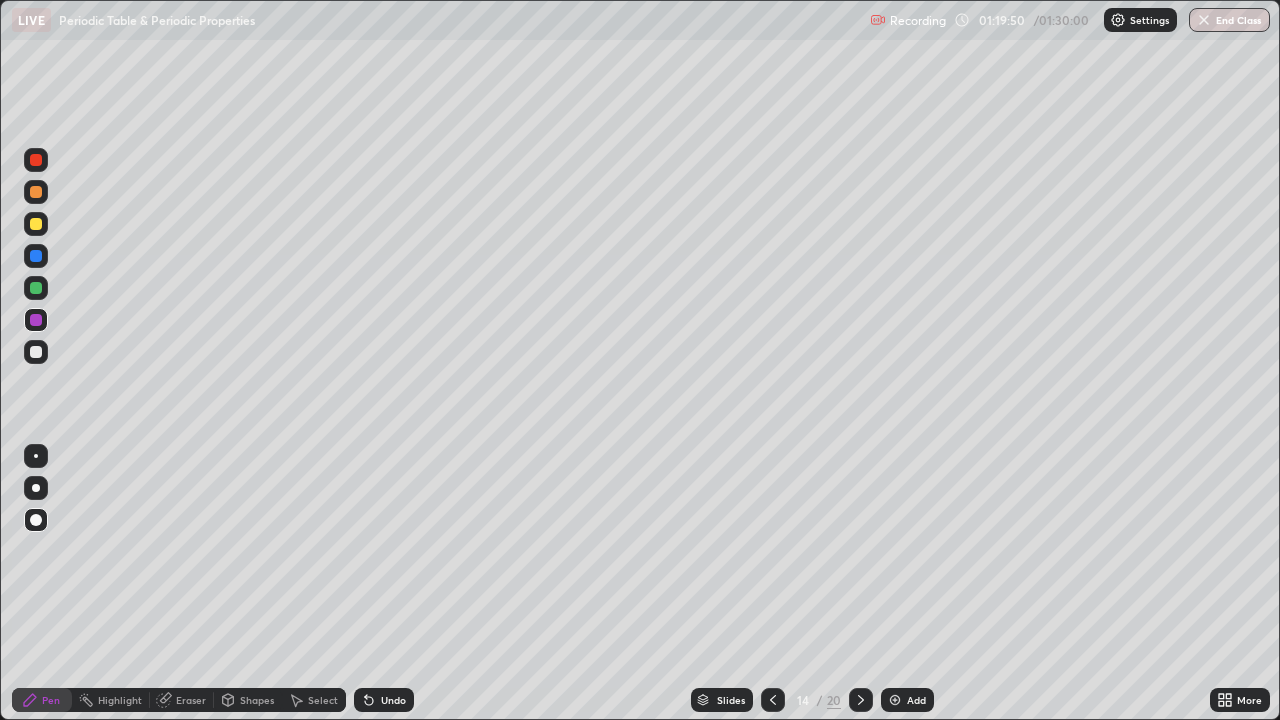 click 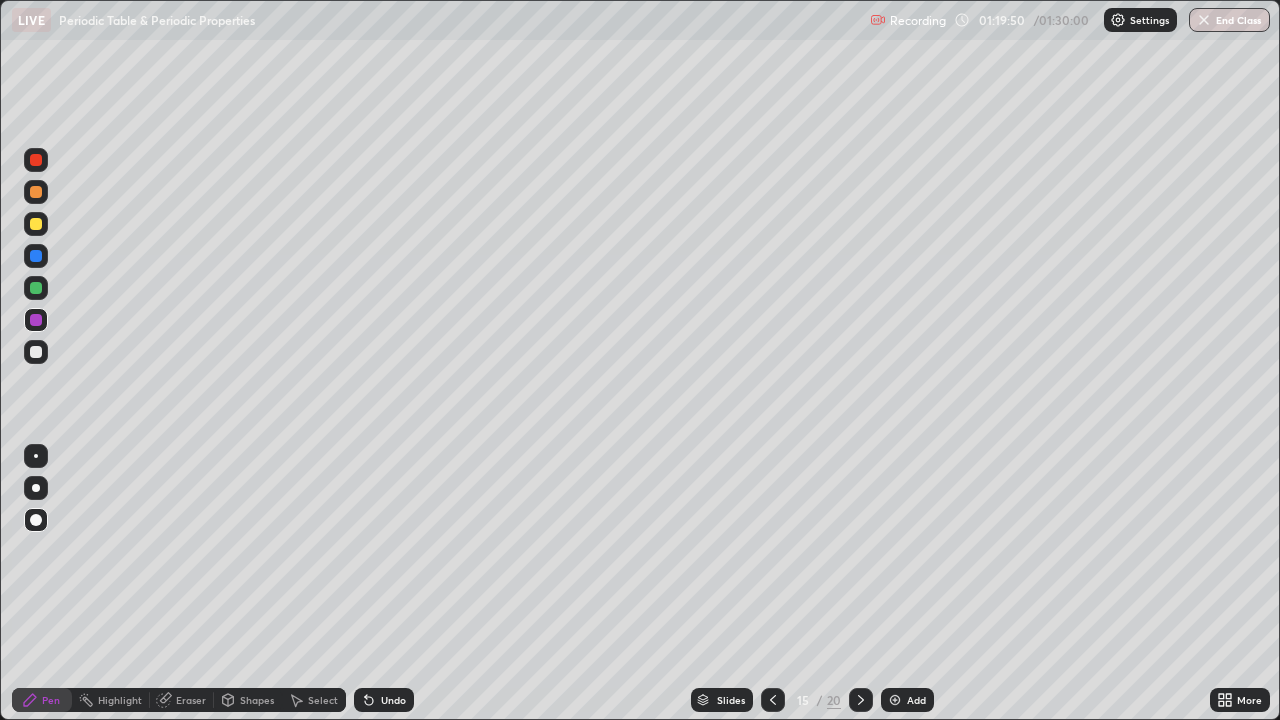 click 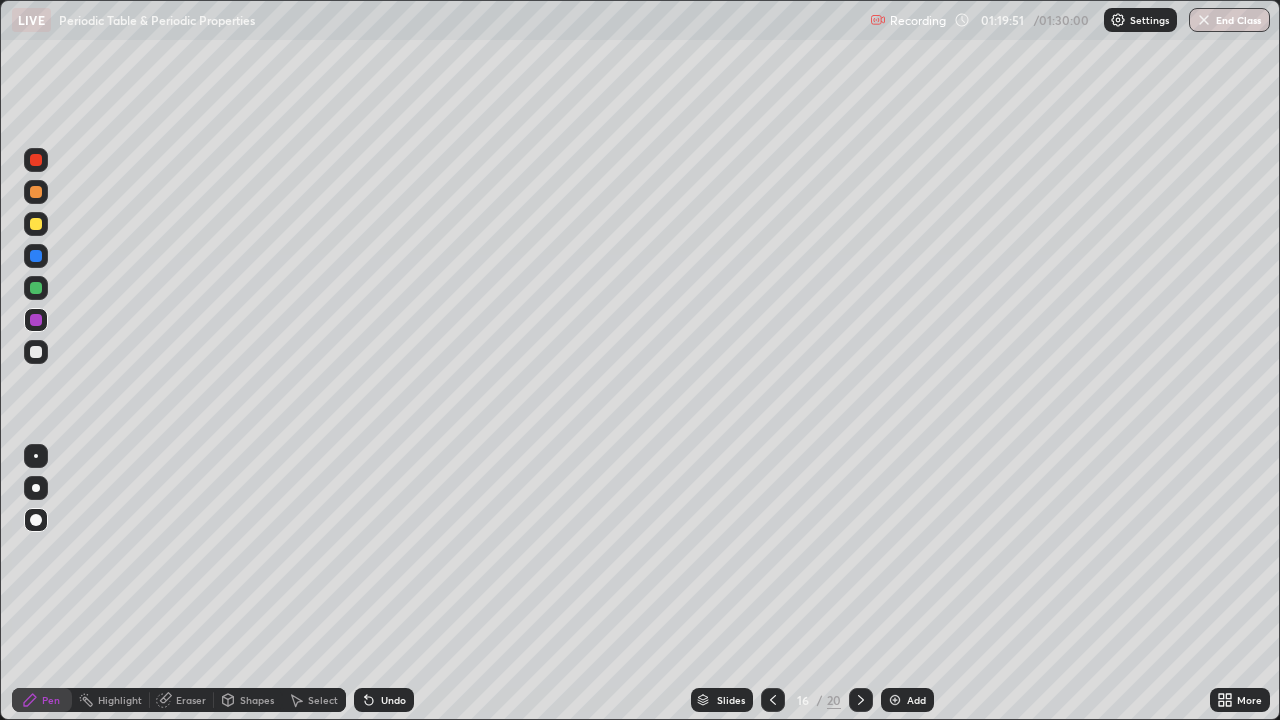 click 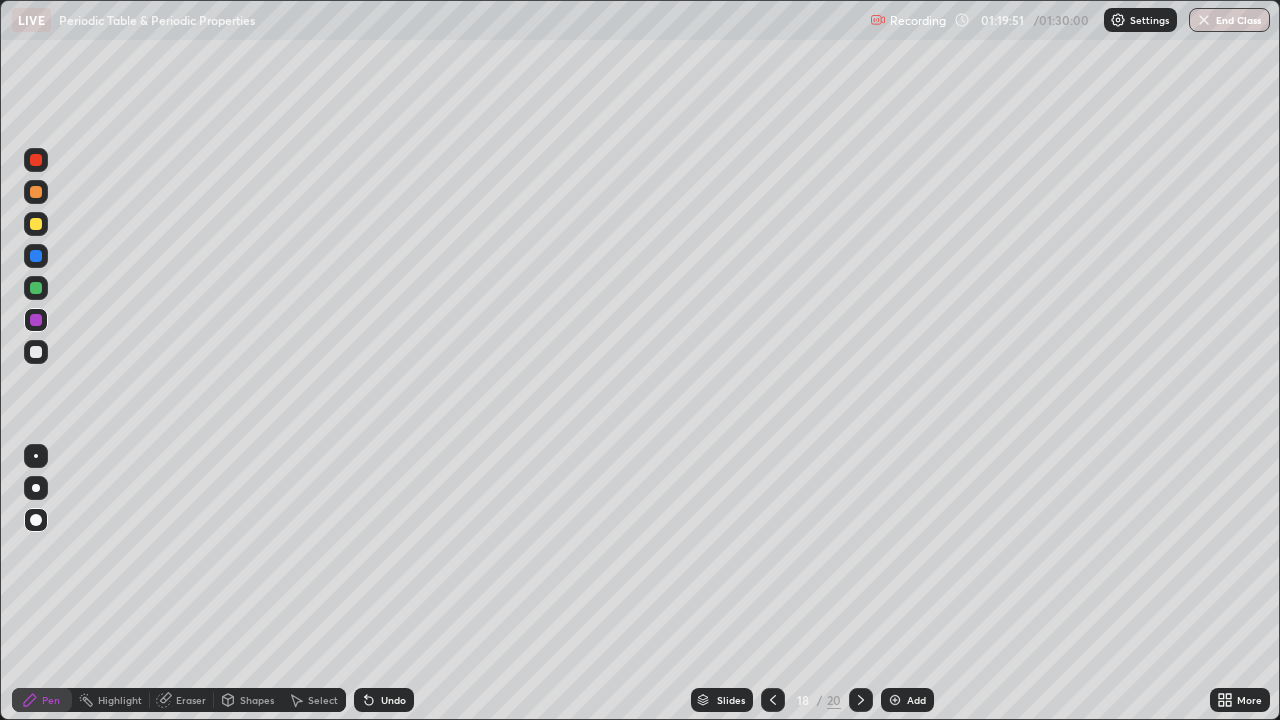click 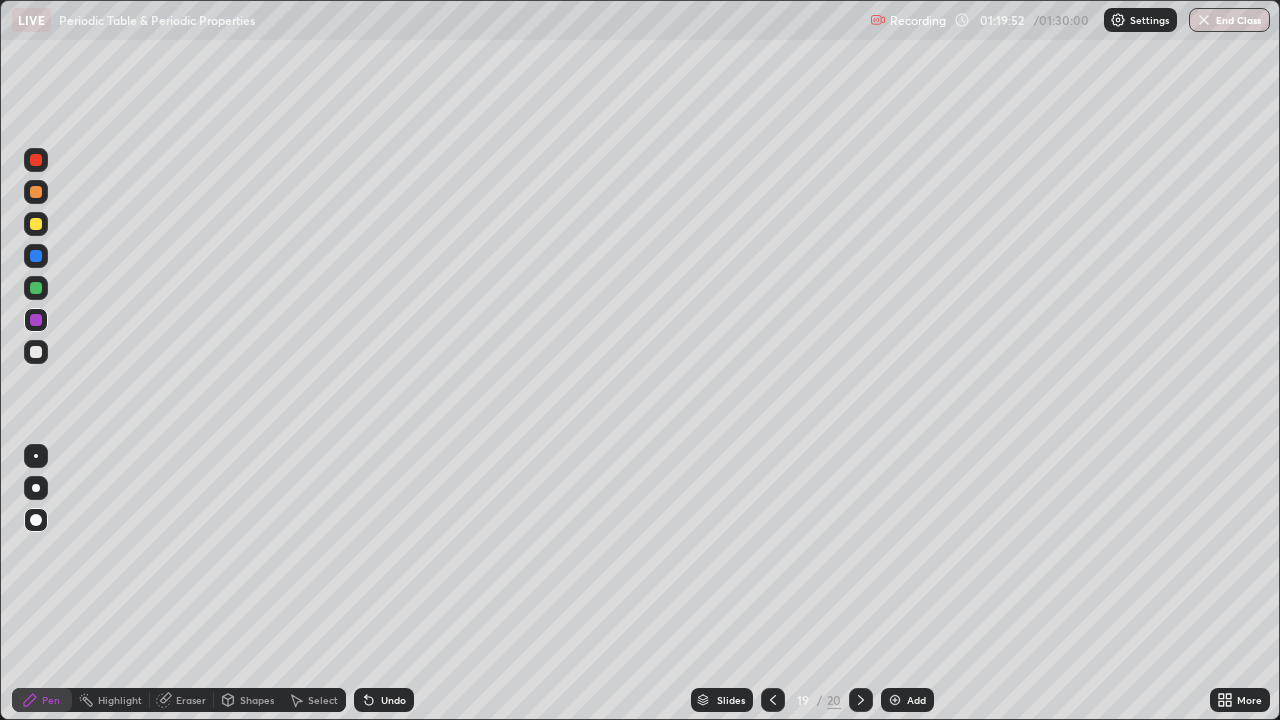 click at bounding box center [861, 700] 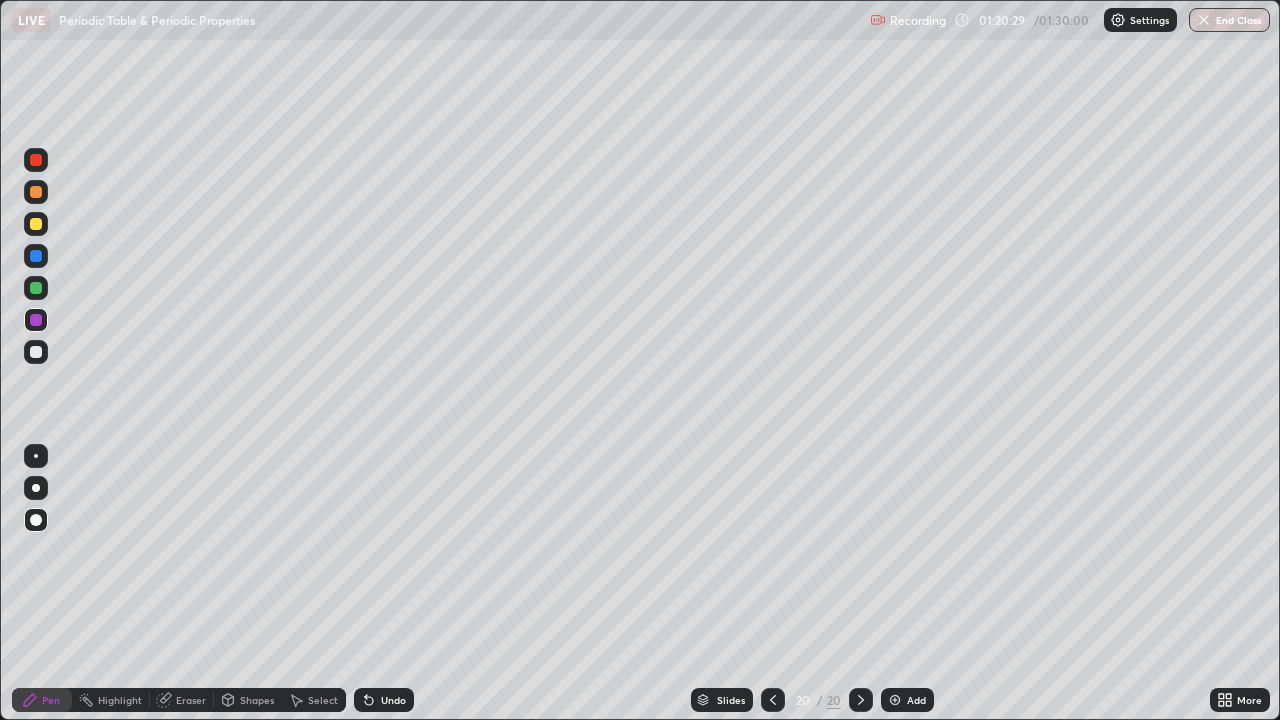 click 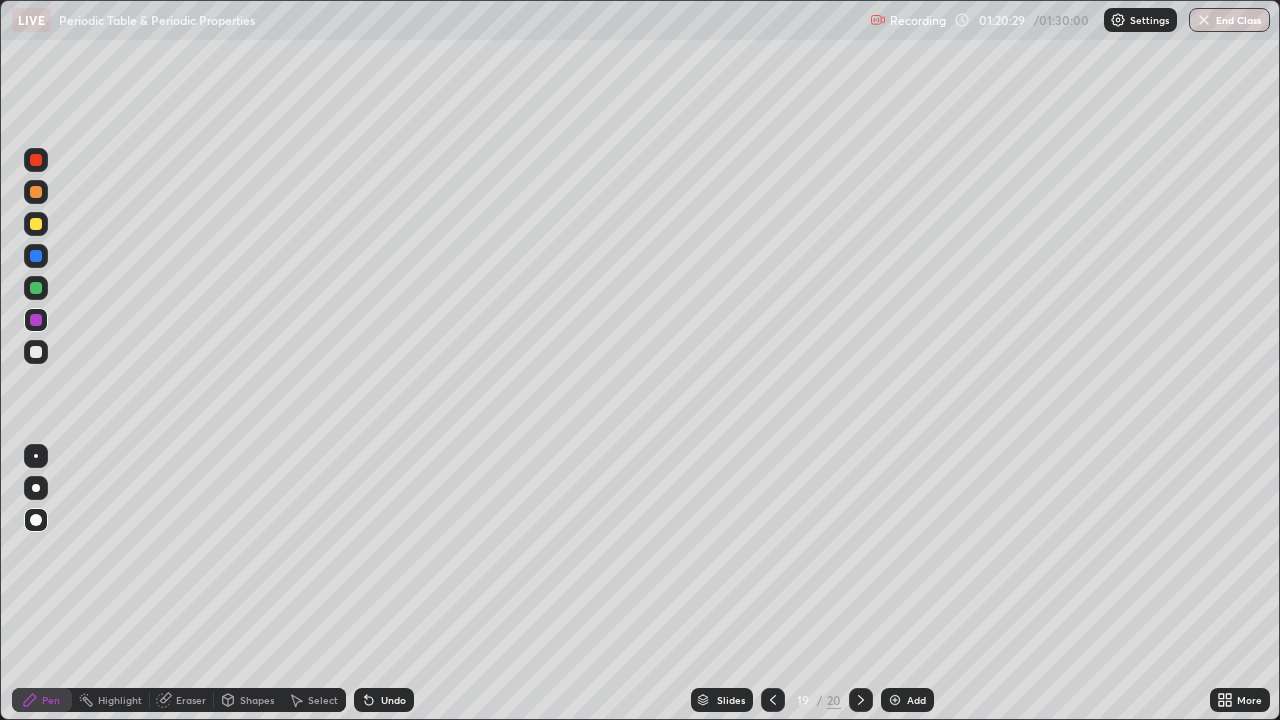 click 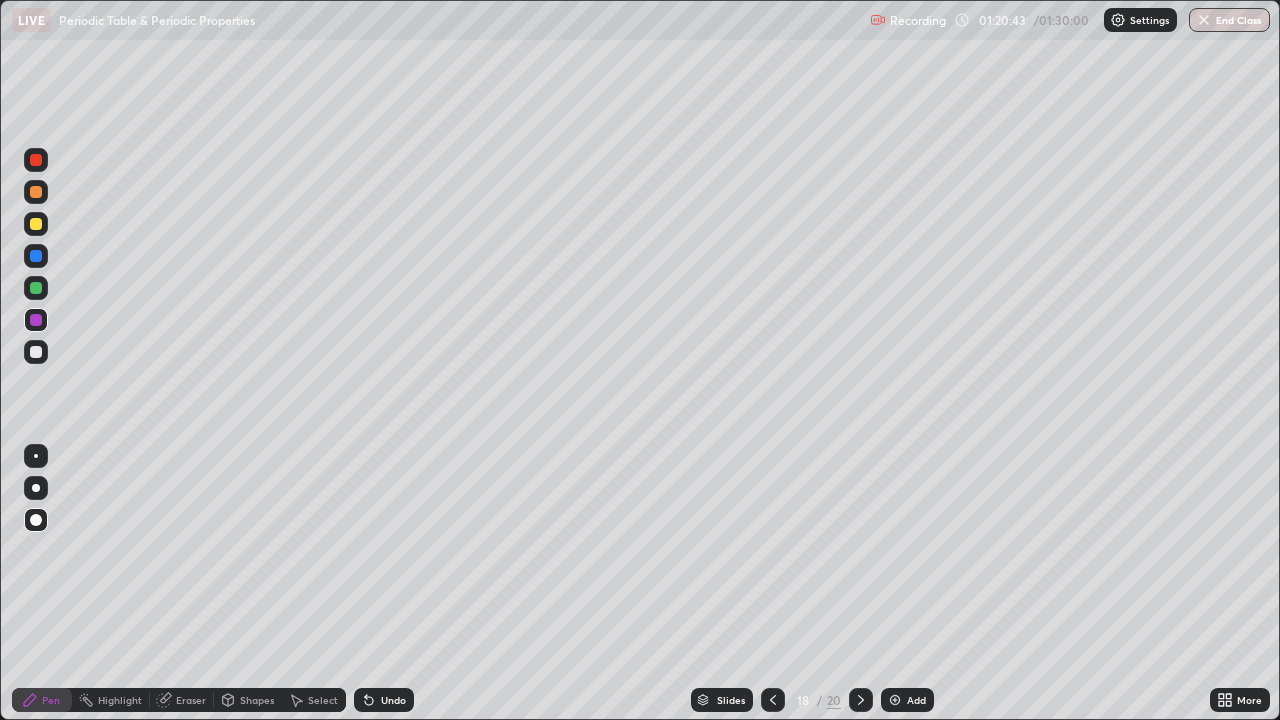 click at bounding box center [773, 700] 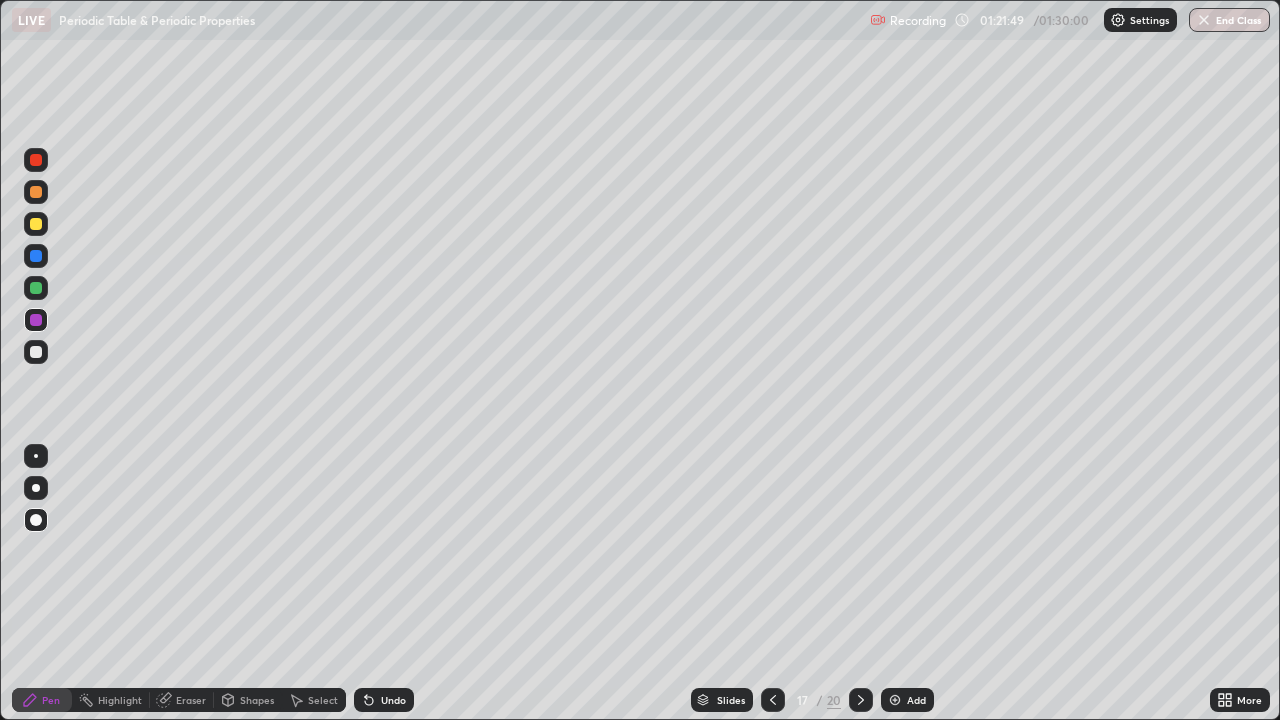 click 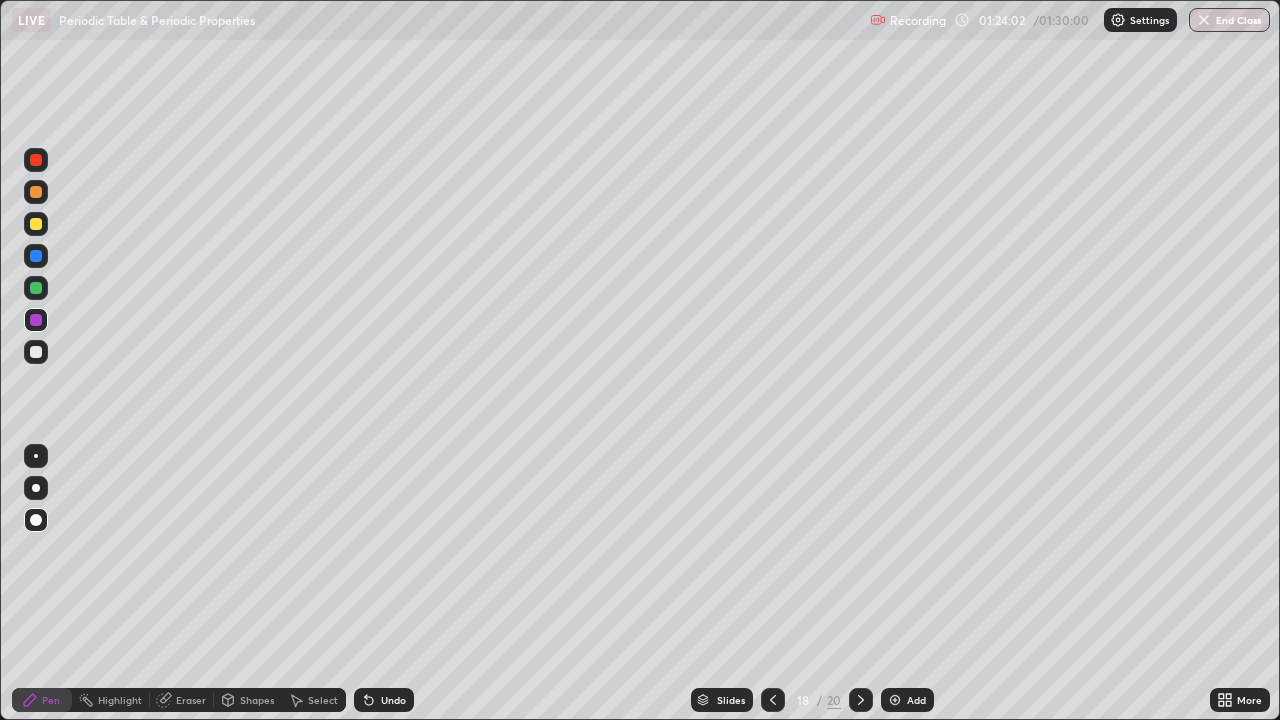 click 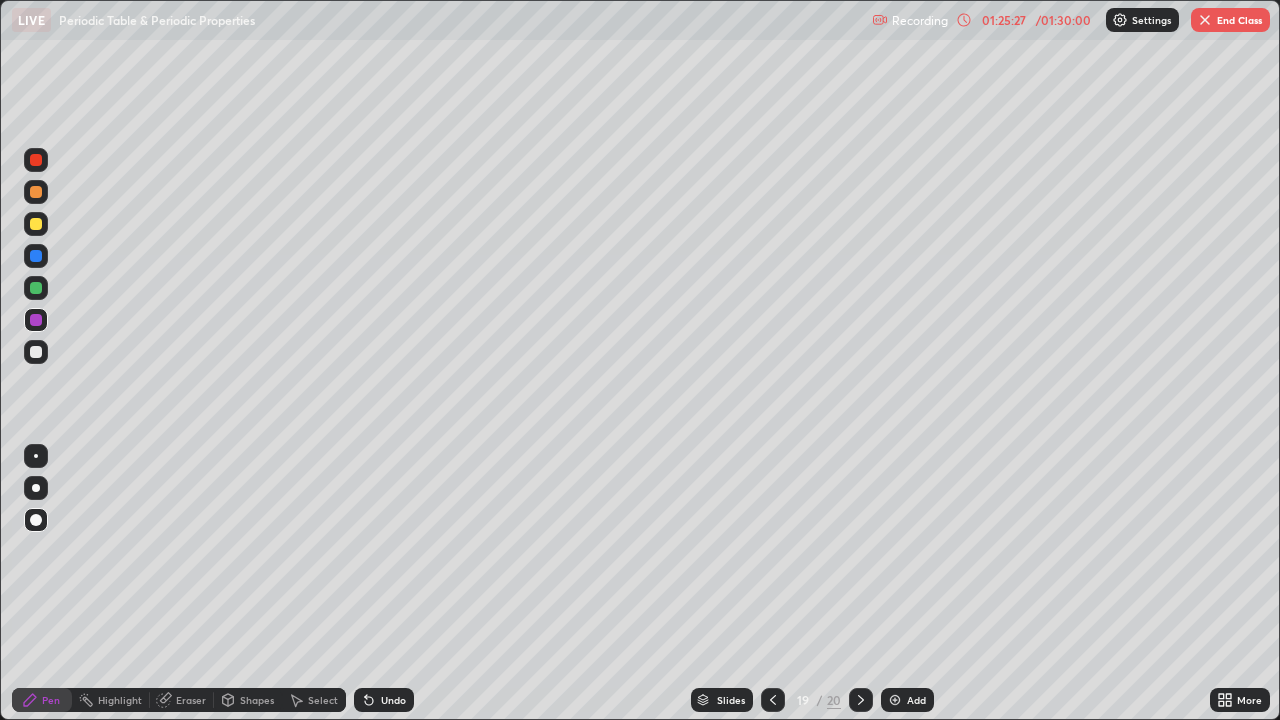 click 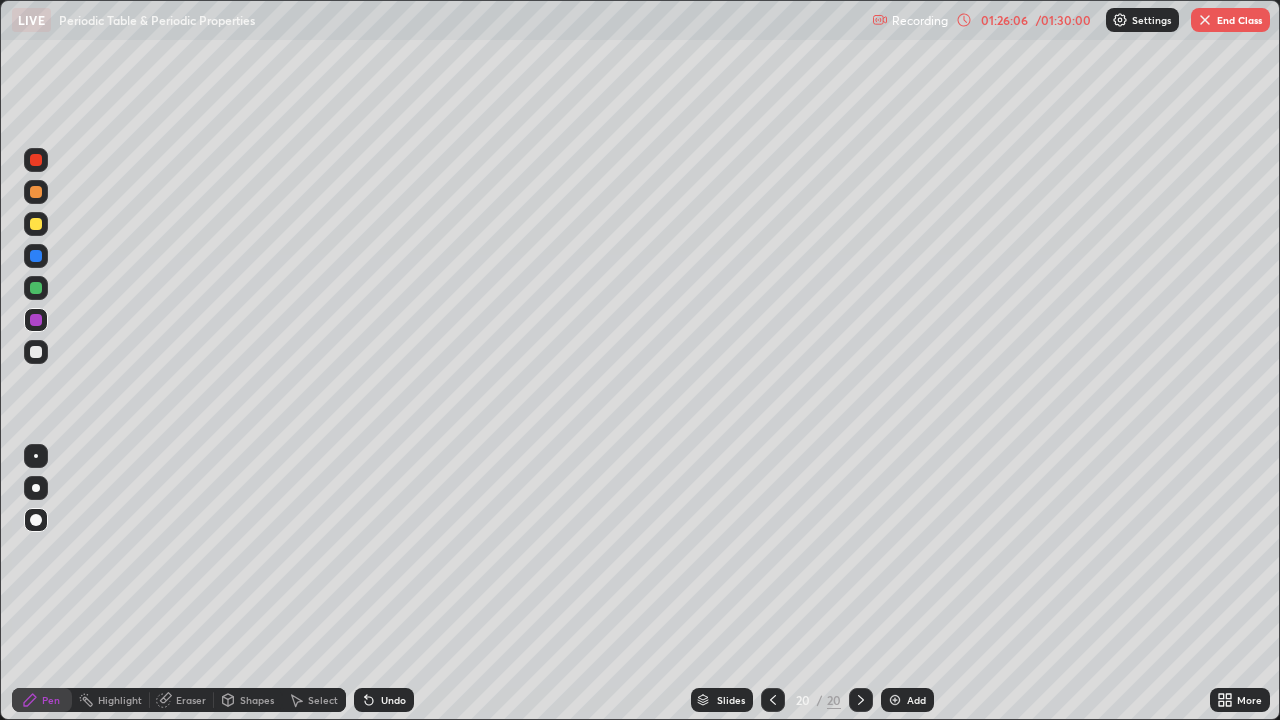 click 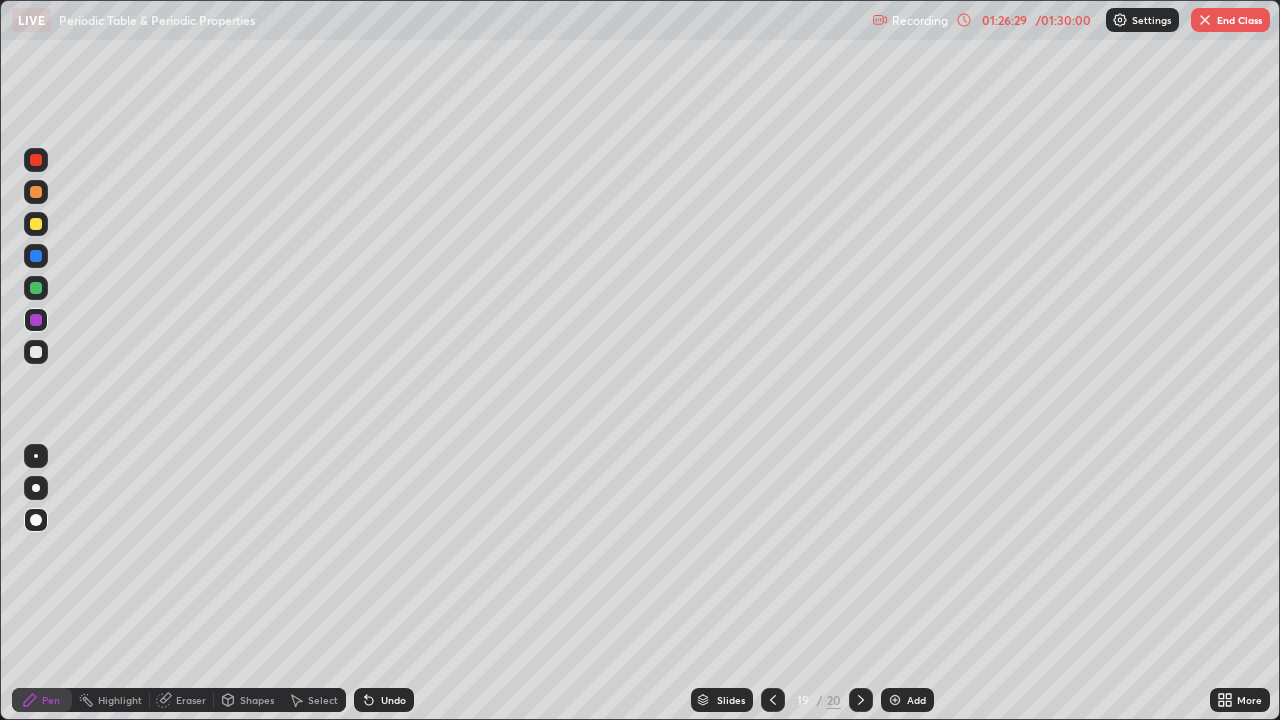 click 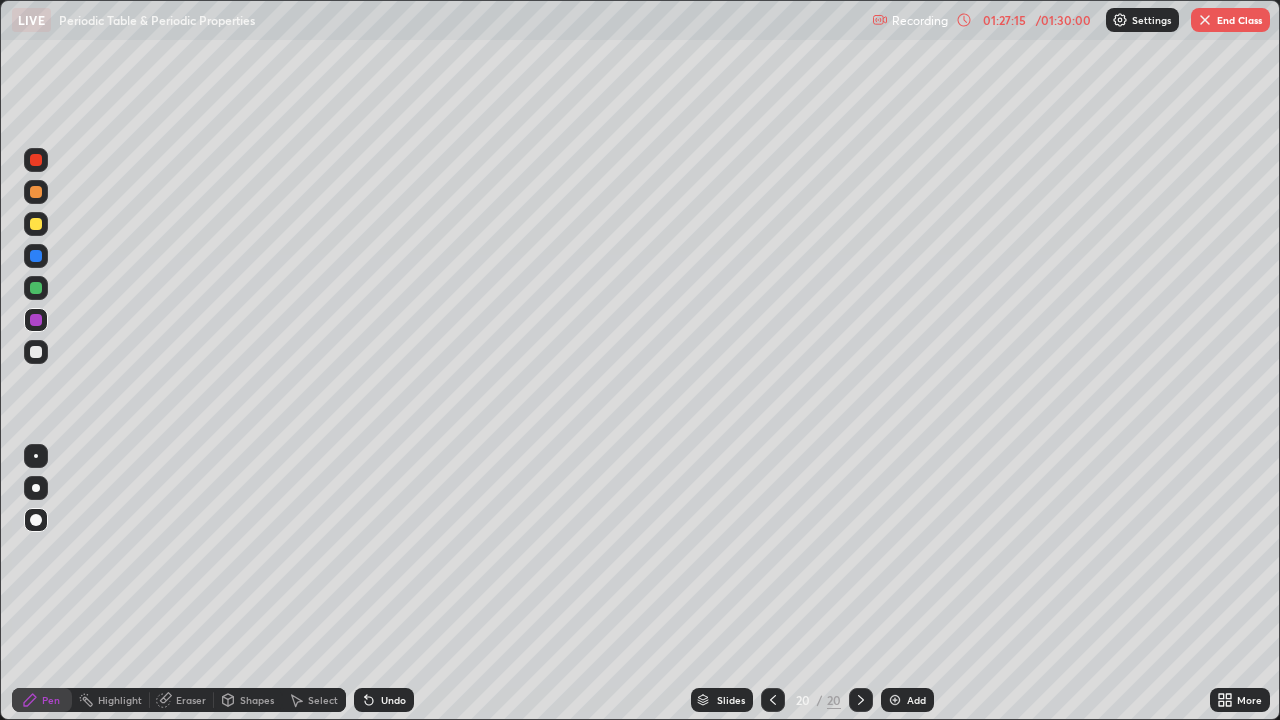 click on "End Class" at bounding box center (1230, 20) 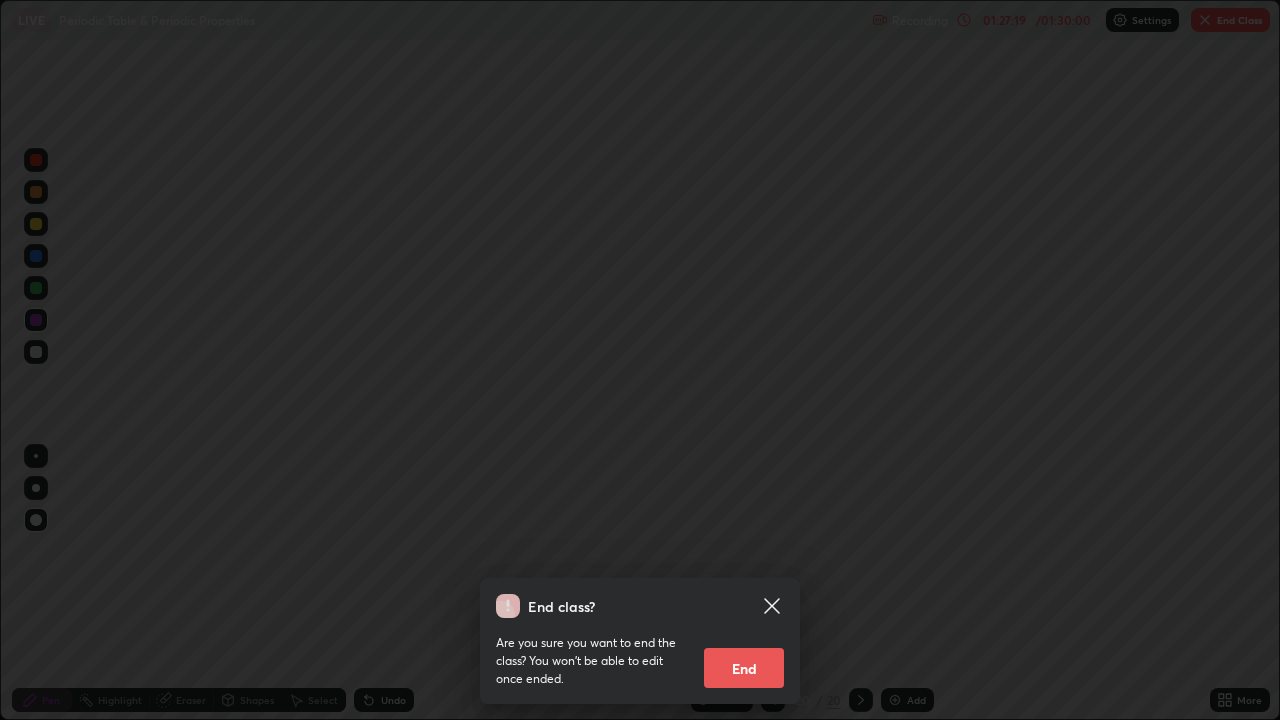 click 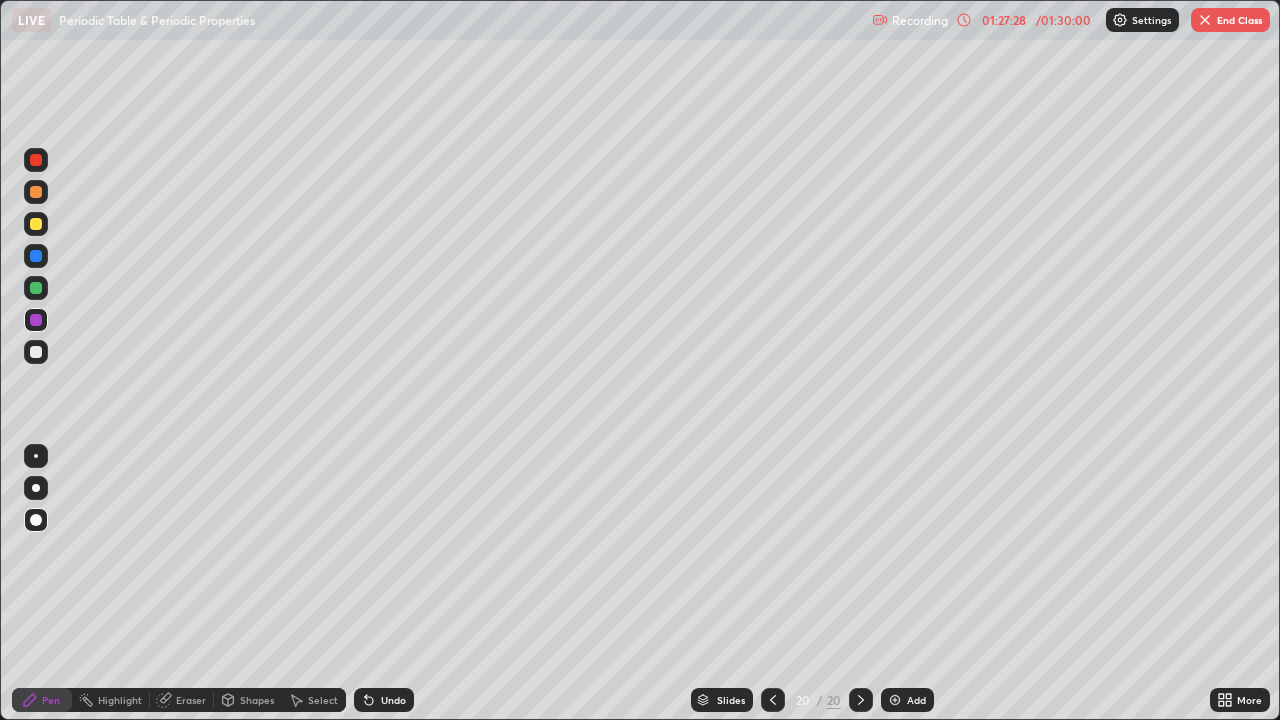 click on "End Class" at bounding box center (1230, 20) 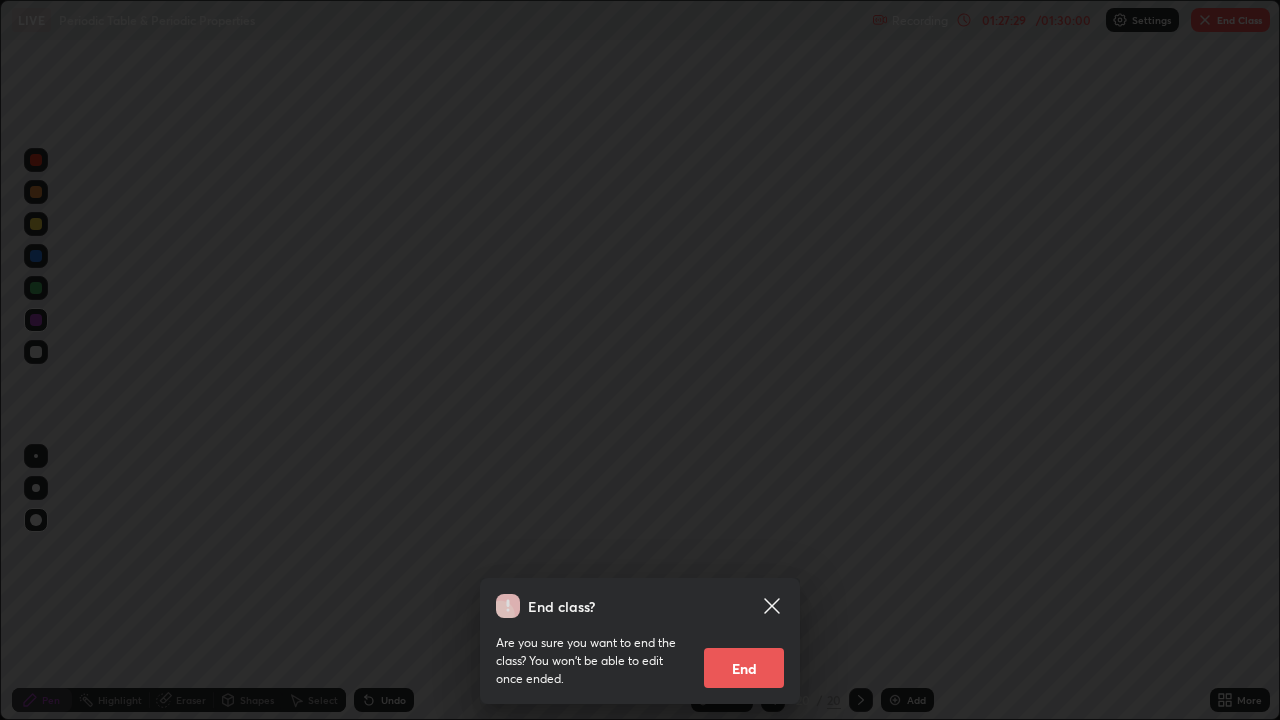 click on "End" at bounding box center (744, 668) 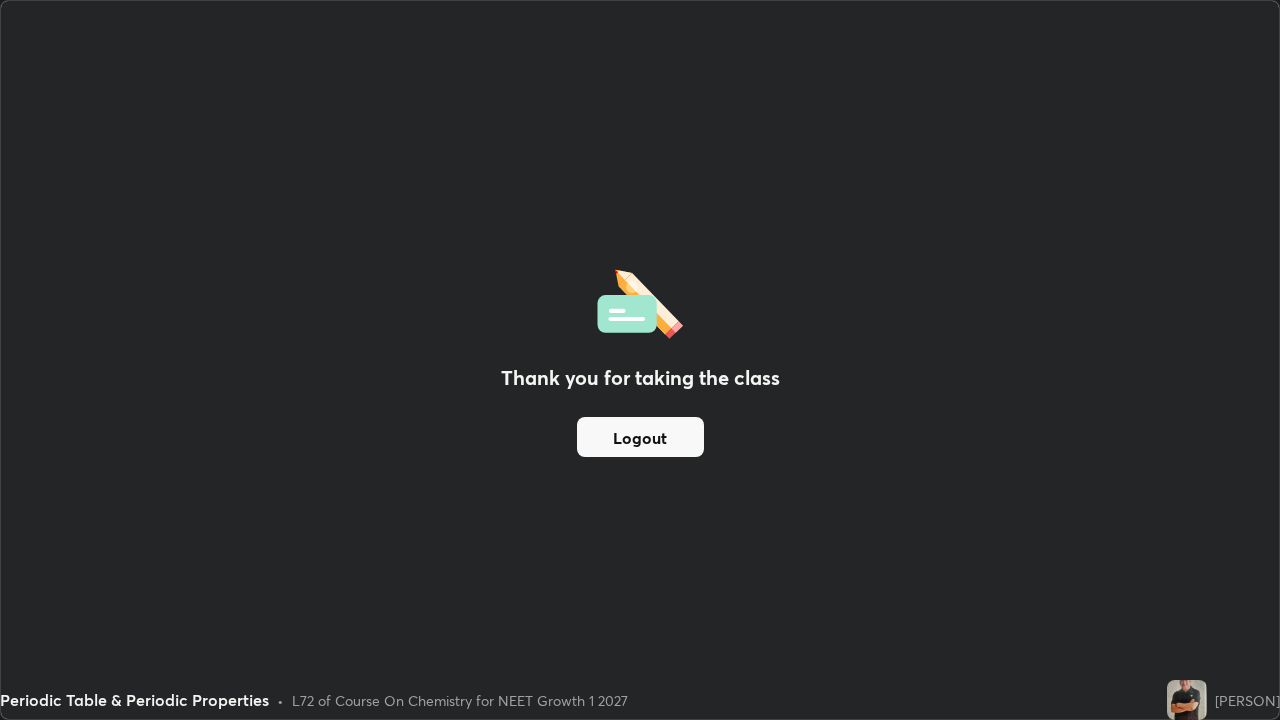 click on "Logout" at bounding box center (640, 437) 